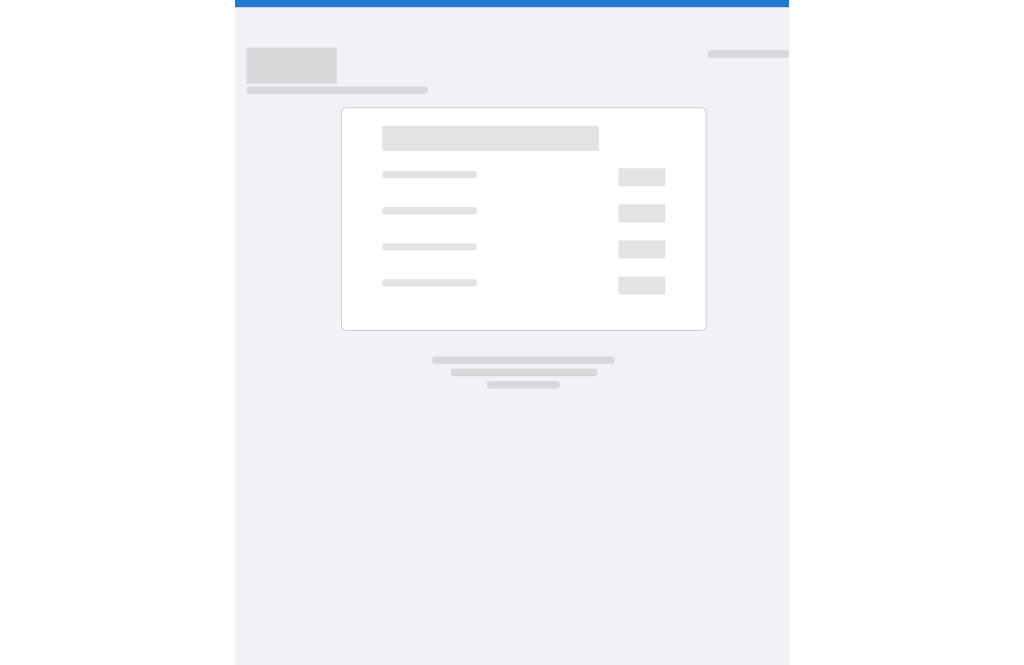 scroll, scrollTop: 0, scrollLeft: 0, axis: both 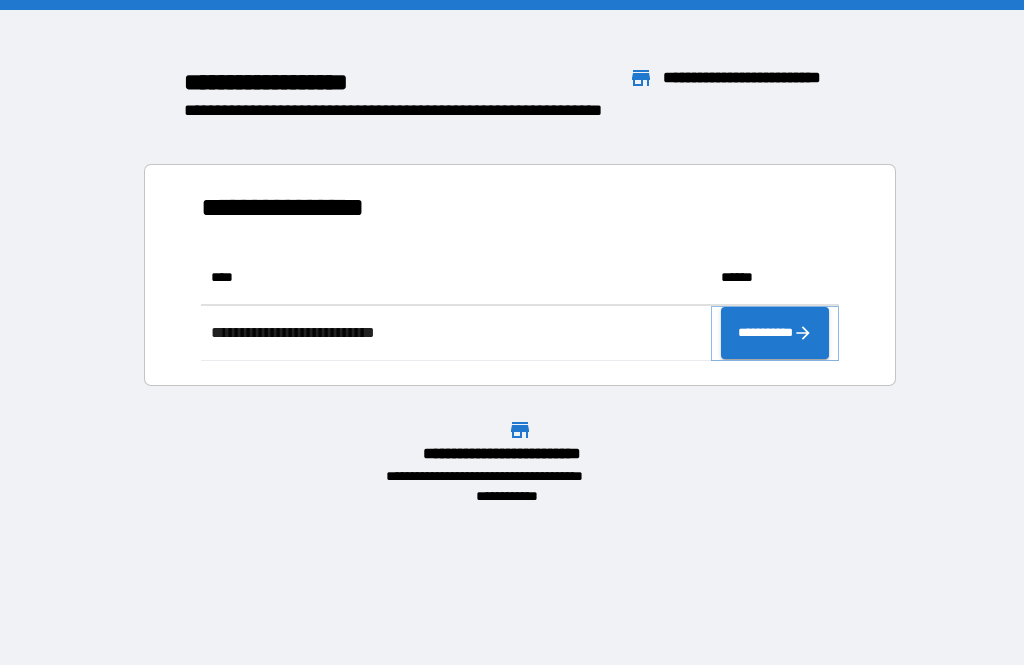 click on "**********" at bounding box center [775, 333] 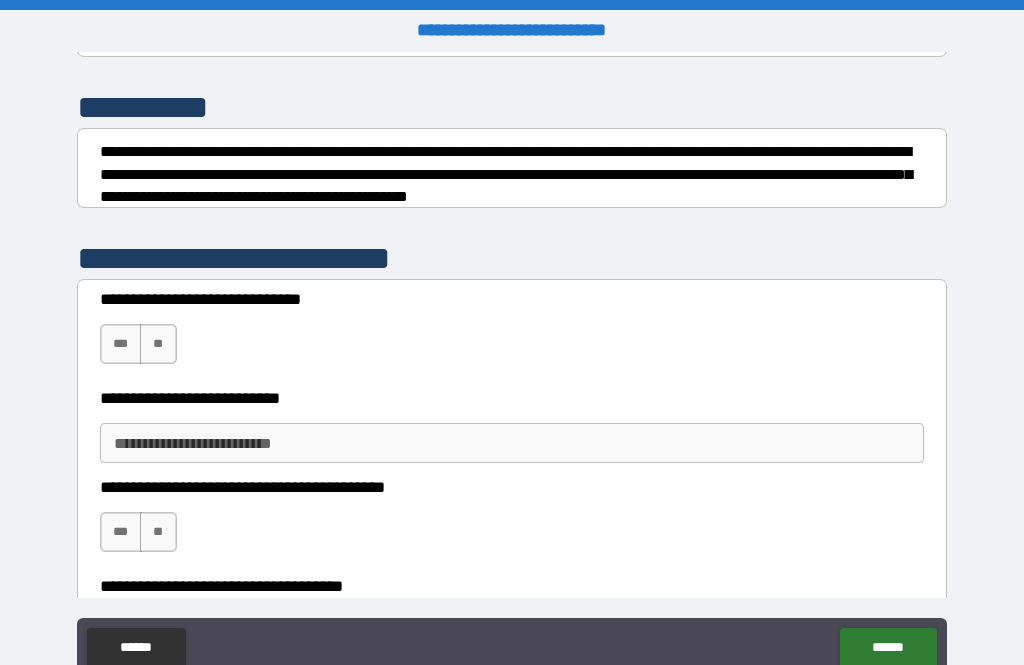 scroll, scrollTop: 260, scrollLeft: 0, axis: vertical 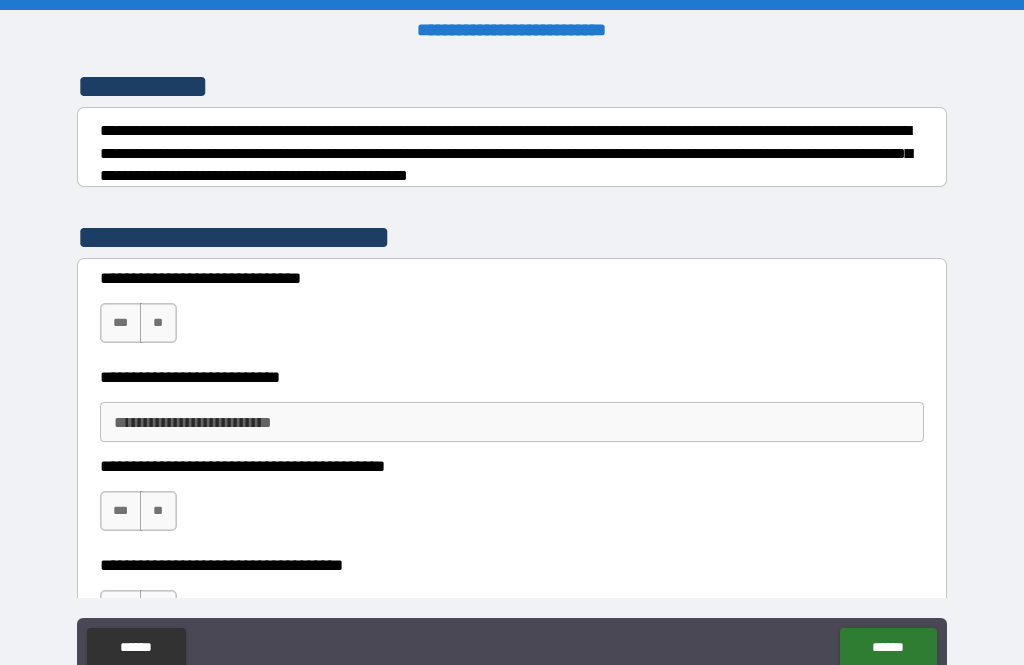 click on "***" at bounding box center (121, 323) 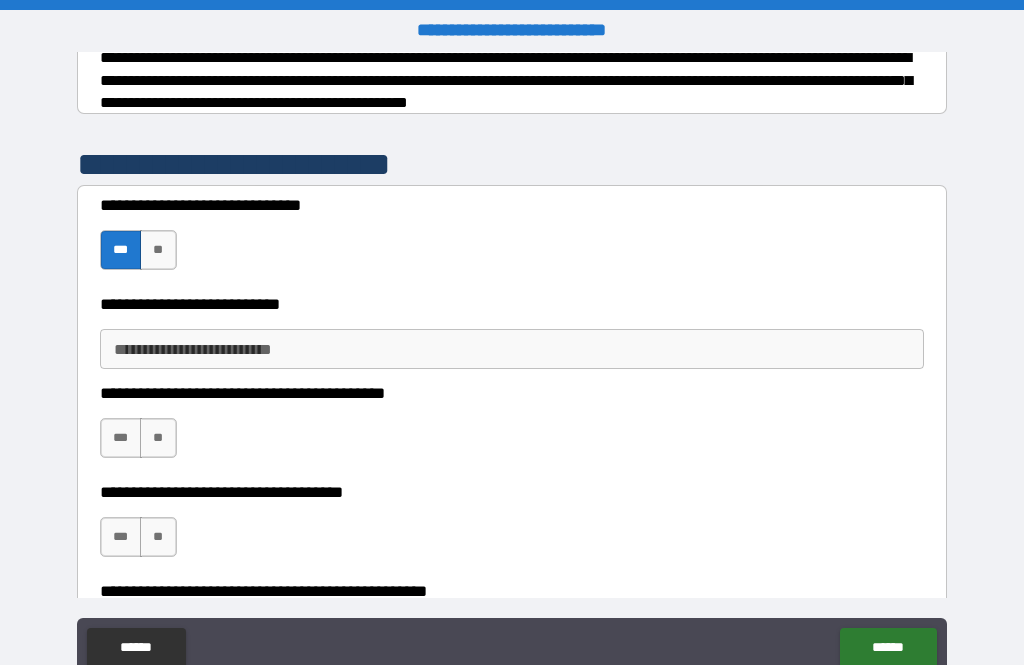 scroll, scrollTop: 340, scrollLeft: 0, axis: vertical 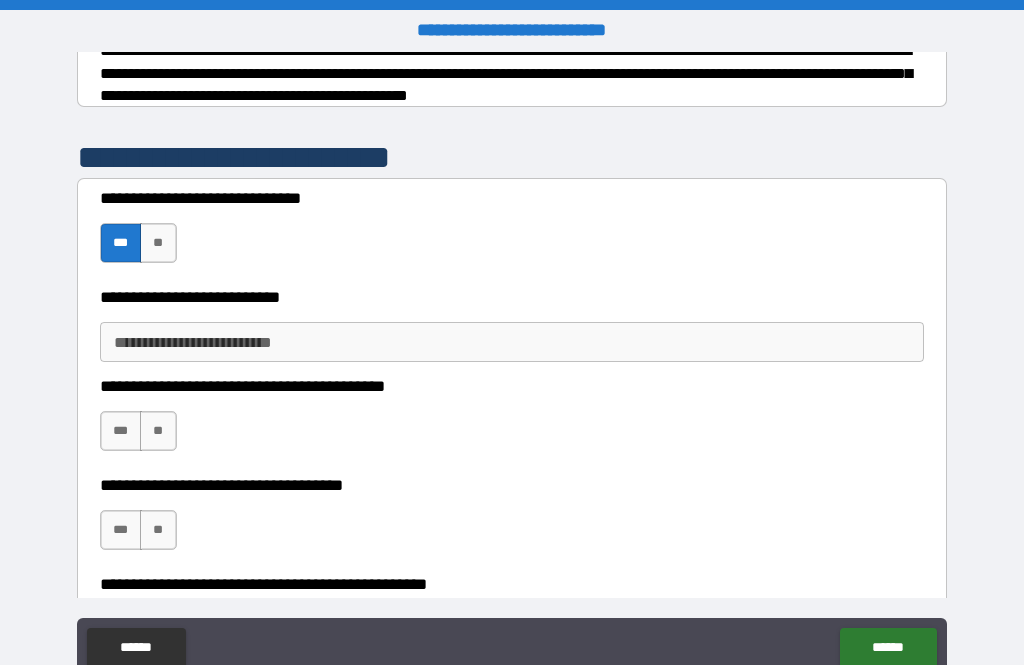 click on "**********" at bounding box center (512, 342) 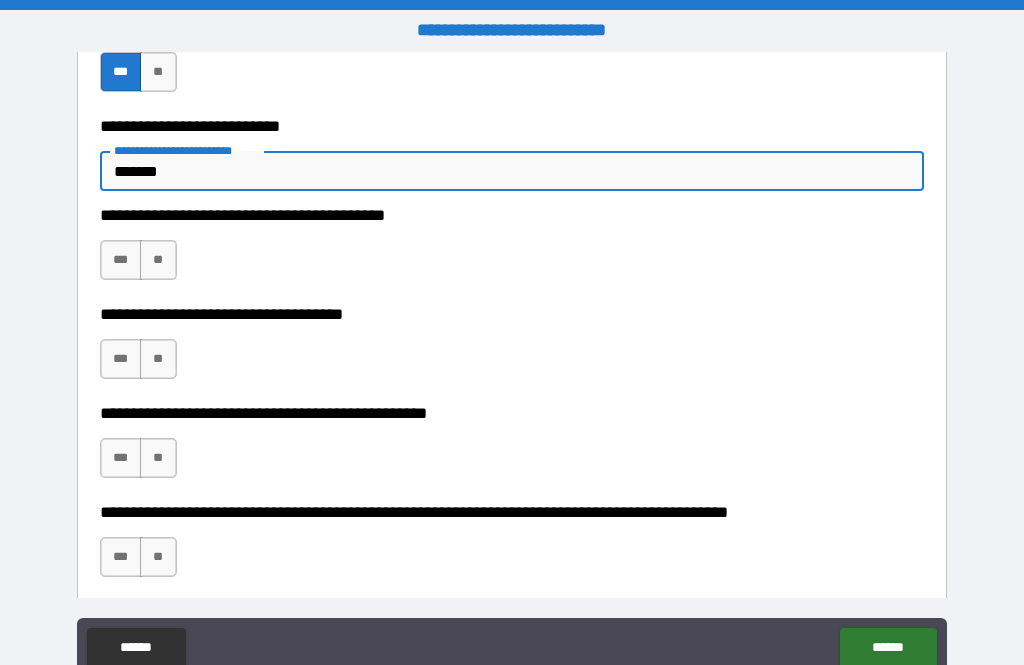 scroll, scrollTop: 517, scrollLeft: 0, axis: vertical 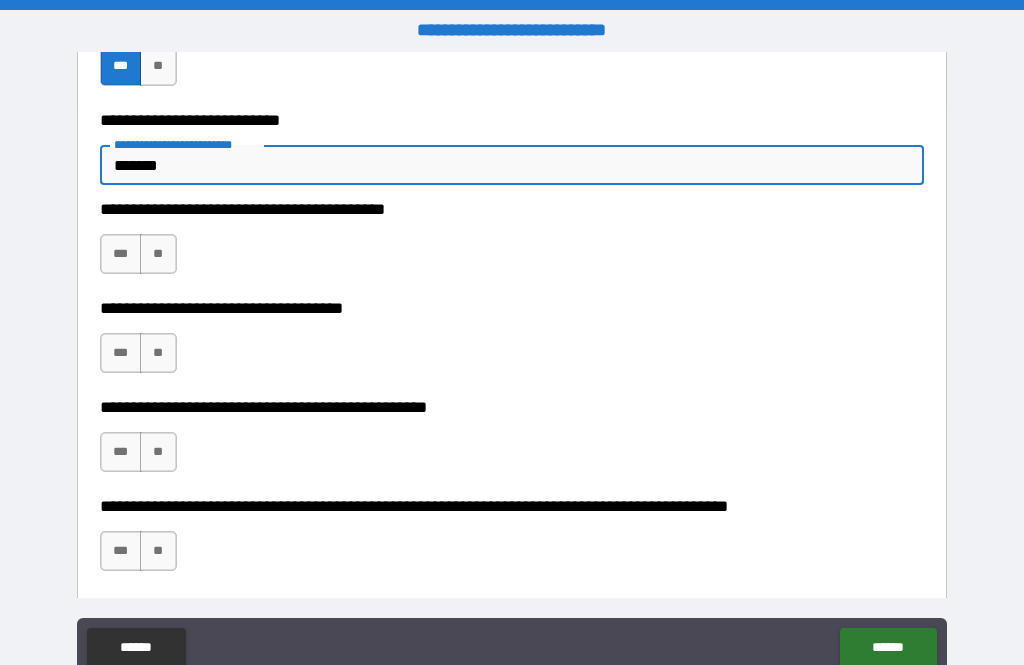 type on "*******" 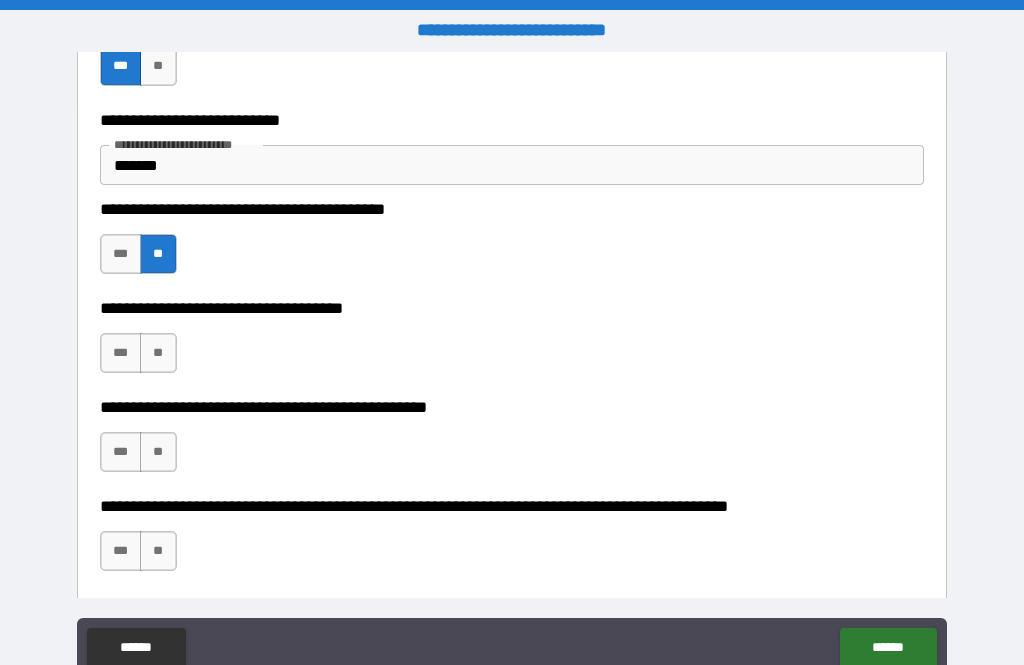 click on "***" at bounding box center (121, 353) 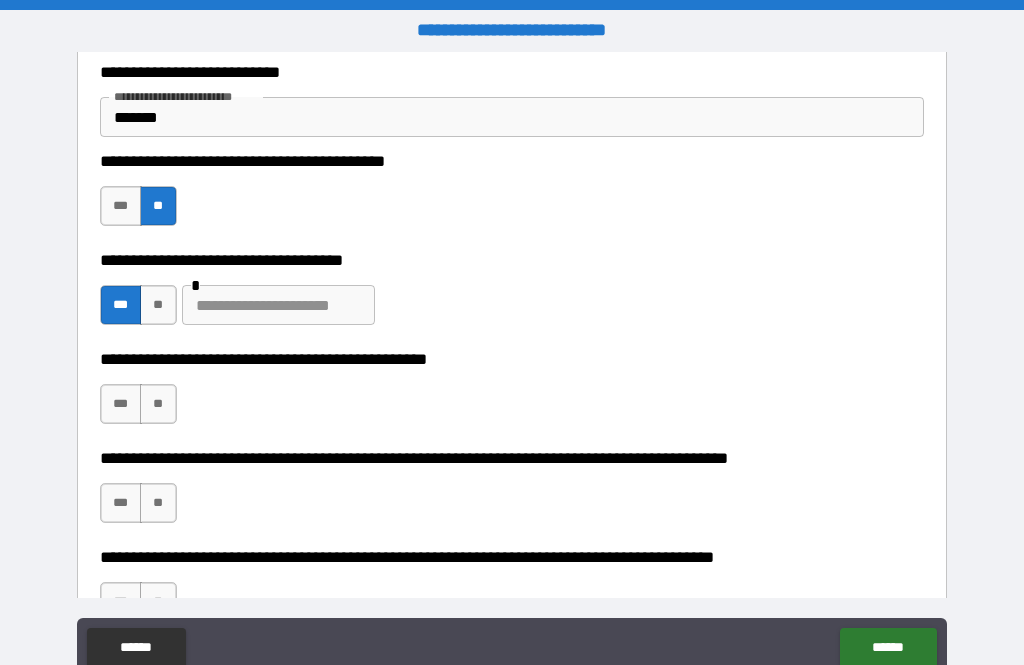 scroll, scrollTop: 572, scrollLeft: 0, axis: vertical 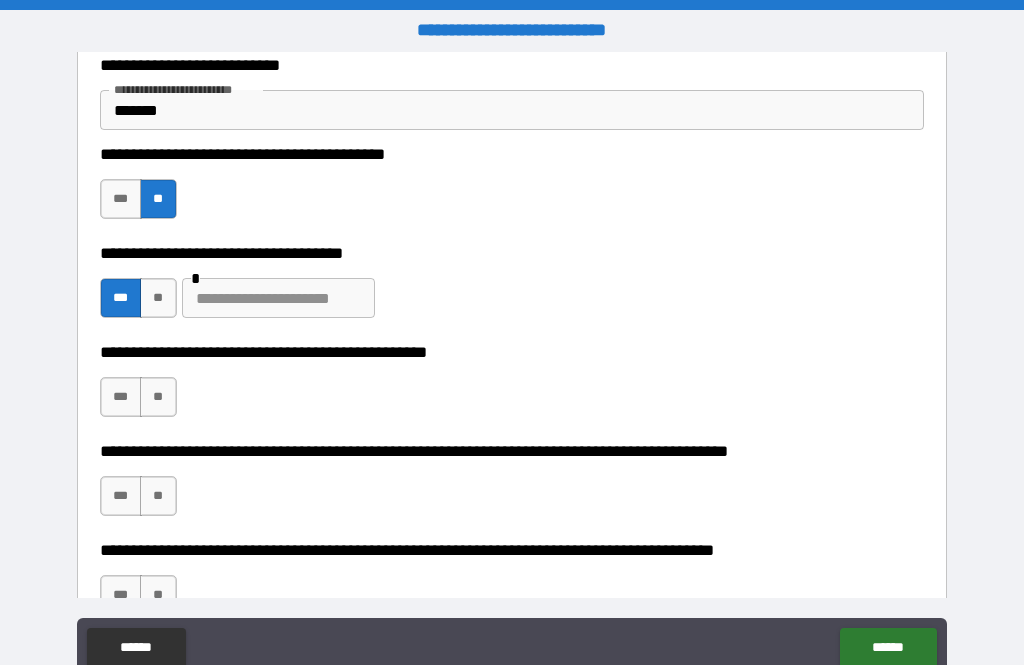 click at bounding box center (278, 298) 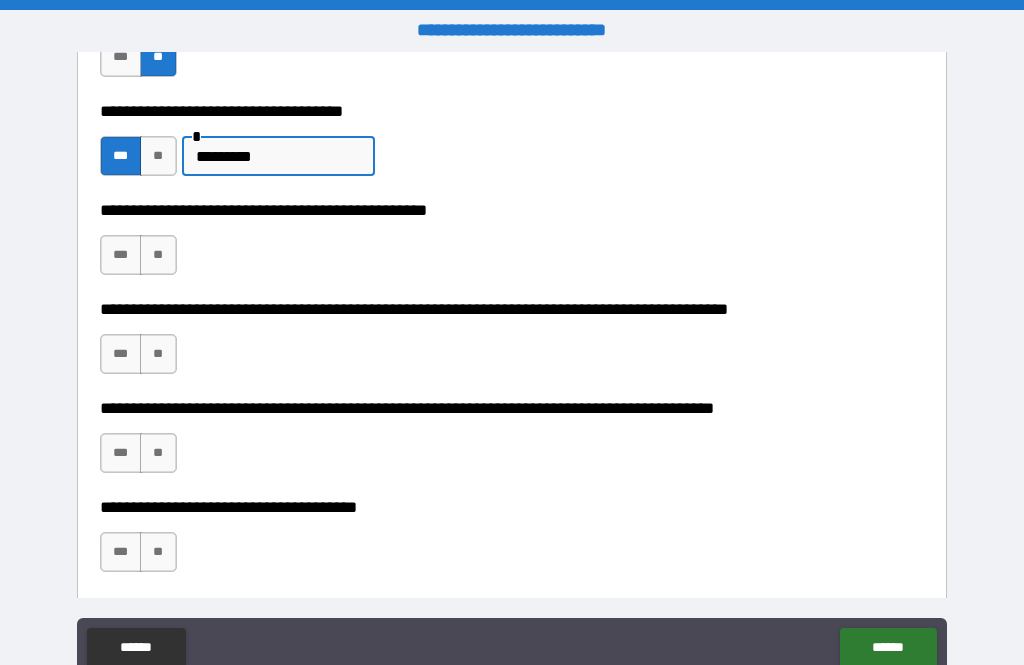 scroll, scrollTop: 715, scrollLeft: 0, axis: vertical 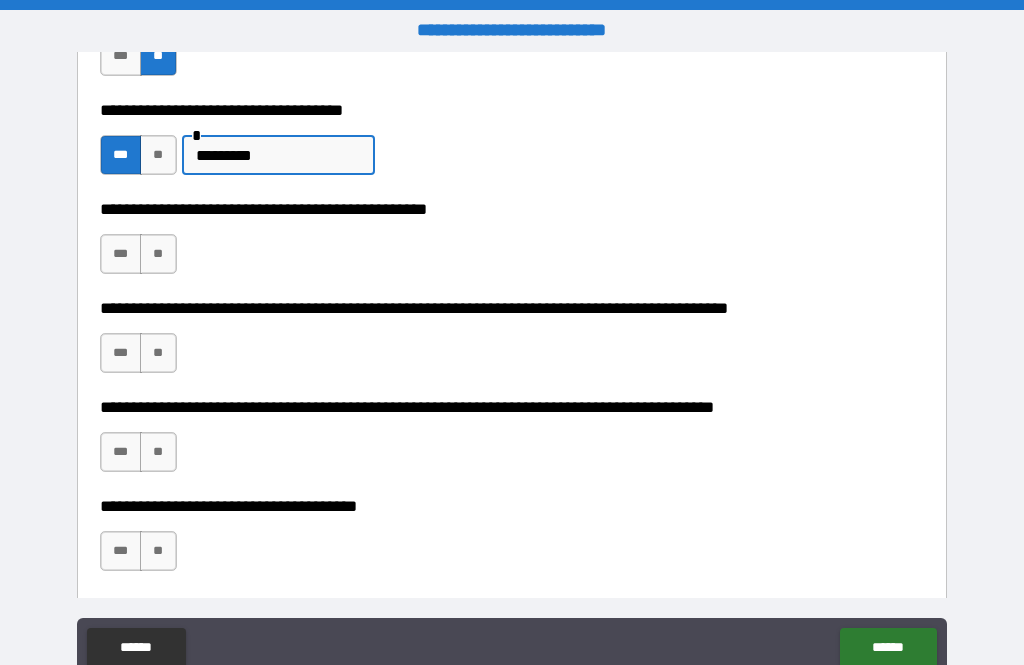 type on "*********" 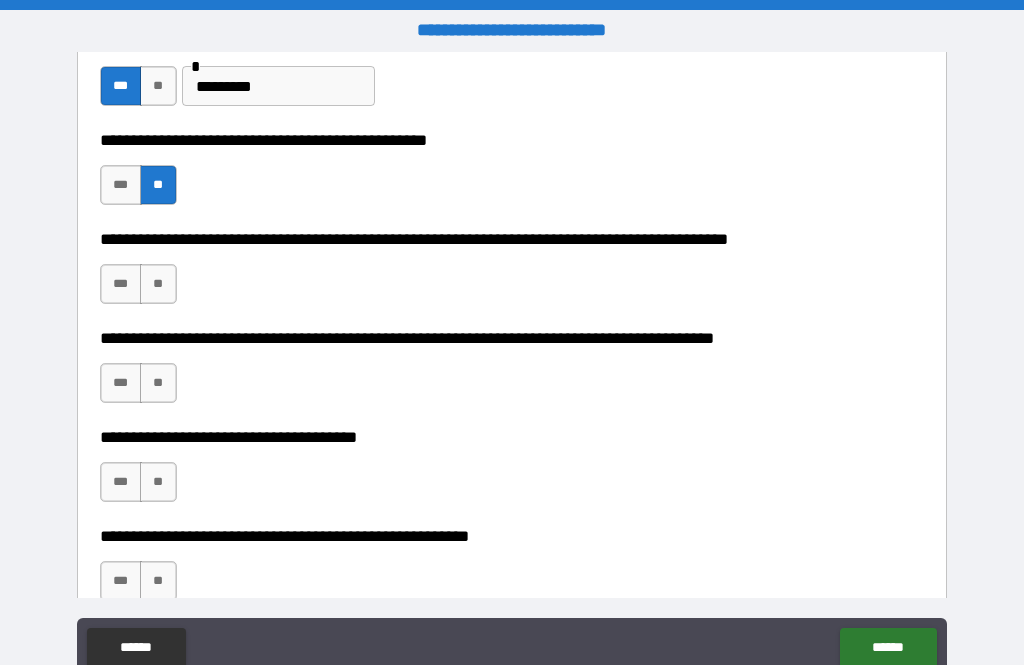 scroll, scrollTop: 796, scrollLeft: 0, axis: vertical 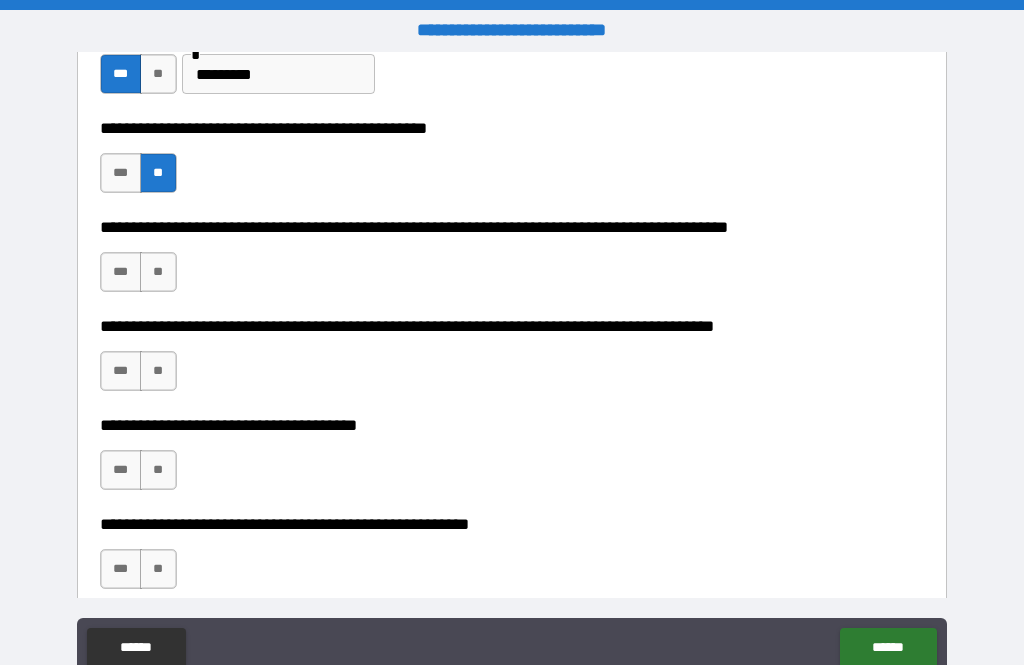 click on "**" at bounding box center (158, 272) 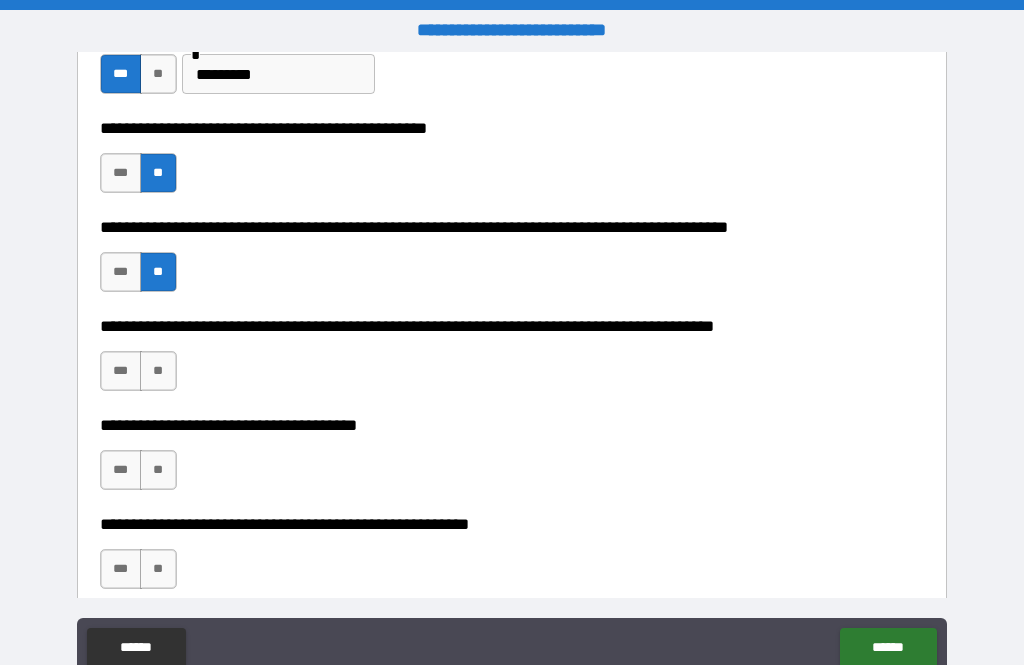 click on "**" at bounding box center (158, 371) 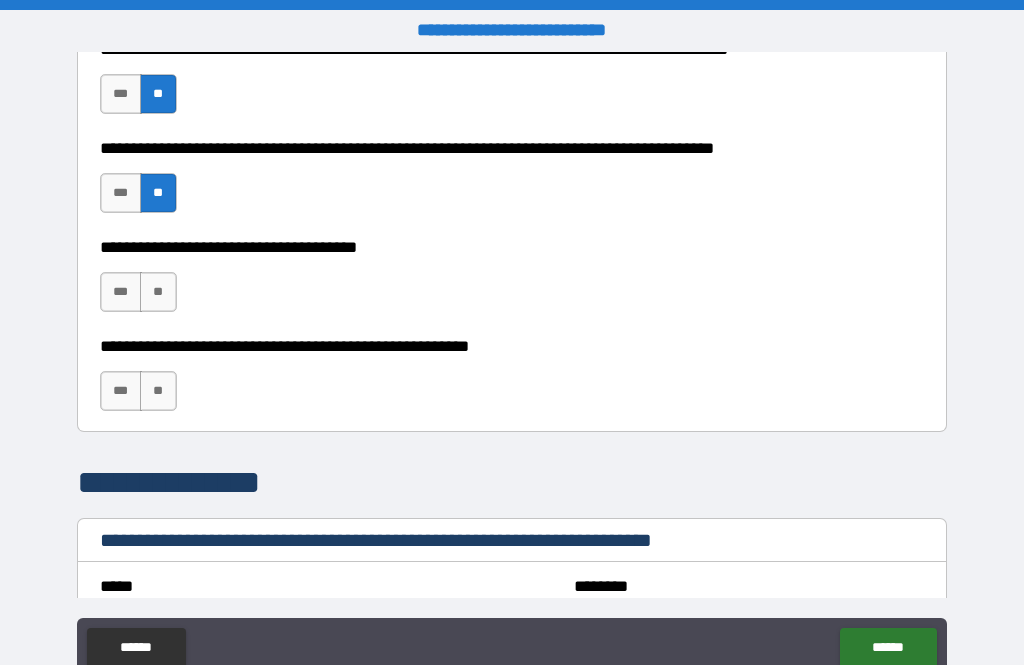 scroll, scrollTop: 976, scrollLeft: 0, axis: vertical 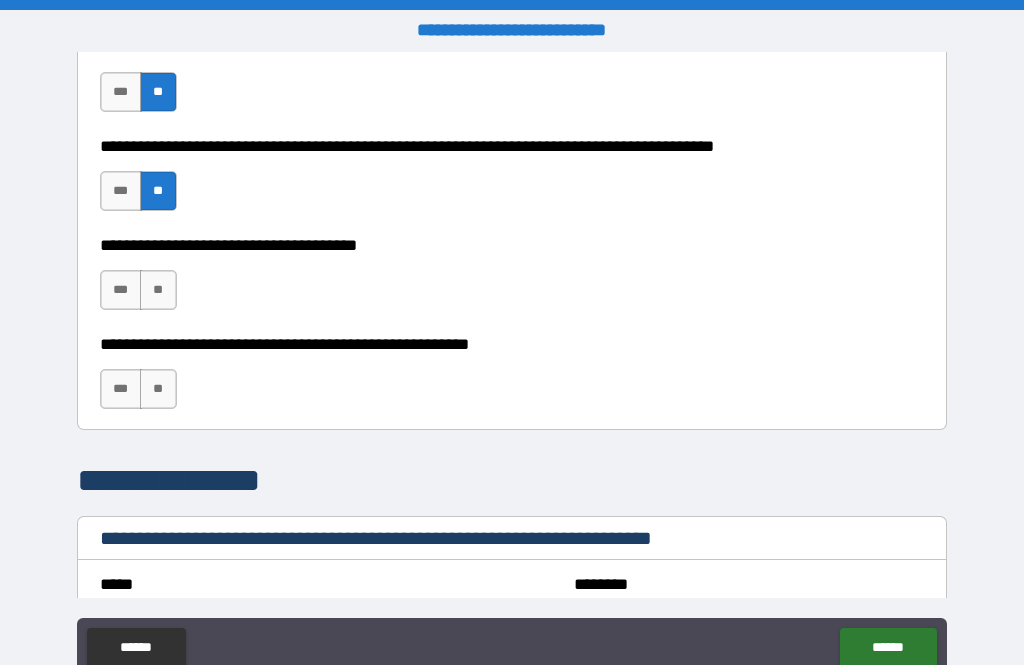 click on "**" at bounding box center (158, 290) 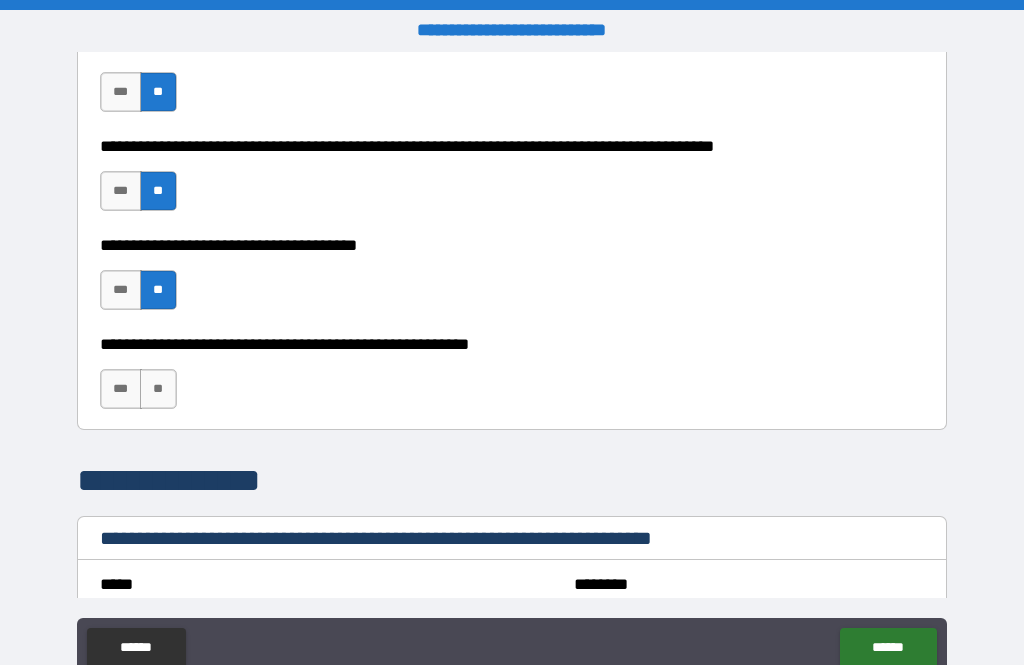 click on "***" at bounding box center [121, 389] 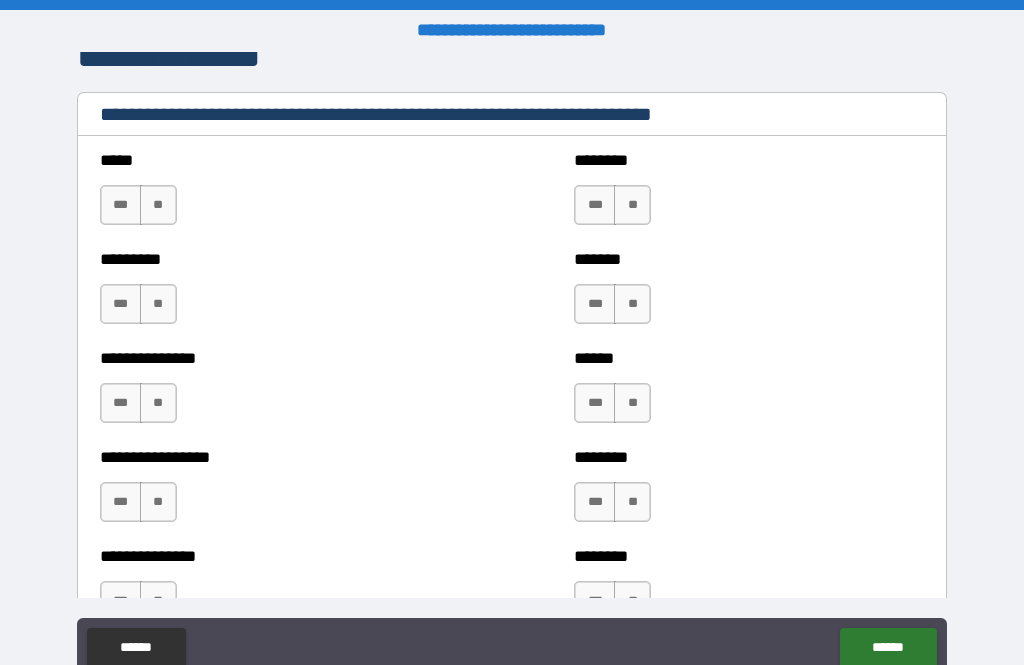 scroll, scrollTop: 1407, scrollLeft: 0, axis: vertical 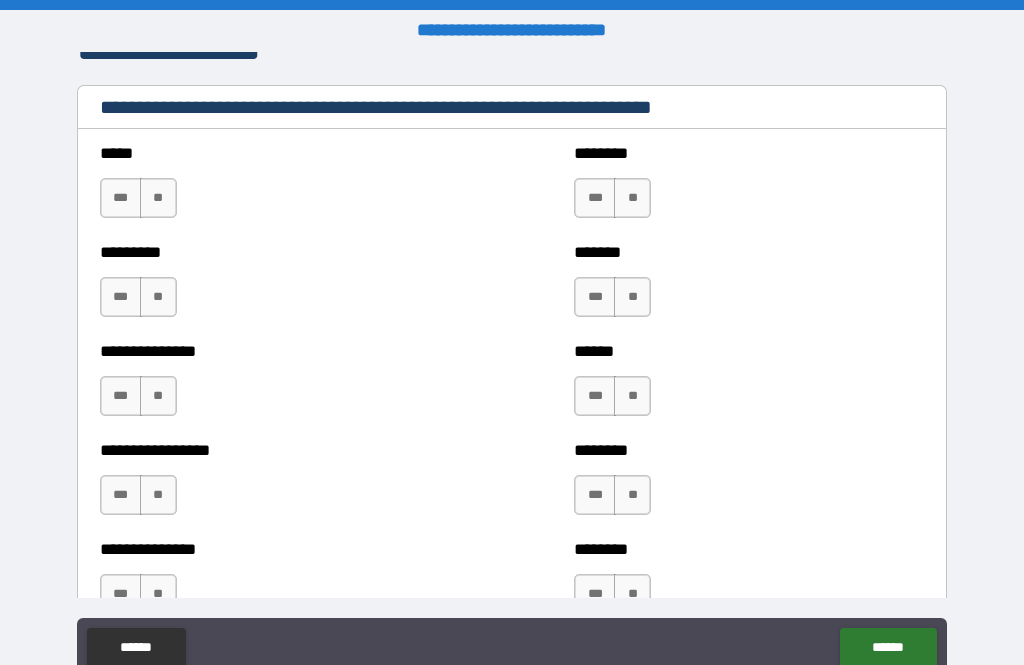 click on "**" at bounding box center (158, 198) 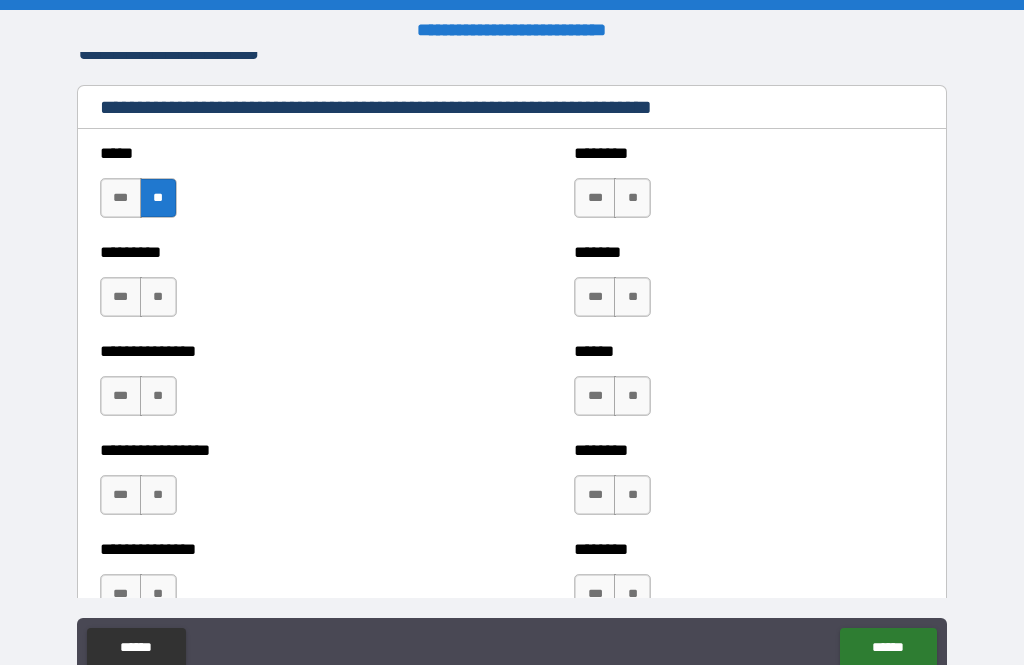 click on "**" at bounding box center (158, 297) 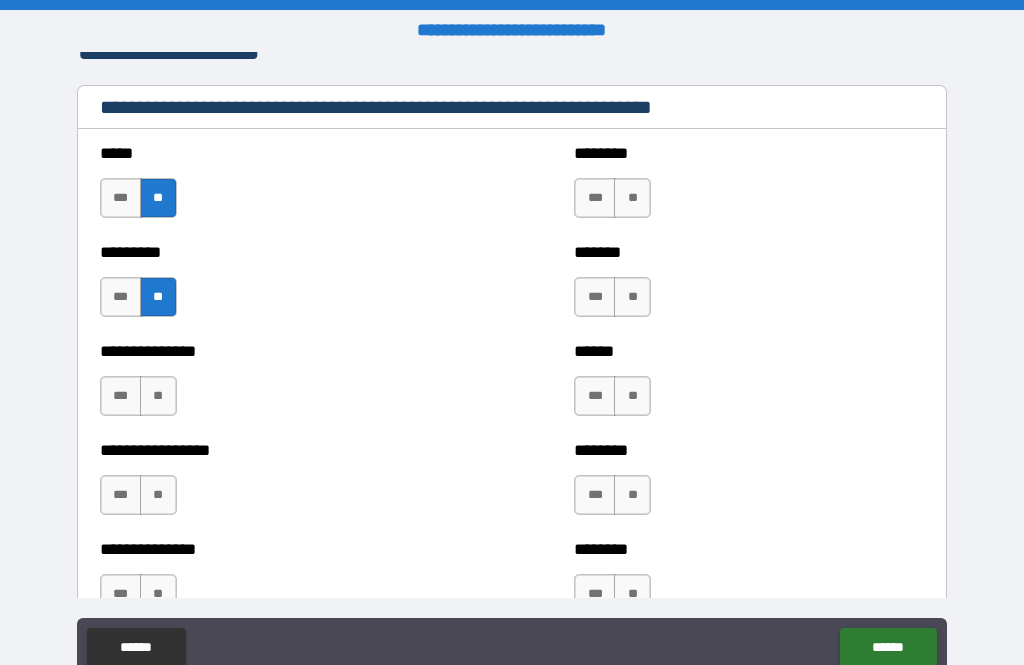 click on "**" at bounding box center [158, 396] 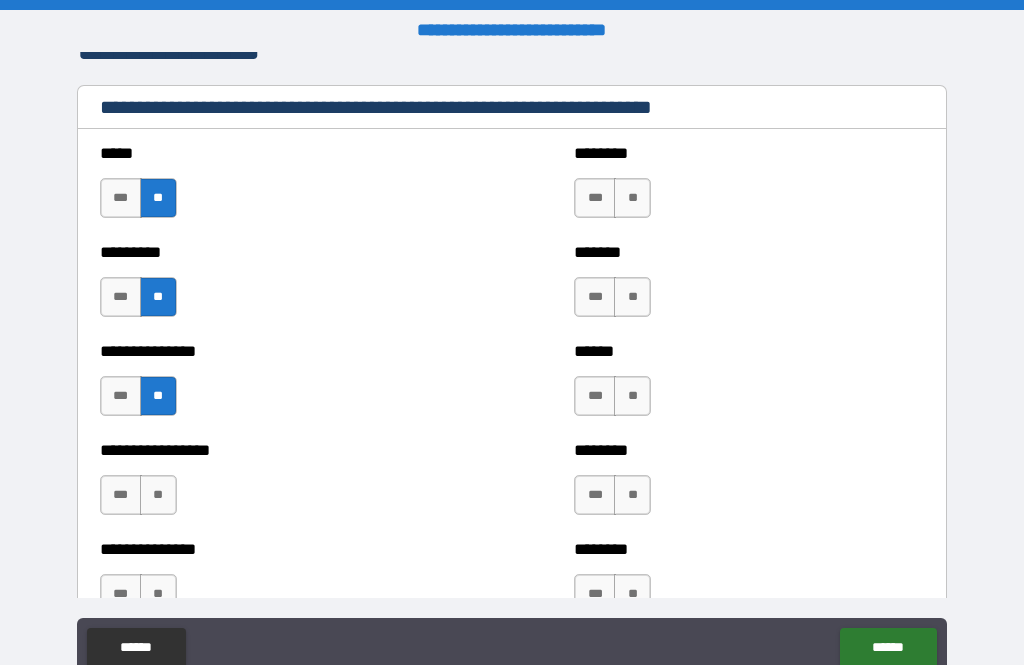 click on "**" at bounding box center [158, 495] 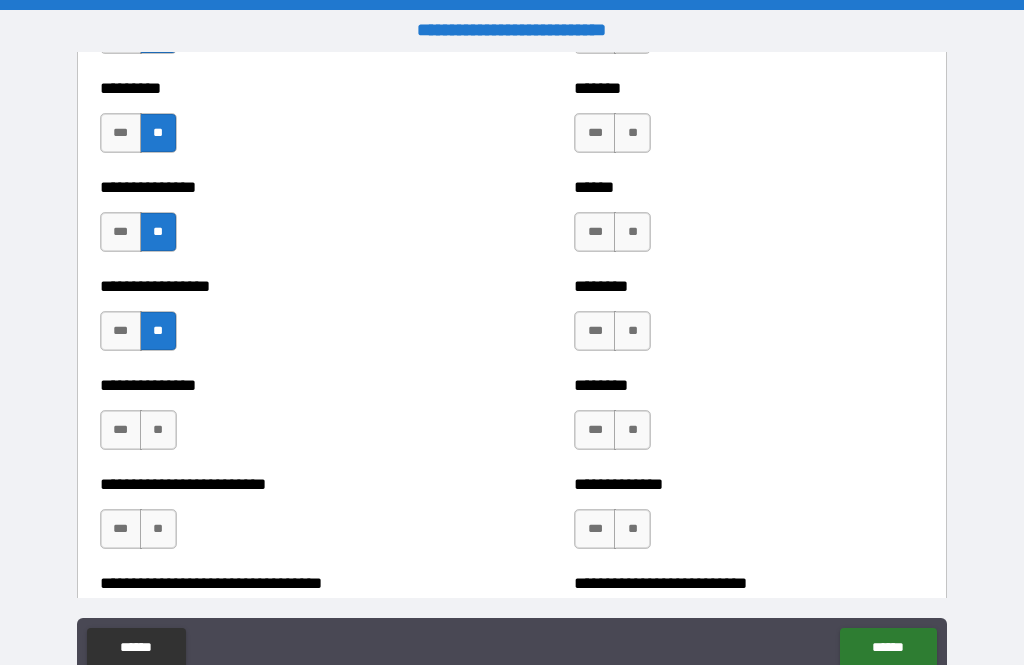 scroll, scrollTop: 1637, scrollLeft: 0, axis: vertical 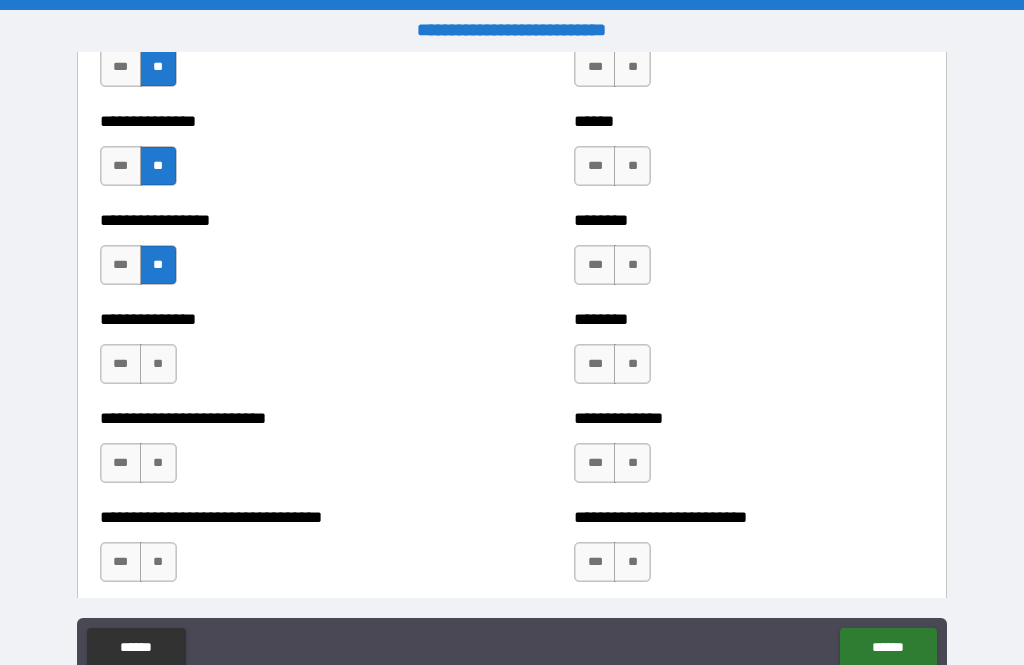 click on "**********" at bounding box center (275, 354) 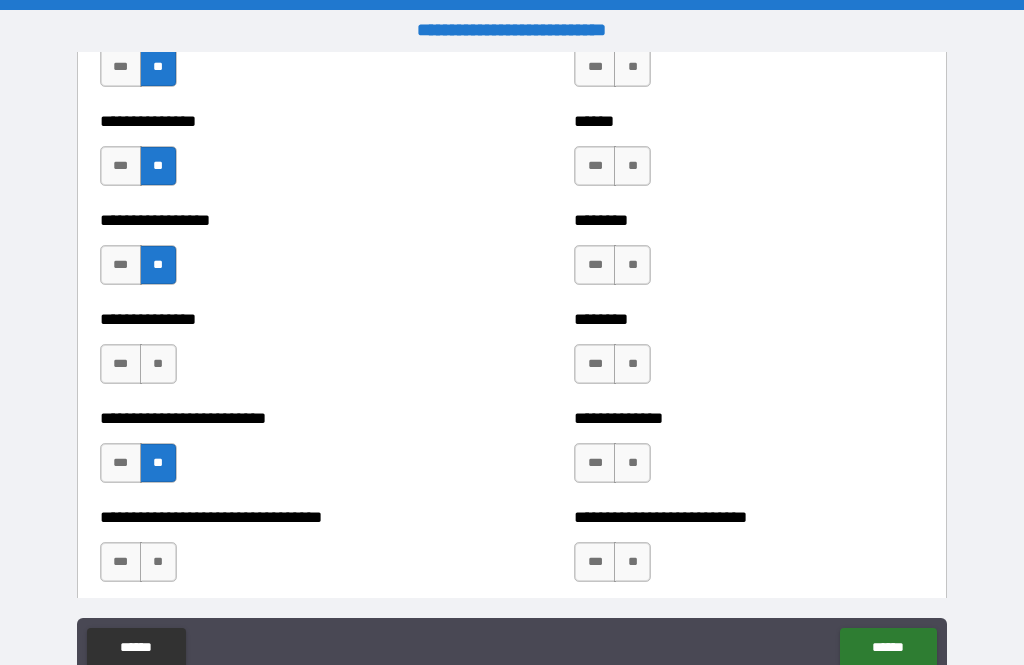 click on "**" at bounding box center [158, 562] 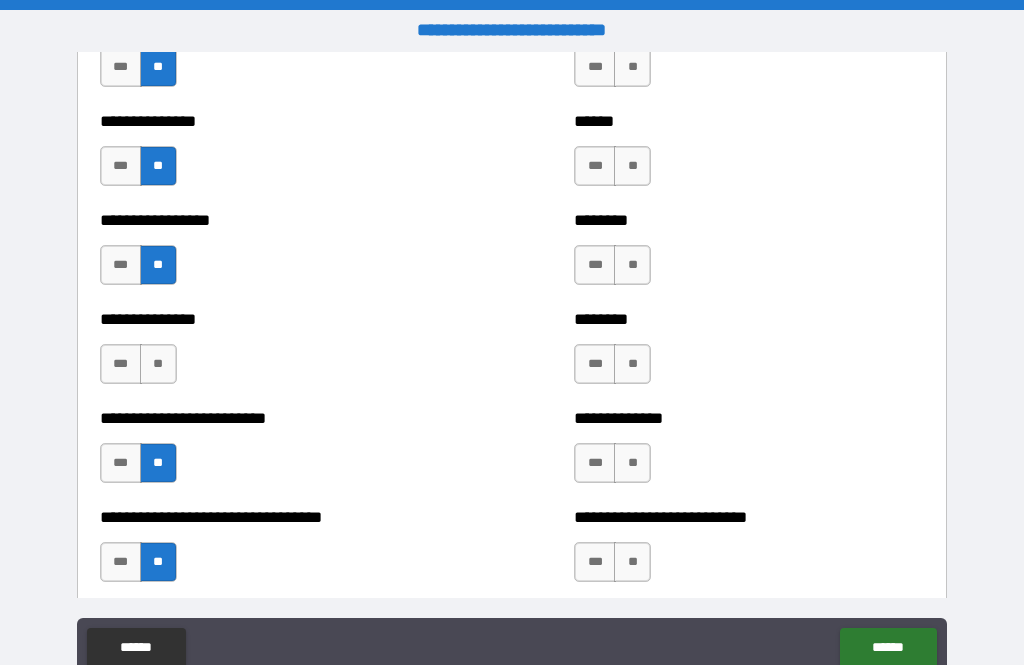 click on "**" at bounding box center (158, 364) 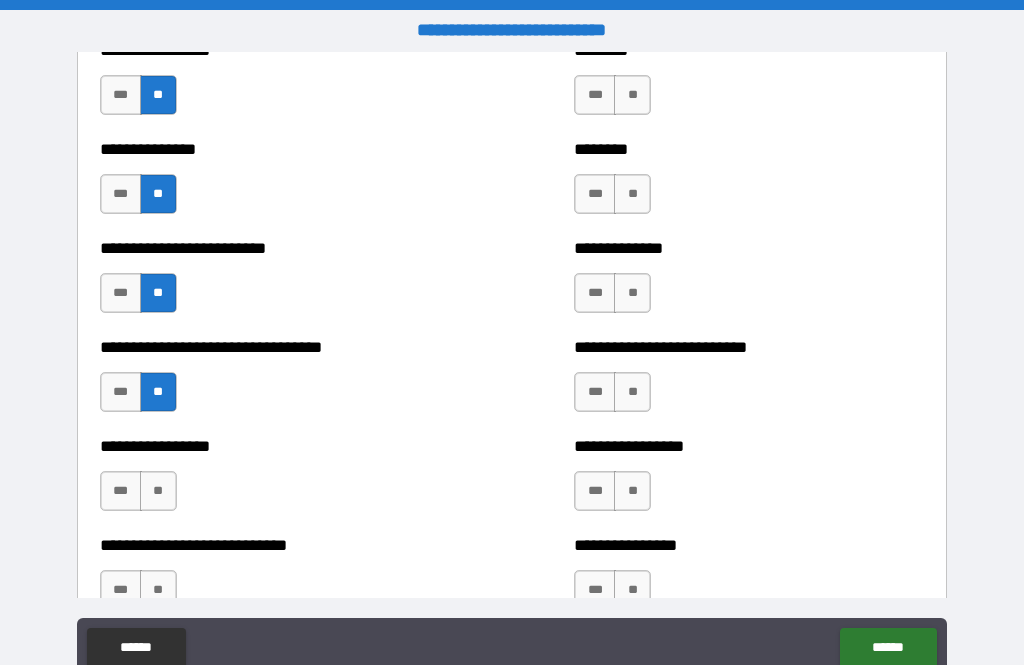 scroll, scrollTop: 1809, scrollLeft: 0, axis: vertical 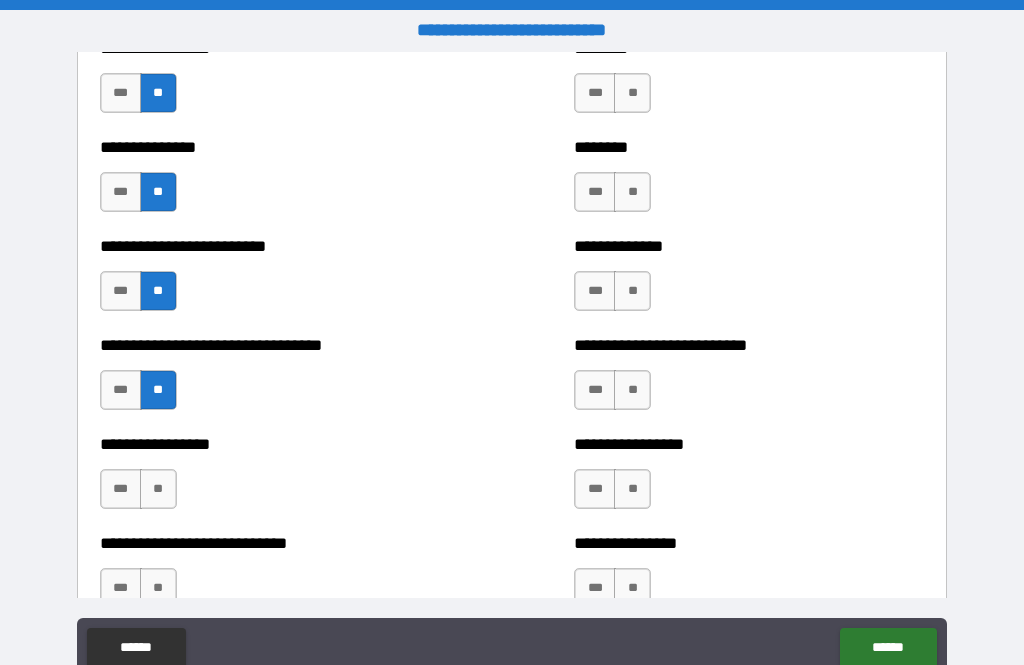 click on "**" at bounding box center (158, 489) 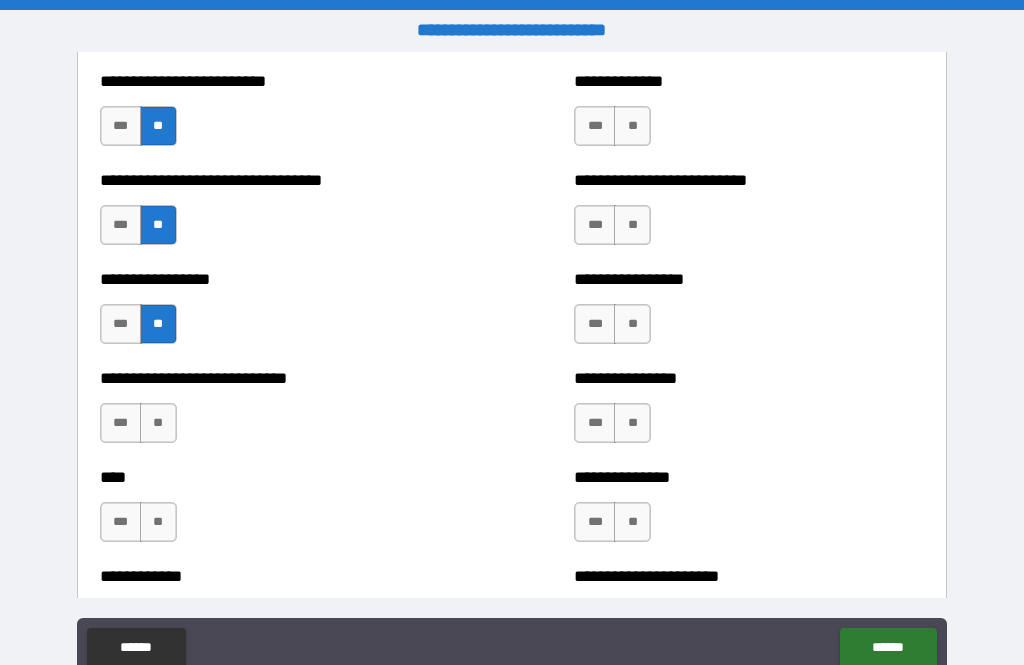 scroll, scrollTop: 1976, scrollLeft: 0, axis: vertical 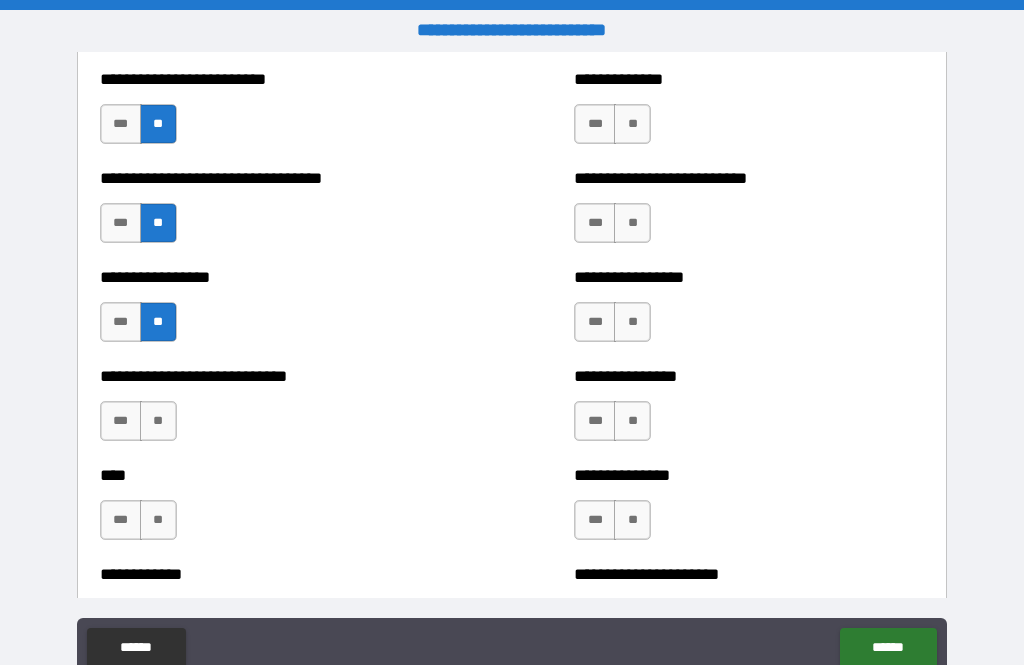 click on "**" at bounding box center (158, 421) 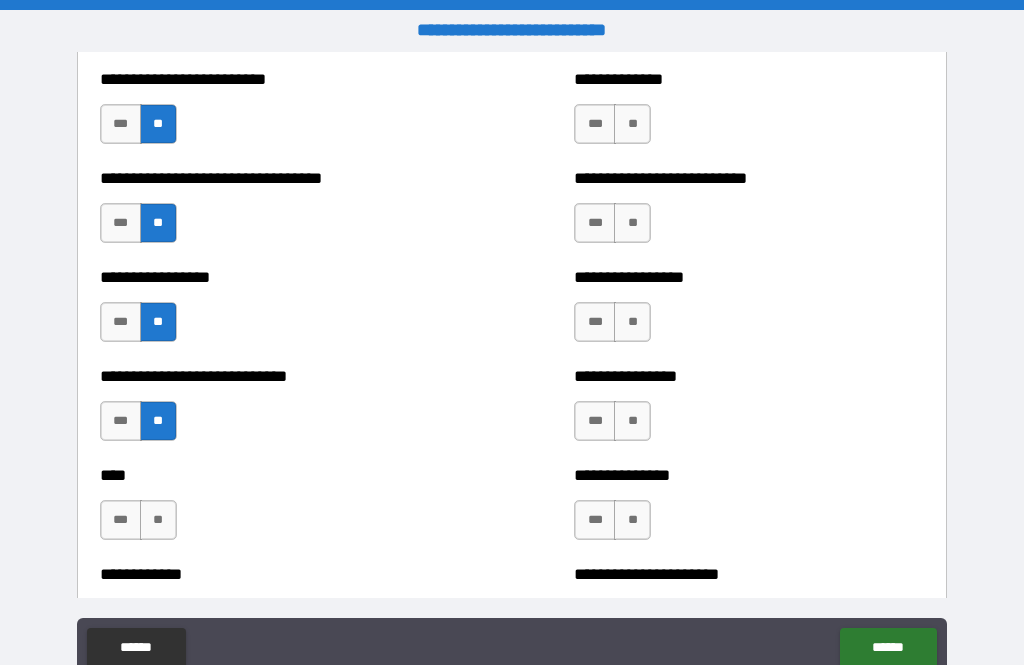 click on "**" at bounding box center (158, 520) 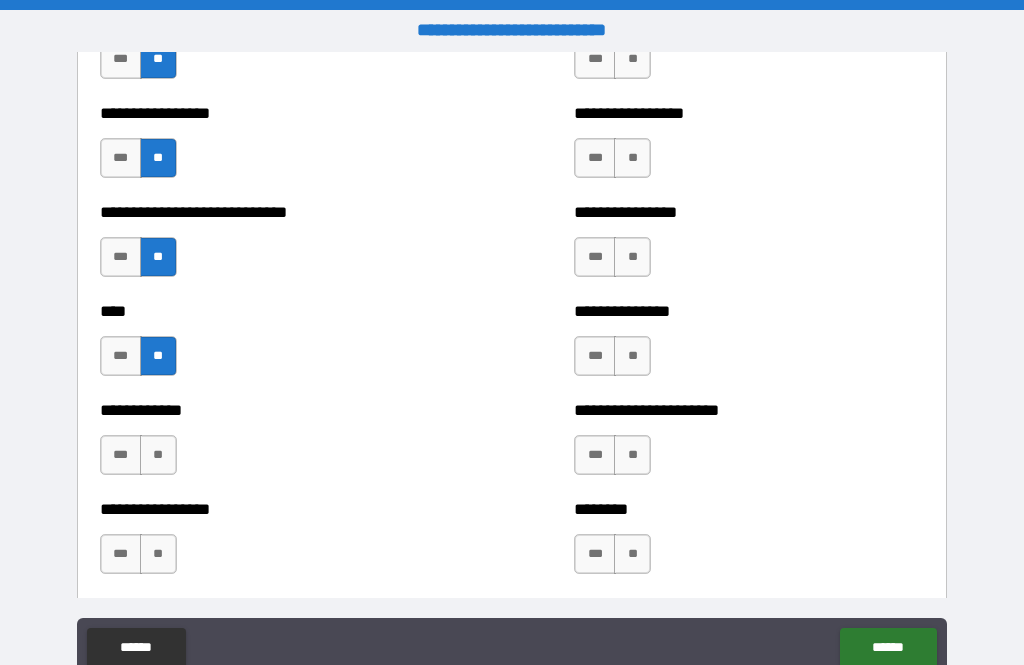 scroll, scrollTop: 2142, scrollLeft: 0, axis: vertical 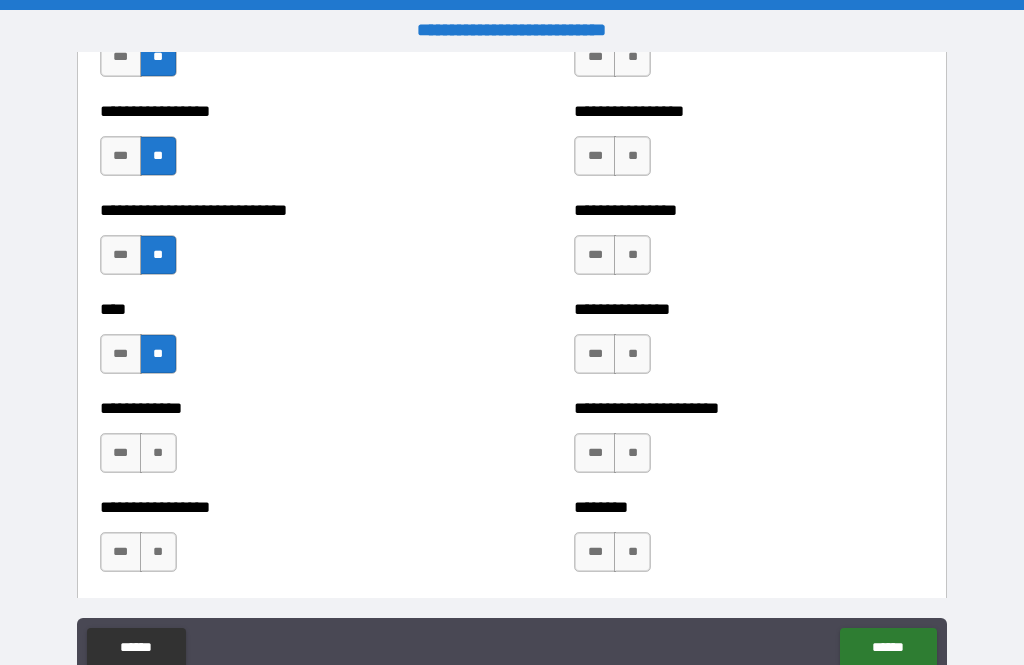 click on "**" at bounding box center (158, 453) 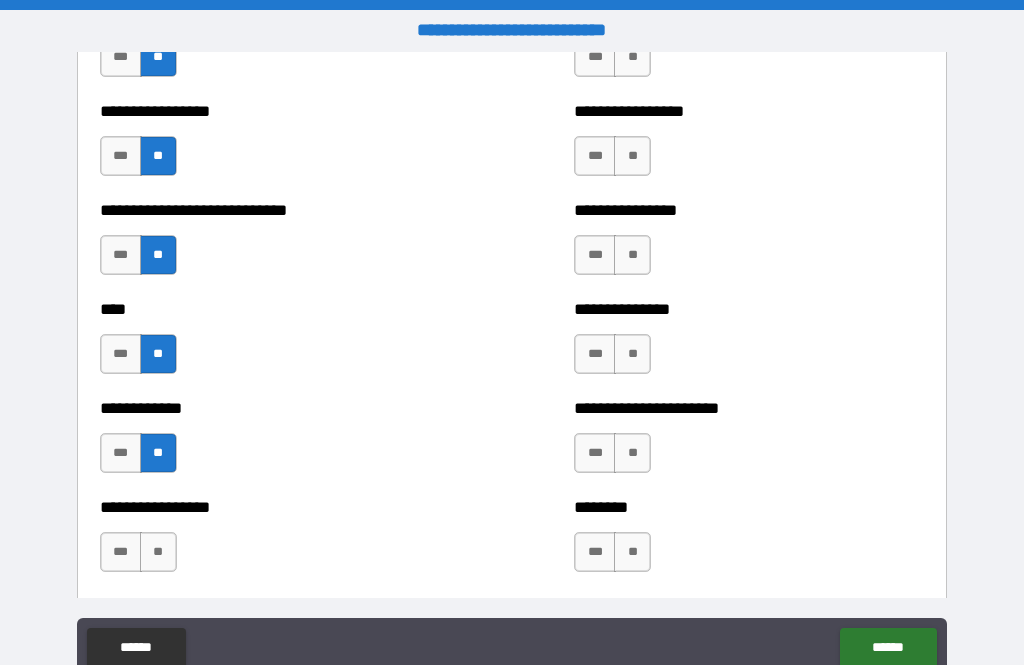 click on "**" at bounding box center [158, 552] 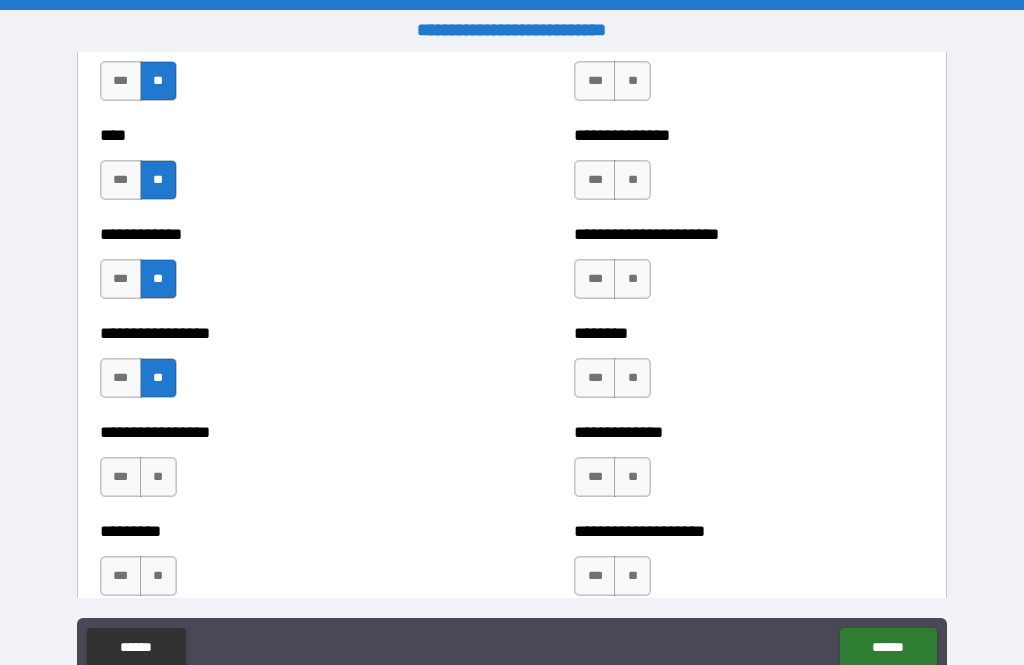 scroll, scrollTop: 2373, scrollLeft: 0, axis: vertical 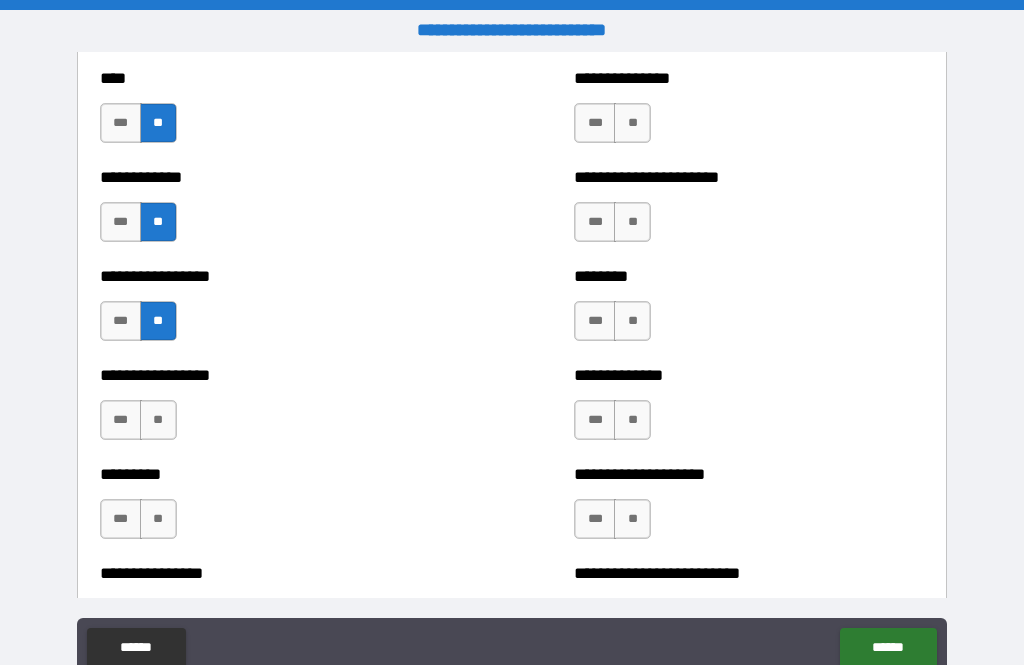 click on "**" at bounding box center [158, 420] 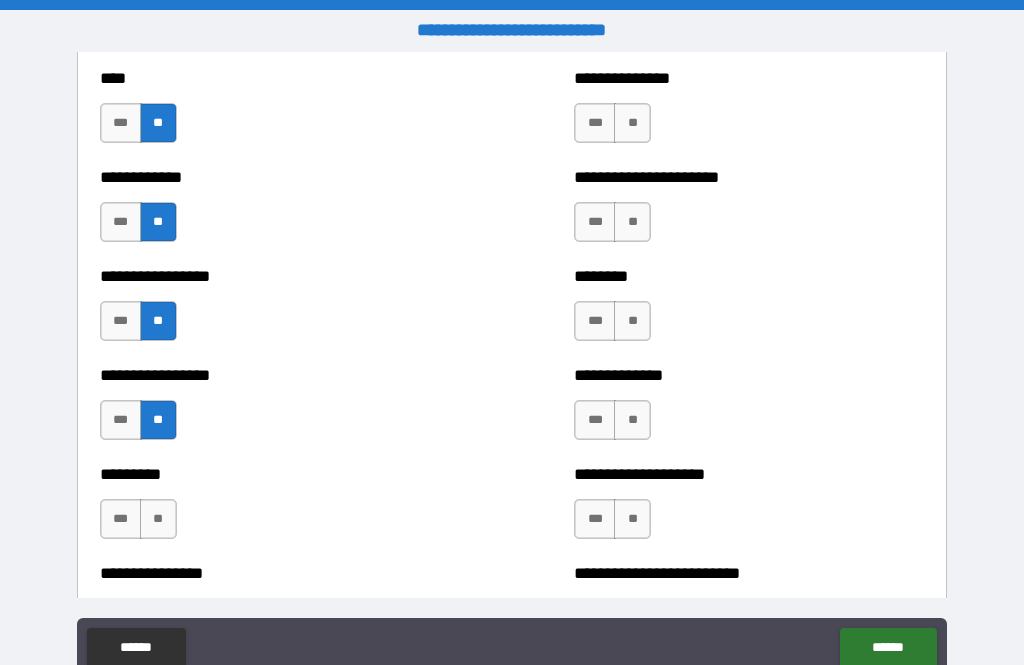 click on "**" at bounding box center (158, 519) 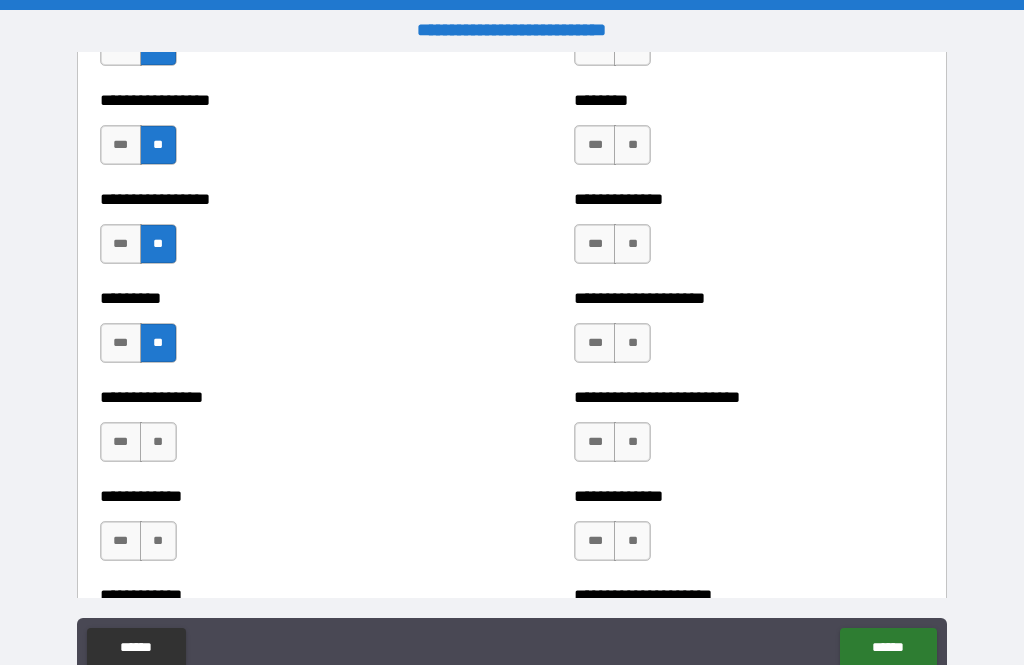 scroll, scrollTop: 2556, scrollLeft: 0, axis: vertical 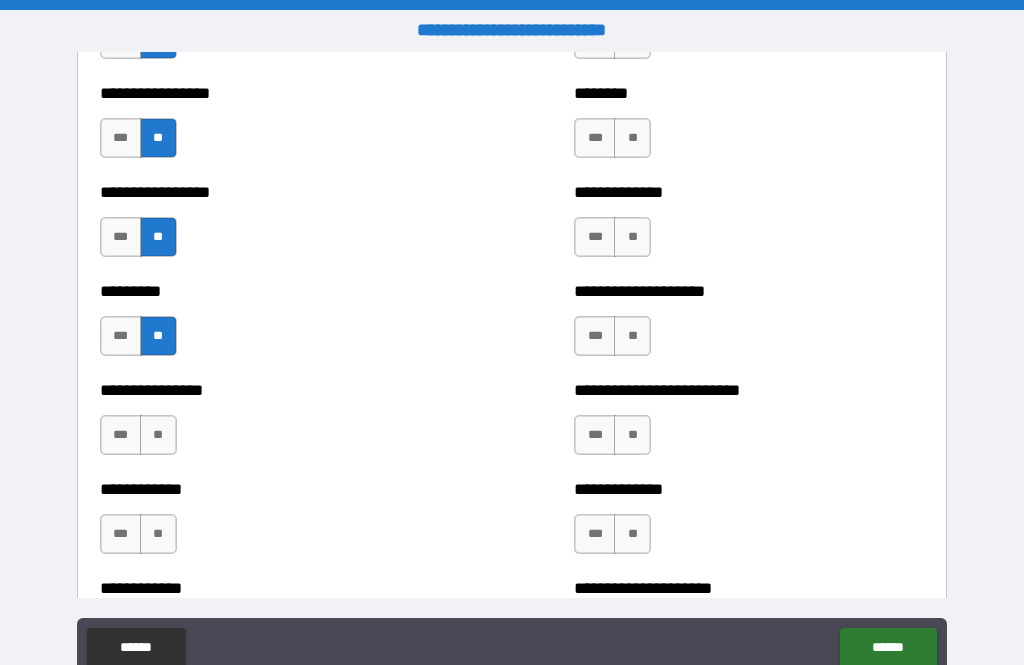 click on "**" at bounding box center [158, 435] 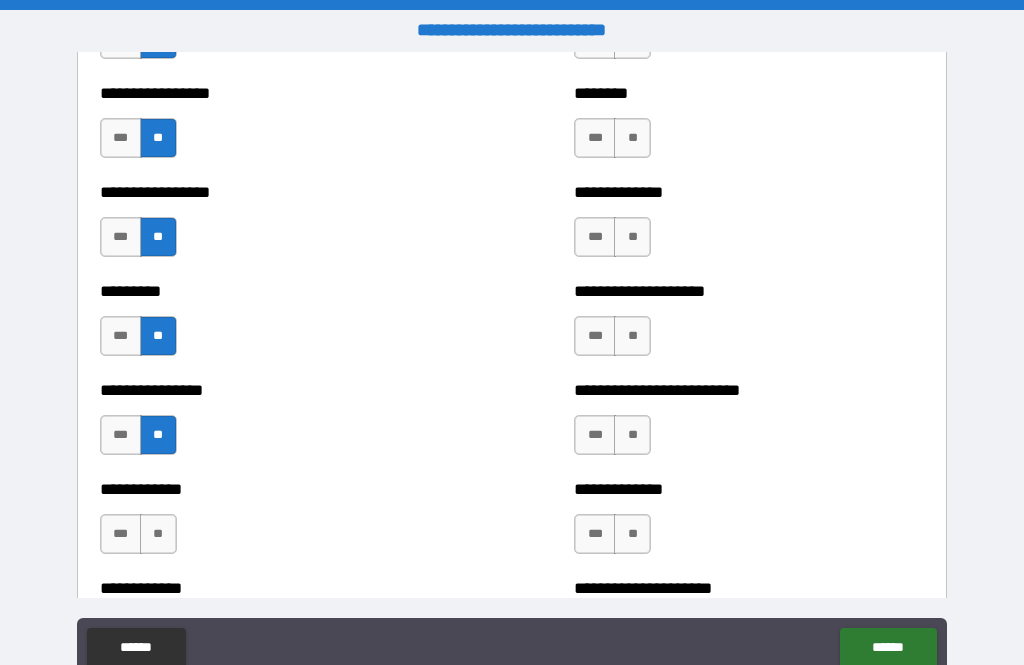 click on "**" at bounding box center [158, 534] 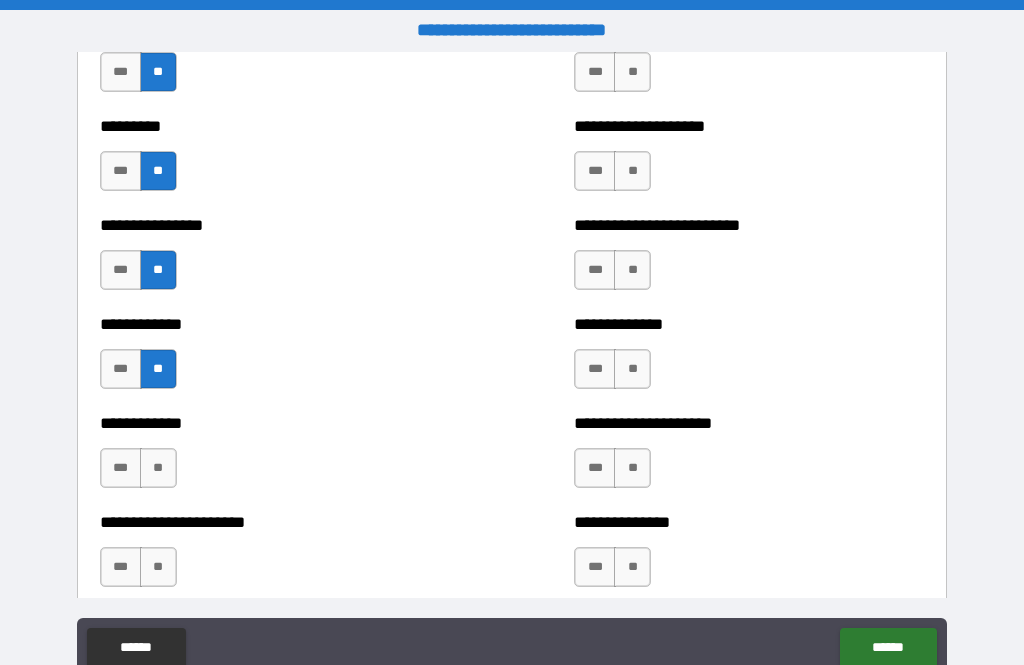 scroll, scrollTop: 2722, scrollLeft: 0, axis: vertical 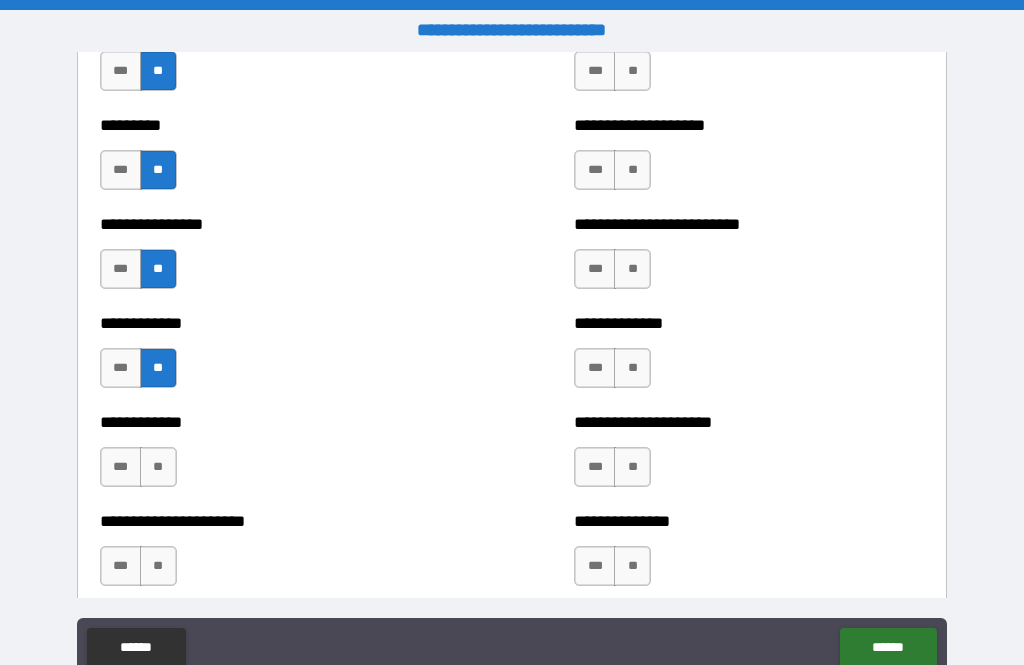 click on "**" at bounding box center (158, 467) 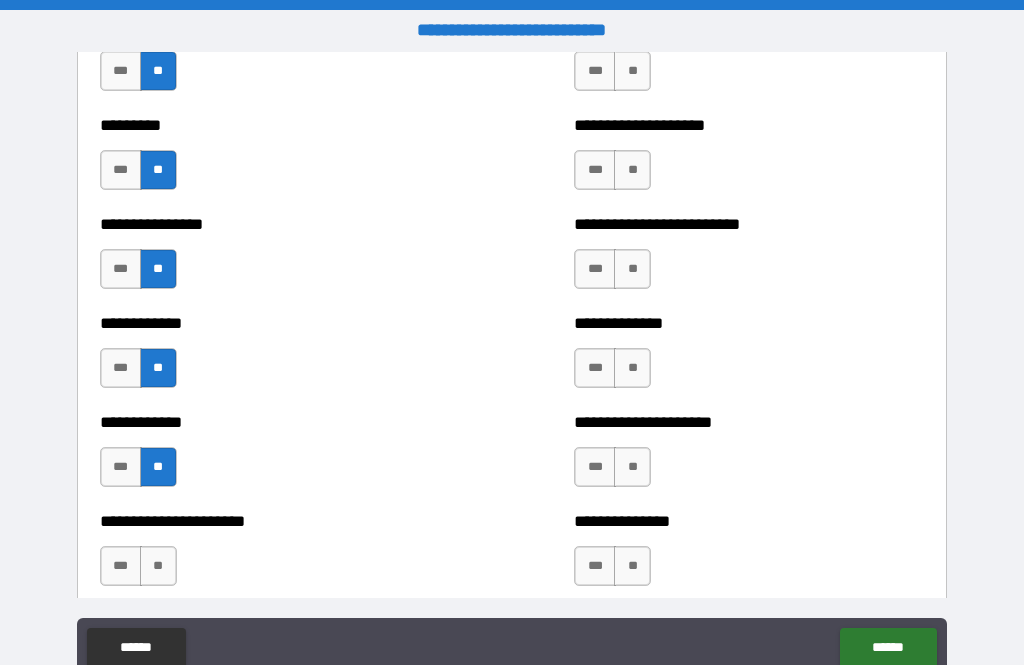 click on "**" at bounding box center [158, 566] 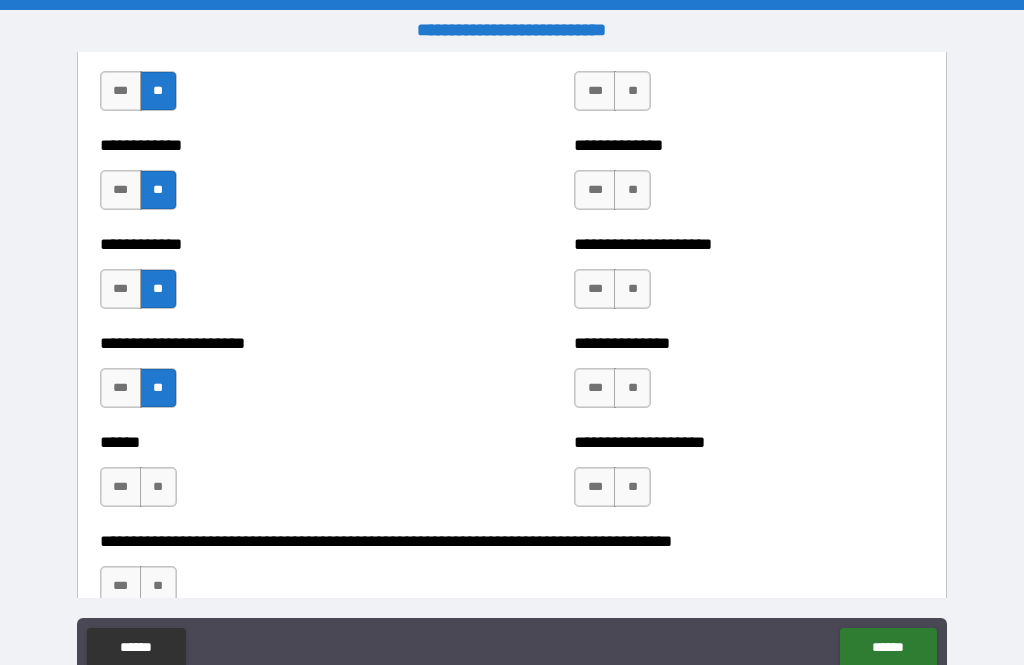click on "**" at bounding box center [158, 487] 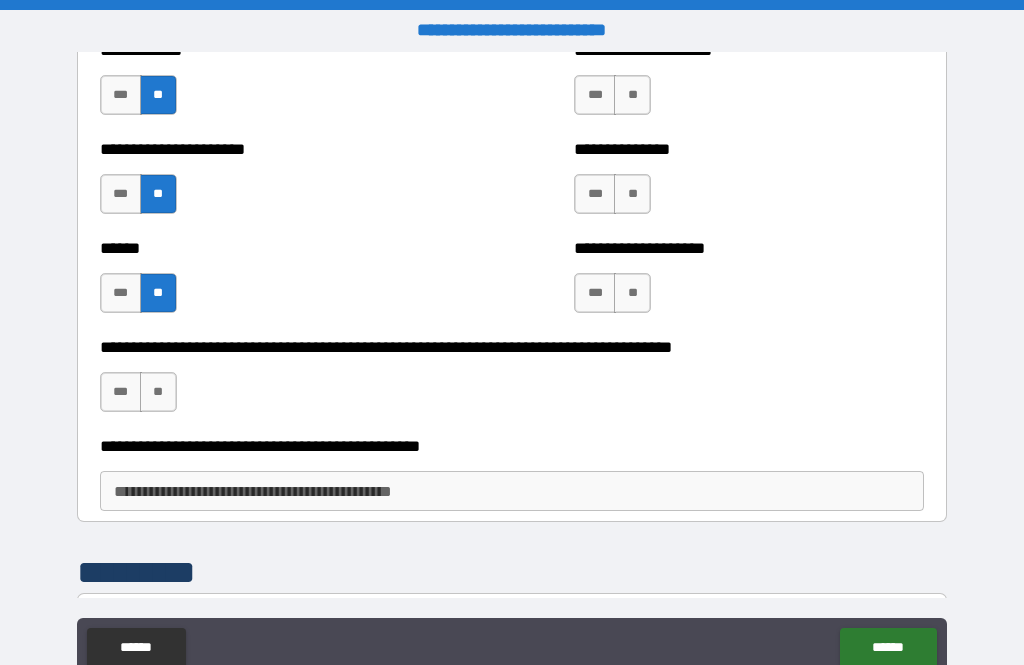 scroll, scrollTop: 3095, scrollLeft: 0, axis: vertical 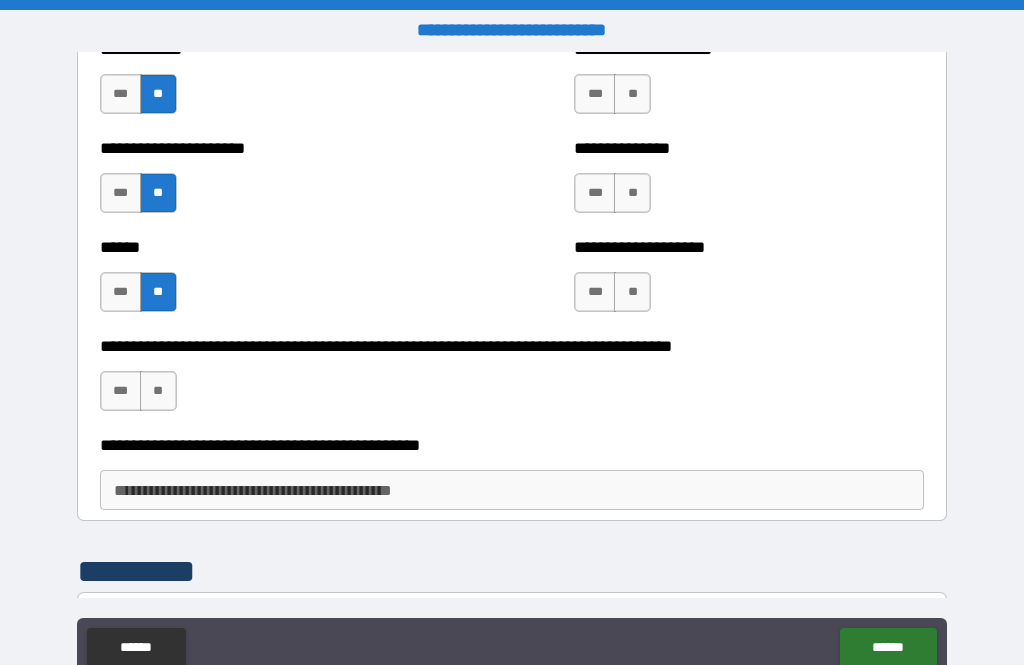 click on "**" at bounding box center (158, 391) 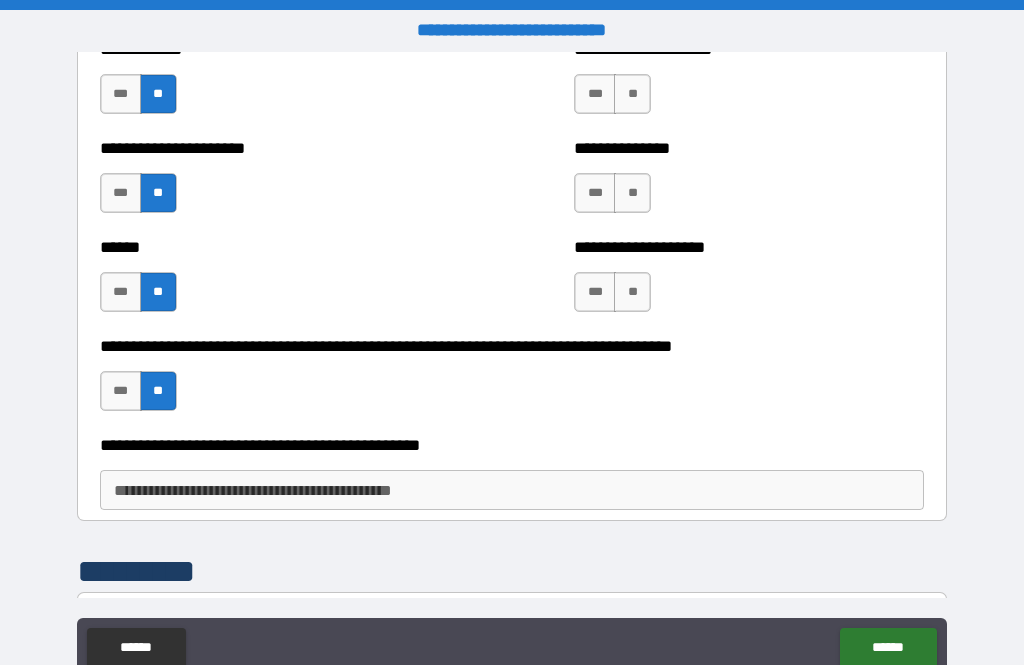 click on "**" at bounding box center (632, 292) 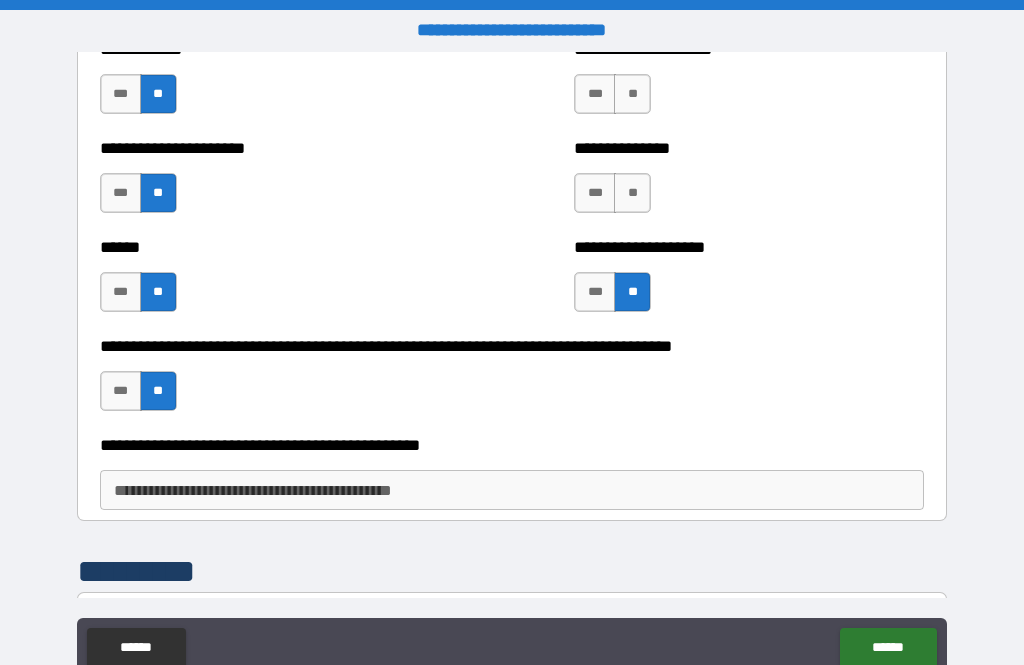 click on "**" at bounding box center [632, 193] 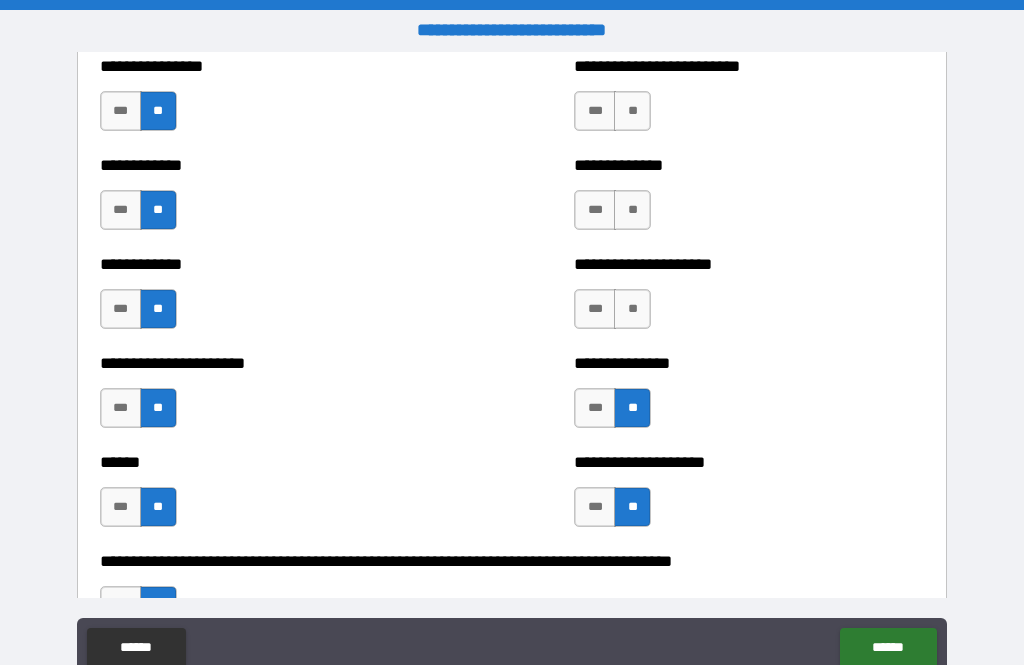 scroll, scrollTop: 2860, scrollLeft: 0, axis: vertical 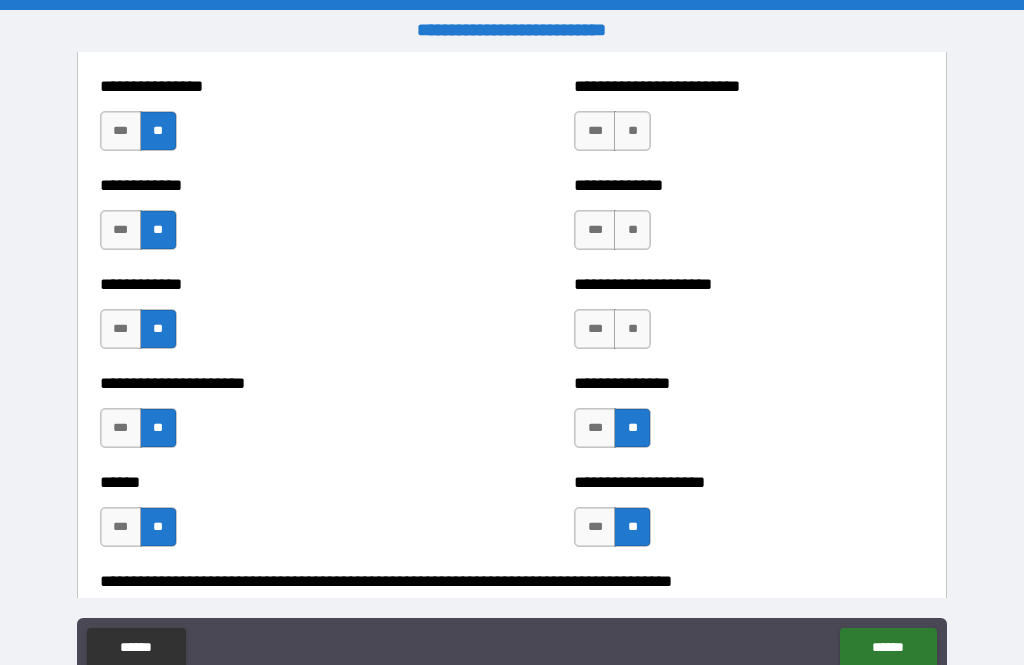 click on "**" at bounding box center (632, 329) 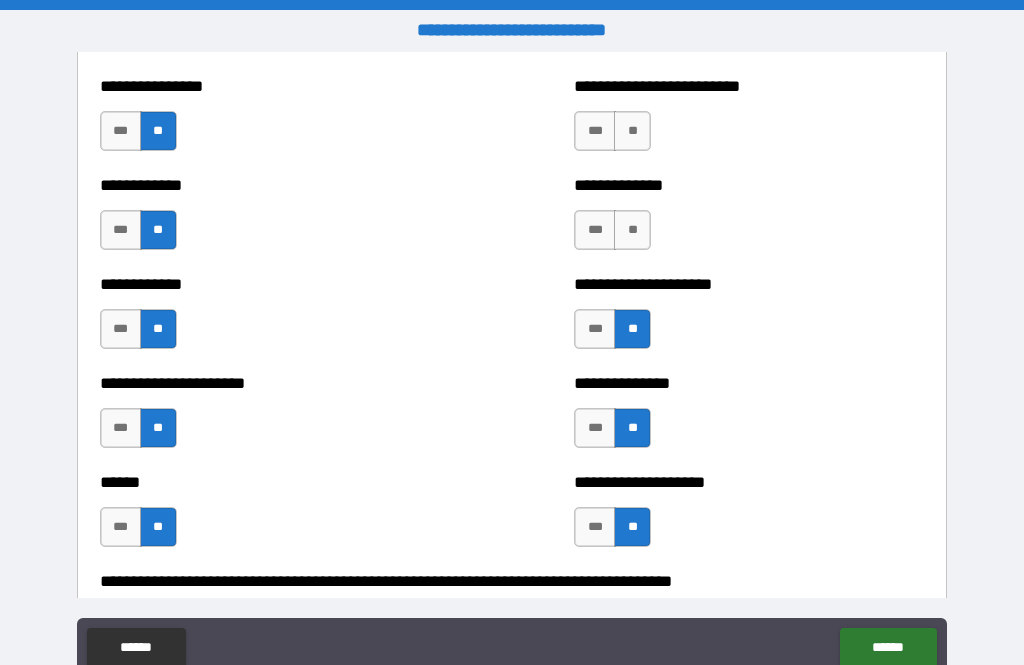 click on "**" at bounding box center [632, 230] 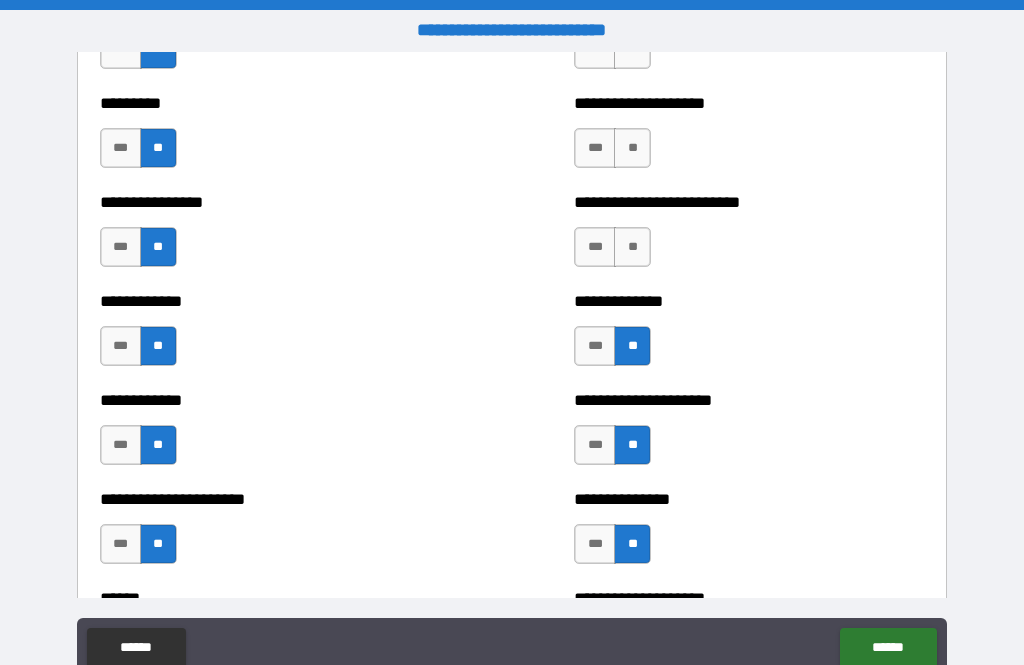 click on "**" at bounding box center [632, 247] 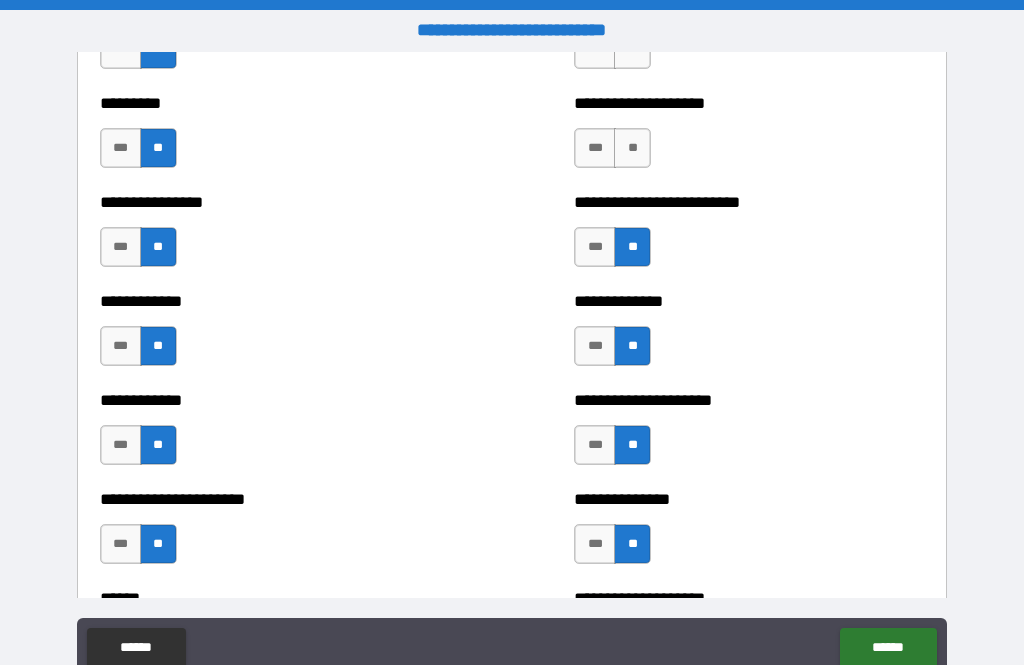 click on "**" at bounding box center [632, 148] 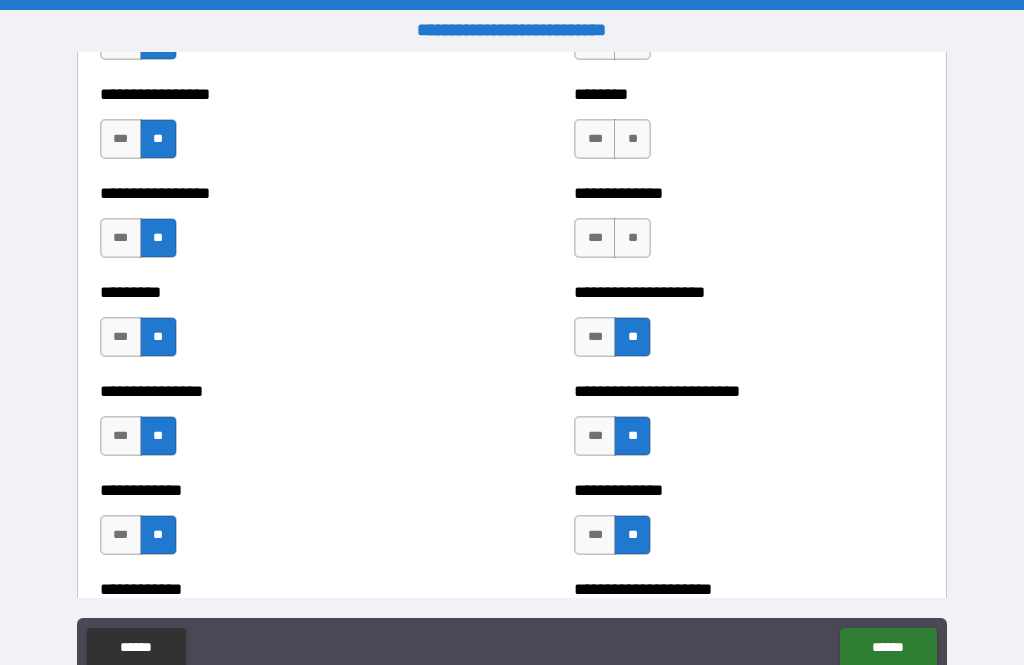 click on "**" at bounding box center (632, 238) 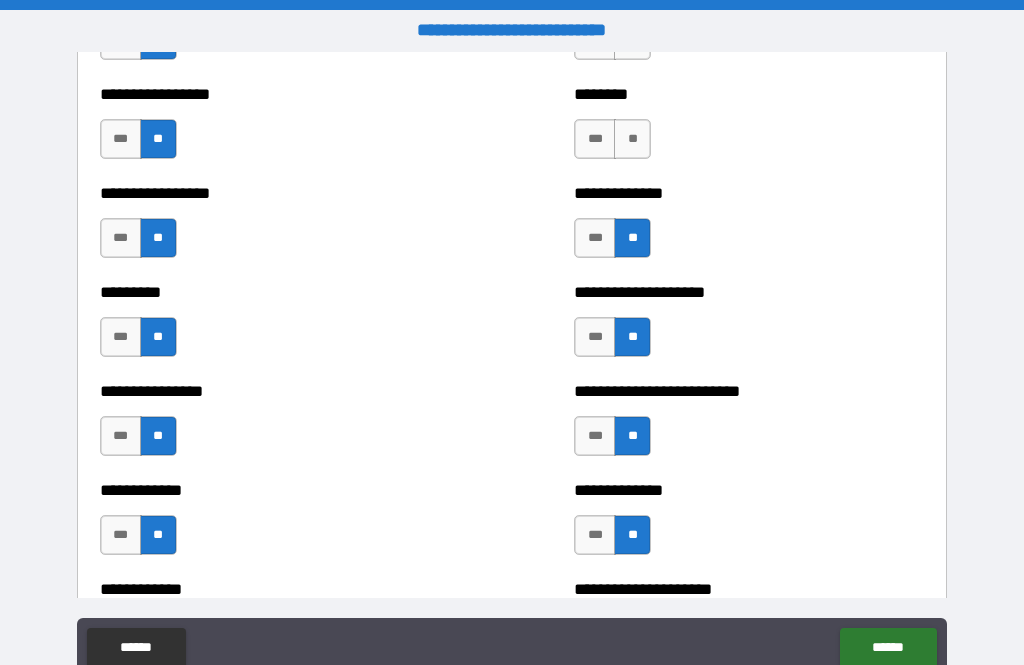 click on "**" at bounding box center [632, 139] 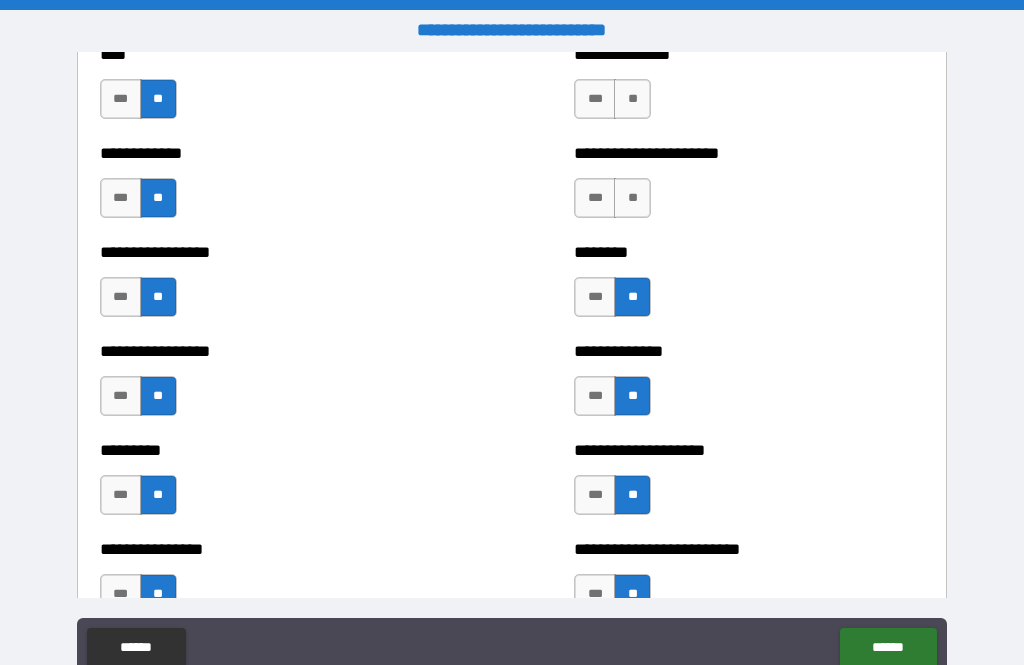 scroll, scrollTop: 2390, scrollLeft: 0, axis: vertical 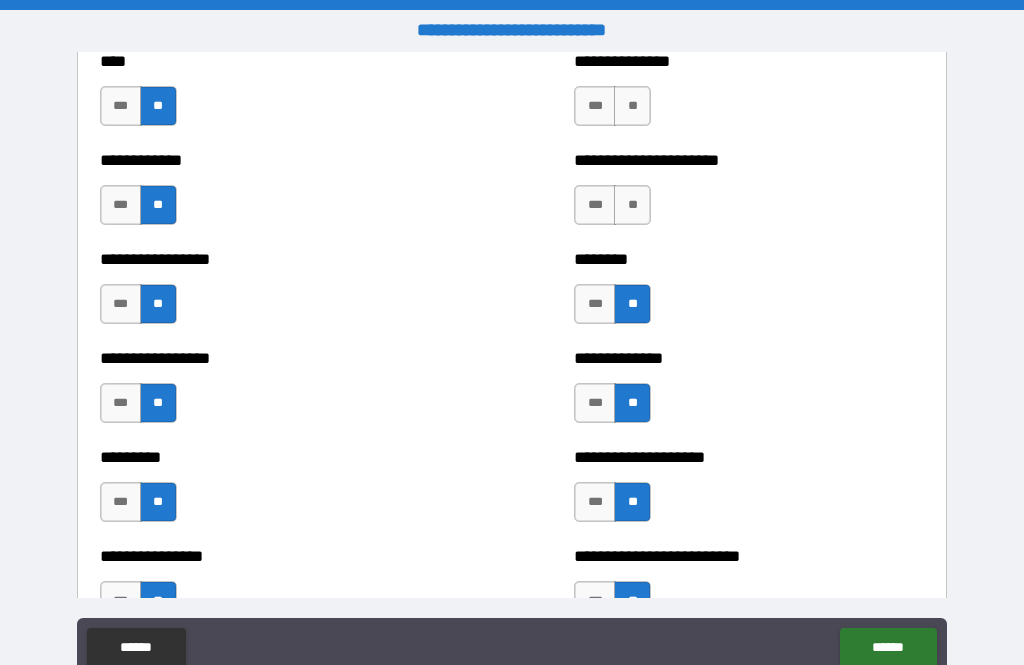 click on "**" at bounding box center (632, 205) 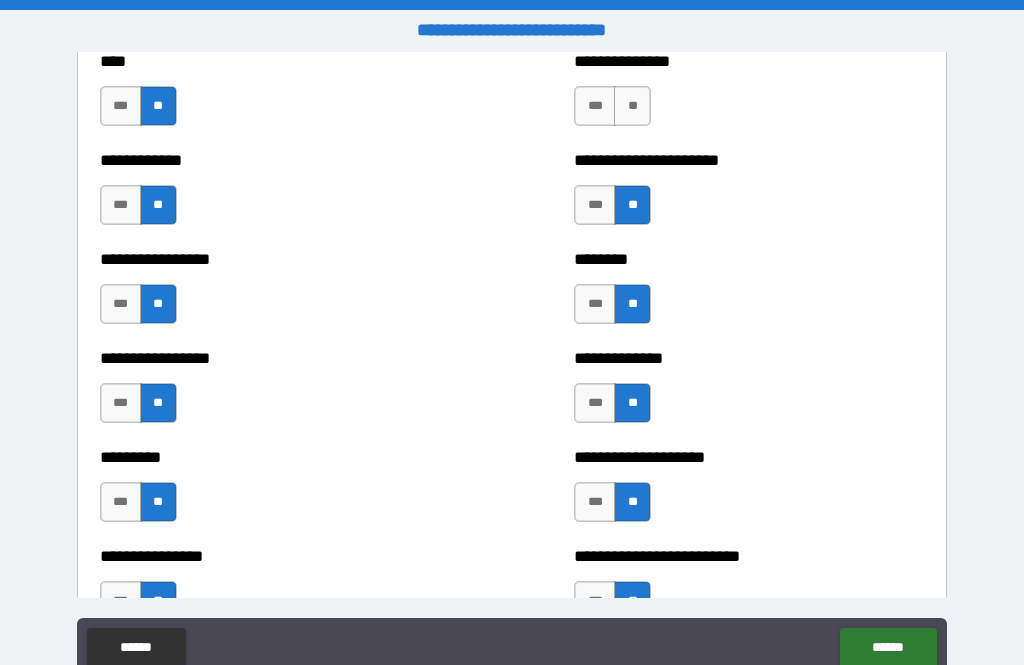 click on "**" at bounding box center [632, 106] 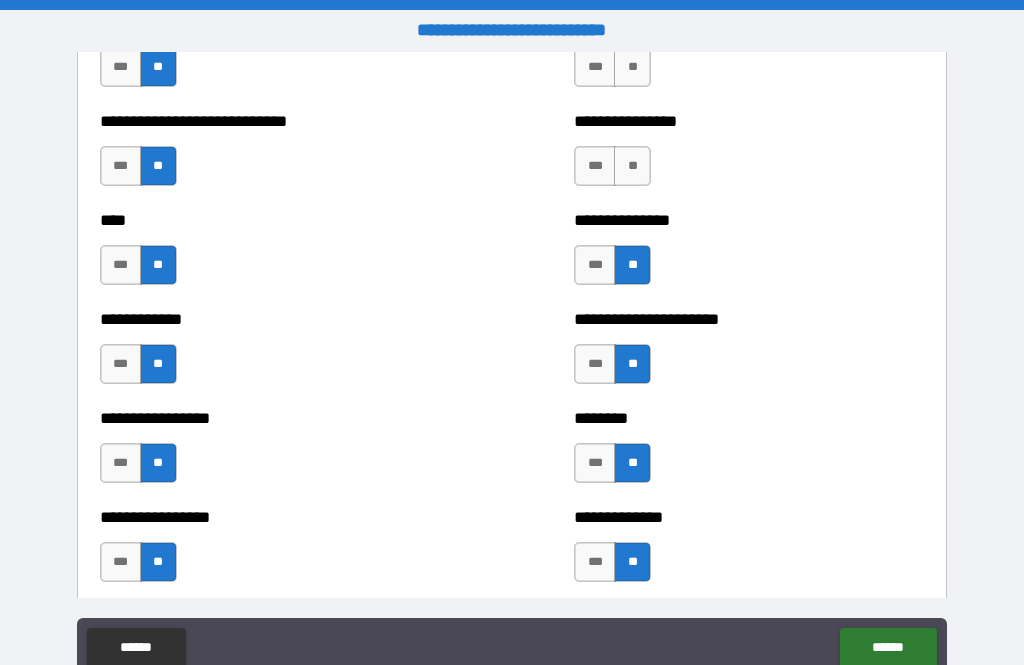 scroll, scrollTop: 2225, scrollLeft: 0, axis: vertical 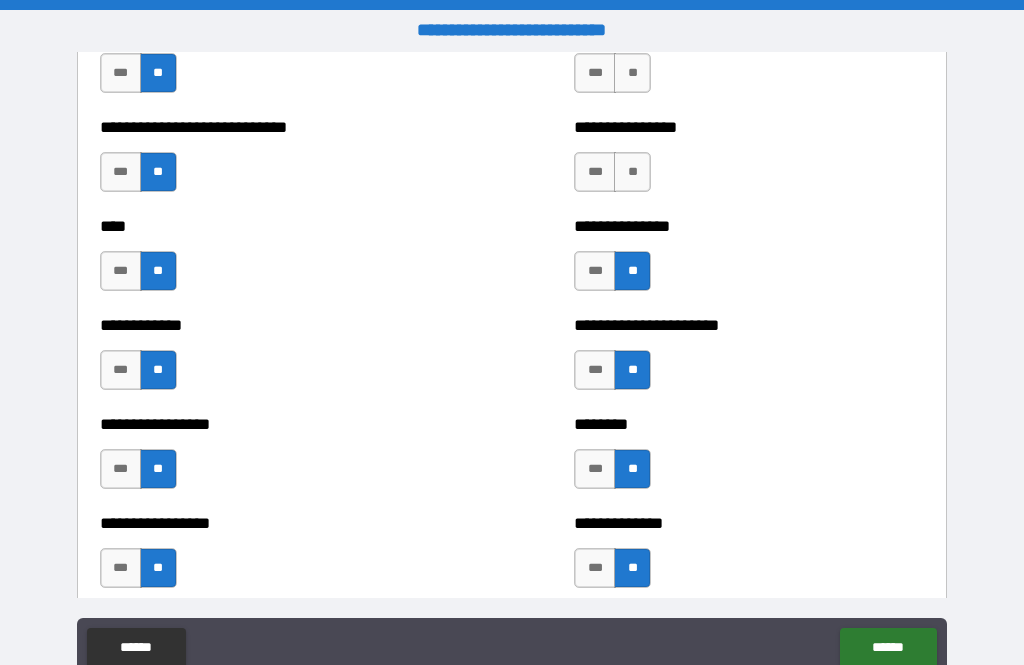 click on "**" at bounding box center (632, 172) 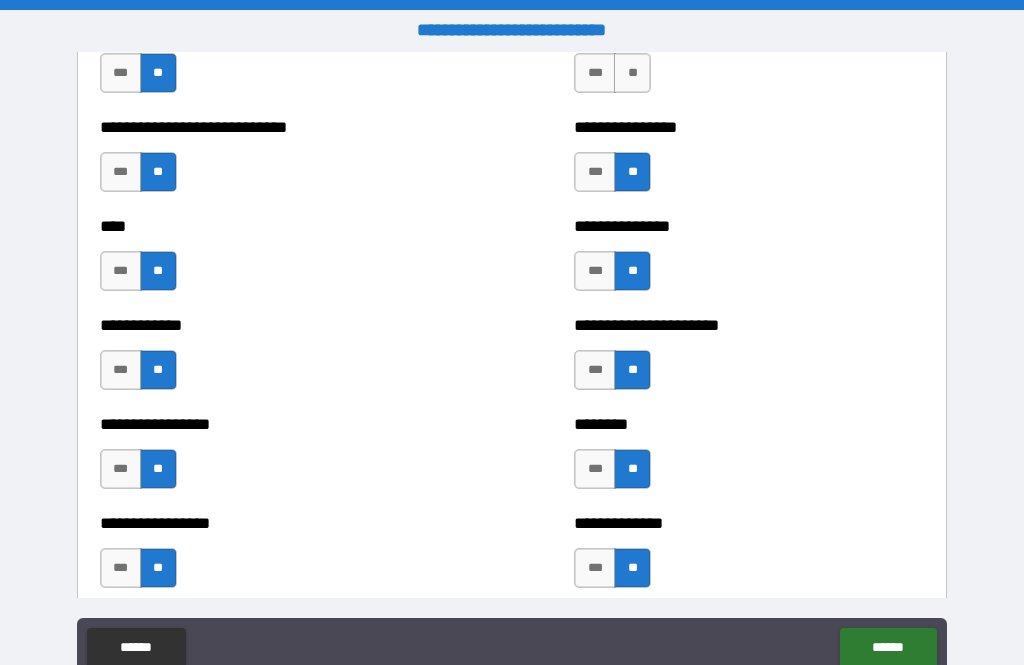 click on "**" at bounding box center (632, 73) 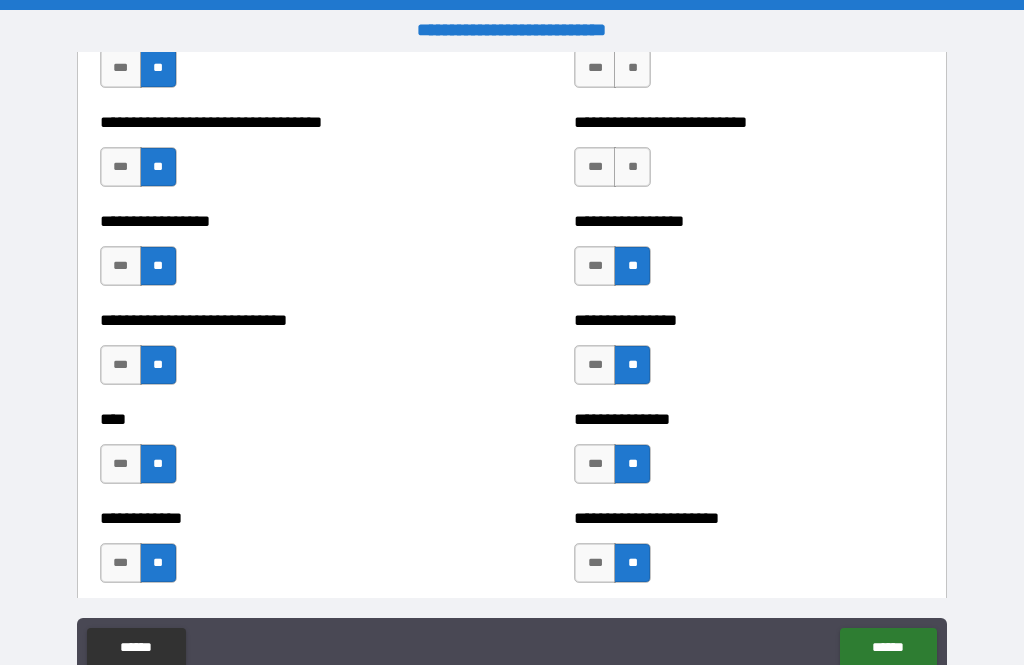 click on "**" at bounding box center (632, 167) 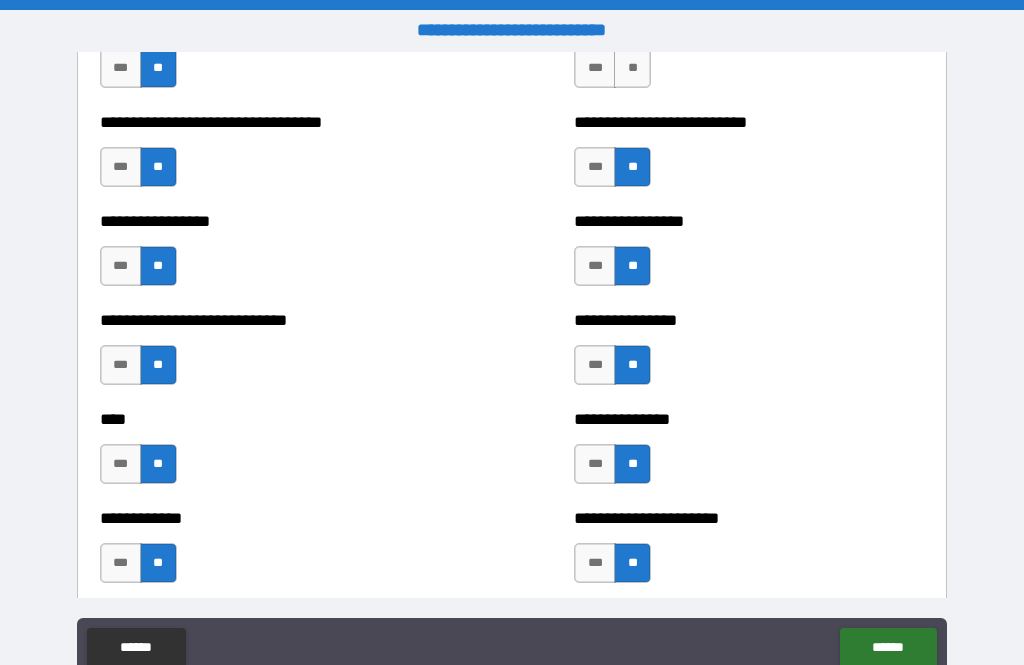 click on "**" at bounding box center (632, 68) 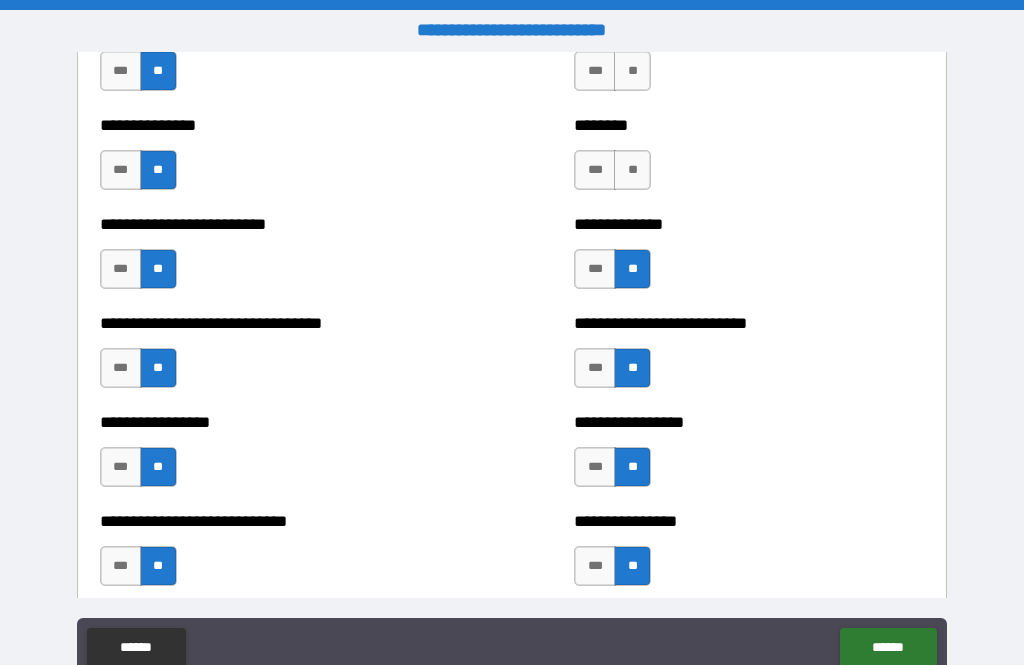 click on "**" at bounding box center [632, 170] 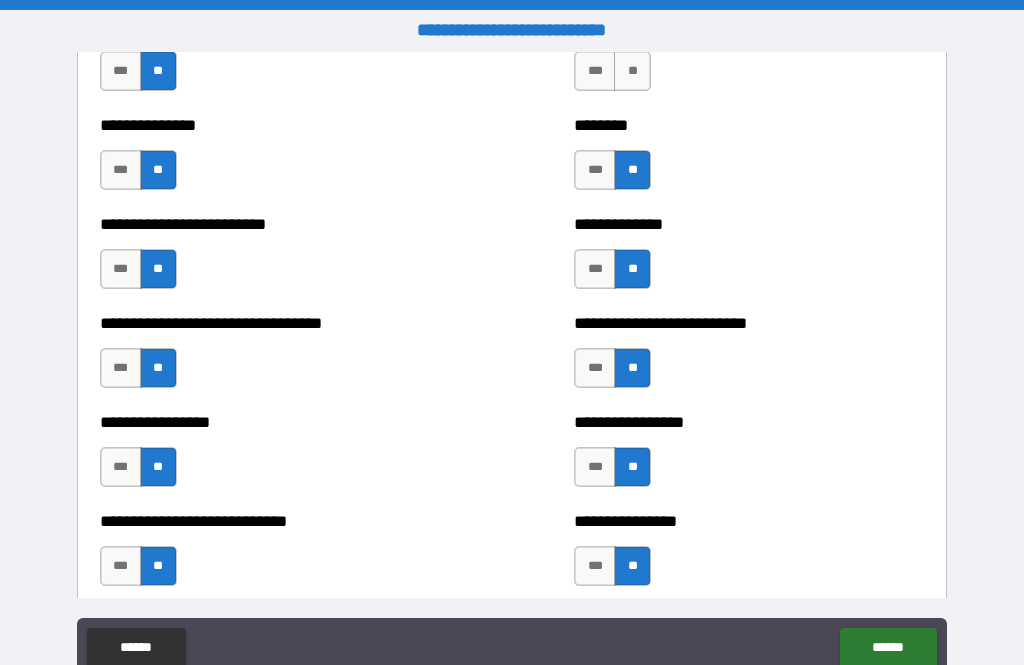 click on "**" at bounding box center [632, 71] 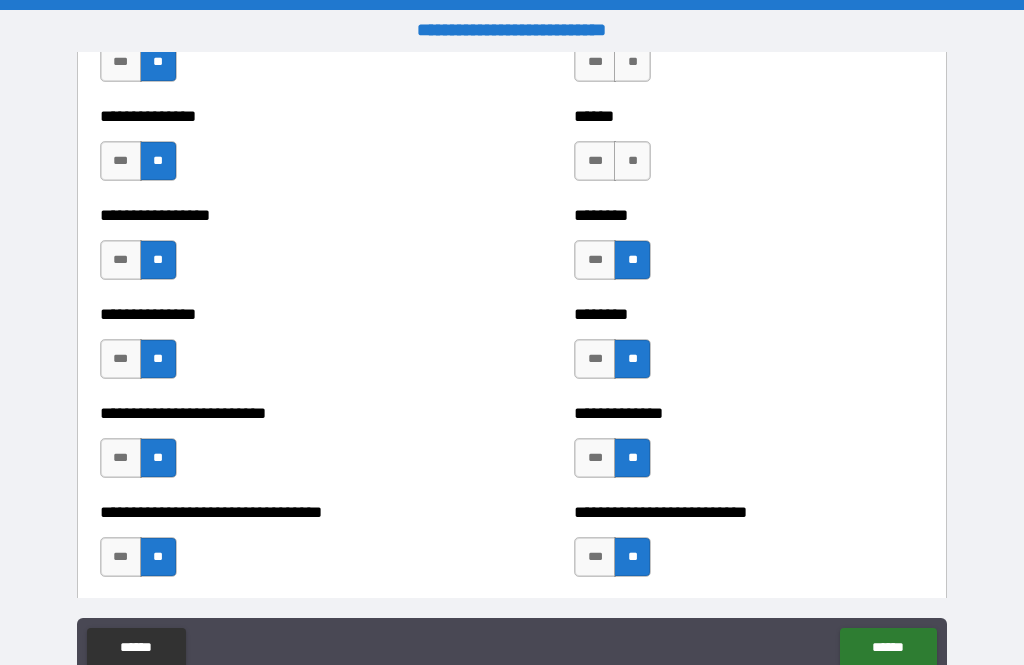 click on "**" at bounding box center [632, 161] 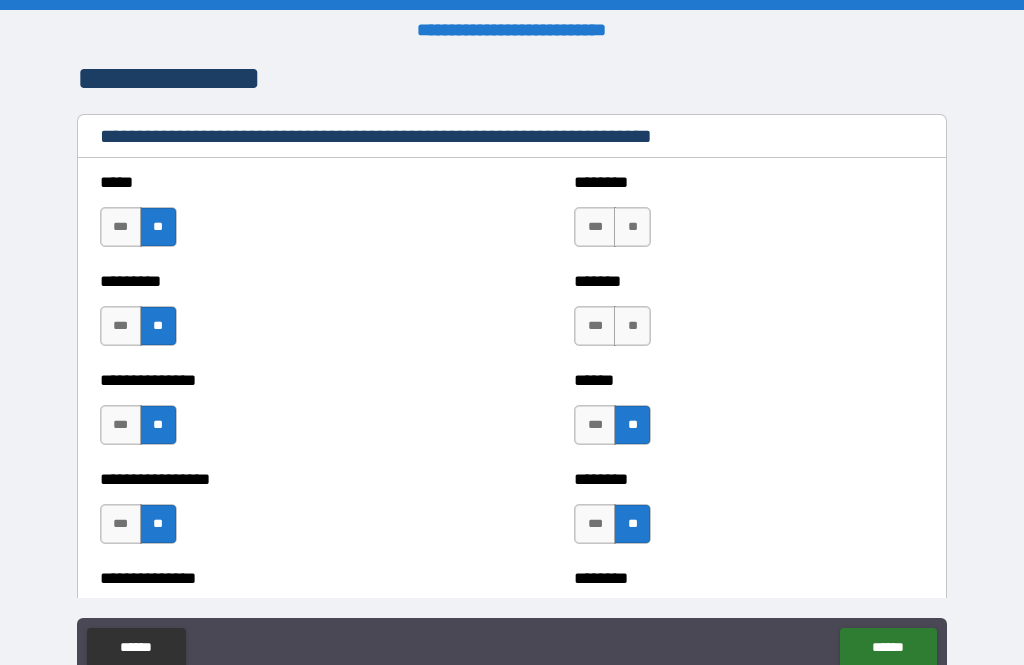 click on "**" at bounding box center (632, 326) 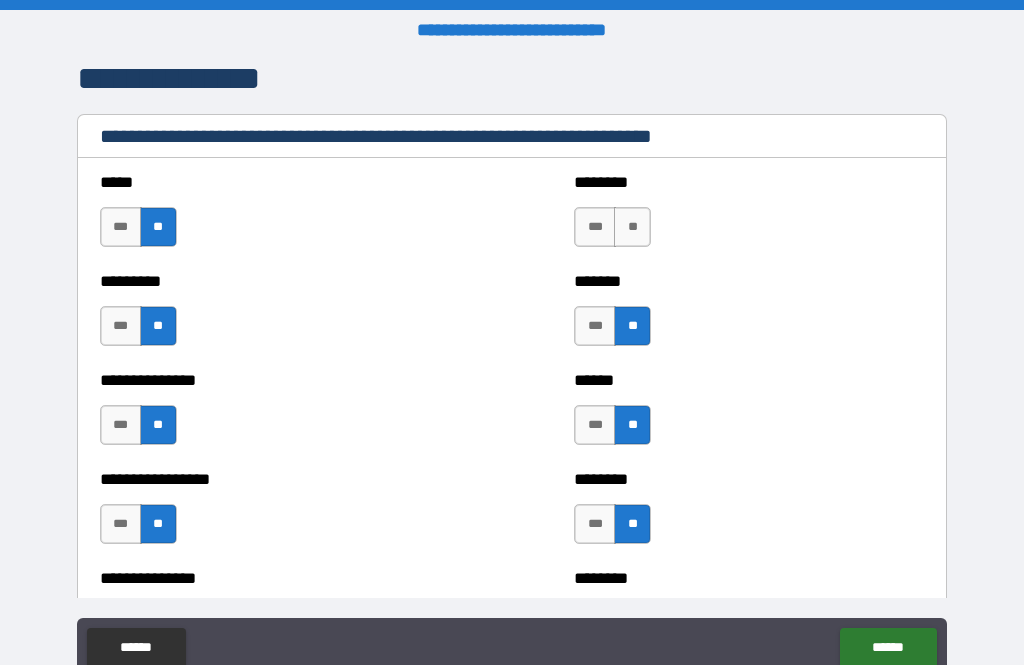 click on "******** *** **" at bounding box center [749, 217] 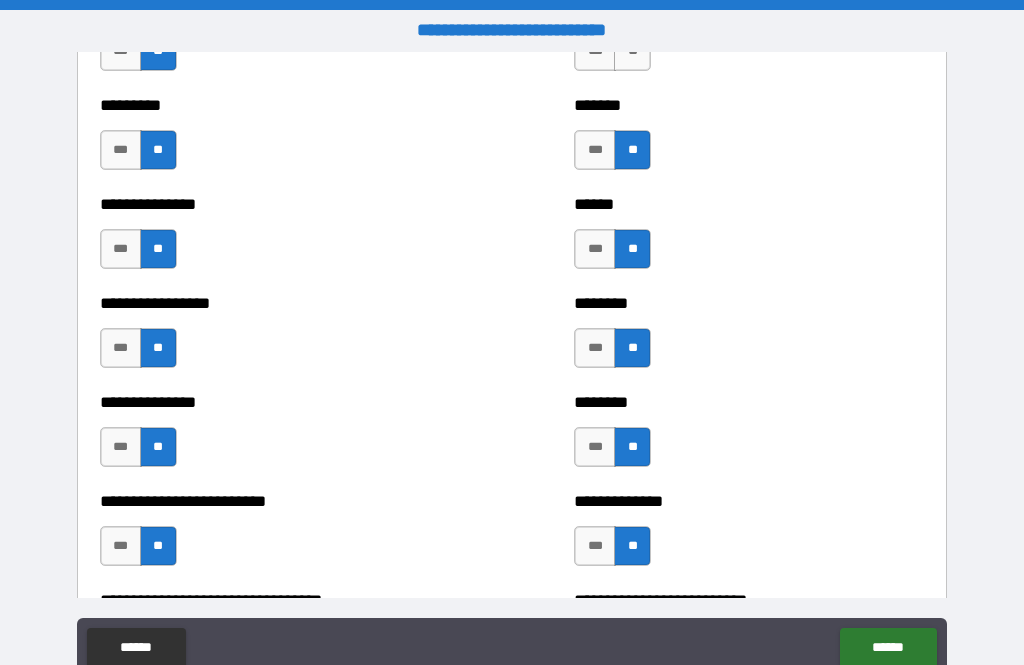 scroll, scrollTop: 1552, scrollLeft: 0, axis: vertical 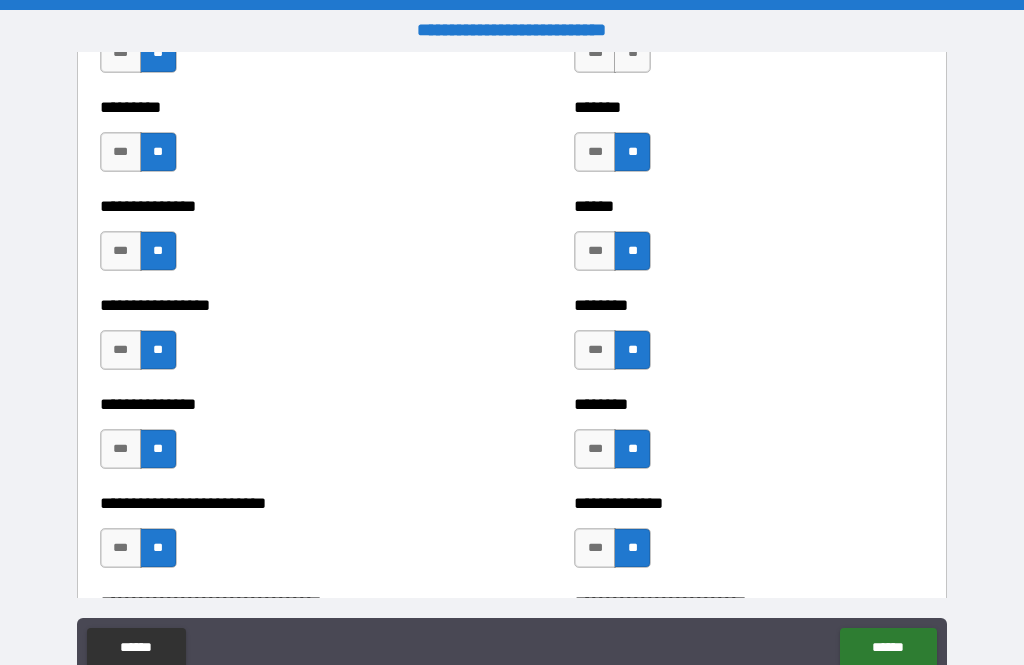 click on "**" at bounding box center [632, 53] 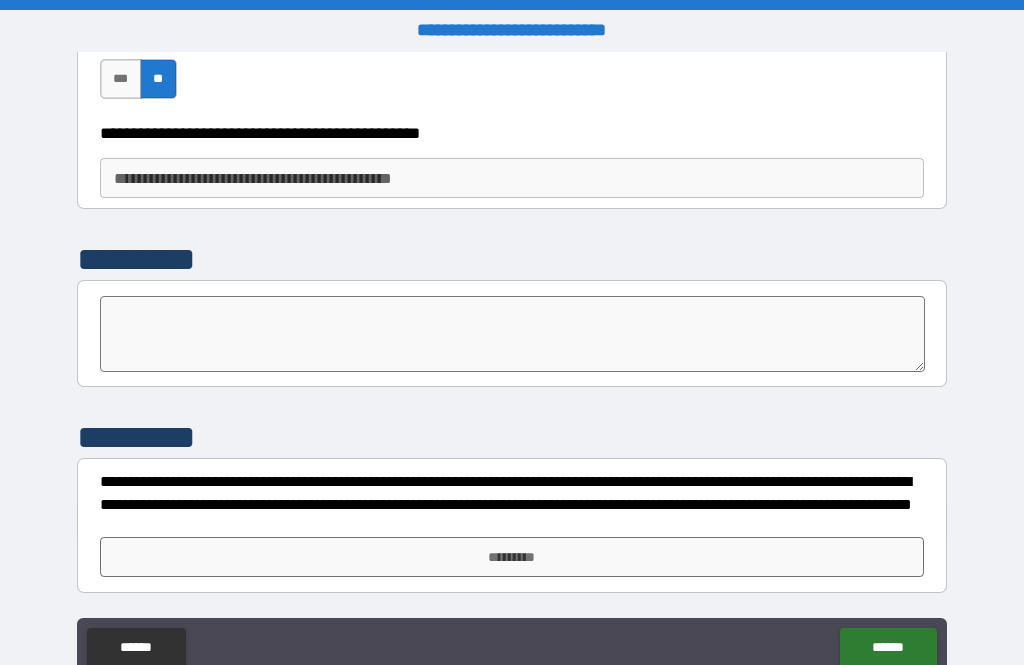 click on "*********" at bounding box center (512, 557) 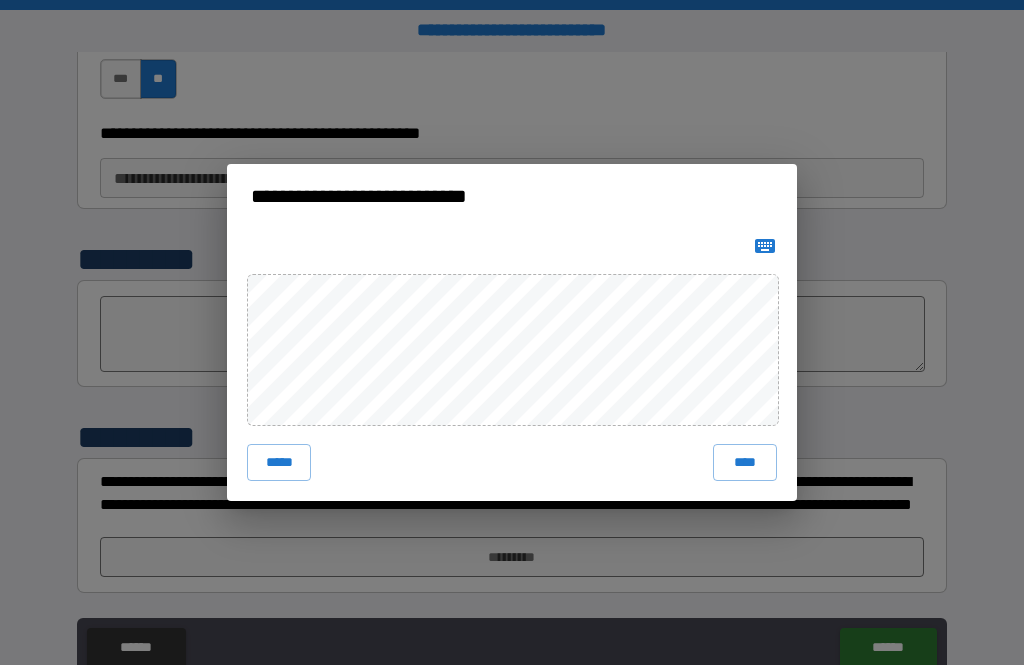 scroll, scrollTop: 3407, scrollLeft: 0, axis: vertical 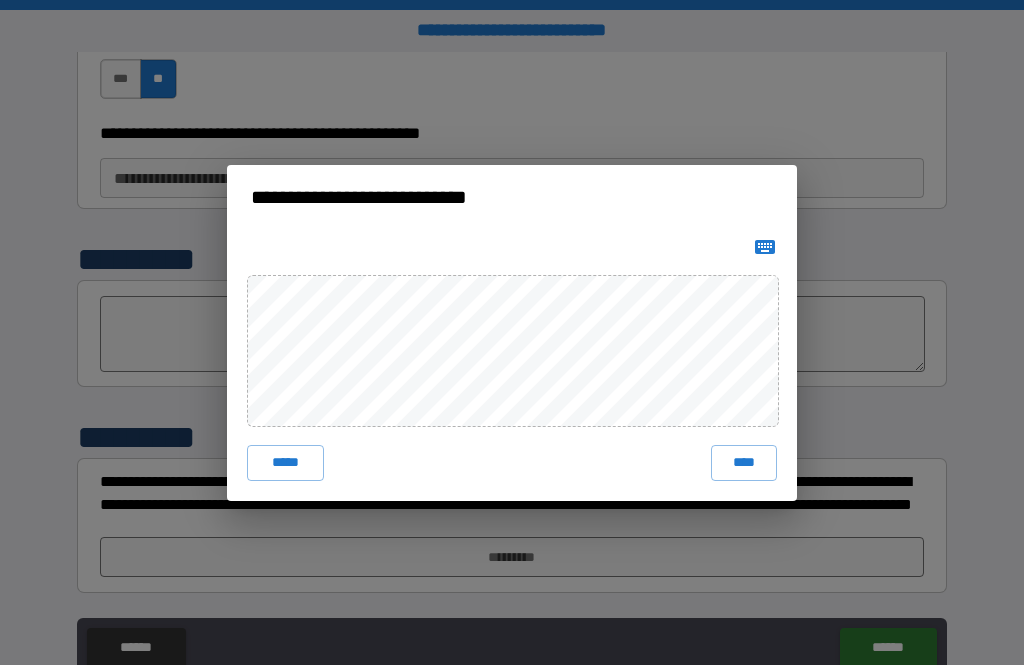 click on "****" at bounding box center (744, 463) 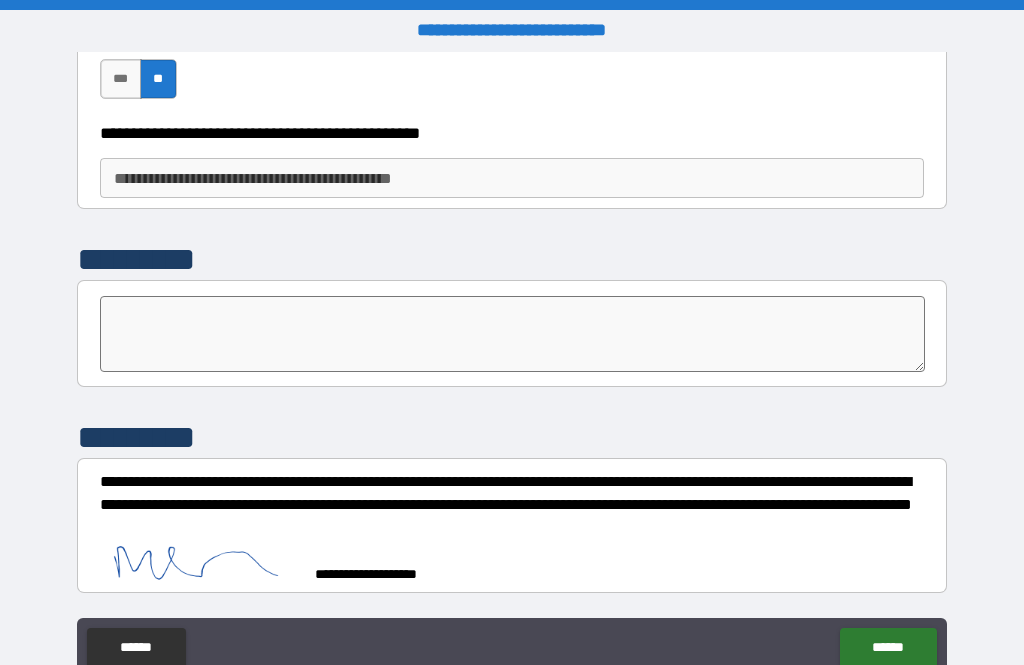 scroll, scrollTop: 3397, scrollLeft: 0, axis: vertical 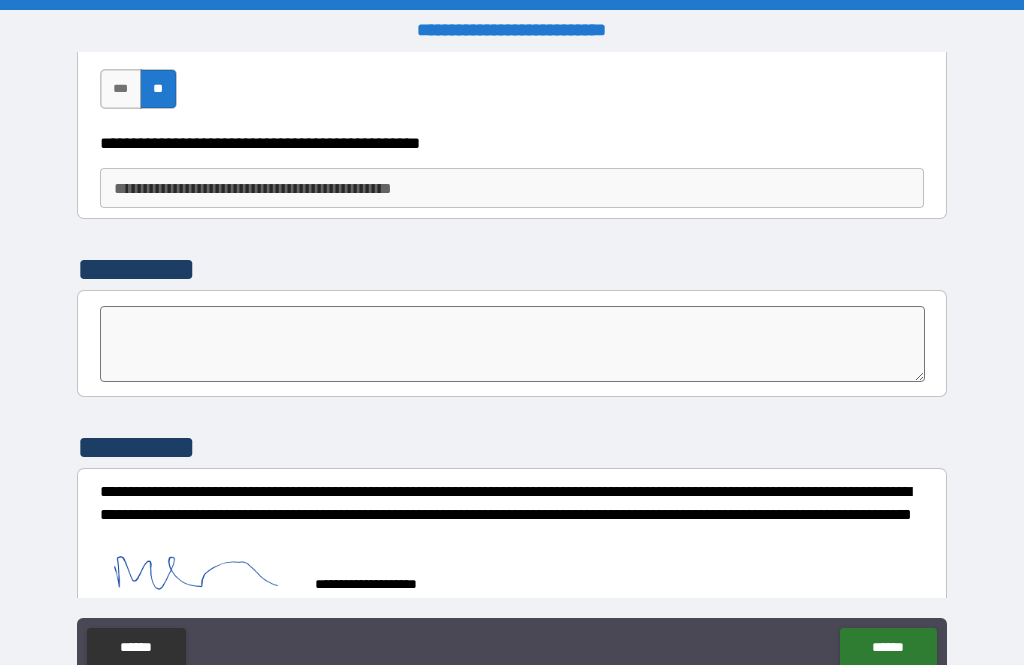 click on "******   ******" at bounding box center (512, 648) 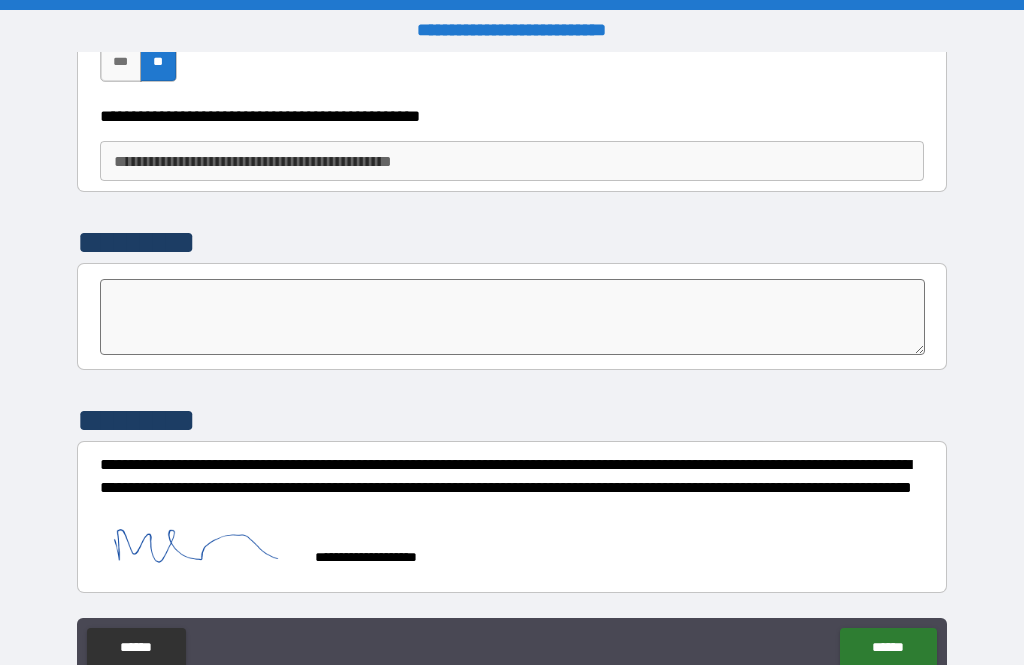 scroll, scrollTop: 3424, scrollLeft: 0, axis: vertical 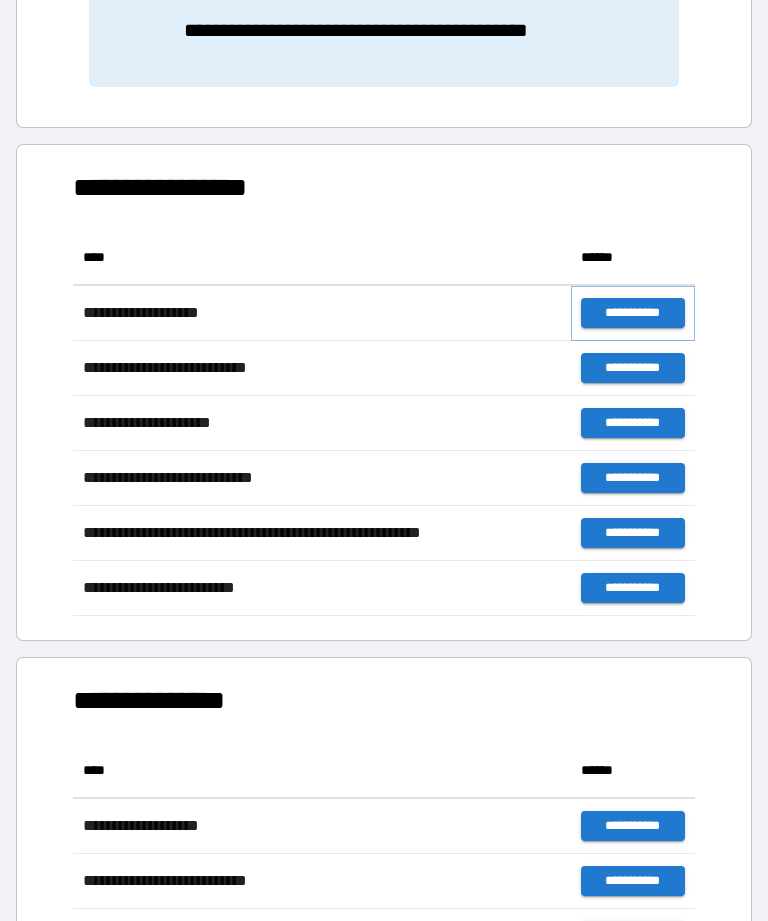 click on "**********" at bounding box center (633, 313) 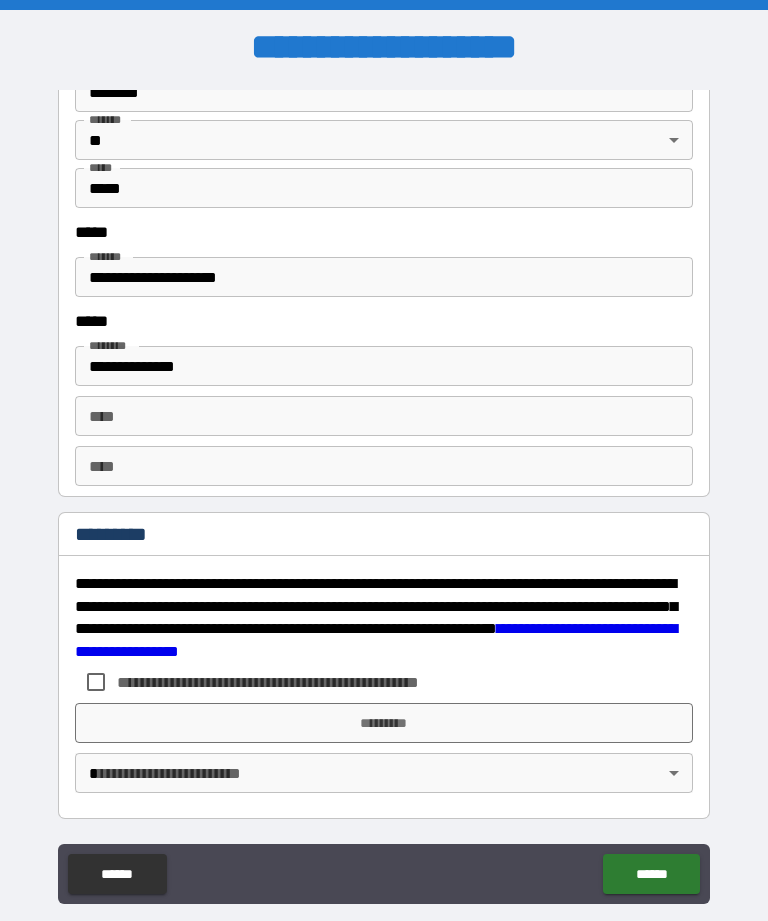scroll, scrollTop: 2085, scrollLeft: 0, axis: vertical 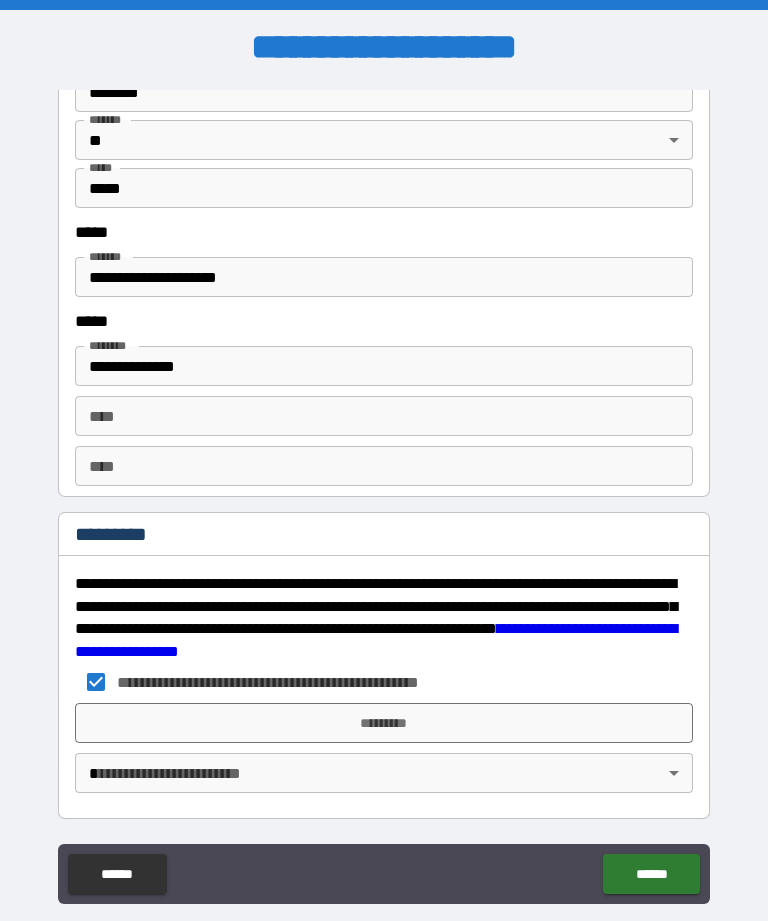 click on "*********" at bounding box center (384, 723) 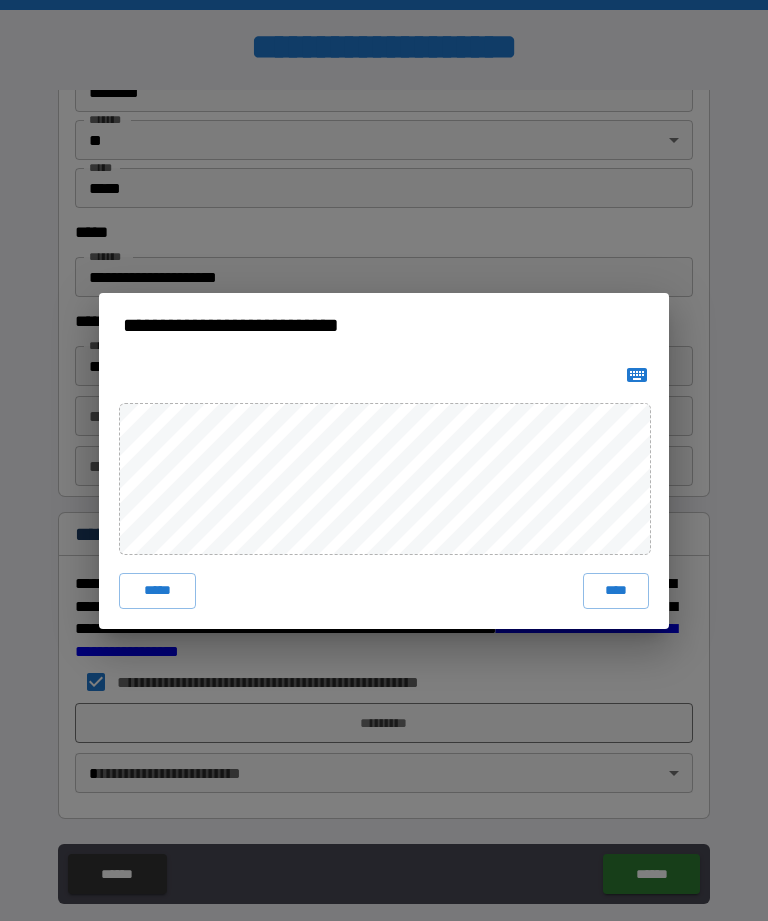 click on "****" at bounding box center (616, 591) 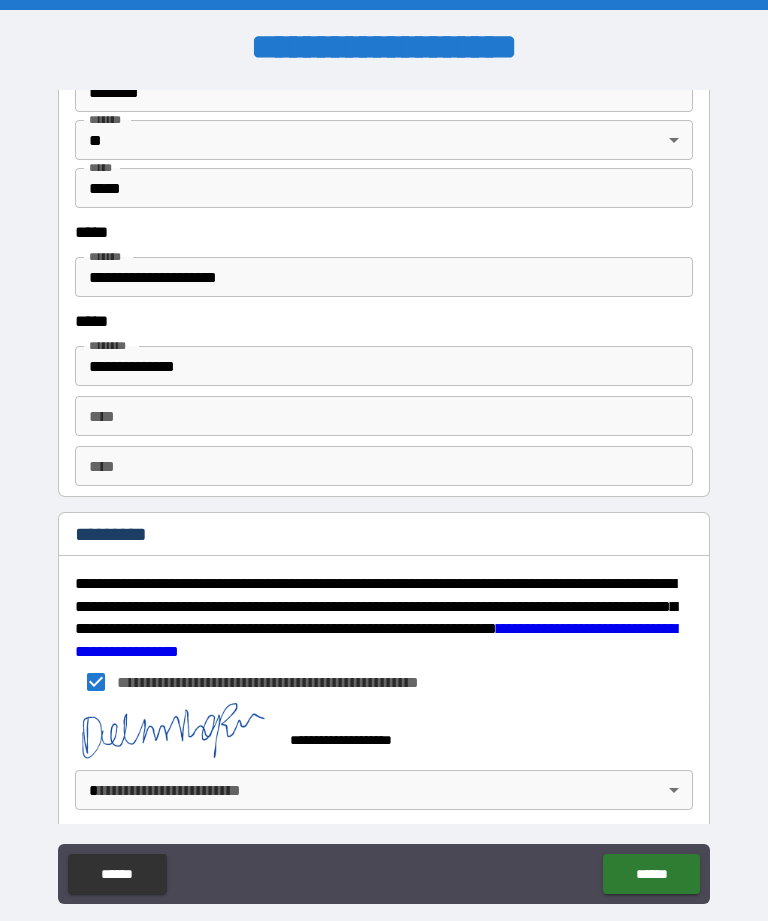 click on "**********" at bounding box center (384, 492) 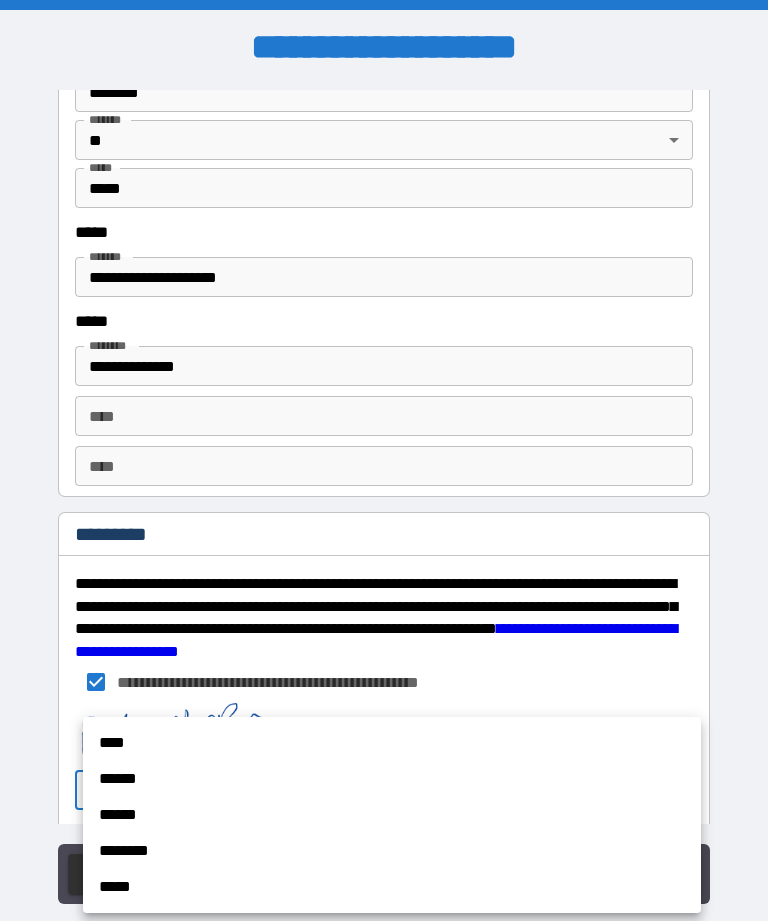 click on "******" at bounding box center [392, 779] 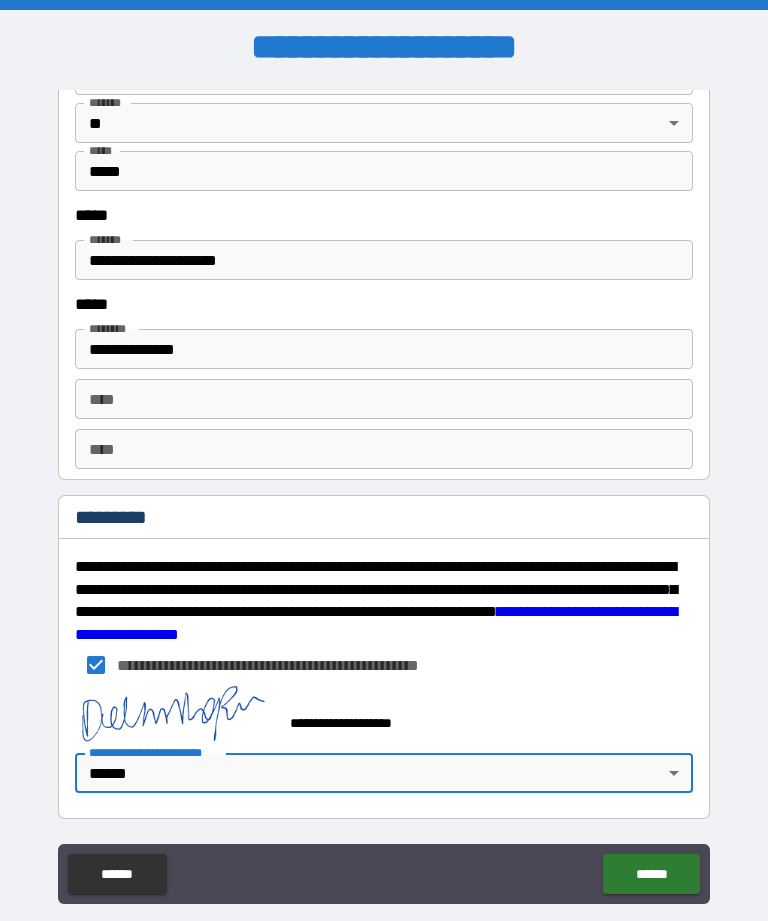 scroll, scrollTop: 2104, scrollLeft: 0, axis: vertical 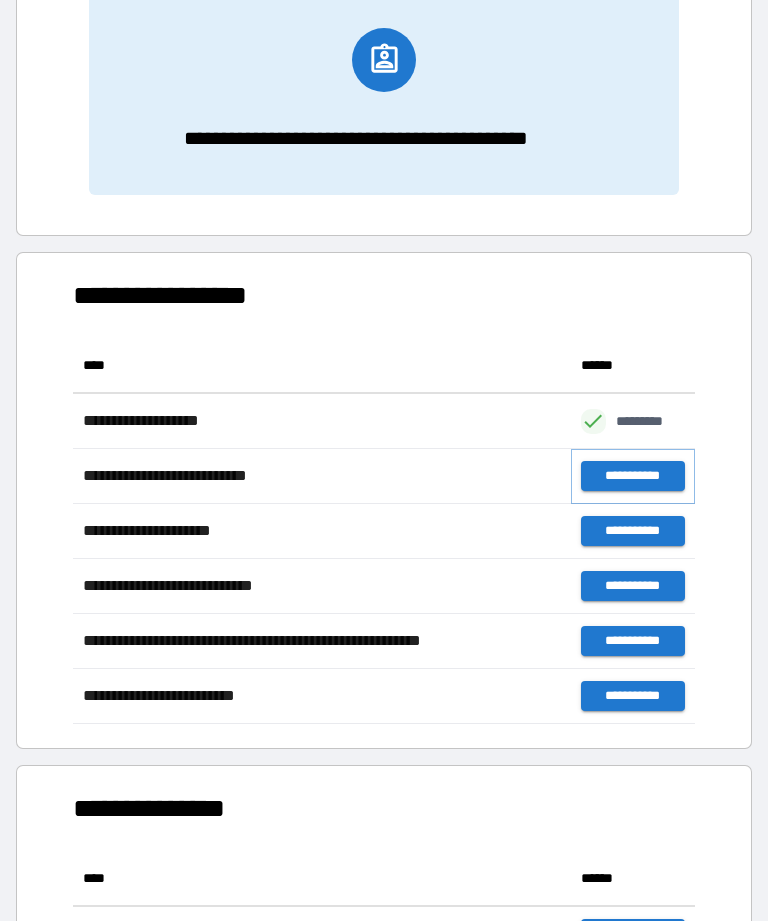 click on "**********" at bounding box center (633, 476) 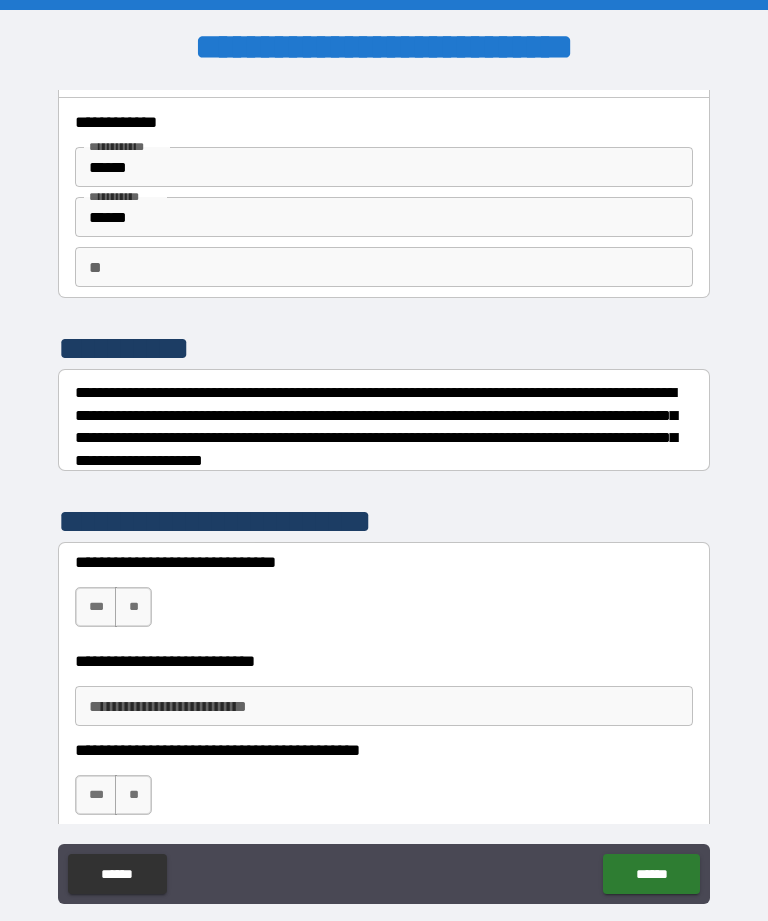 scroll, scrollTop: 37, scrollLeft: 0, axis: vertical 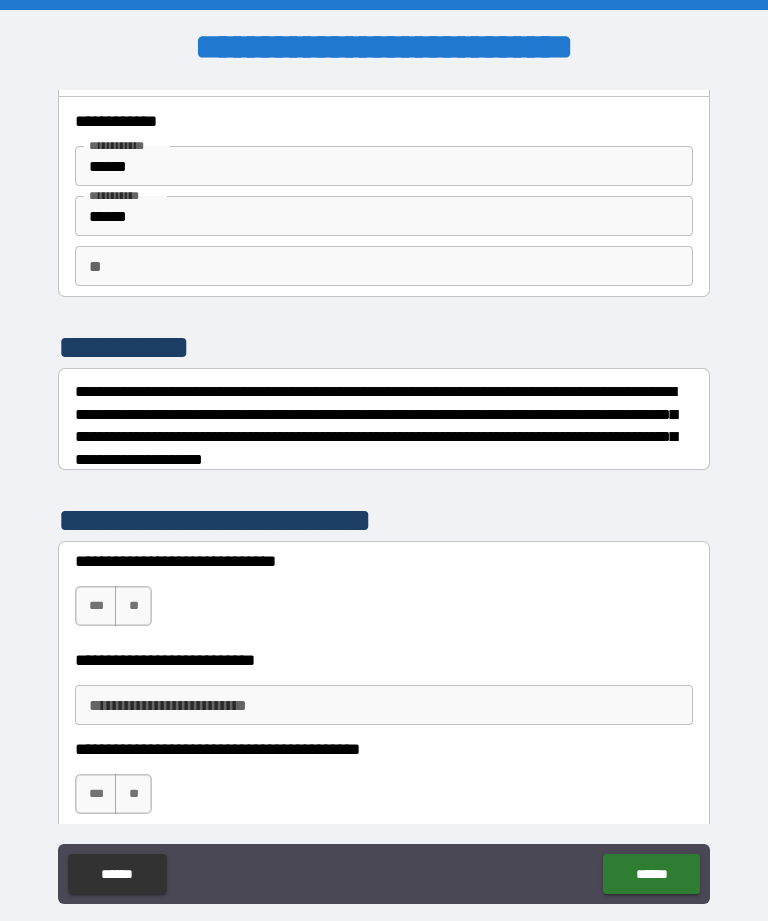 click on "***" at bounding box center (96, 606) 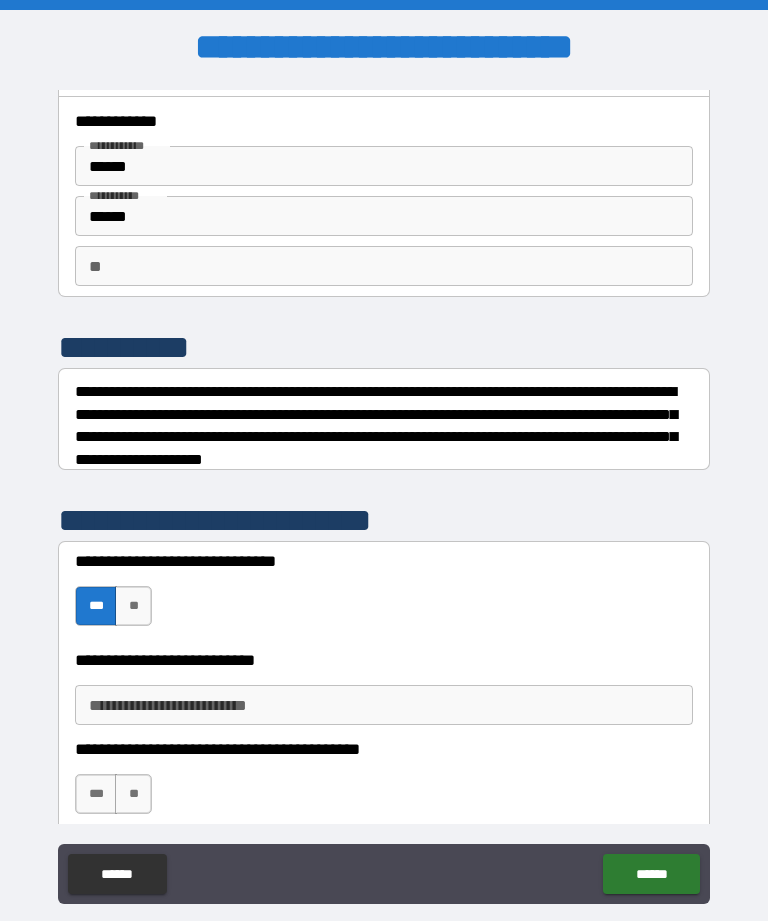 click on "**********" at bounding box center (384, 705) 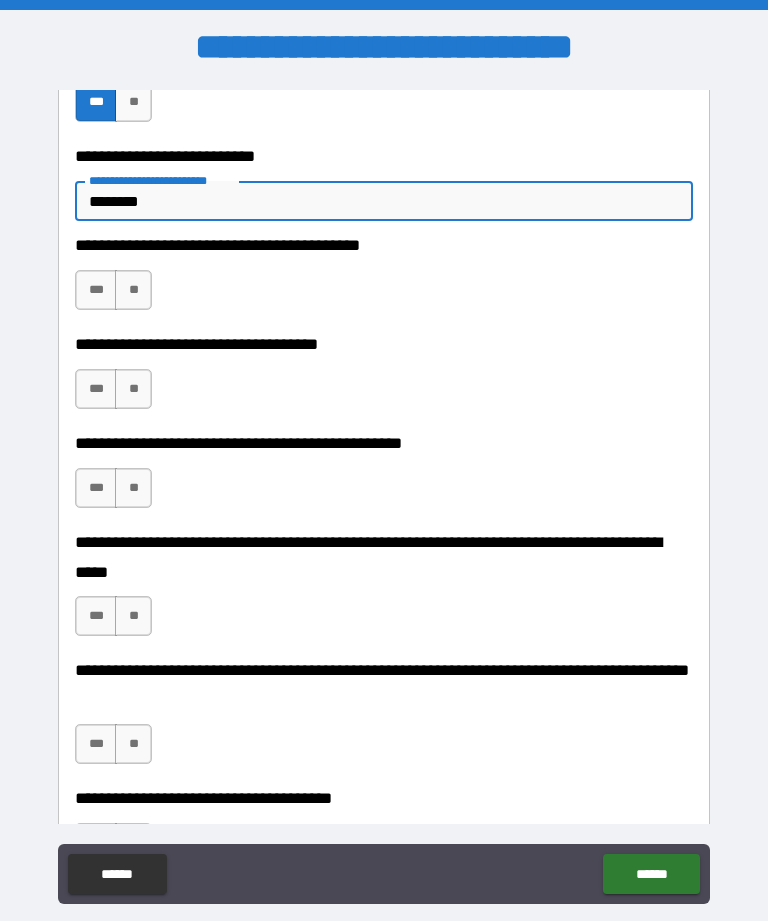 scroll, scrollTop: 563, scrollLeft: 0, axis: vertical 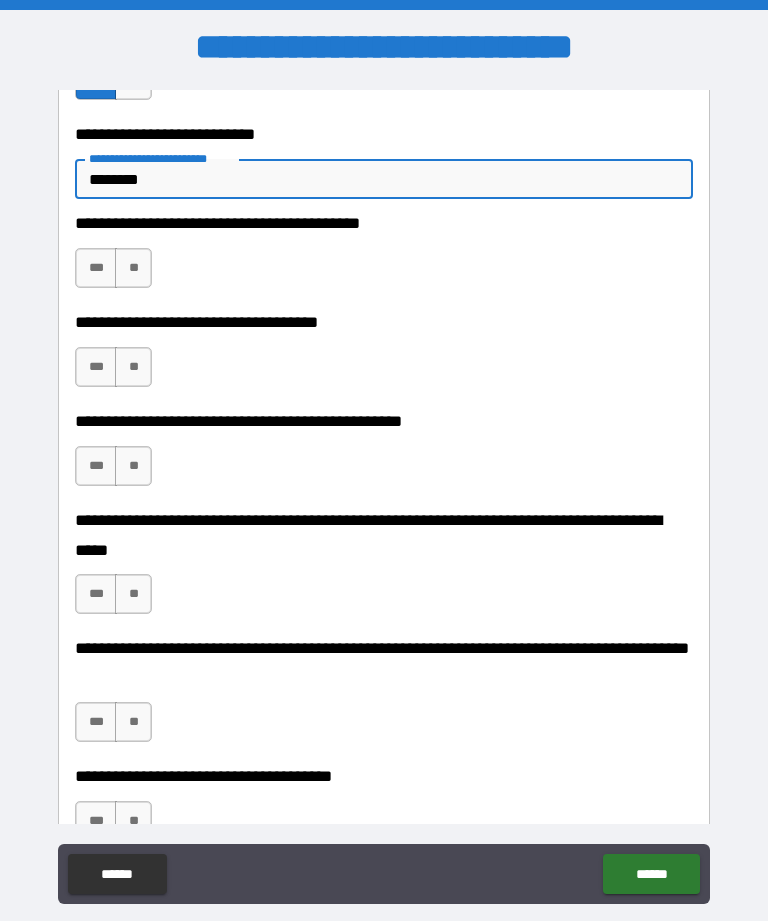 type on "********" 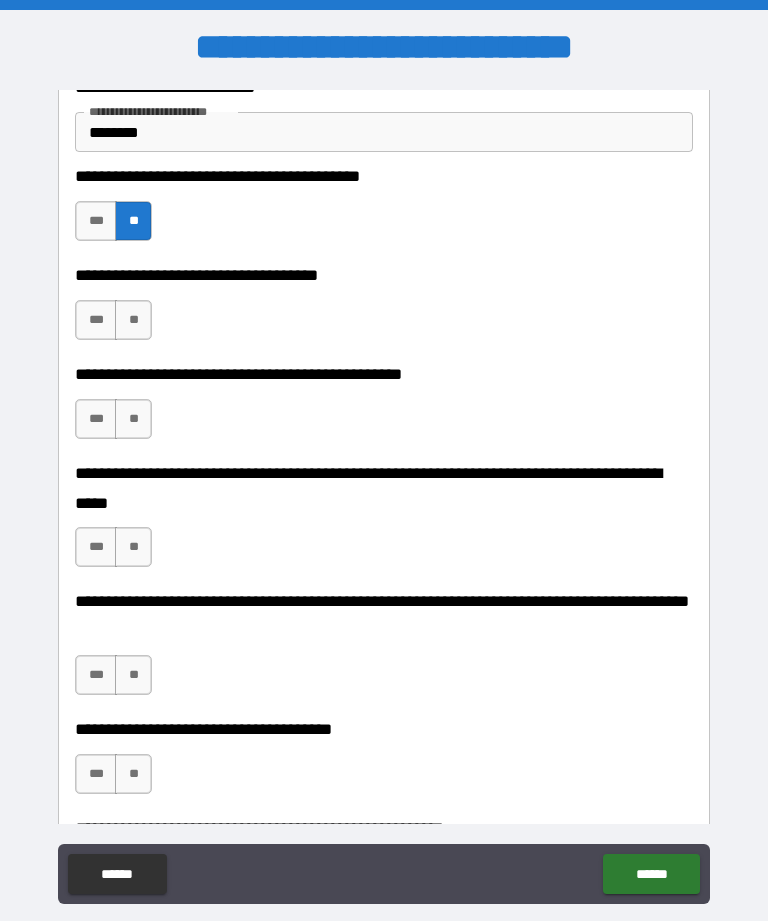 scroll, scrollTop: 612, scrollLeft: 0, axis: vertical 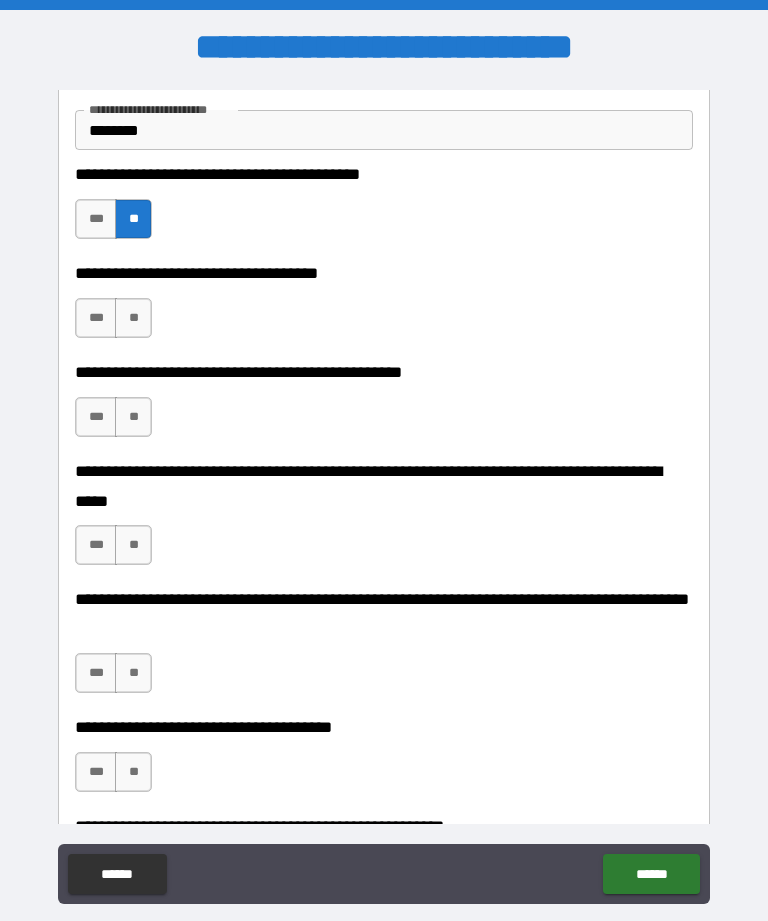 click on "**" at bounding box center [133, 318] 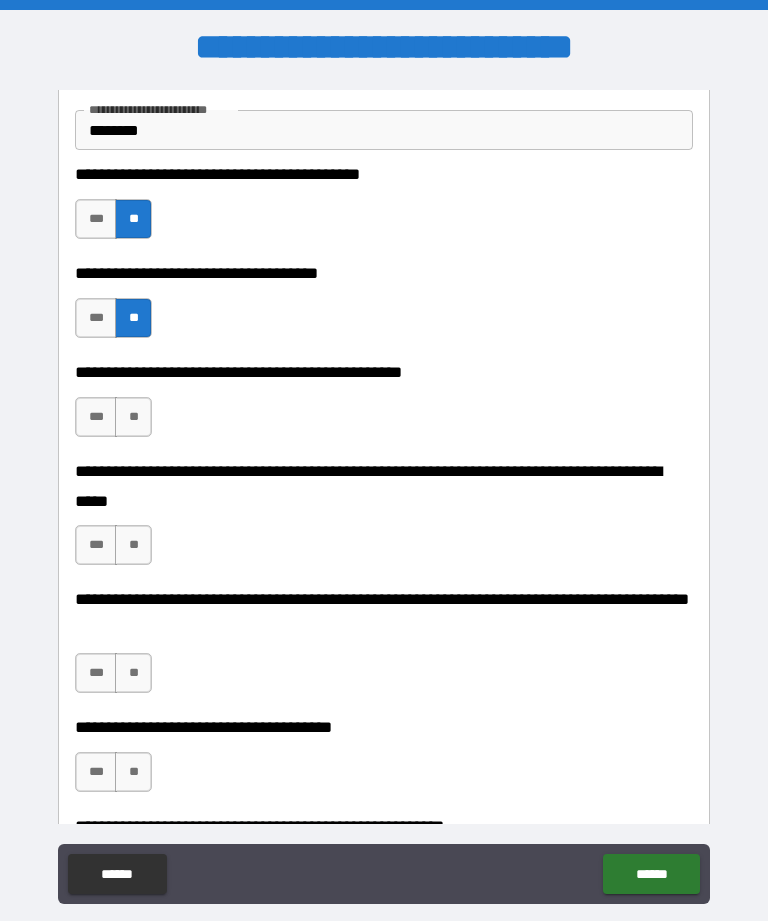 click on "**" at bounding box center (133, 417) 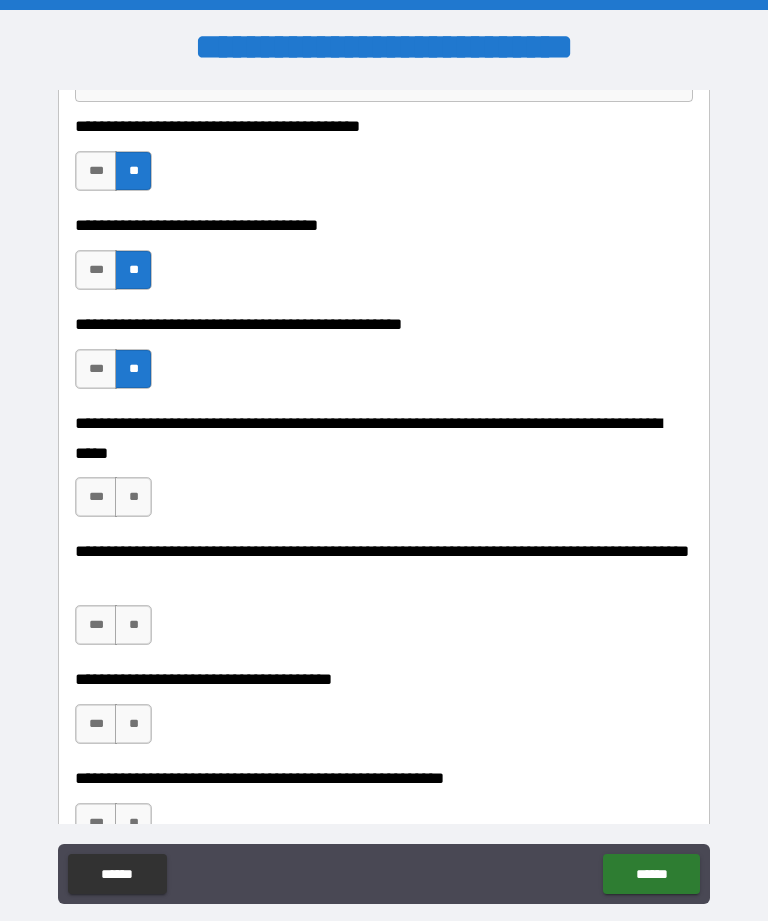 scroll, scrollTop: 661, scrollLeft: 0, axis: vertical 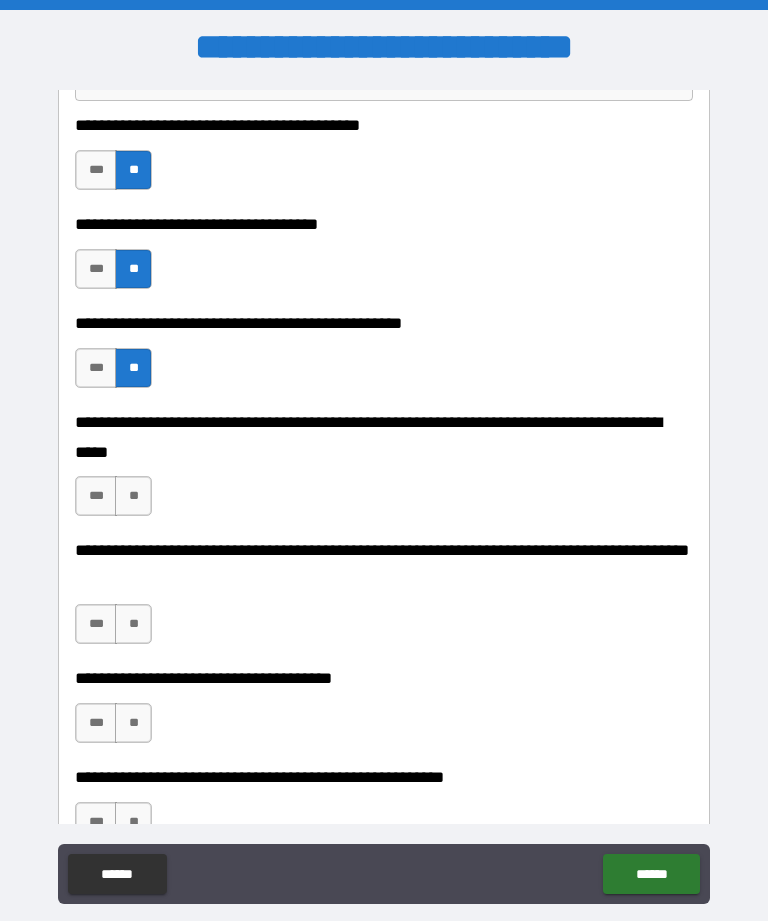 click on "**" at bounding box center [133, 496] 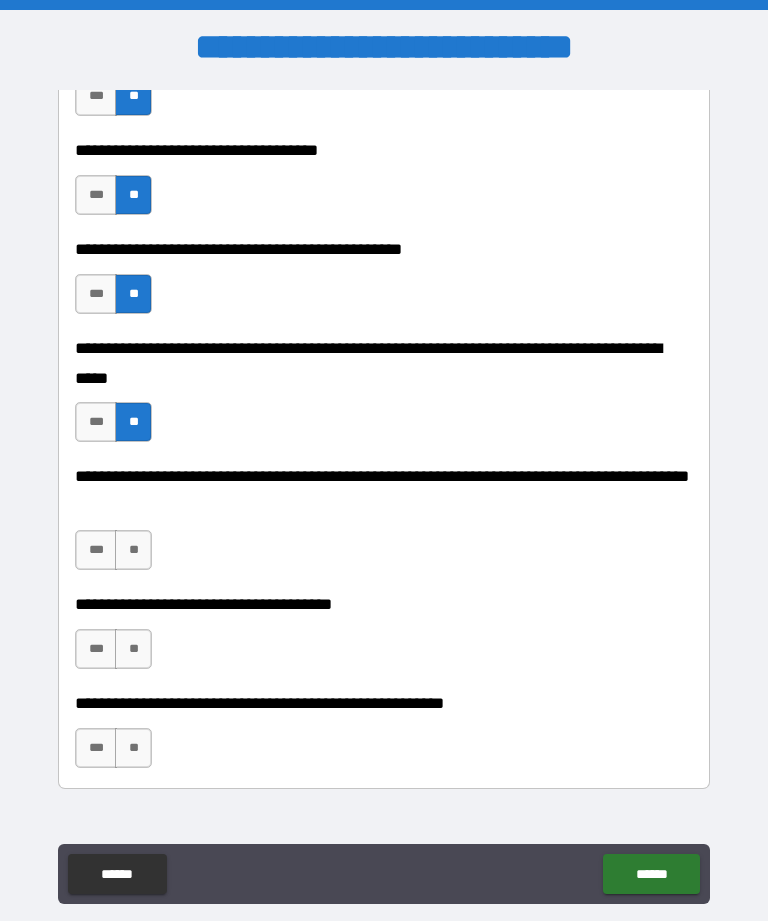 scroll, scrollTop: 755, scrollLeft: 0, axis: vertical 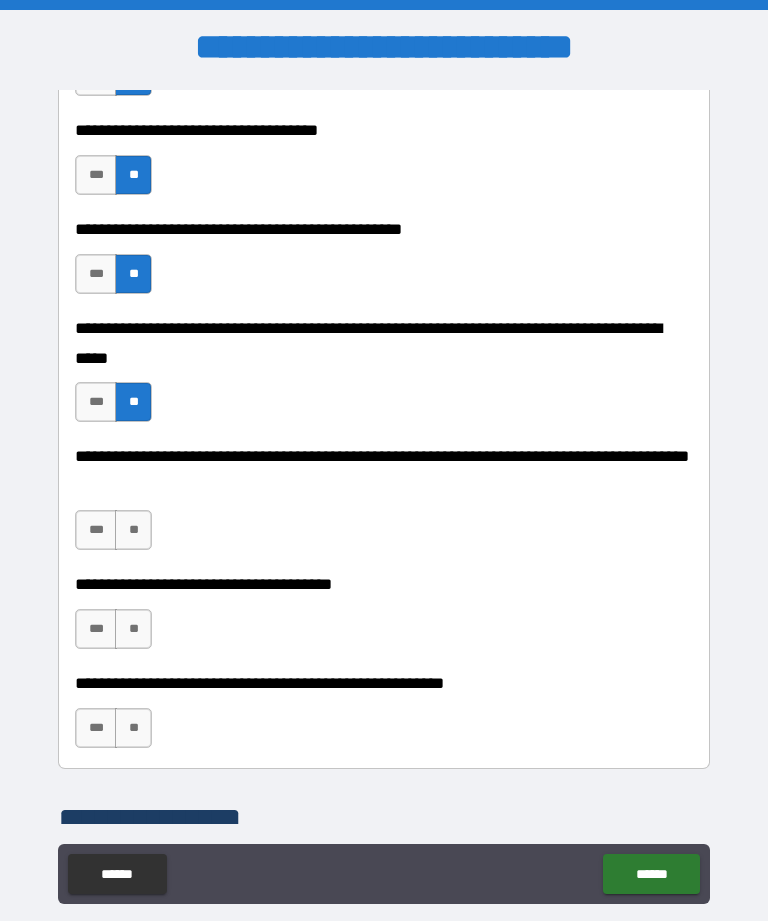 click on "***" at bounding box center [96, 530] 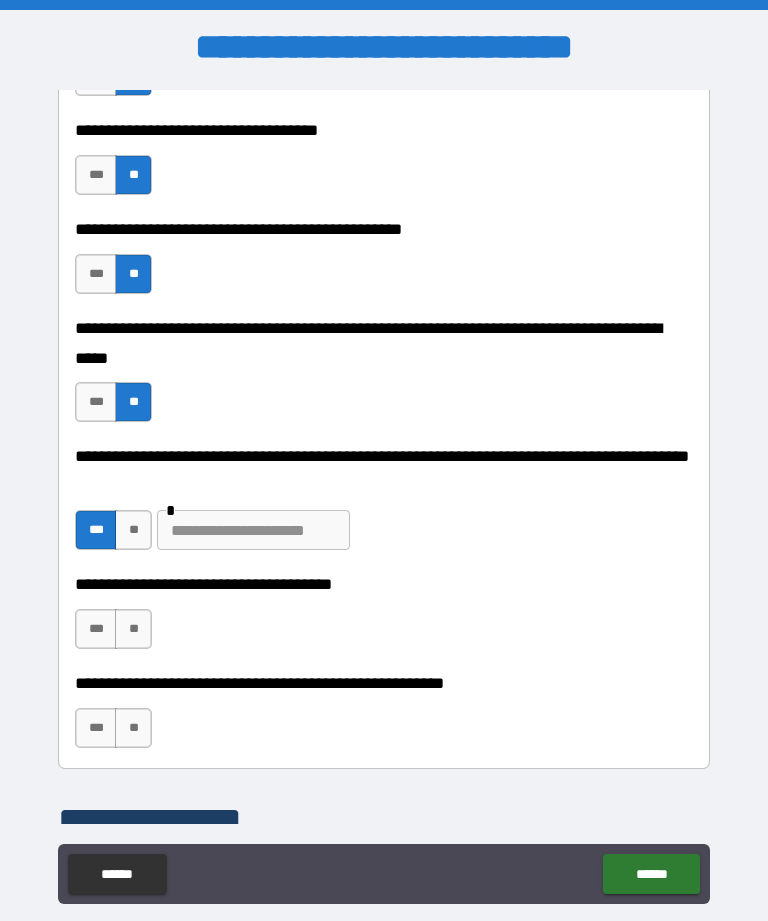 click at bounding box center [253, 530] 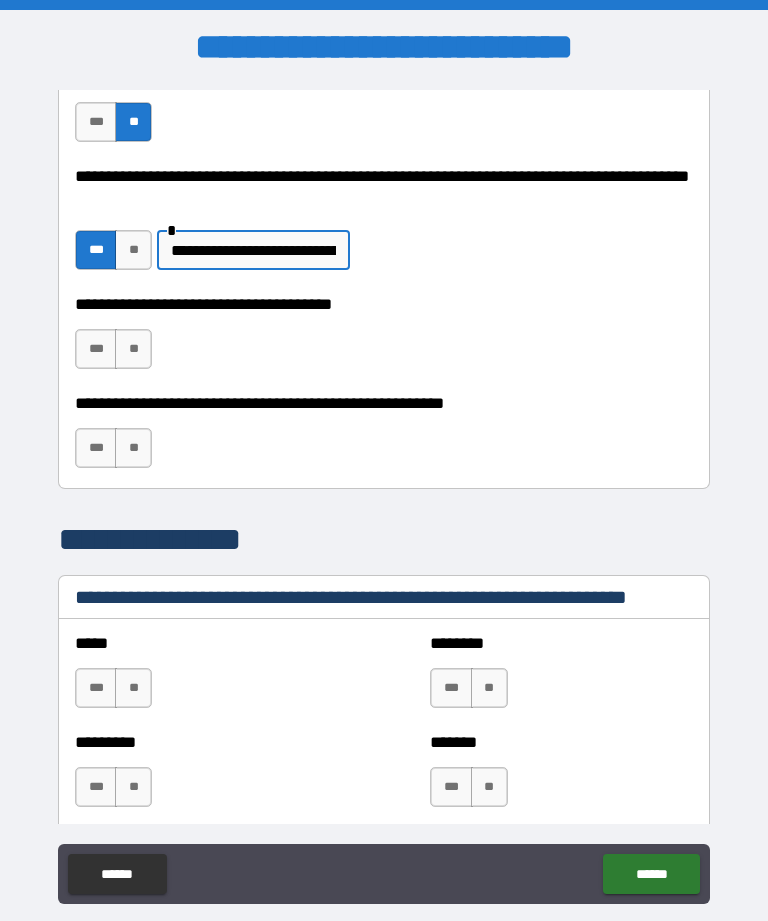 scroll, scrollTop: 1046, scrollLeft: 0, axis: vertical 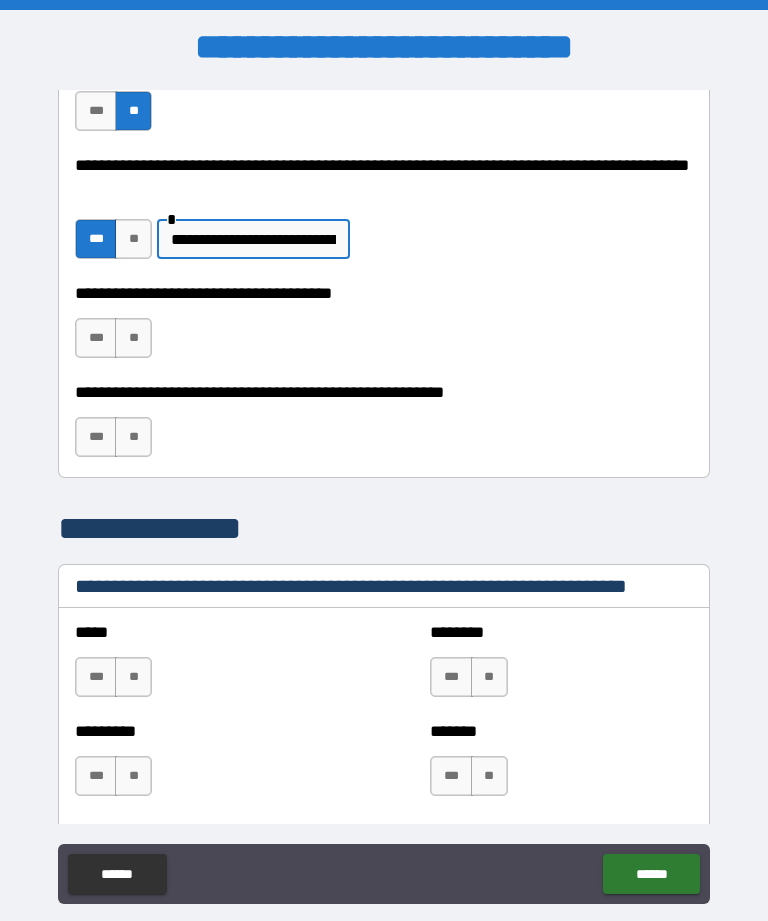 type on "**********" 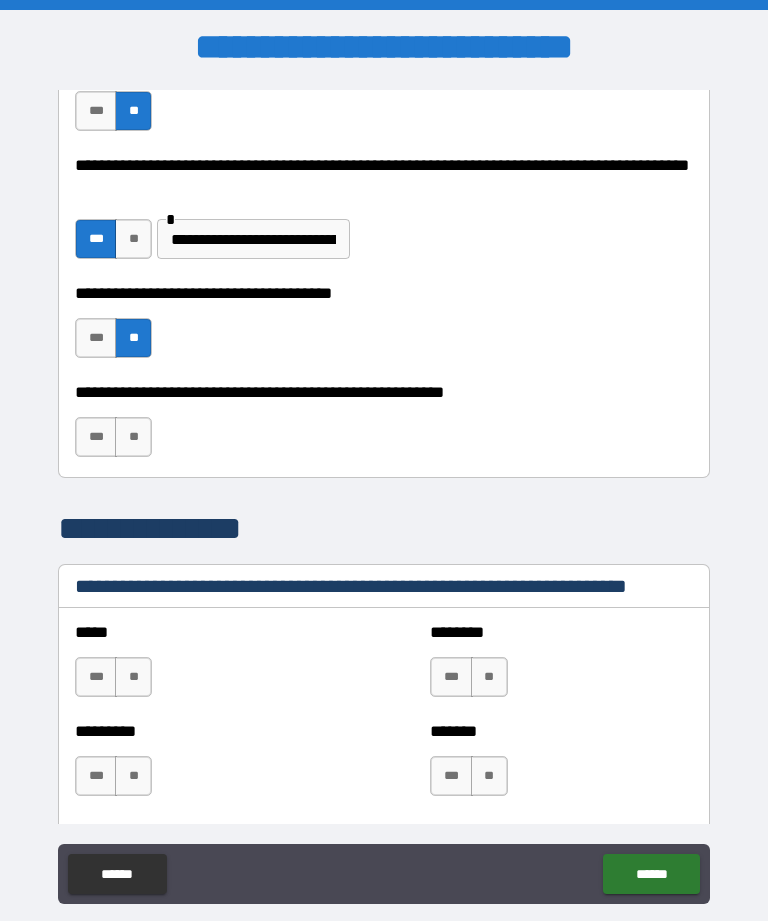 click on "***" at bounding box center (96, 437) 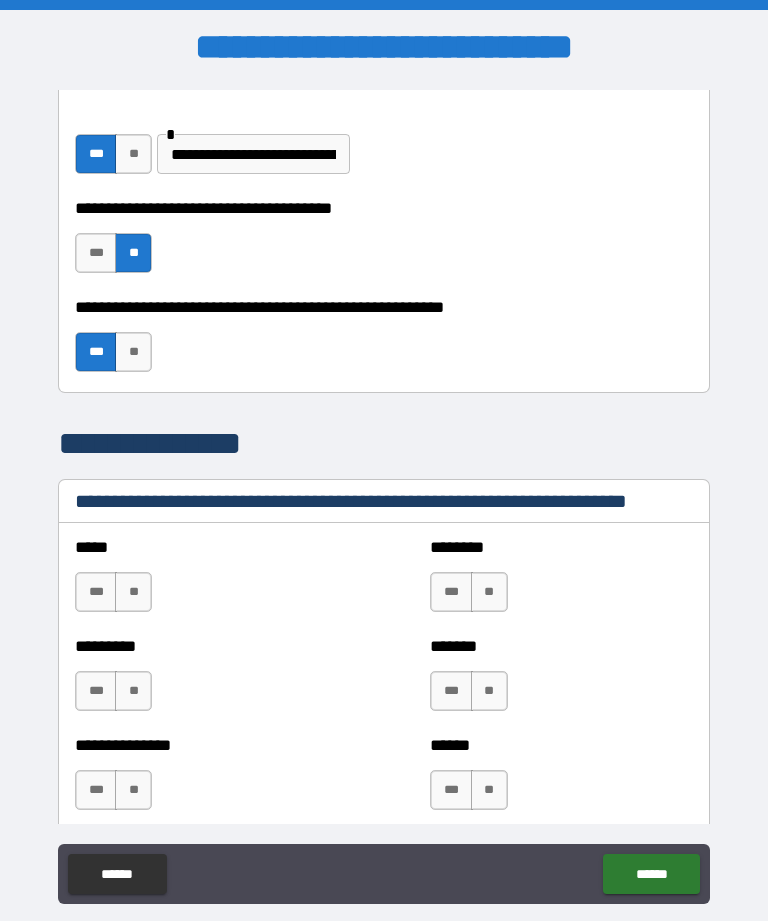 scroll, scrollTop: 1242, scrollLeft: 0, axis: vertical 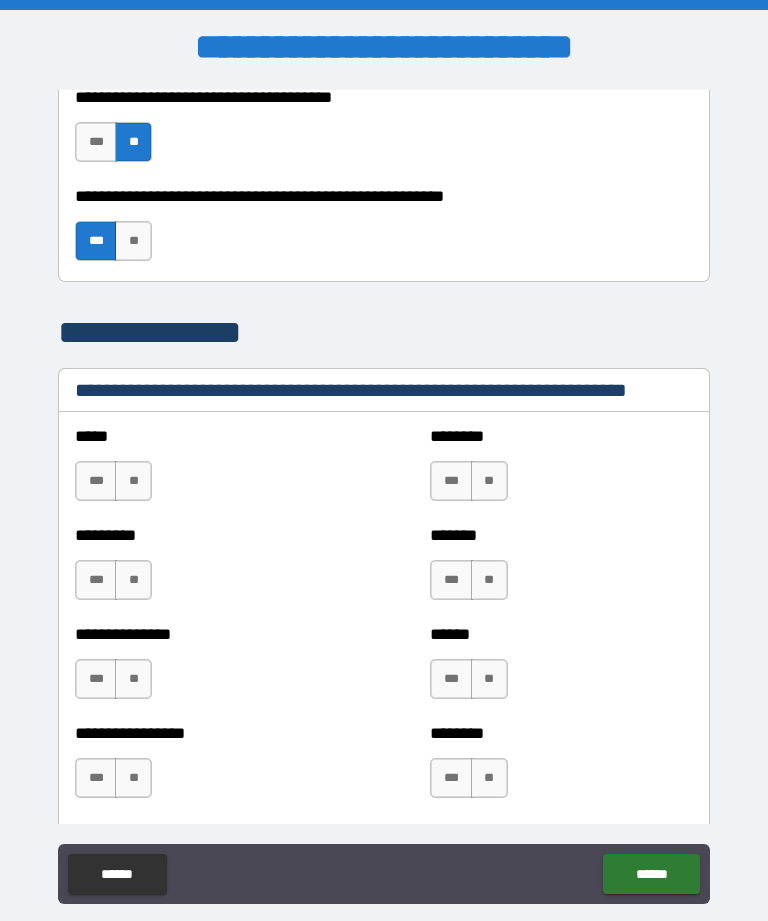 click on "**" at bounding box center [133, 481] 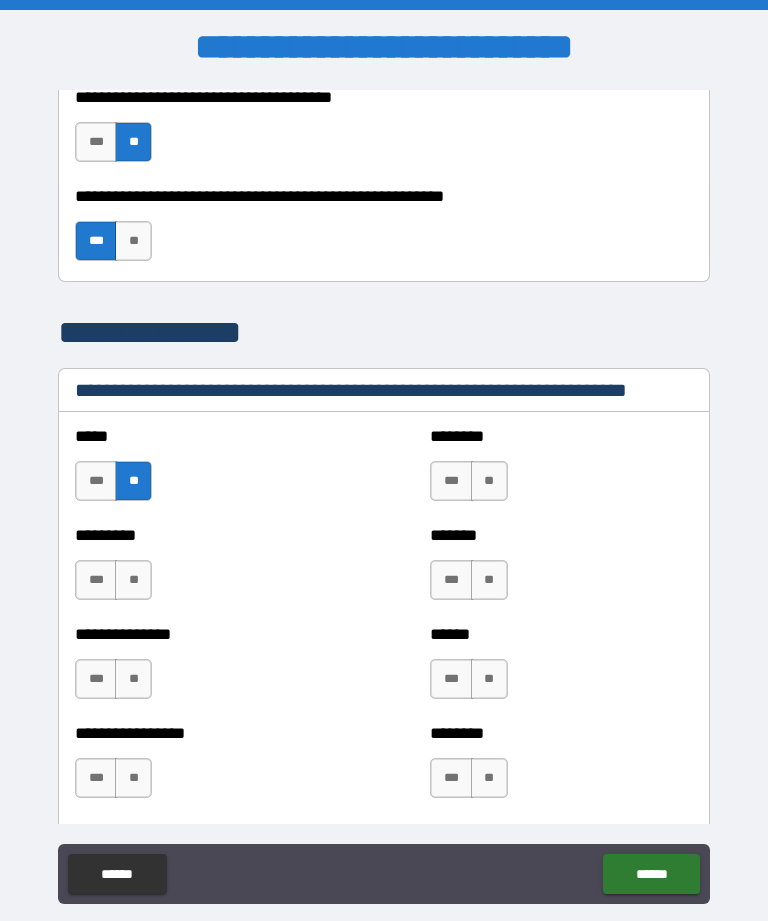 click on "**" at bounding box center [133, 580] 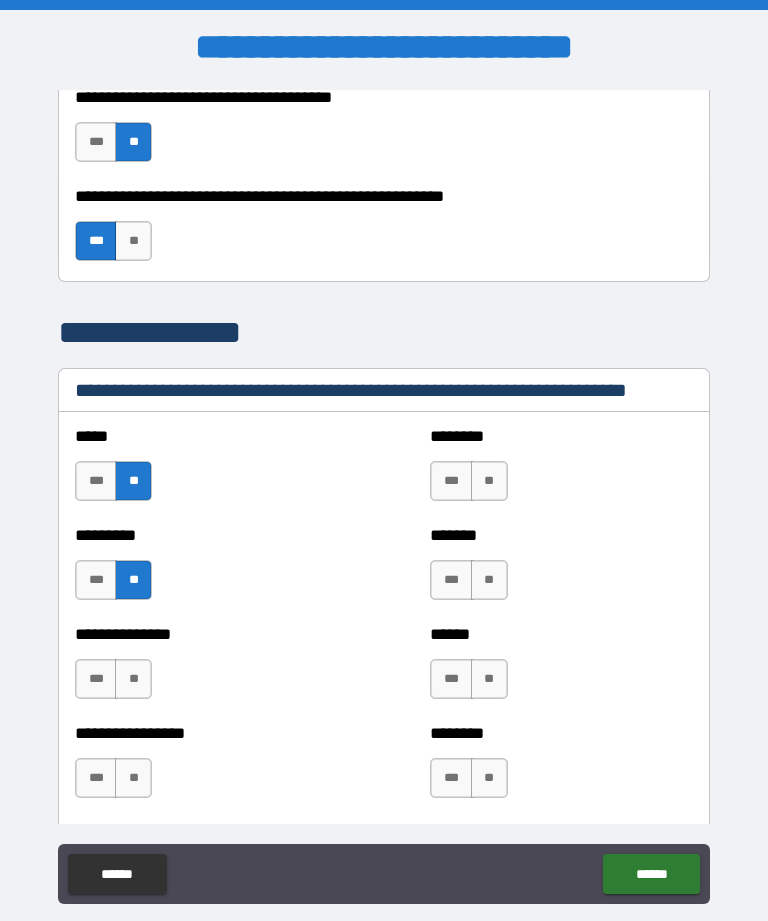 click on "**" at bounding box center (133, 679) 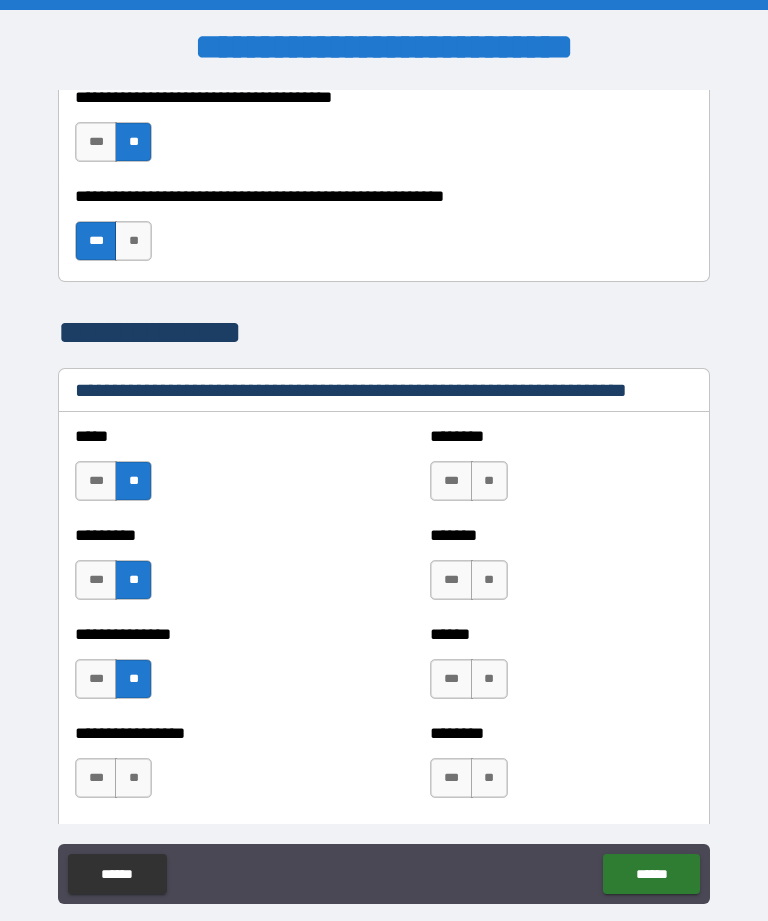 click on "**" at bounding box center [133, 778] 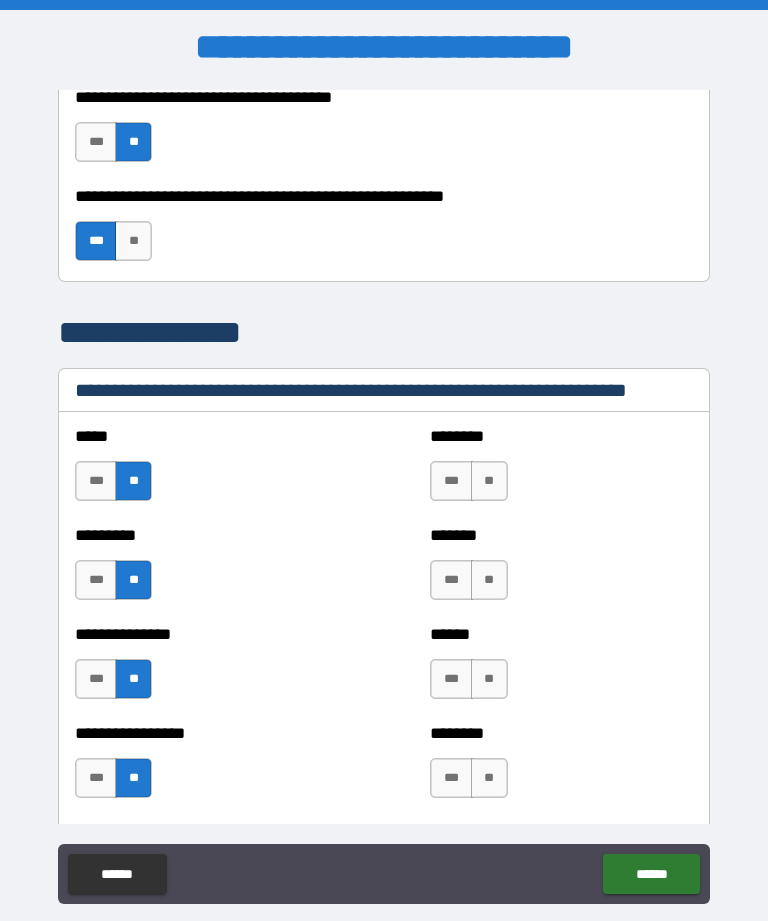 click on "**" at bounding box center [489, 481] 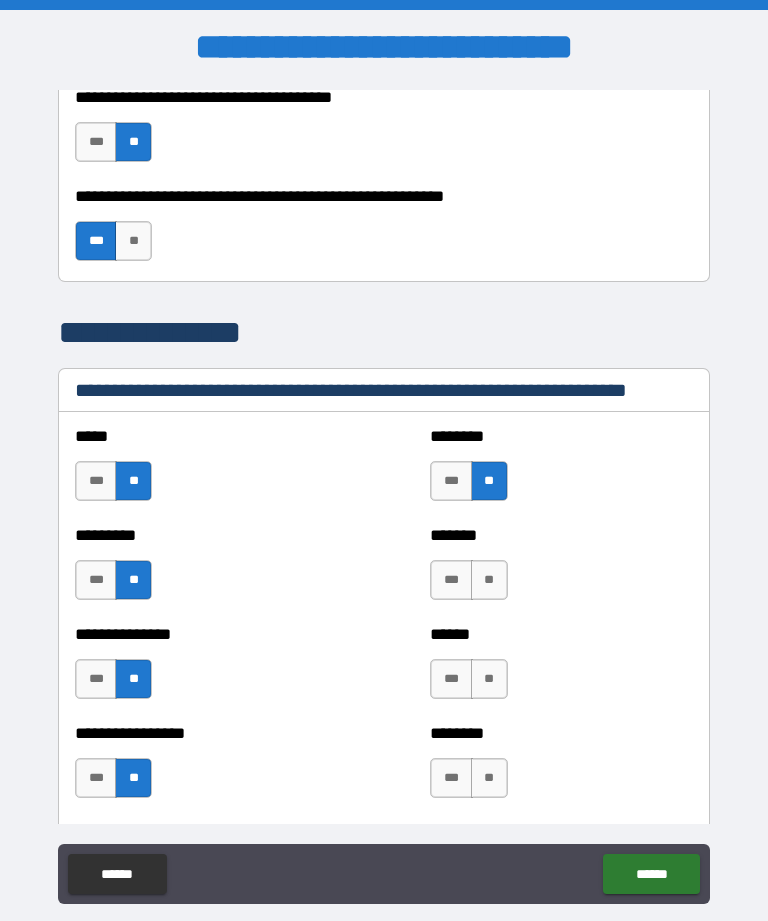 click on "**" at bounding box center [489, 580] 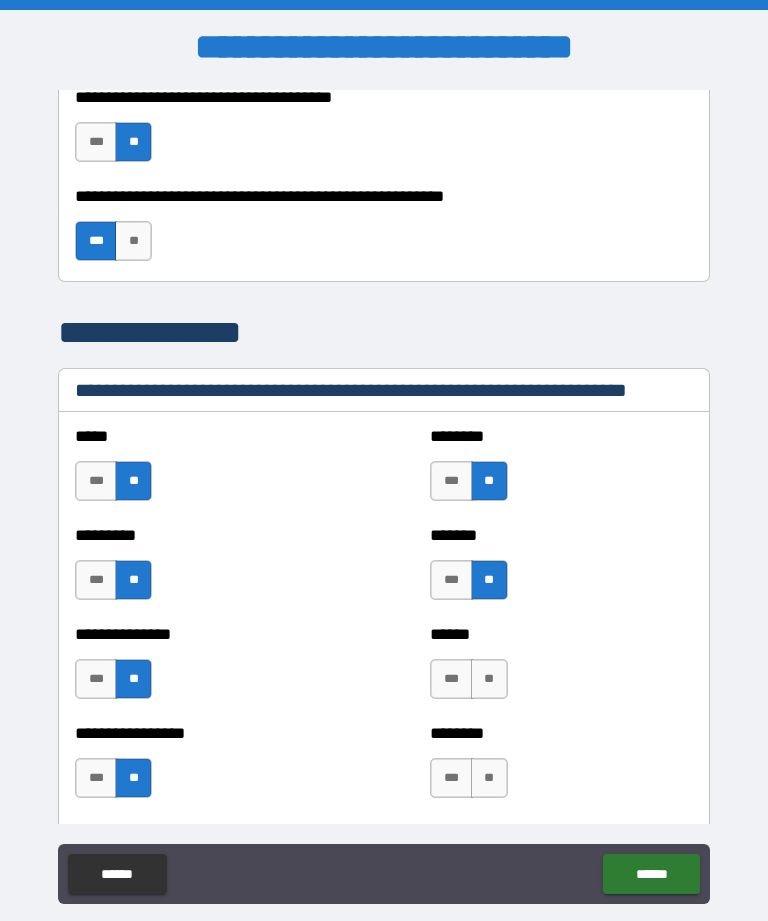 click on "**" at bounding box center [489, 679] 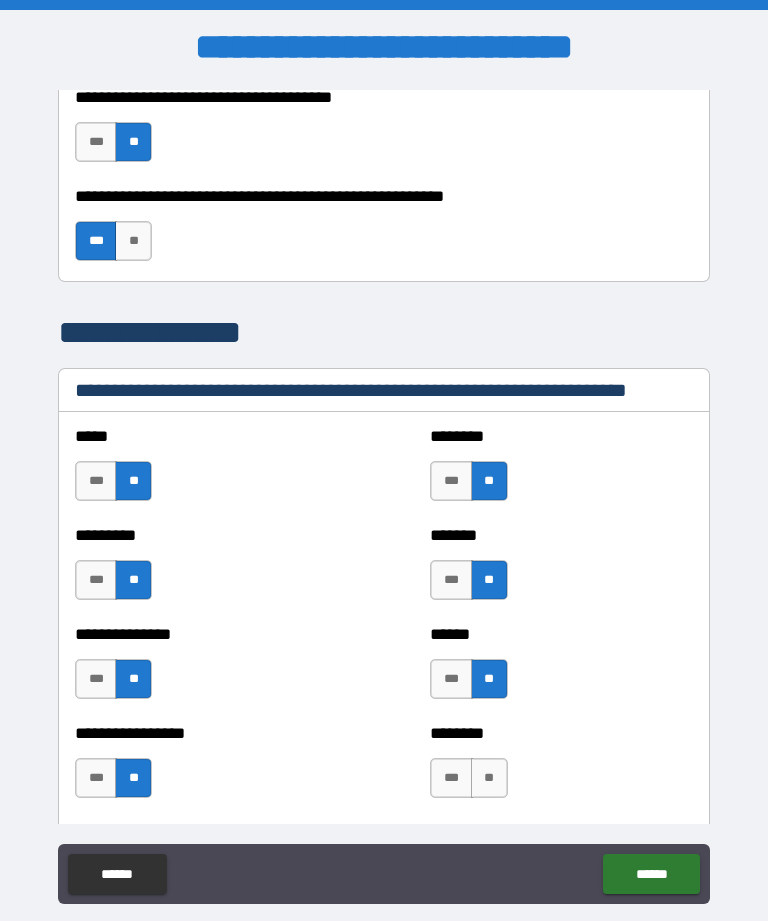 click on "**" at bounding box center (489, 778) 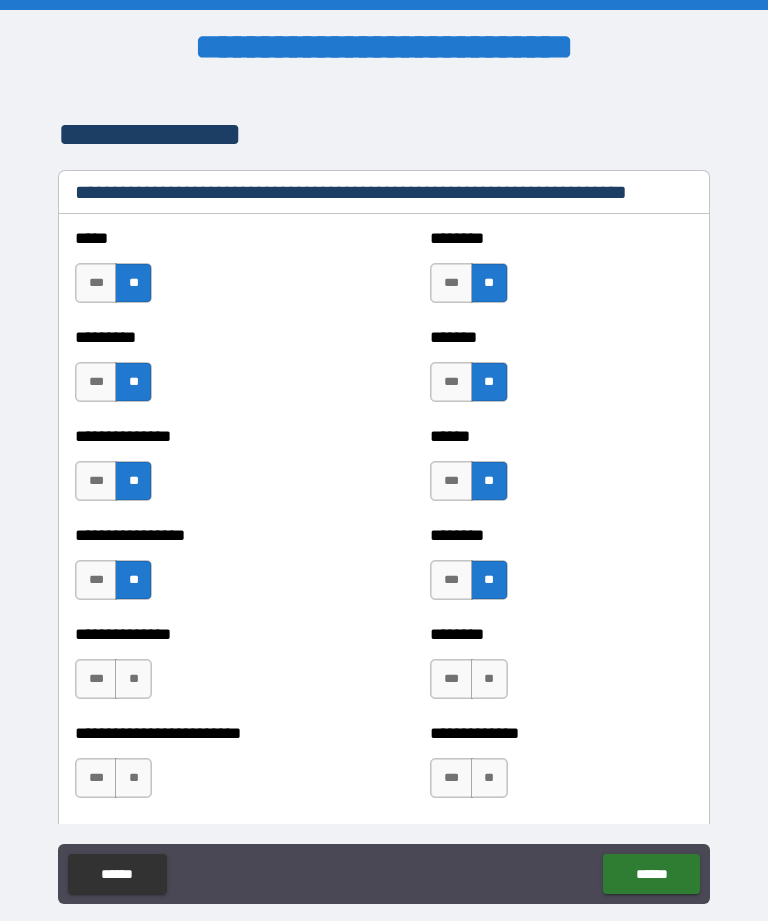 scroll, scrollTop: 1454, scrollLeft: 0, axis: vertical 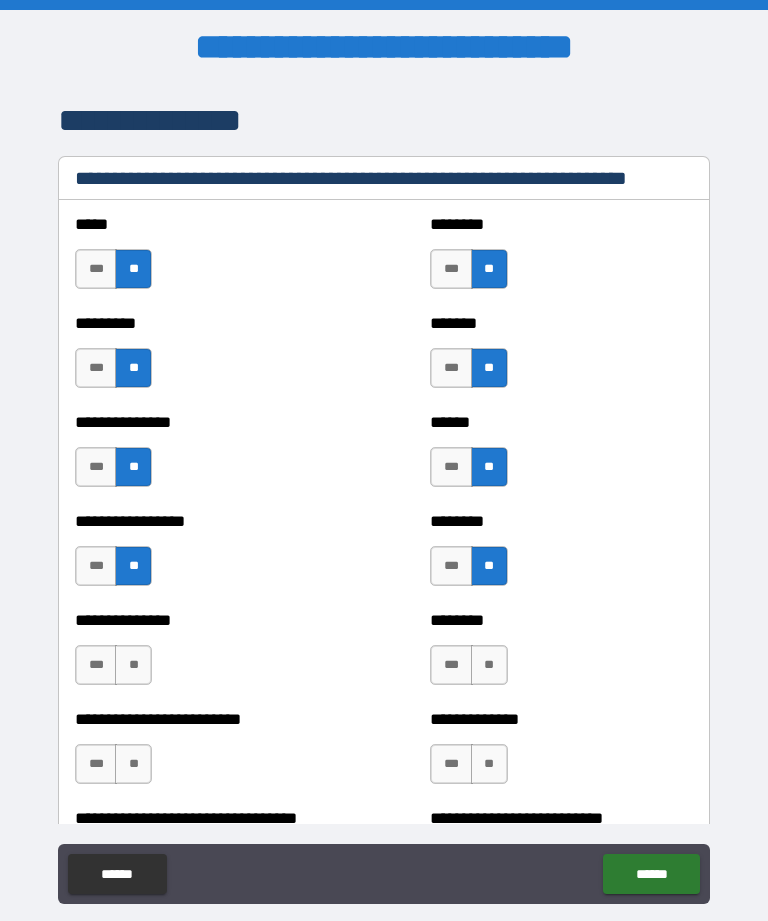 click on "**" at bounding box center (133, 665) 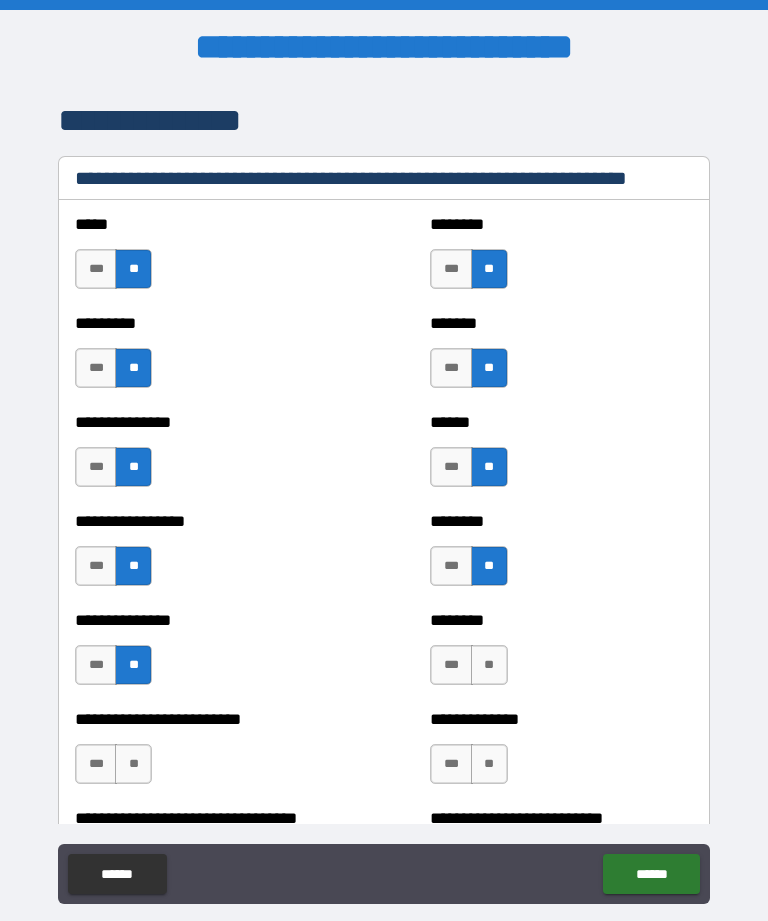 click on "**" at bounding box center (133, 764) 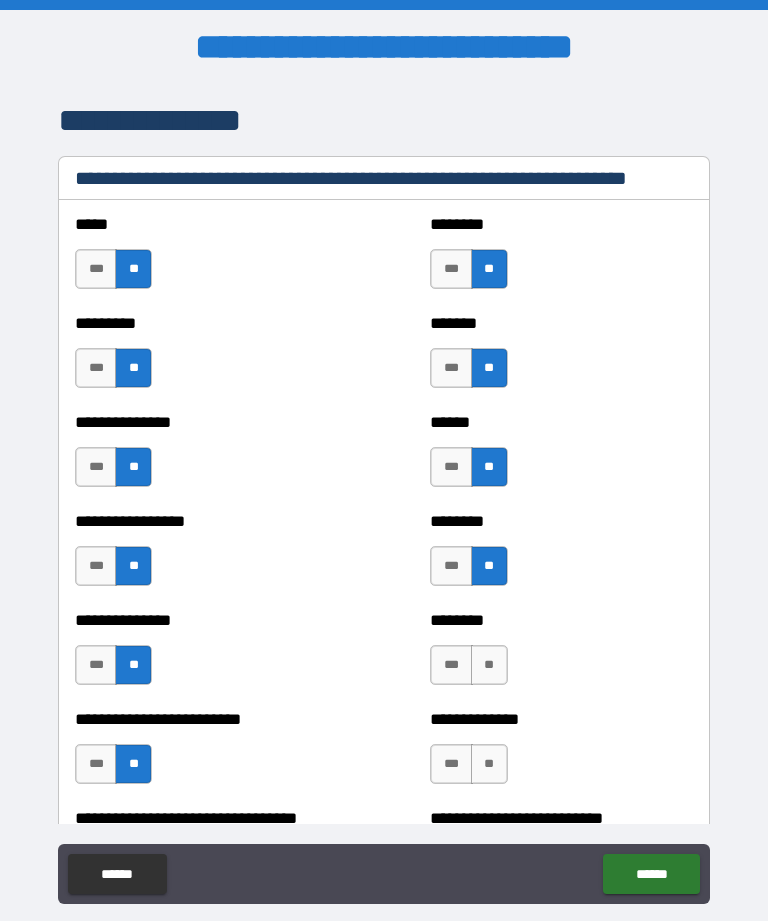 click on "**" at bounding box center (489, 764) 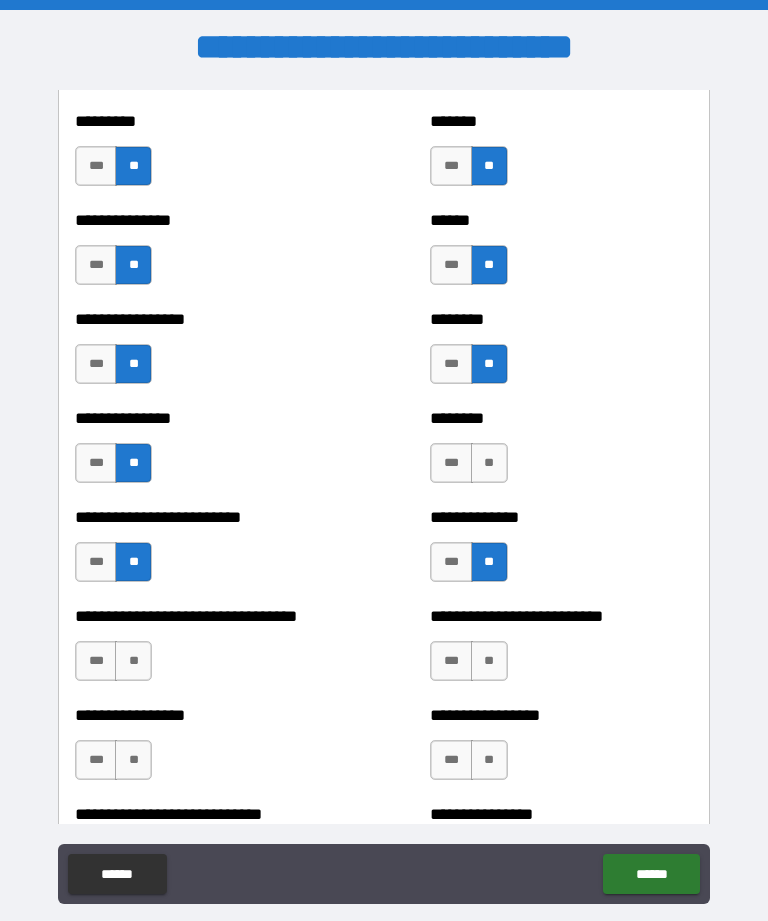 scroll, scrollTop: 1658, scrollLeft: 0, axis: vertical 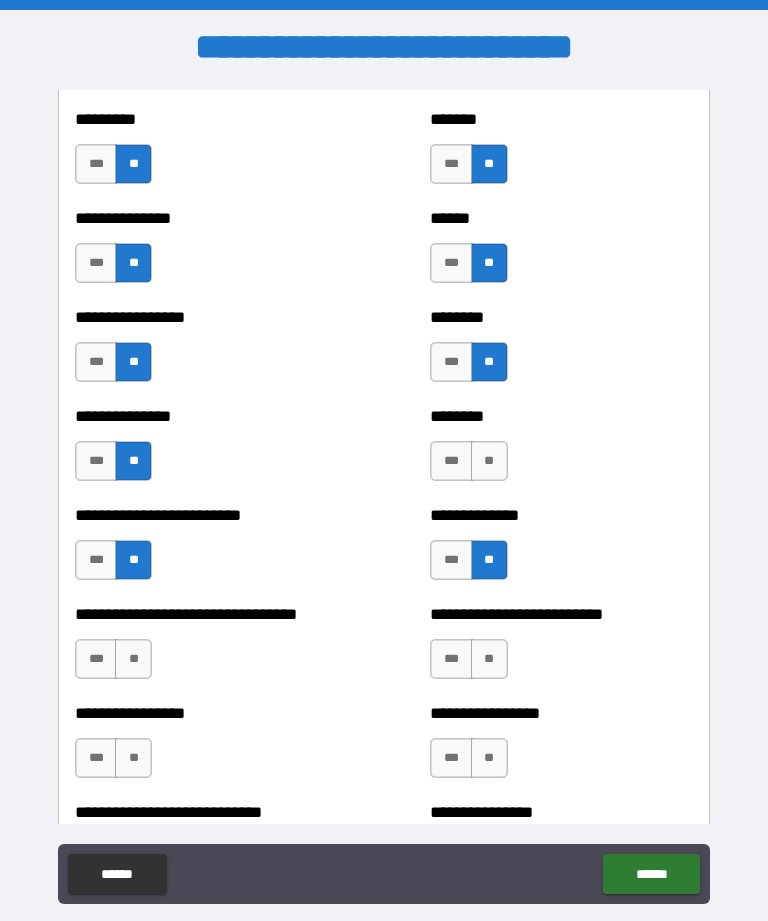 click on "**" at bounding box center [489, 461] 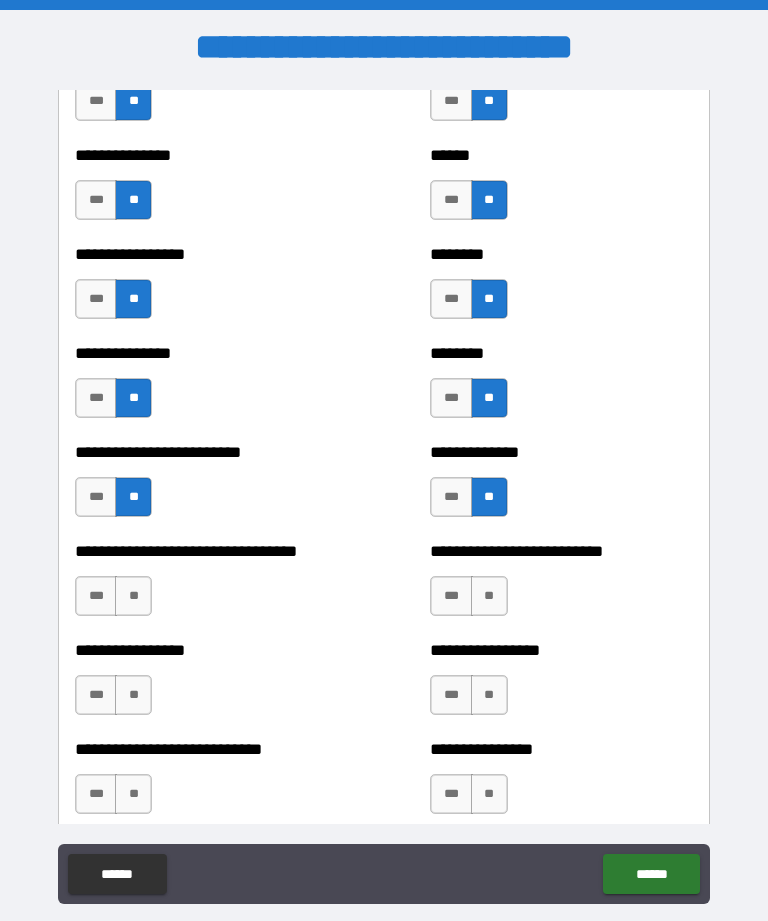 scroll, scrollTop: 1747, scrollLeft: 0, axis: vertical 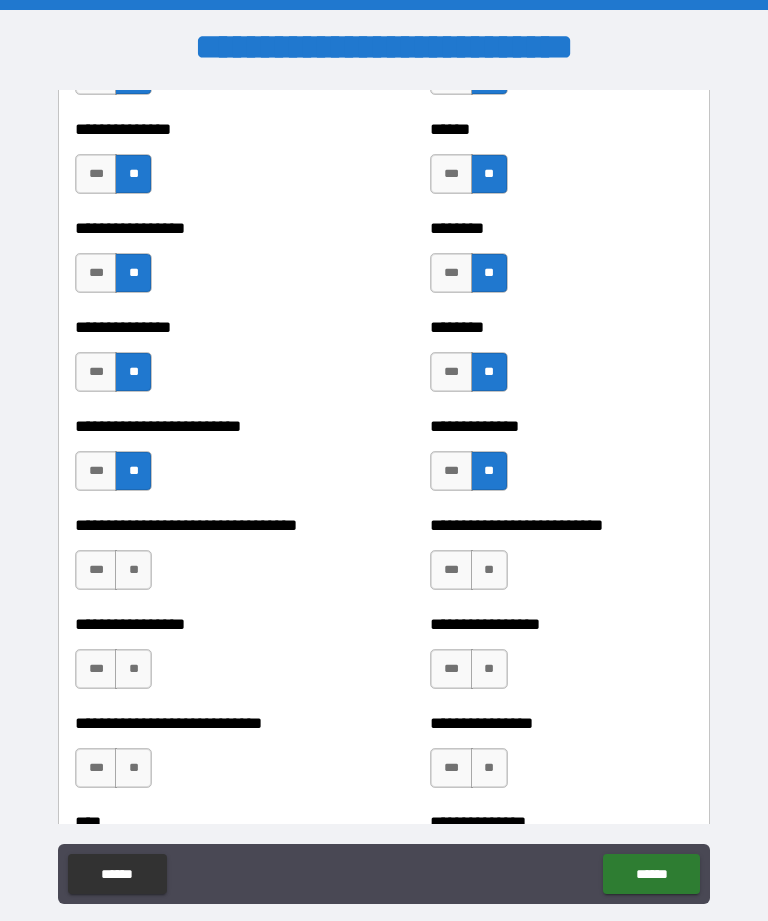 click on "**" at bounding box center (133, 570) 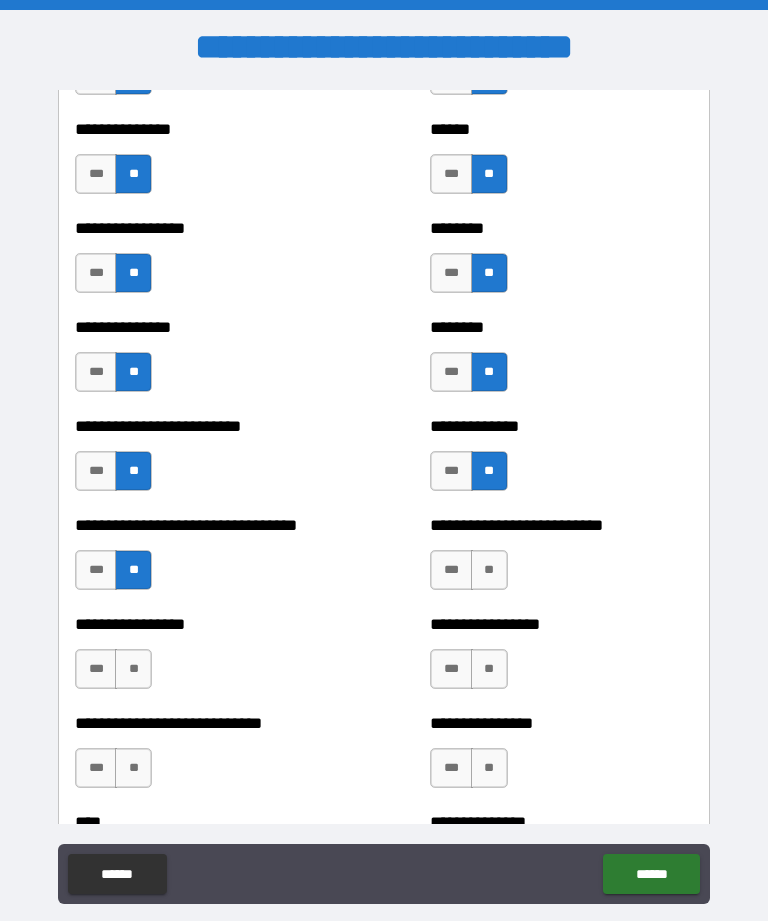 click on "**" at bounding box center (489, 570) 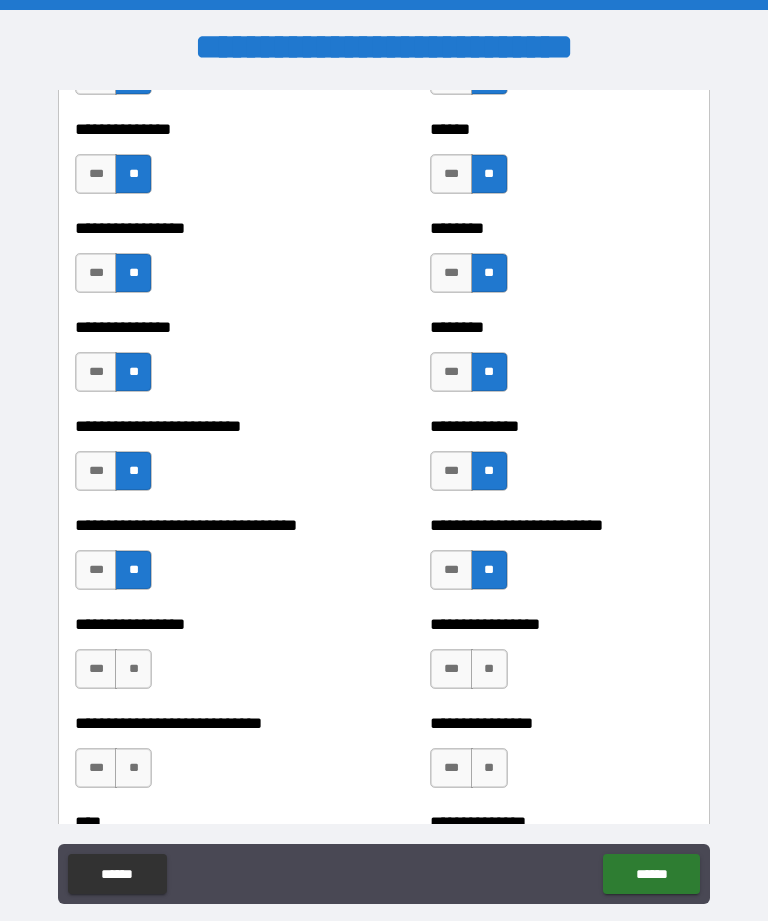 click on "***" at bounding box center [451, 570] 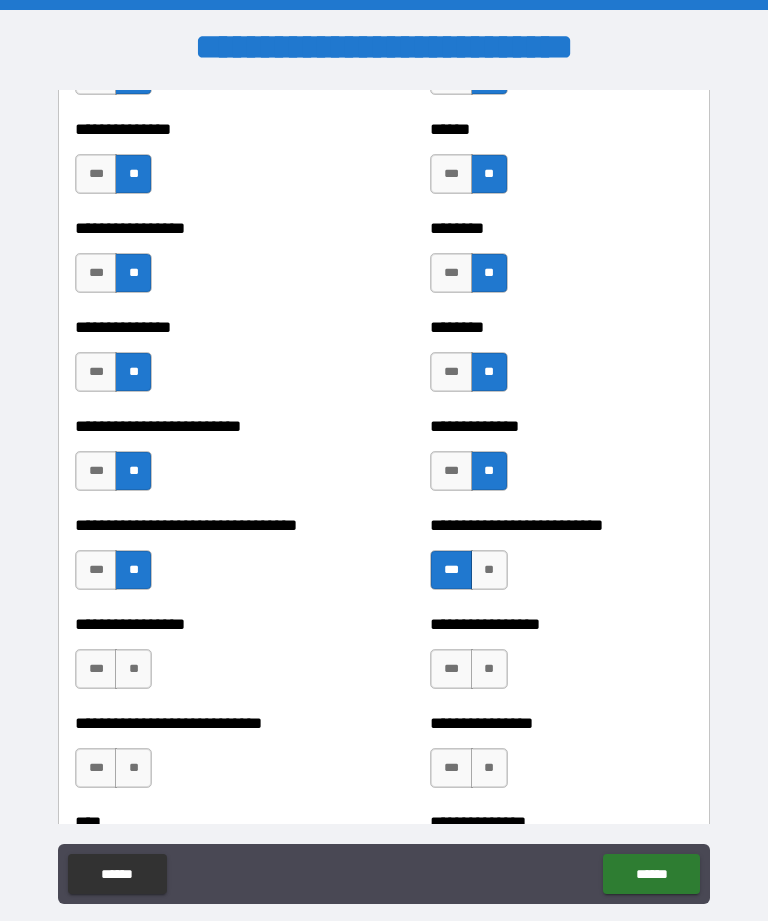 click on "**" at bounding box center (133, 669) 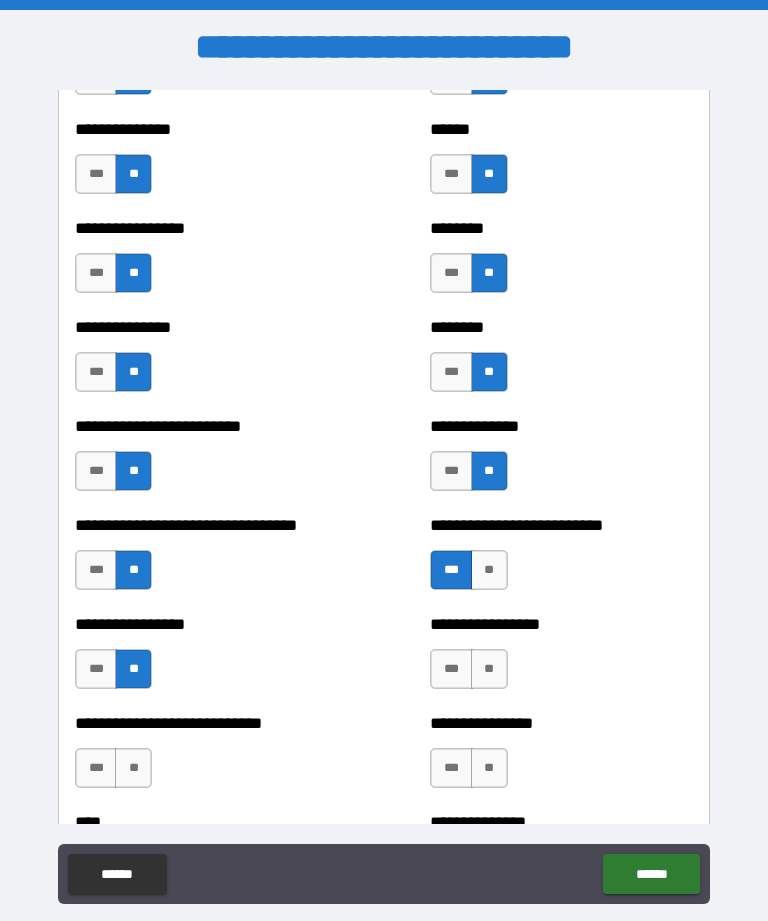 click on "**" at bounding box center (489, 669) 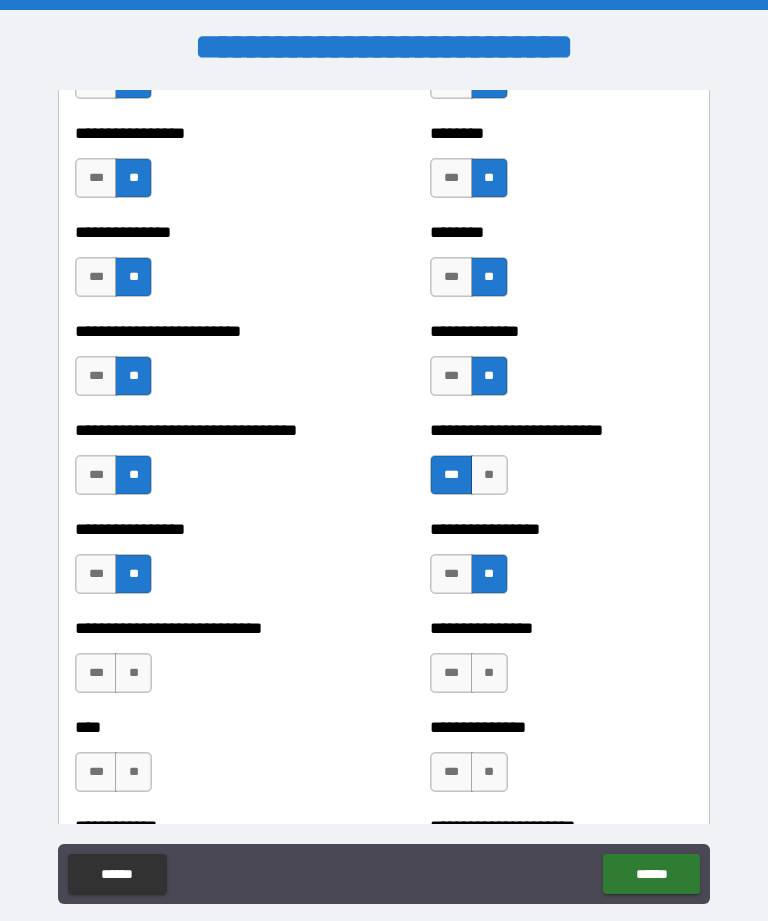 scroll, scrollTop: 1844, scrollLeft: 0, axis: vertical 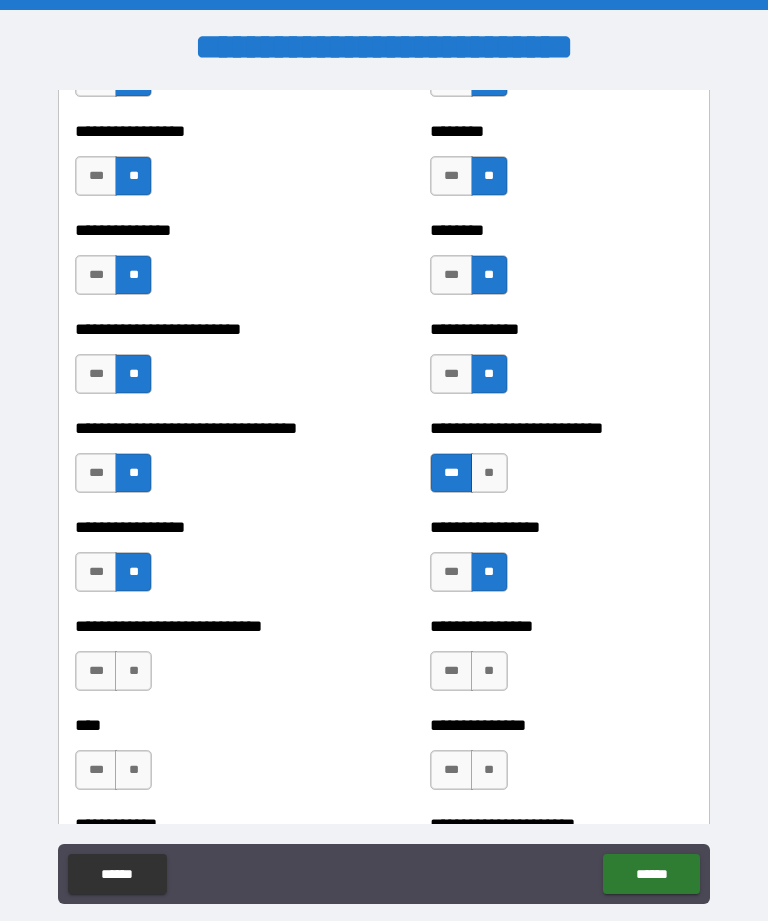 click on "**" at bounding box center (133, 671) 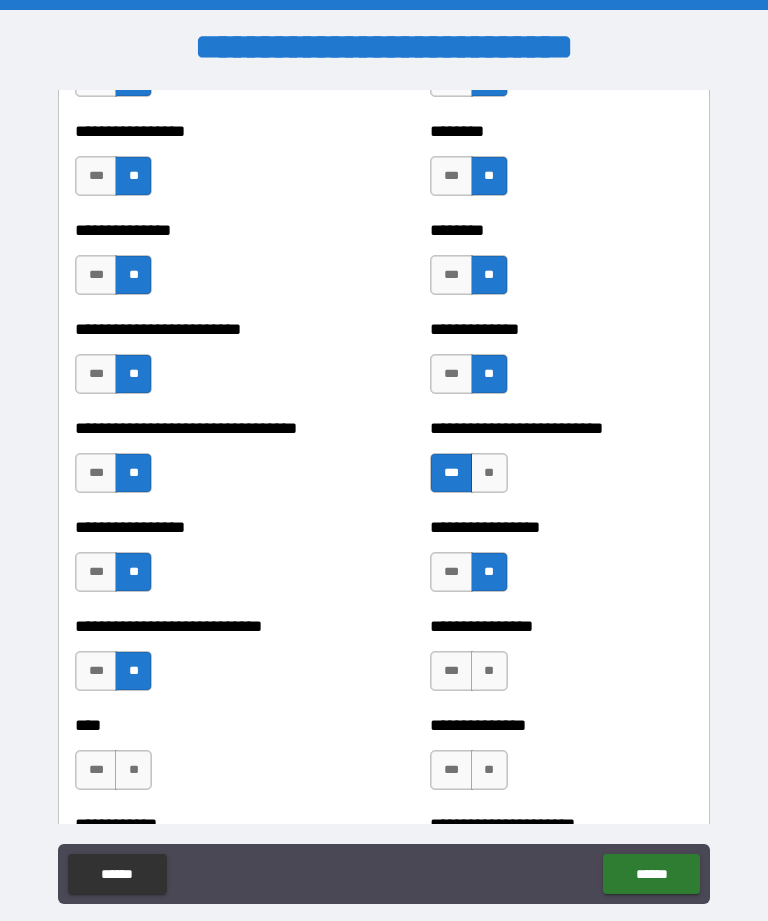 click on "**" at bounding box center (133, 770) 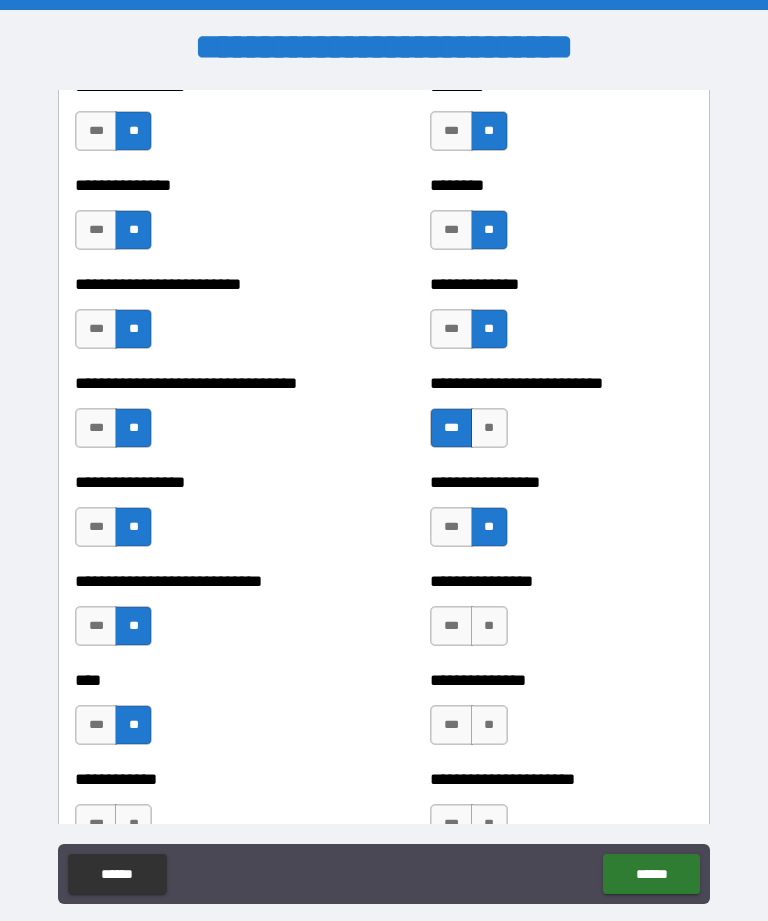 scroll, scrollTop: 1903, scrollLeft: 0, axis: vertical 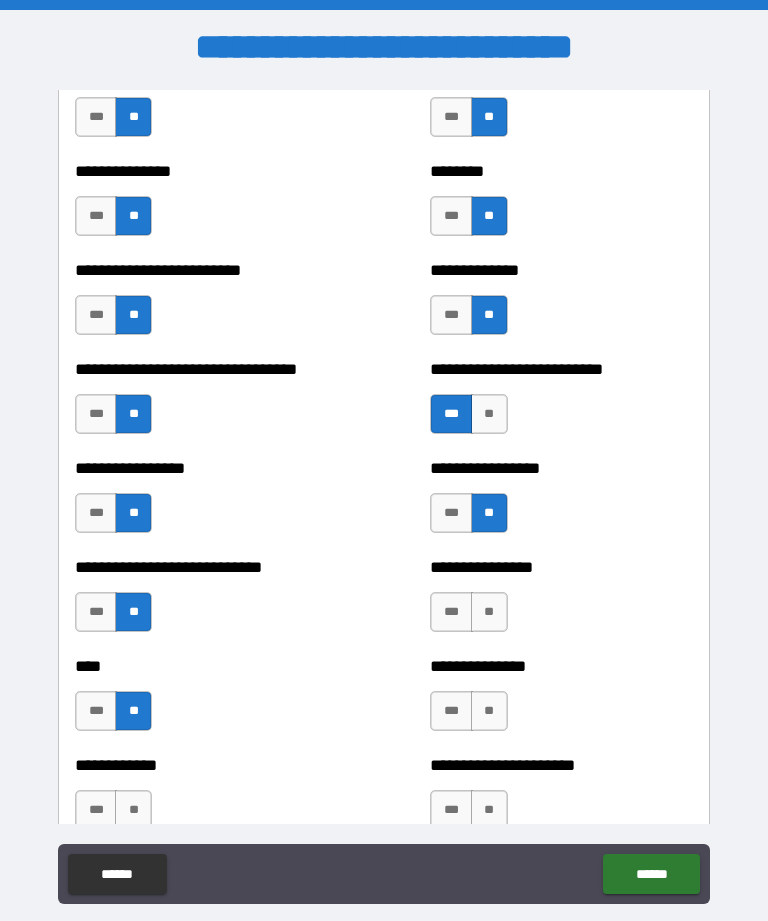 click on "**" at bounding box center (489, 612) 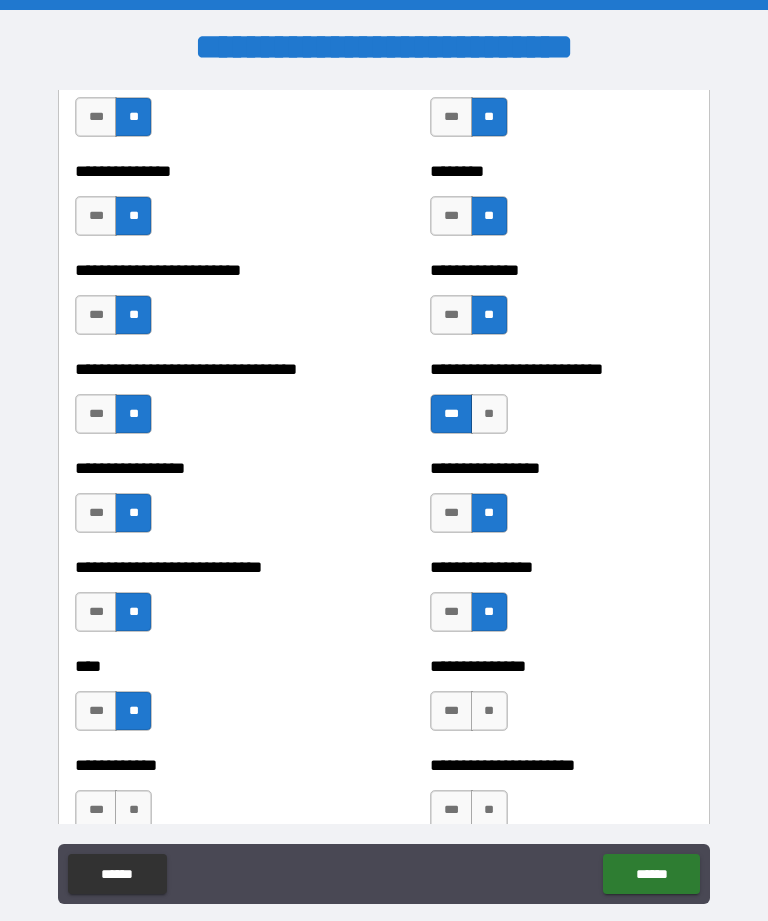 click on "**" at bounding box center (489, 711) 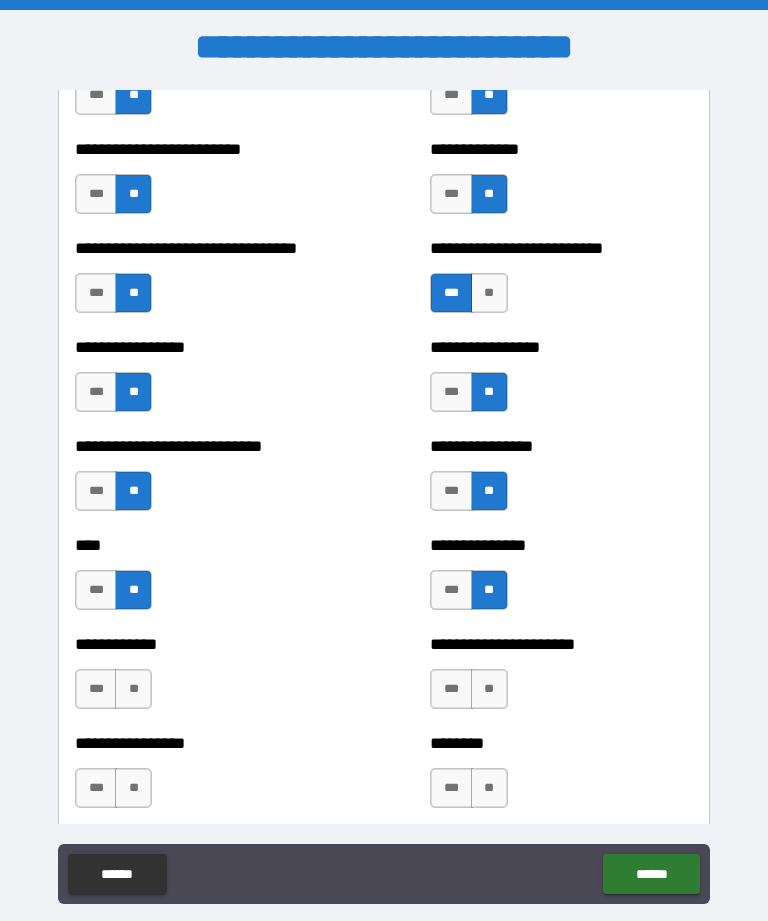 scroll, scrollTop: 2023, scrollLeft: 0, axis: vertical 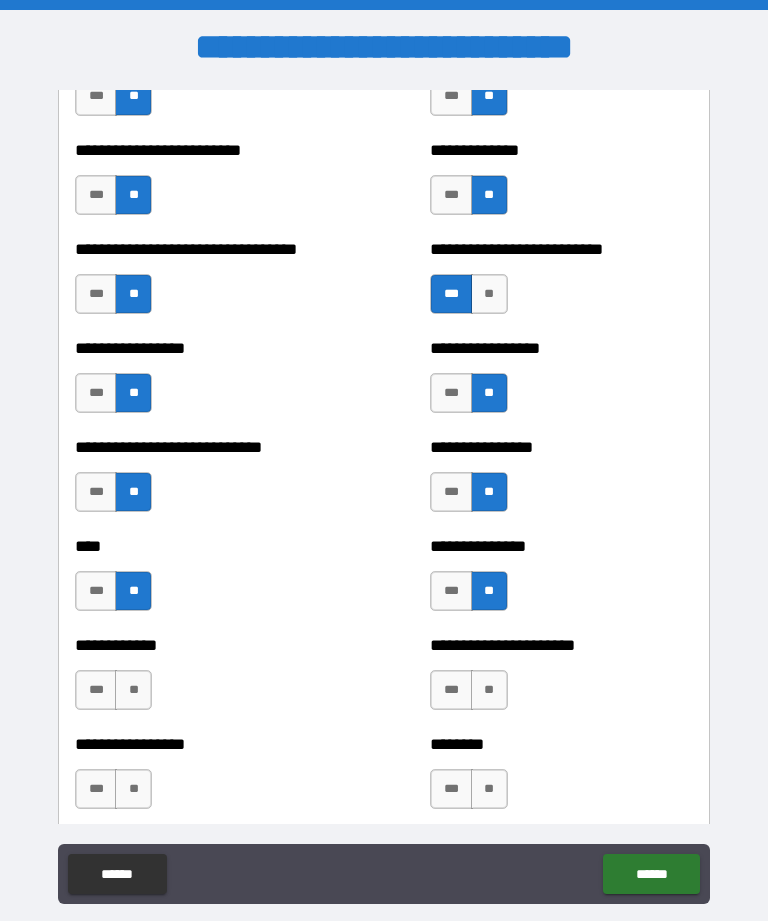 click on "*** **" at bounding box center [116, 695] 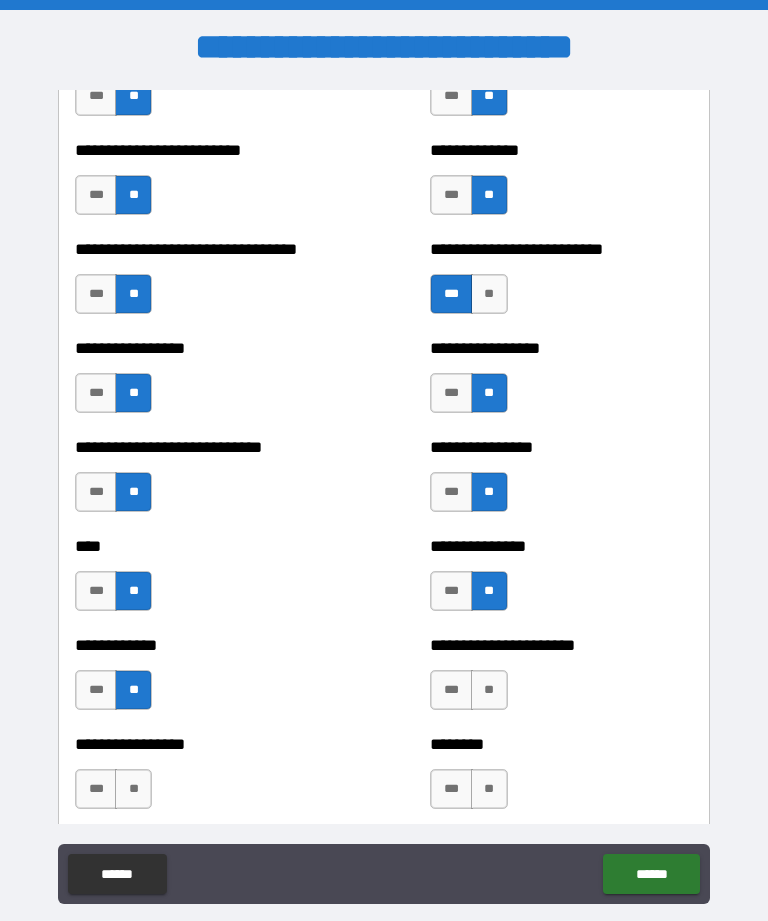 click on "**" at bounding box center [489, 690] 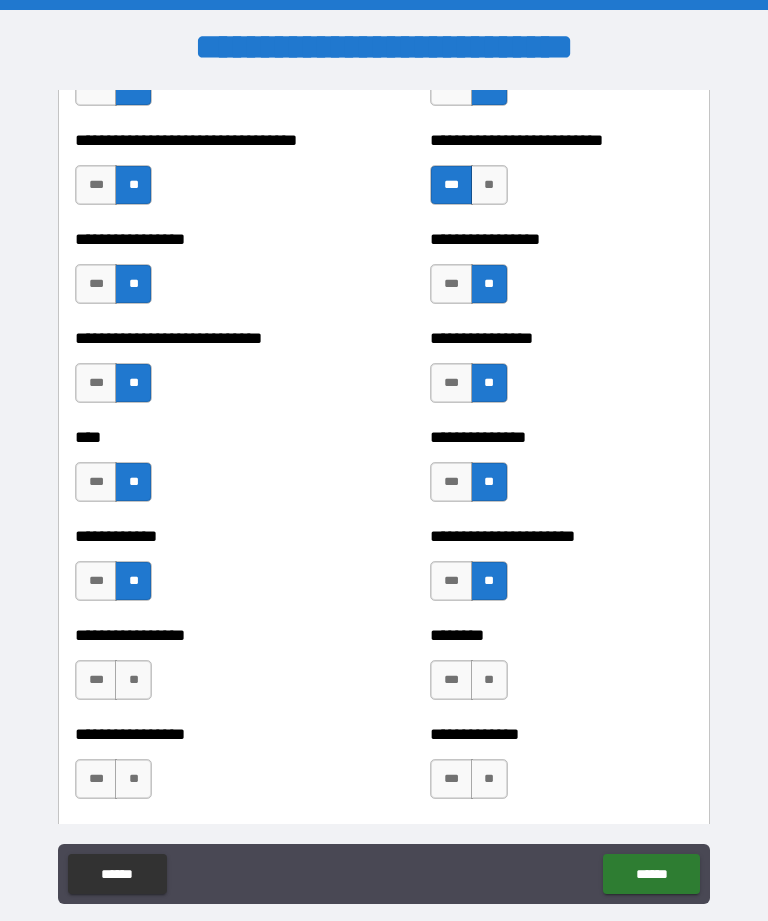 scroll, scrollTop: 2132, scrollLeft: 0, axis: vertical 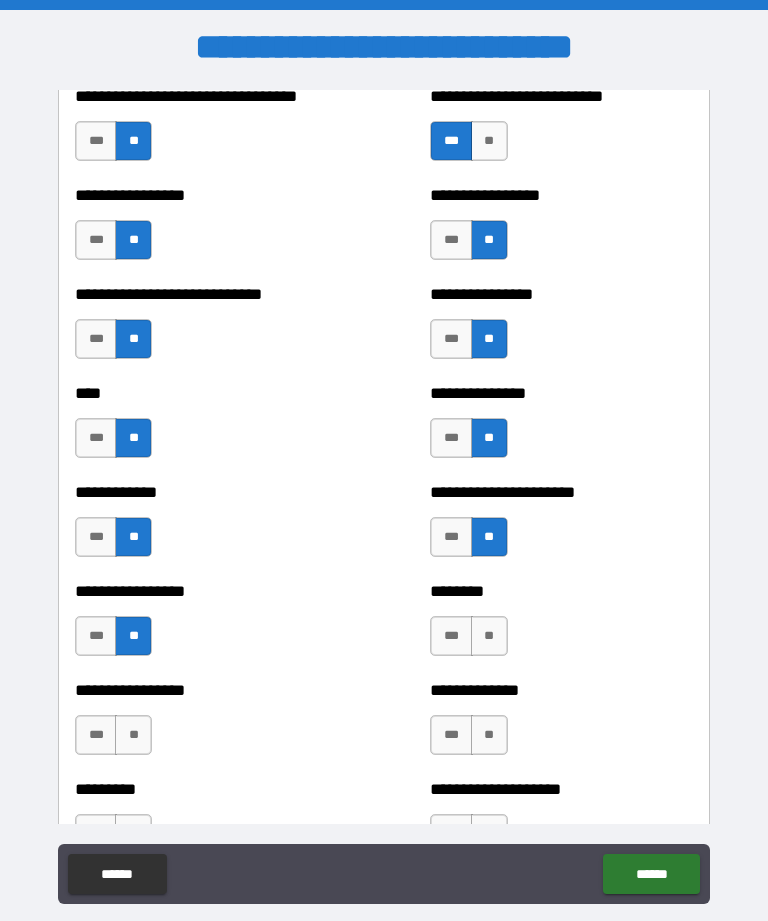 click on "**" at bounding box center [489, 636] 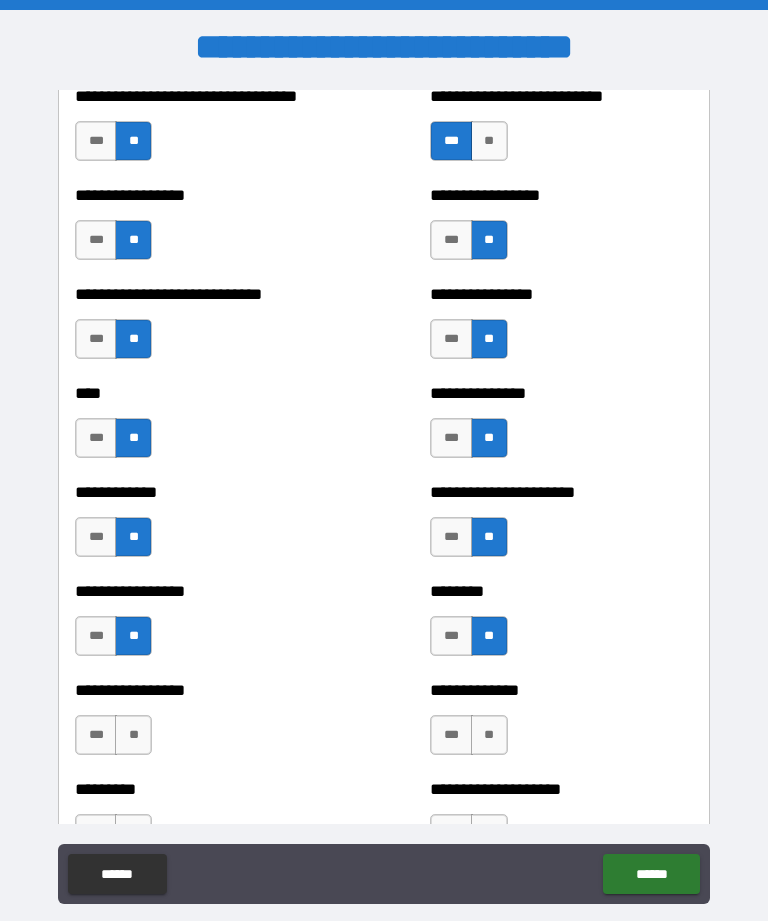 click on "**" at bounding box center (489, 735) 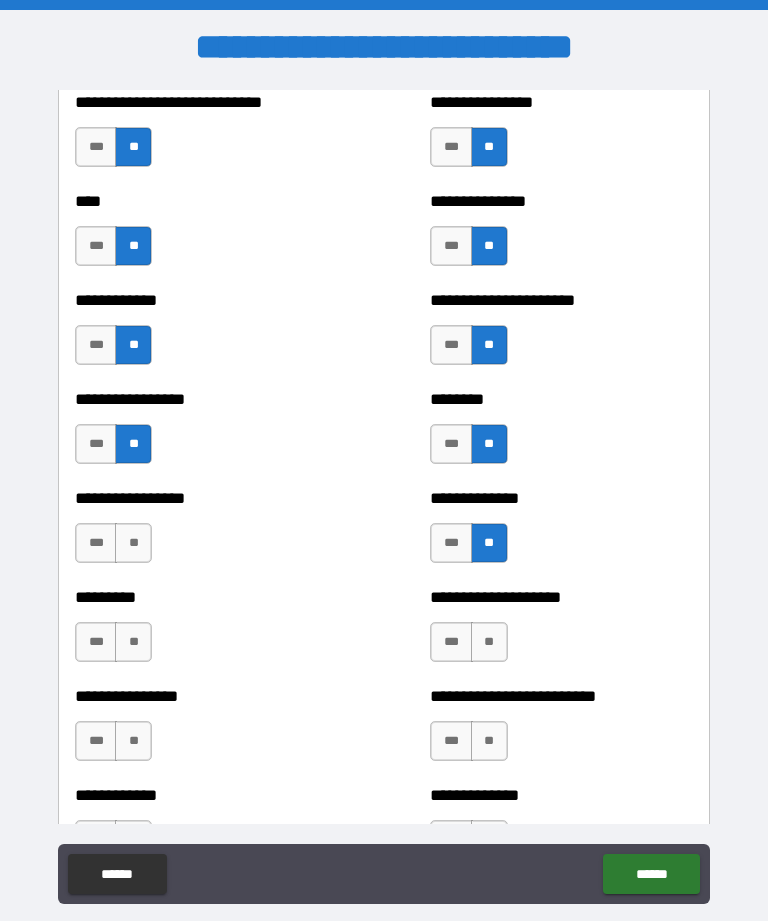 scroll, scrollTop: 2370, scrollLeft: 0, axis: vertical 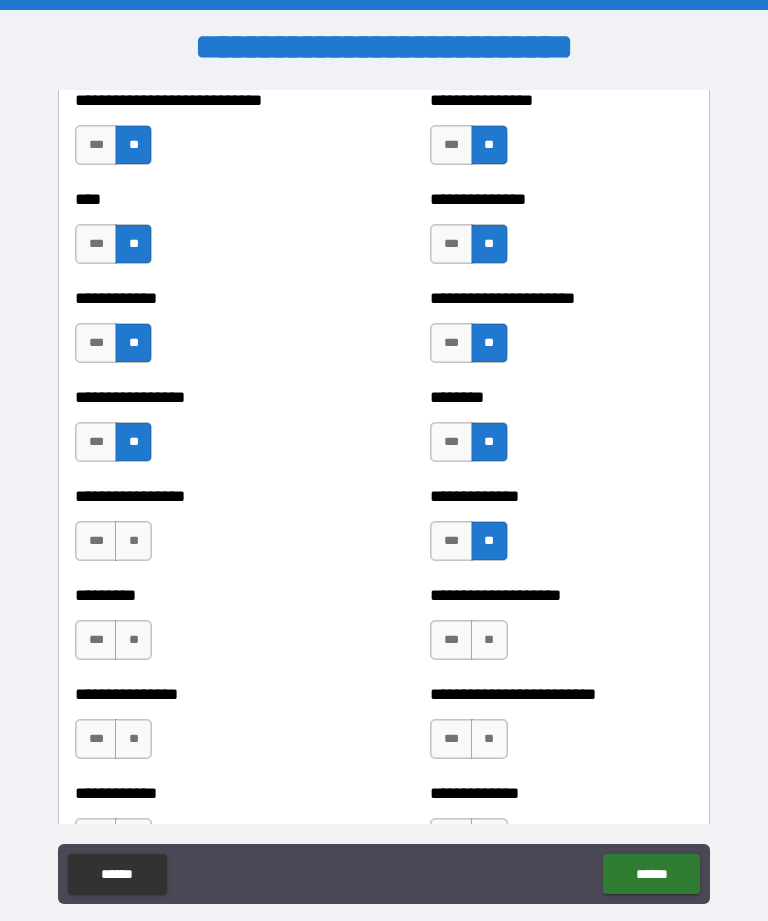 click on "**" at bounding box center (133, 541) 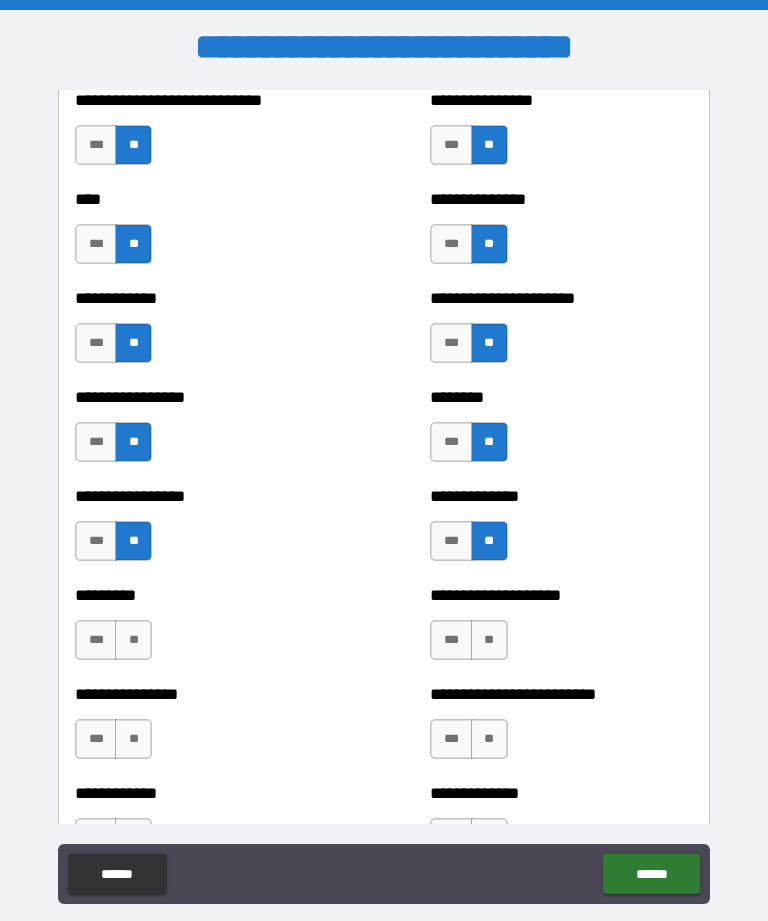 click on "**" at bounding box center [133, 640] 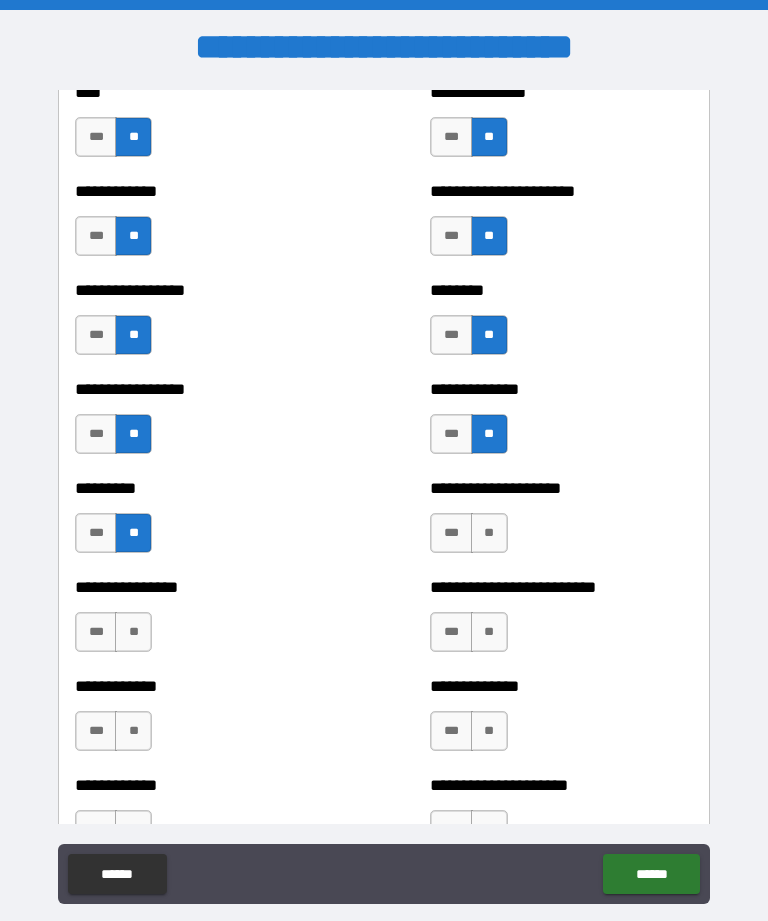 scroll, scrollTop: 2485, scrollLeft: 0, axis: vertical 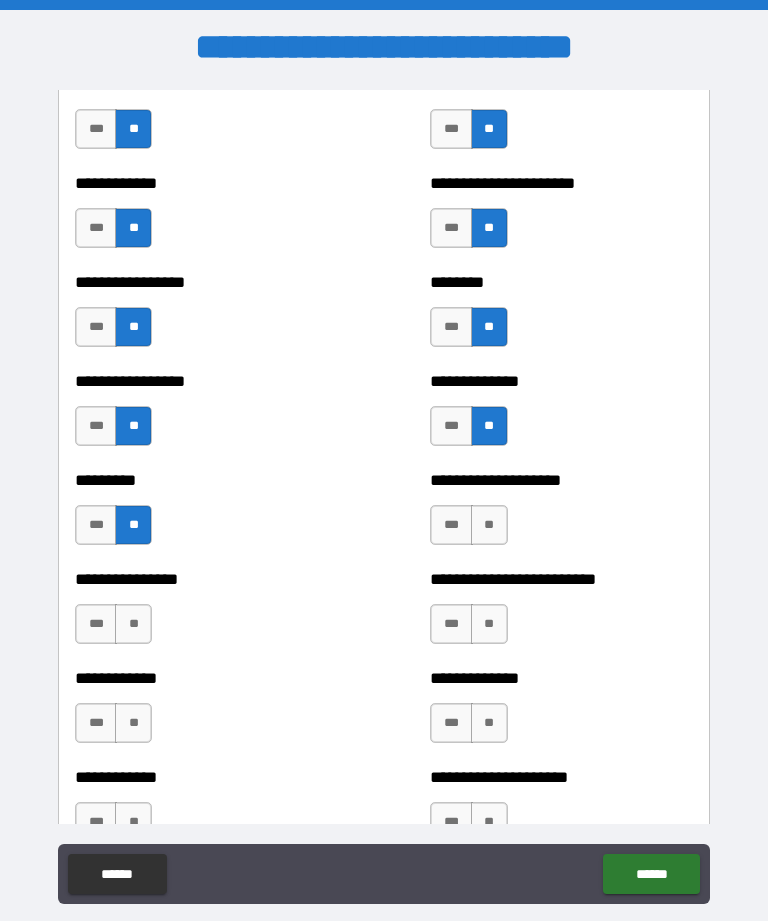 click on "**" at bounding box center (489, 525) 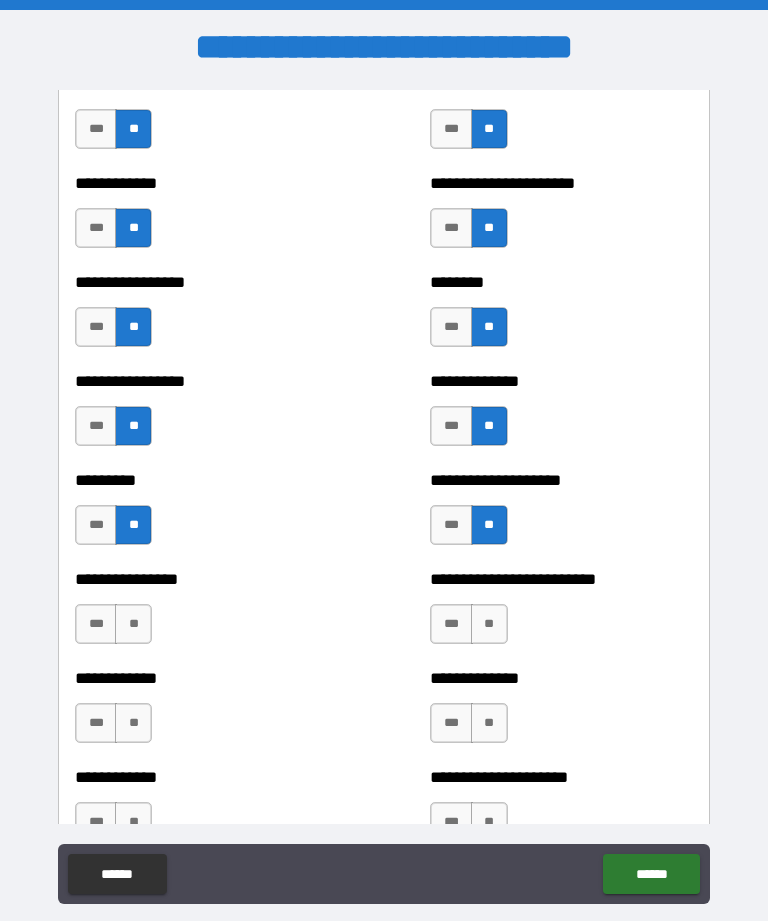 click on "**" at bounding box center [133, 624] 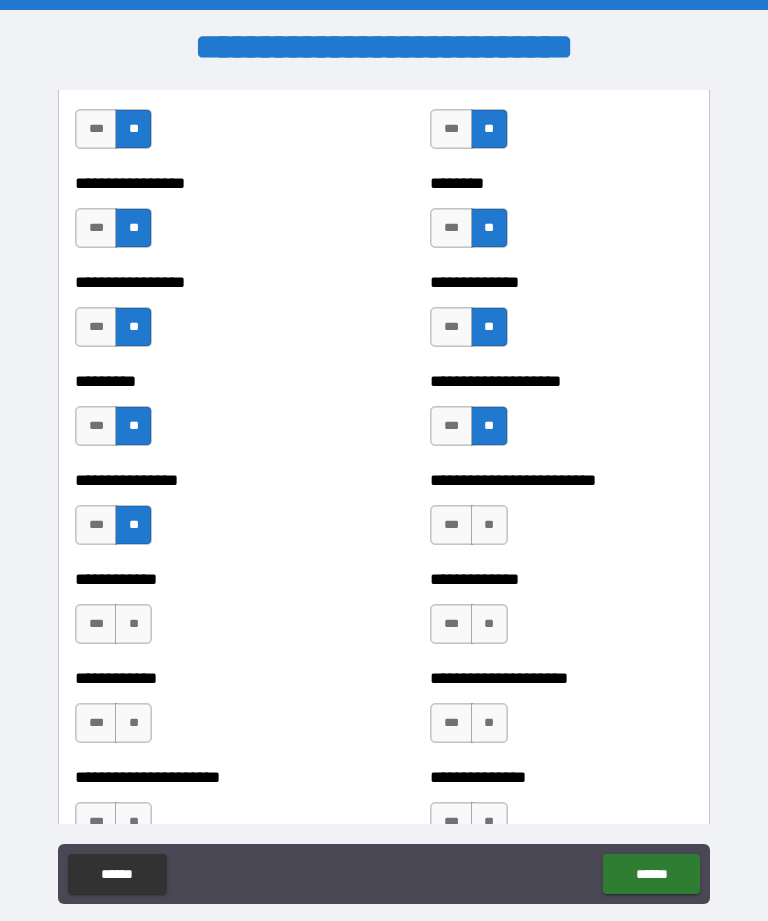 scroll, scrollTop: 2591, scrollLeft: 0, axis: vertical 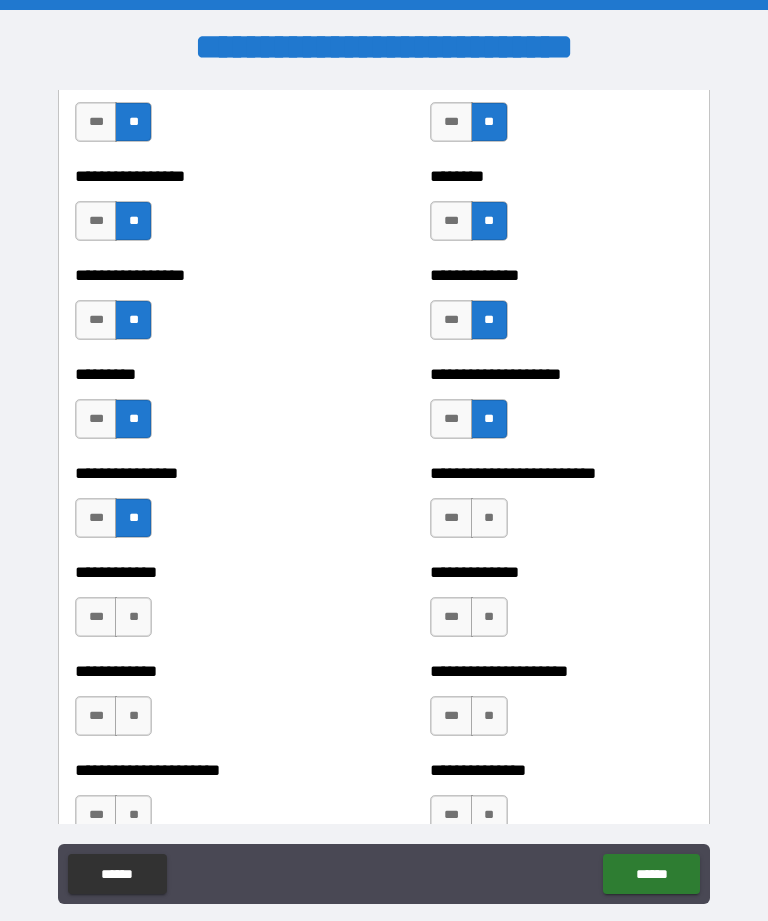 click on "**" at bounding box center [489, 518] 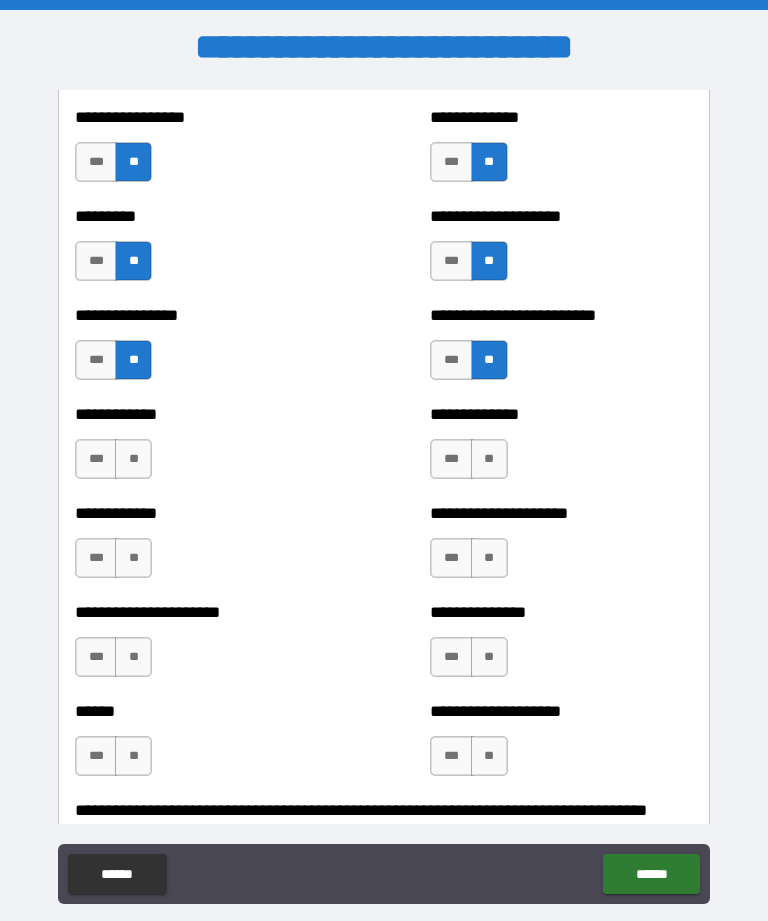 scroll, scrollTop: 2750, scrollLeft: 0, axis: vertical 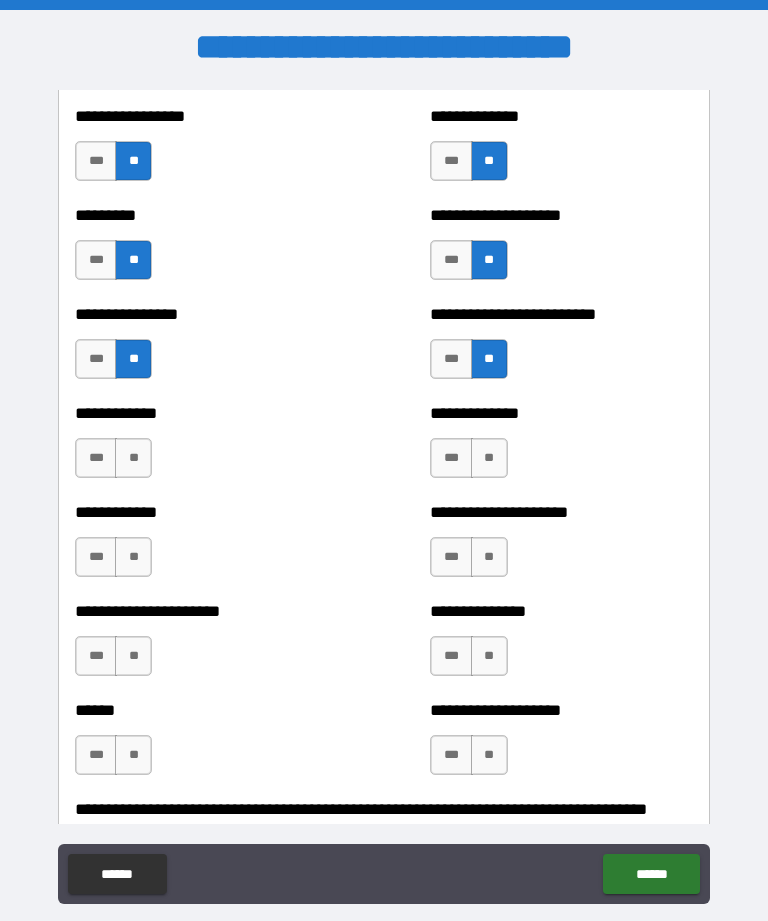click on "**" at bounding box center (133, 458) 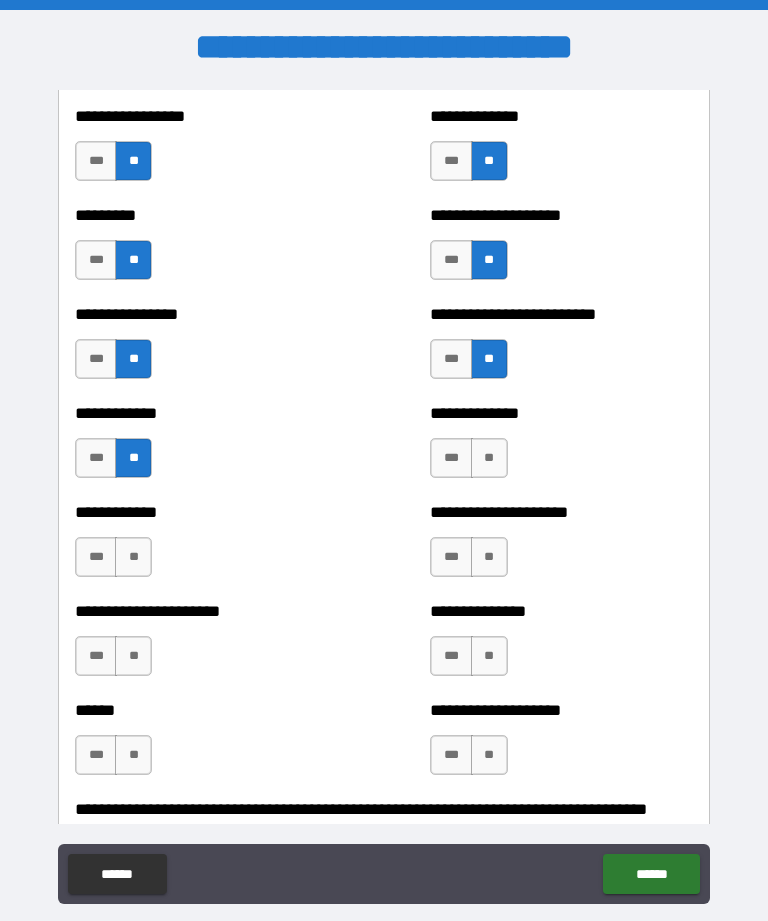 click on "**" at bounding box center (489, 458) 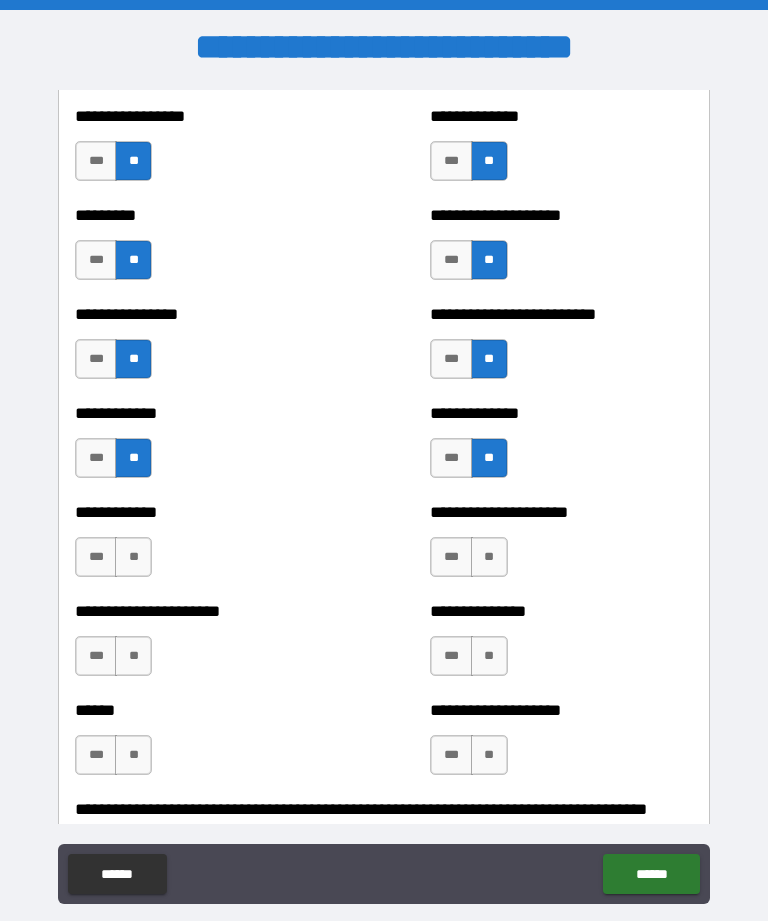 click on "**" at bounding box center (489, 557) 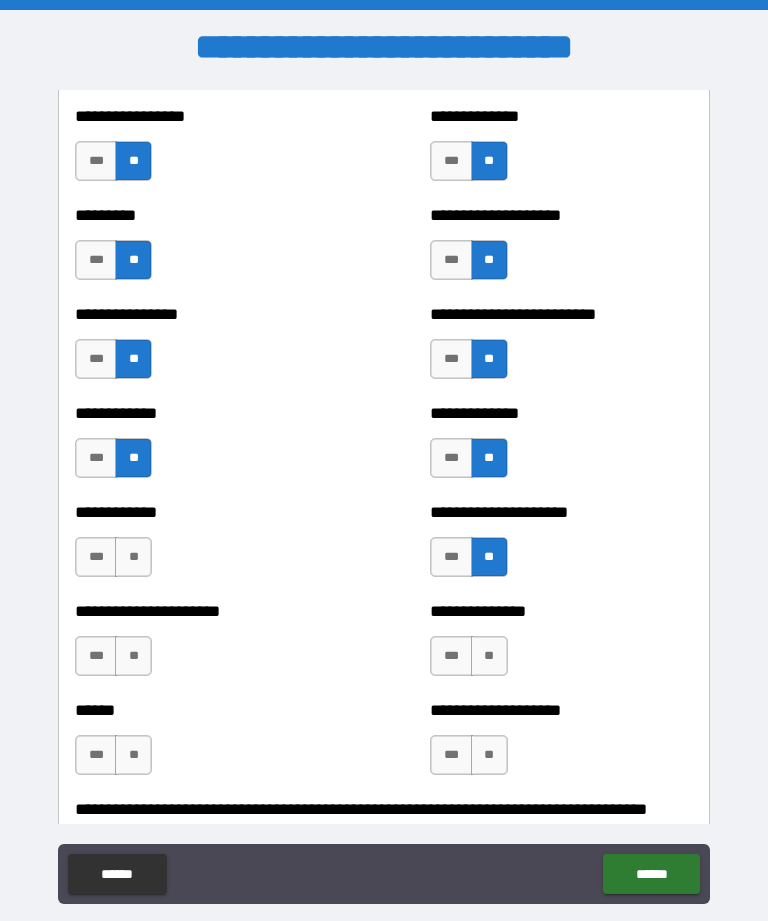 click on "**" at bounding box center (133, 557) 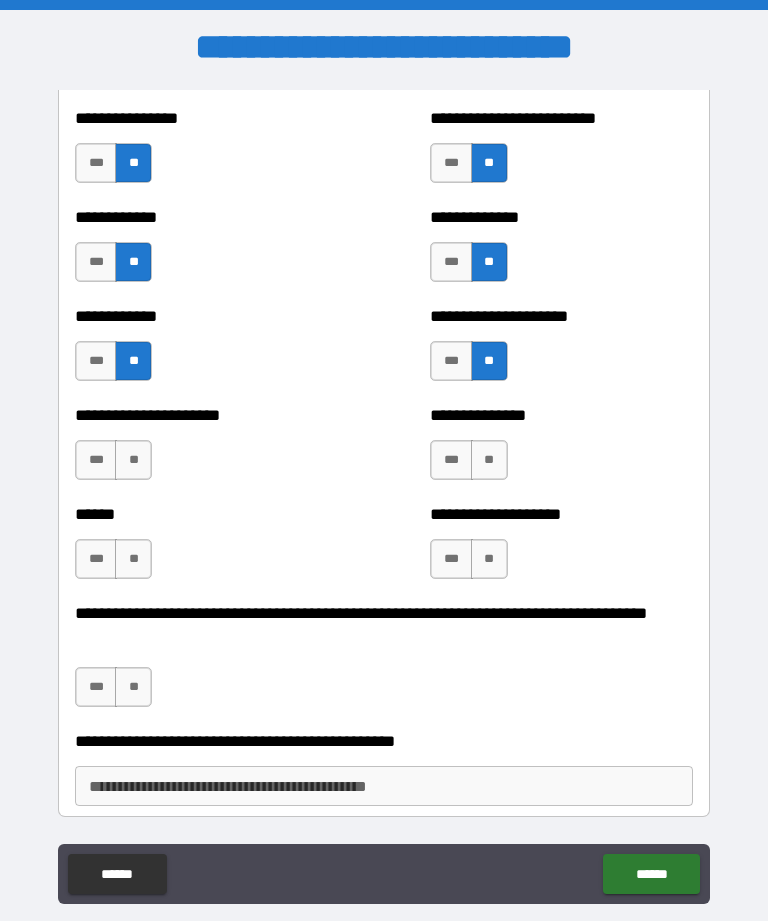 scroll, scrollTop: 2952, scrollLeft: 0, axis: vertical 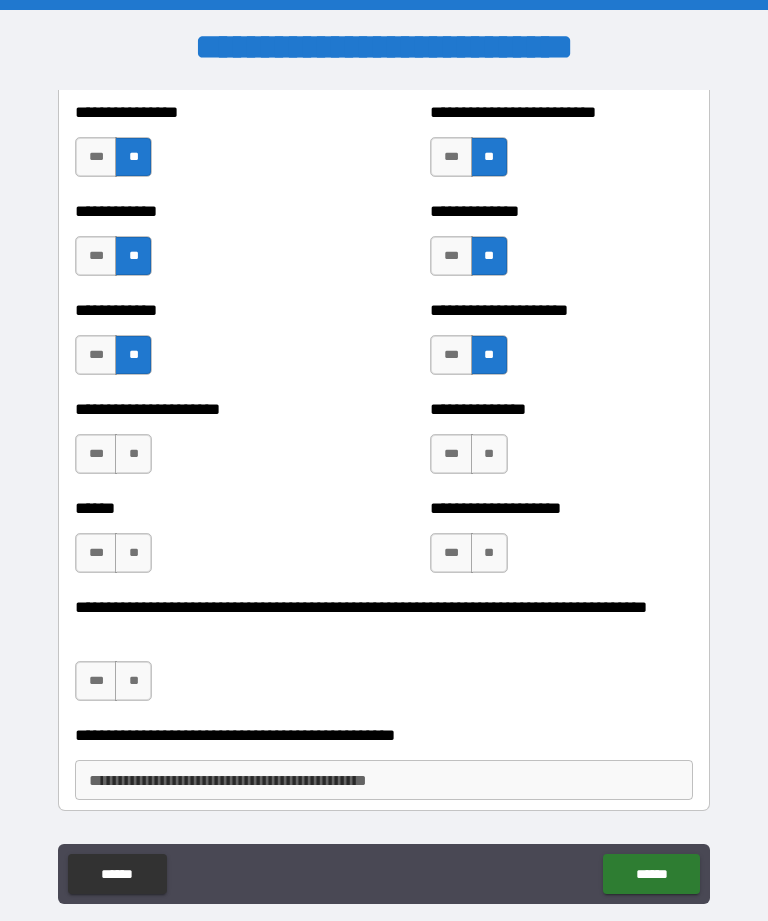 click on "**" at bounding box center [489, 454] 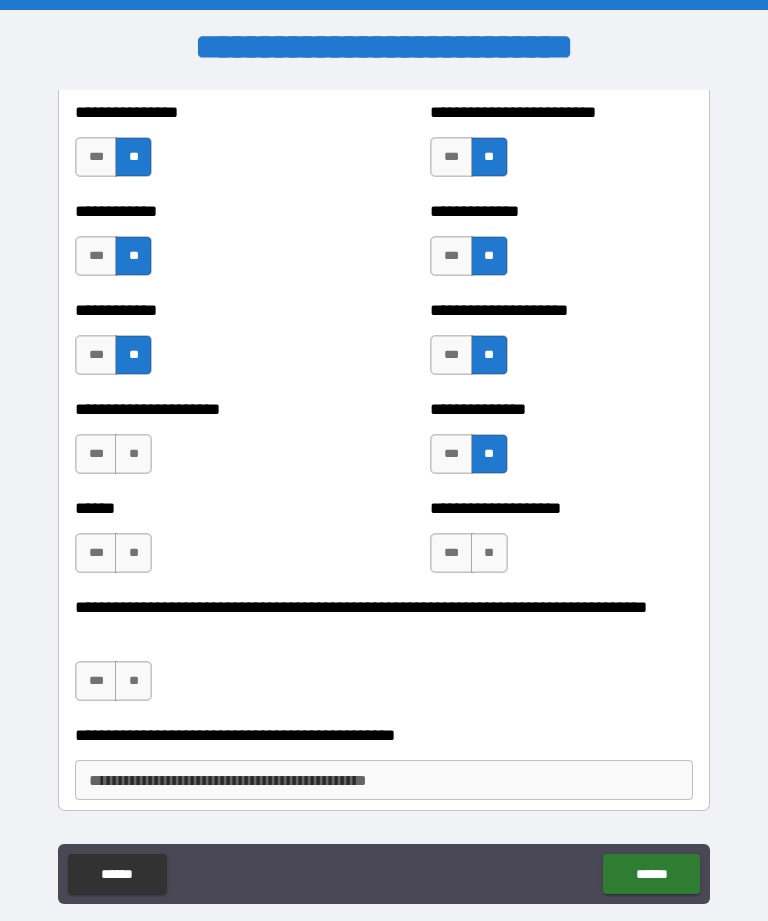 click on "**" at bounding box center [489, 553] 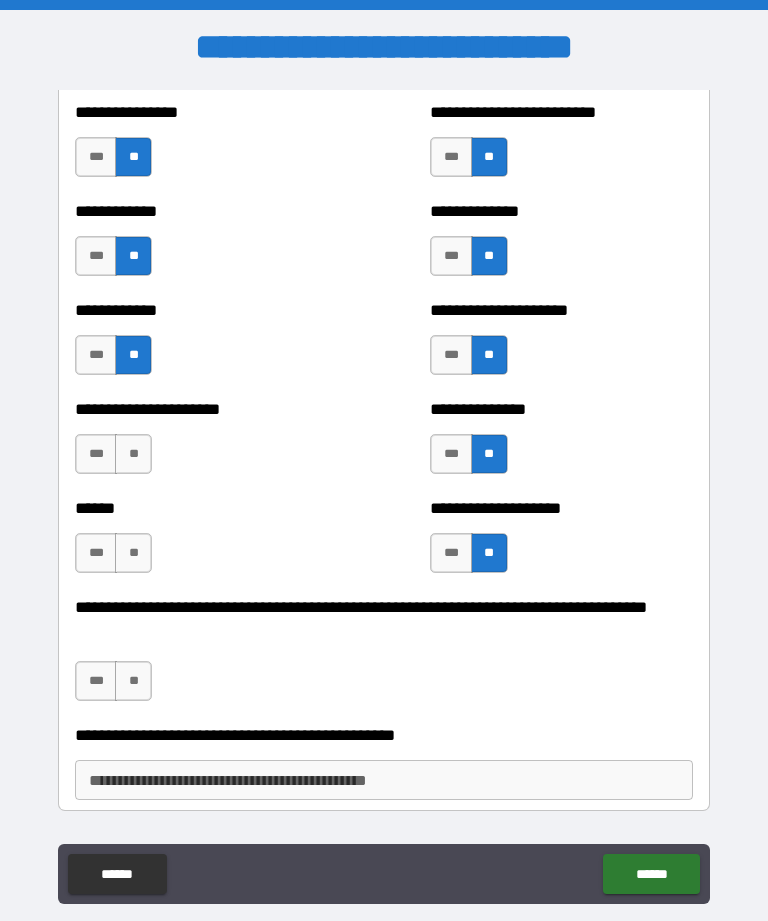 click on "**" at bounding box center [133, 454] 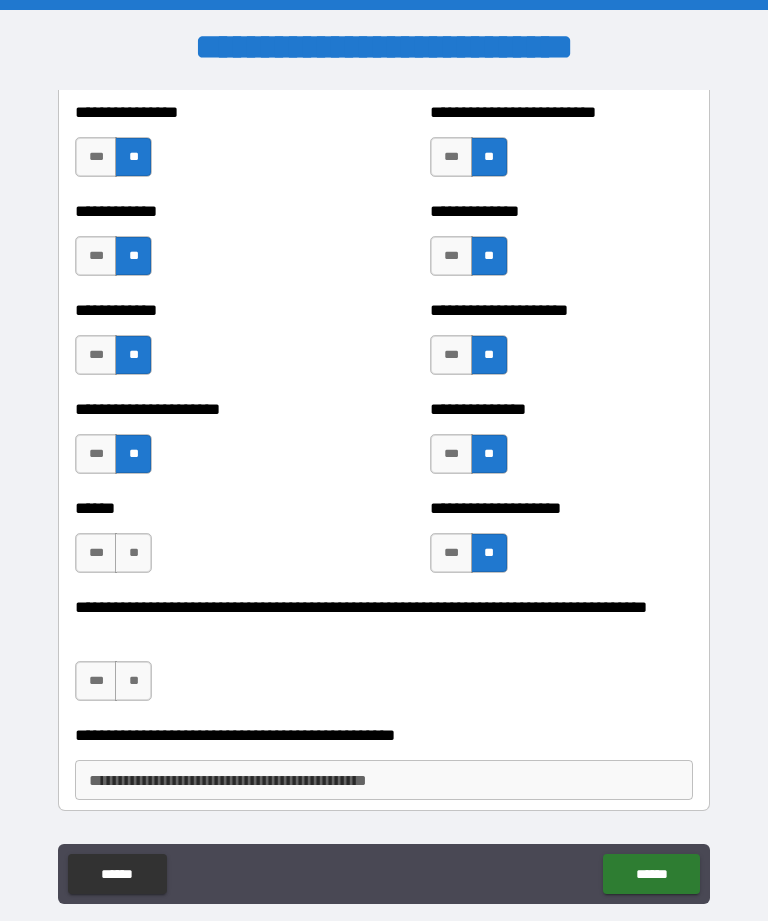 click on "**" at bounding box center (133, 553) 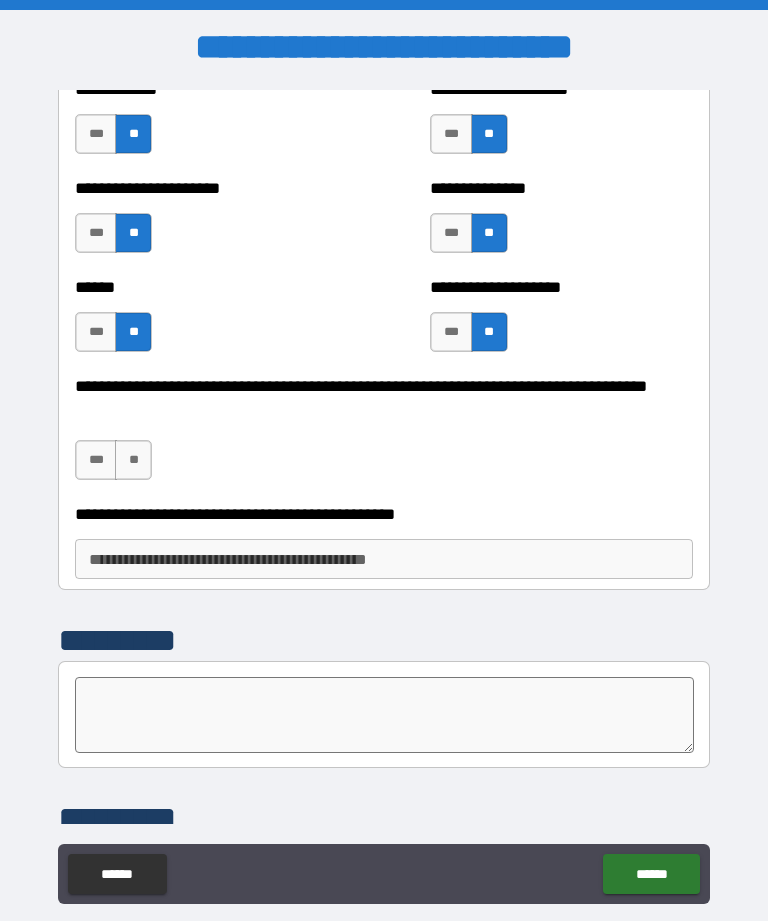 scroll, scrollTop: 3184, scrollLeft: 0, axis: vertical 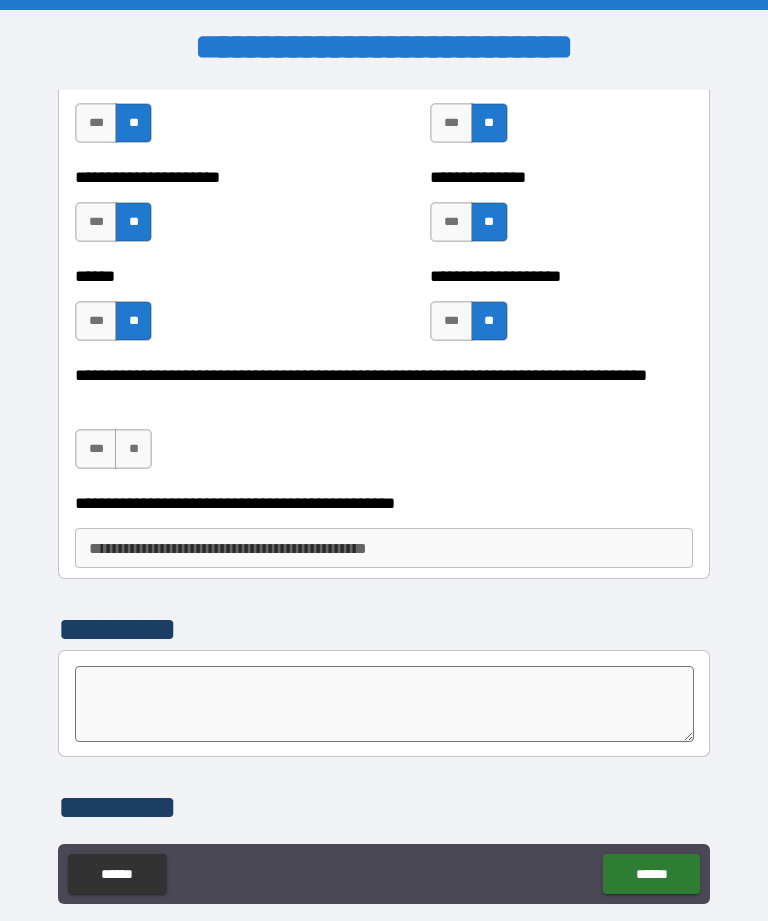 click on "**" at bounding box center (133, 449) 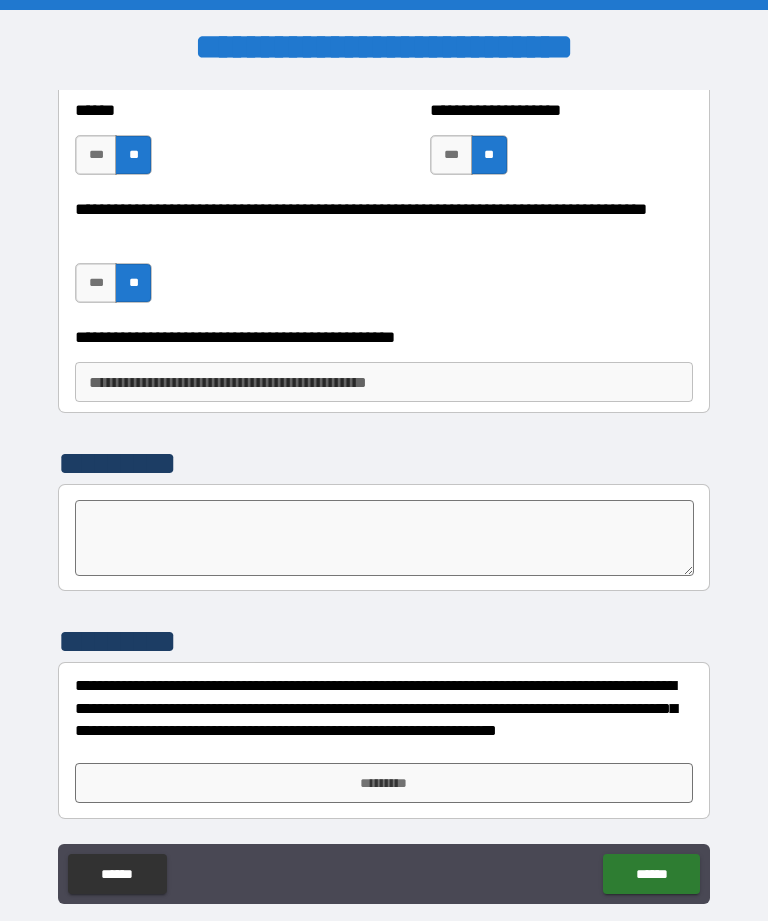 scroll, scrollTop: 3350, scrollLeft: 0, axis: vertical 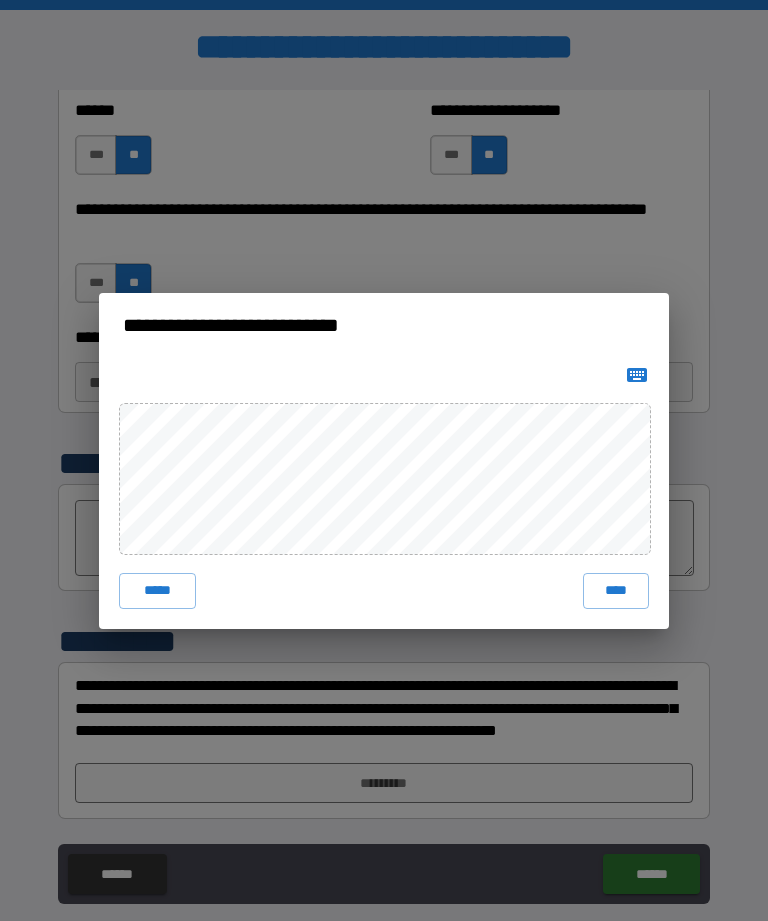 click on "****" at bounding box center (616, 591) 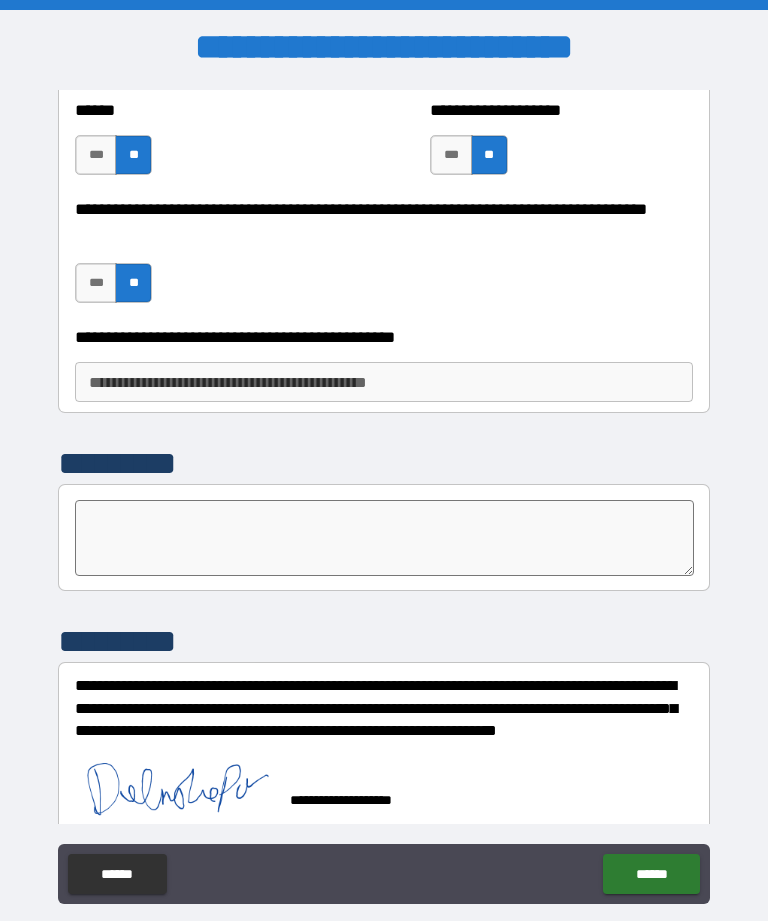 scroll, scrollTop: 3340, scrollLeft: 0, axis: vertical 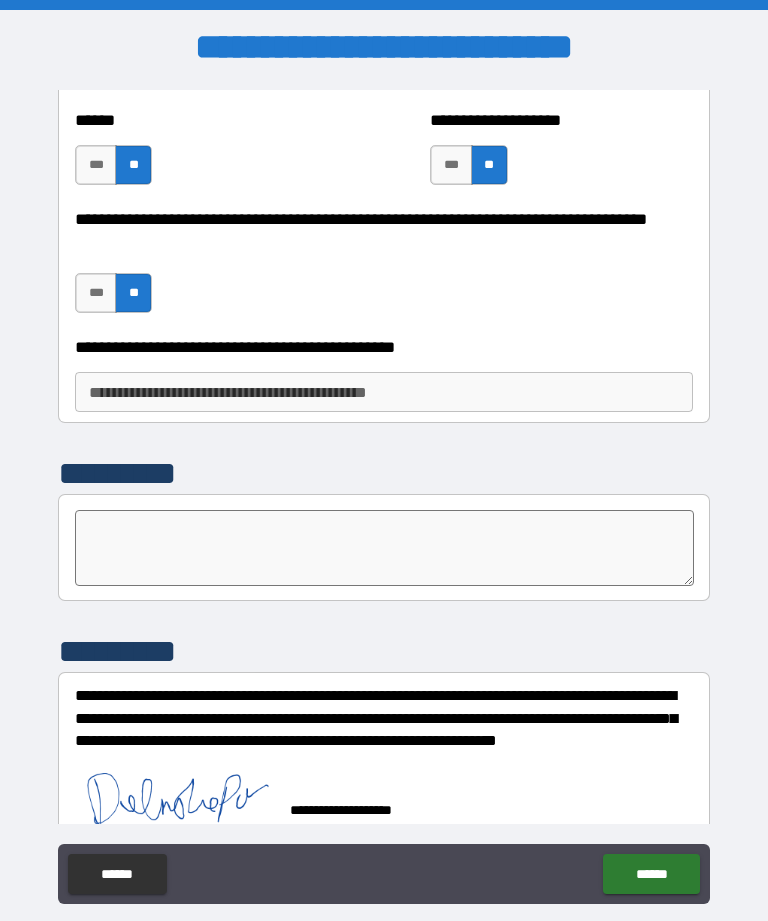 click on "******" at bounding box center (651, 874) 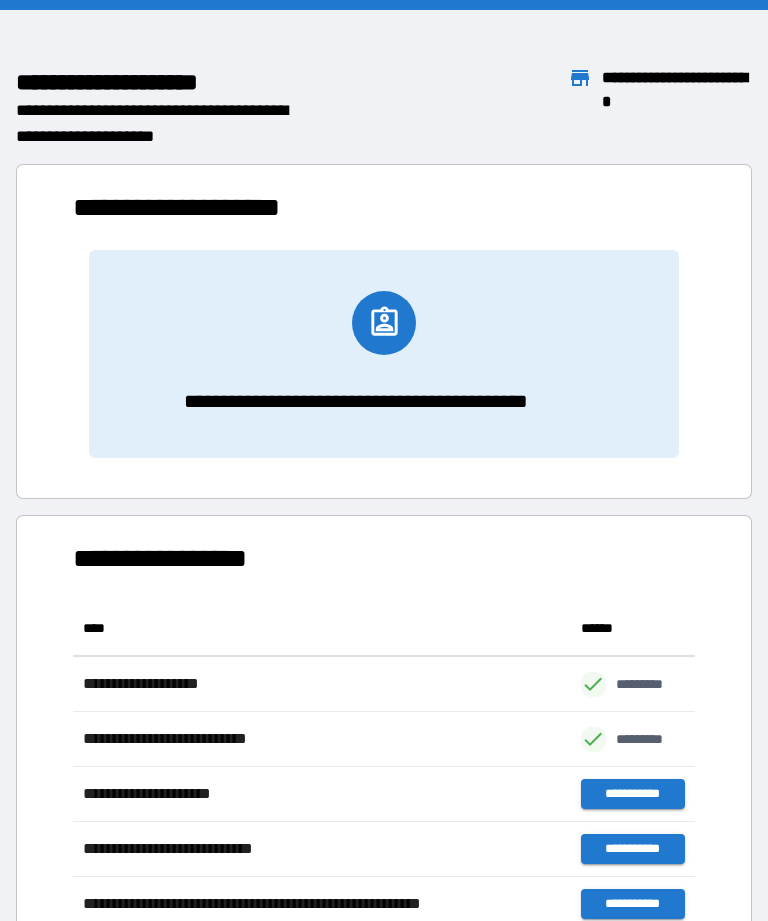 scroll, scrollTop: 386, scrollLeft: 622, axis: both 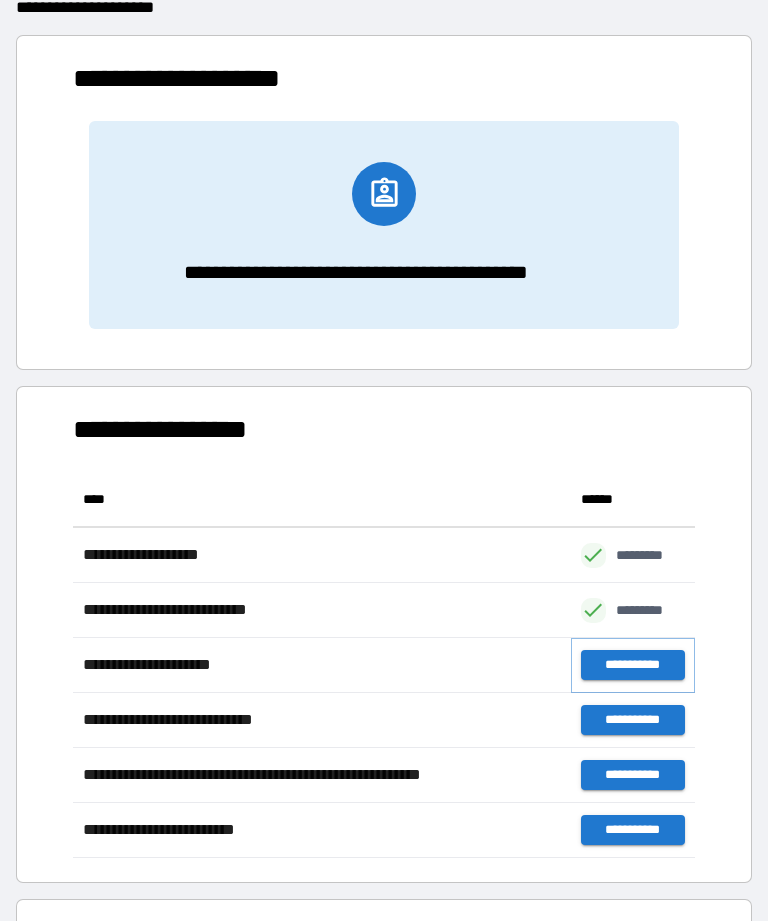 click on "**********" at bounding box center [633, 665] 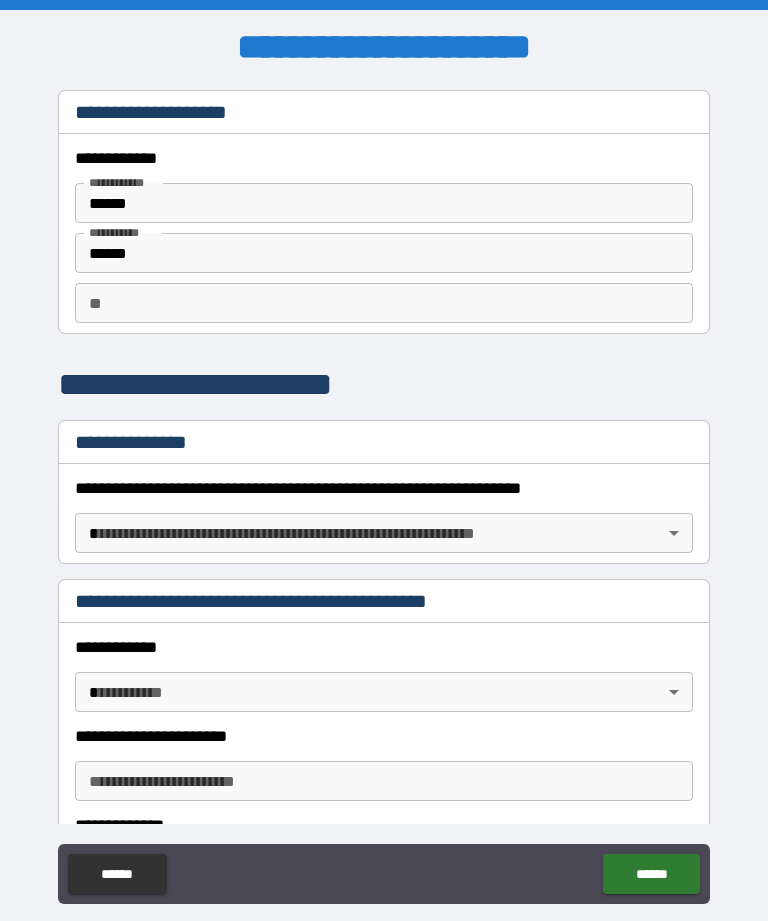 click on "**********" at bounding box center (384, 492) 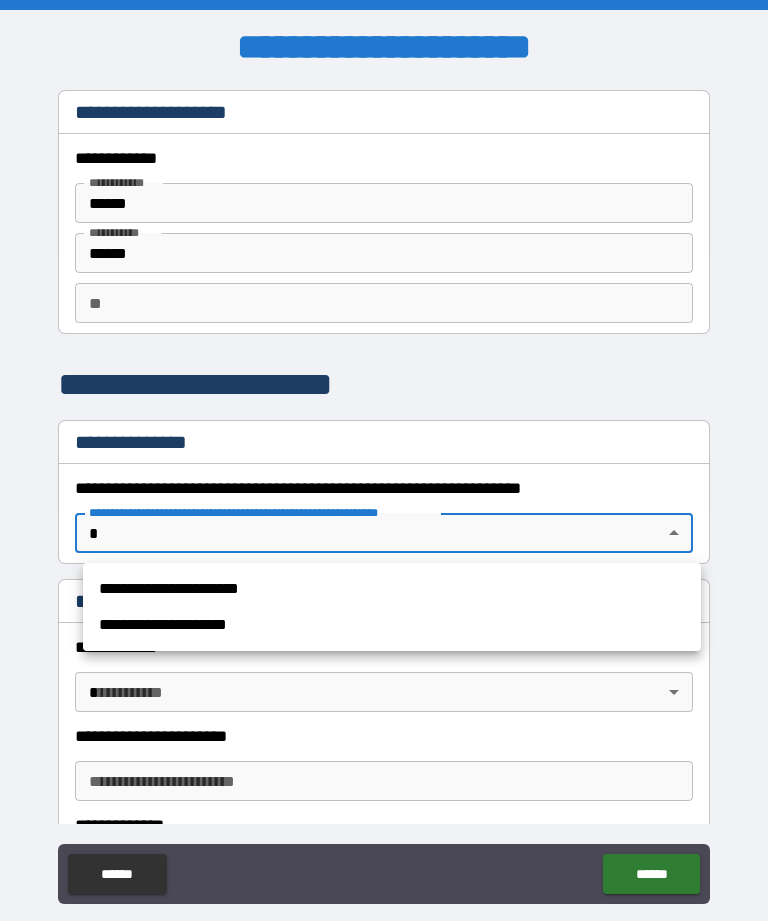 click on "**********" at bounding box center (392, 589) 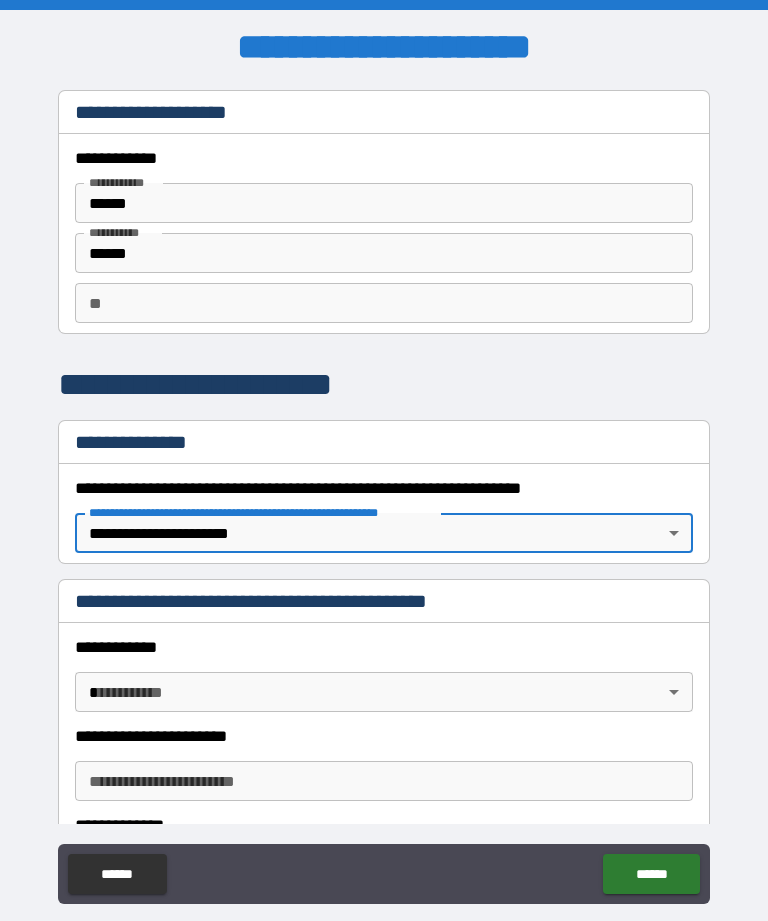 type on "*" 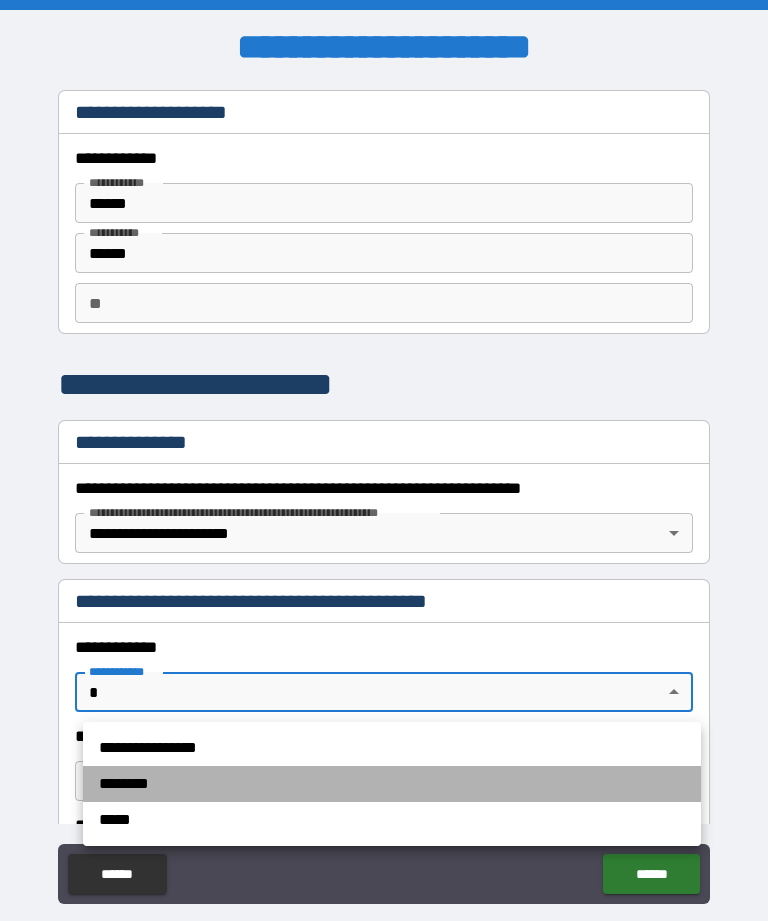 click on "********" at bounding box center [392, 784] 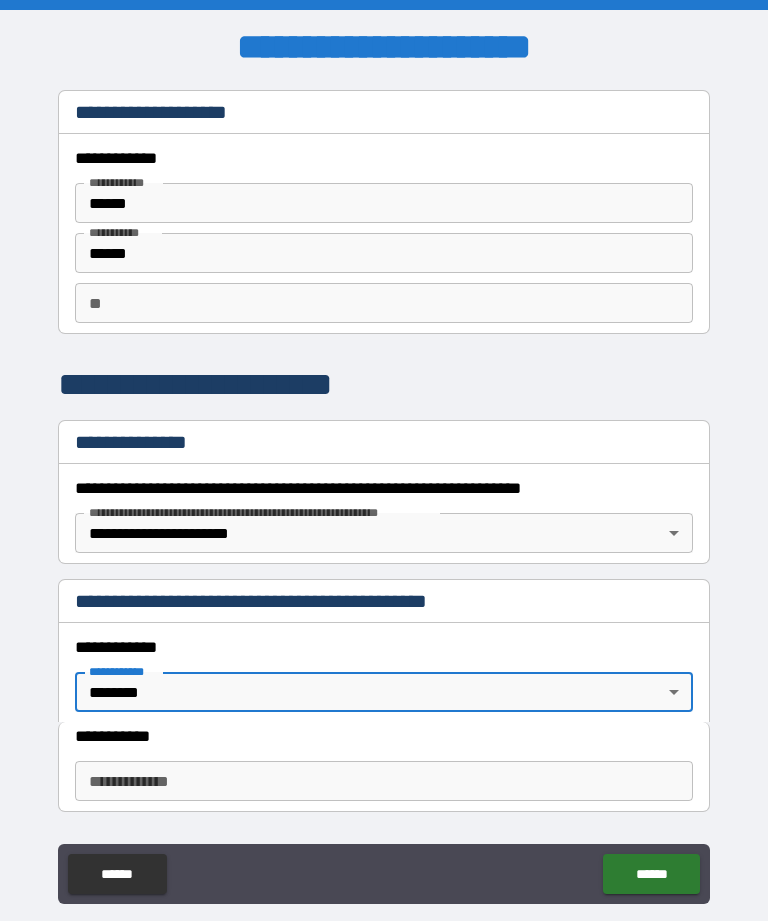 type on "*" 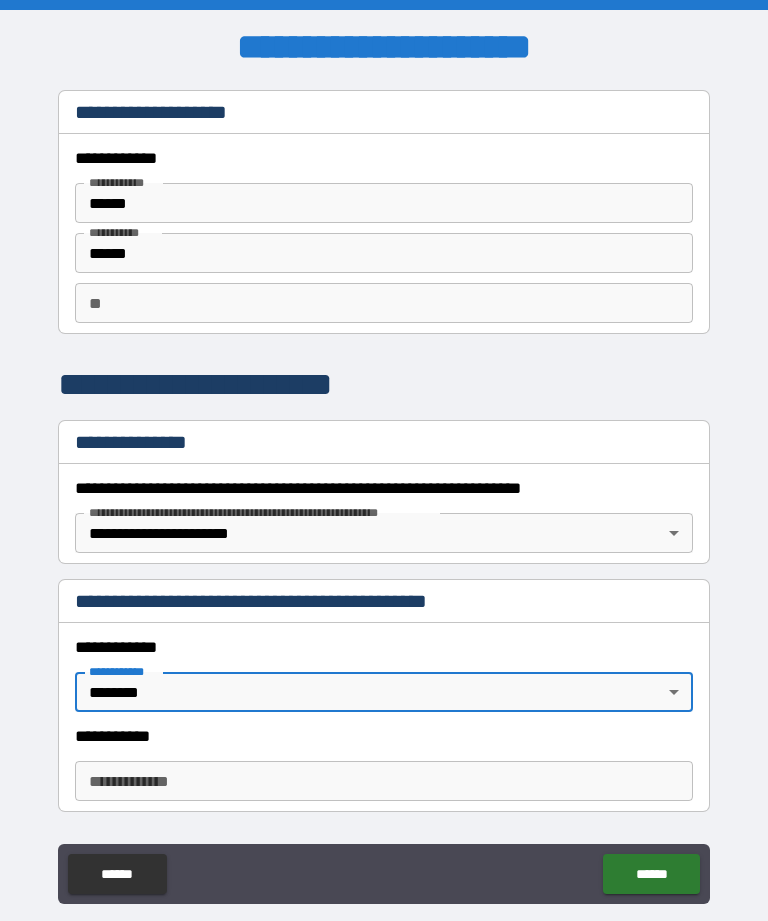 click on "**********" at bounding box center (384, 781) 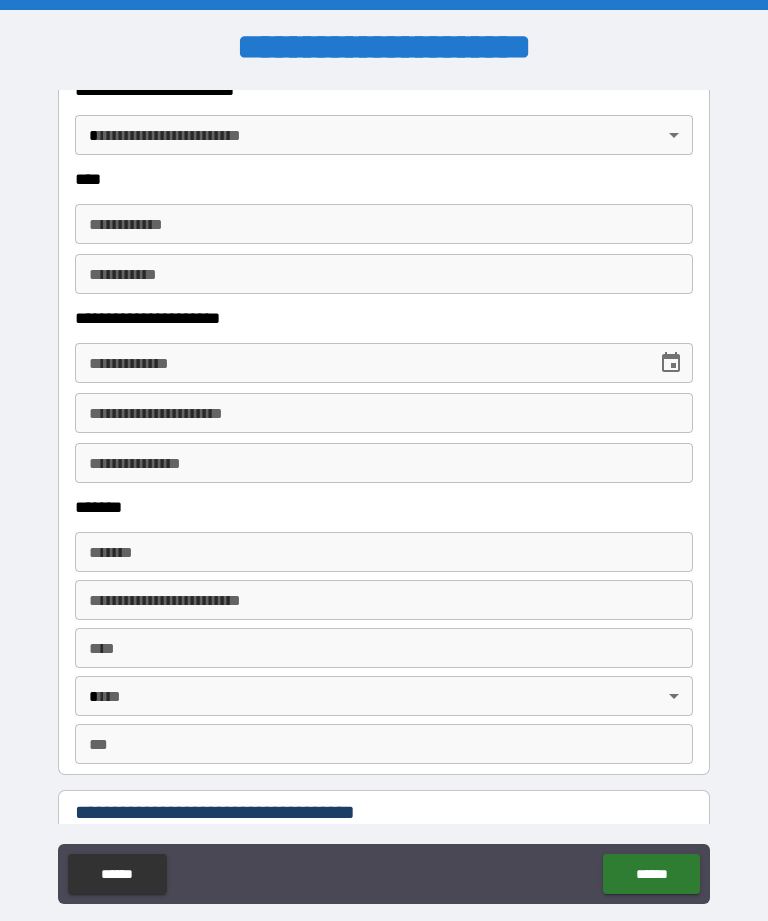 scroll, scrollTop: 787, scrollLeft: 0, axis: vertical 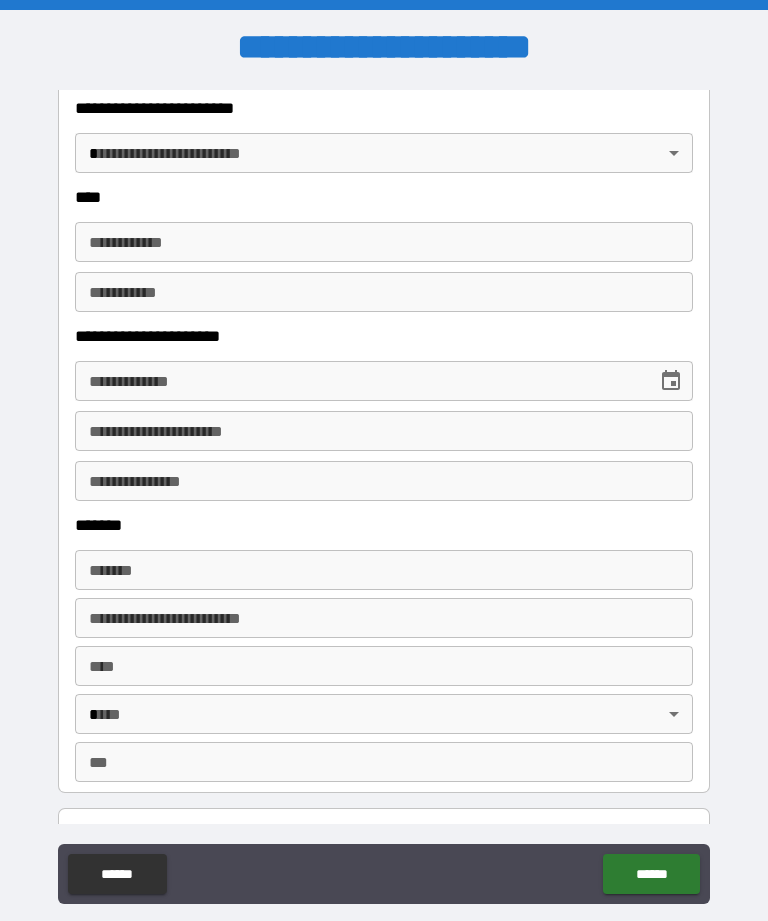 click on "**********" at bounding box center (384, 48) 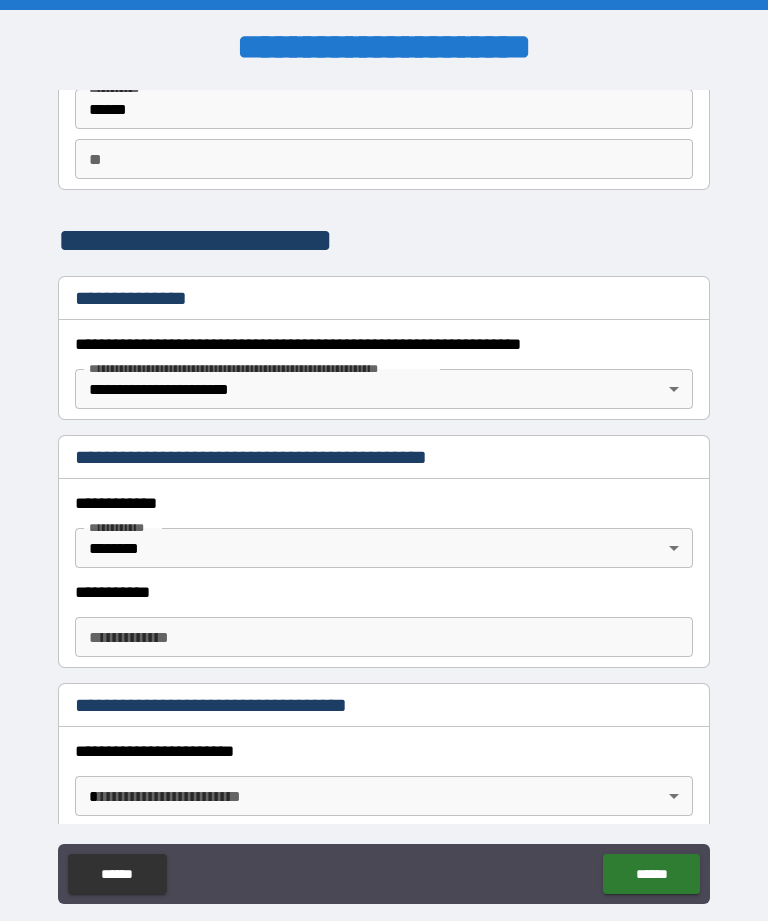 scroll, scrollTop: 132, scrollLeft: 0, axis: vertical 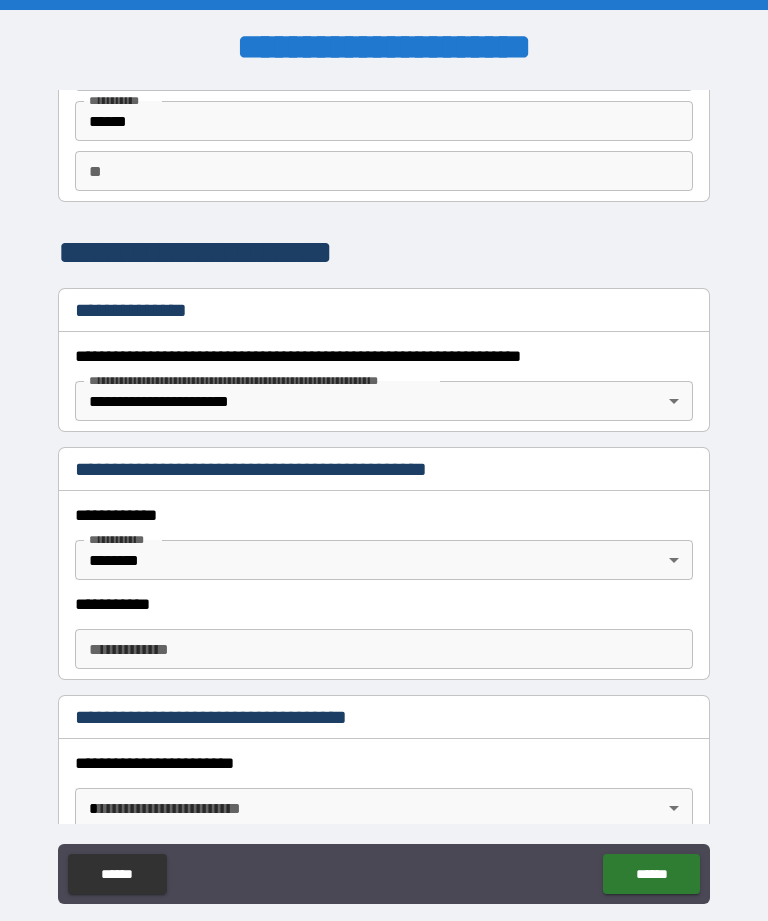 click on "**********" at bounding box center (384, 649) 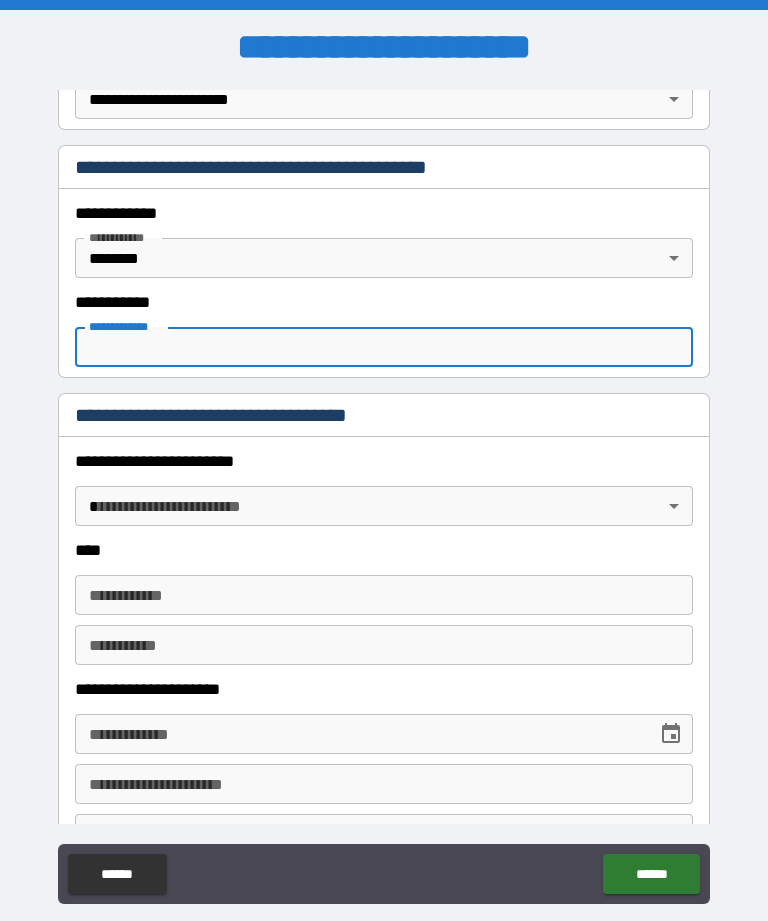scroll, scrollTop: 439, scrollLeft: 0, axis: vertical 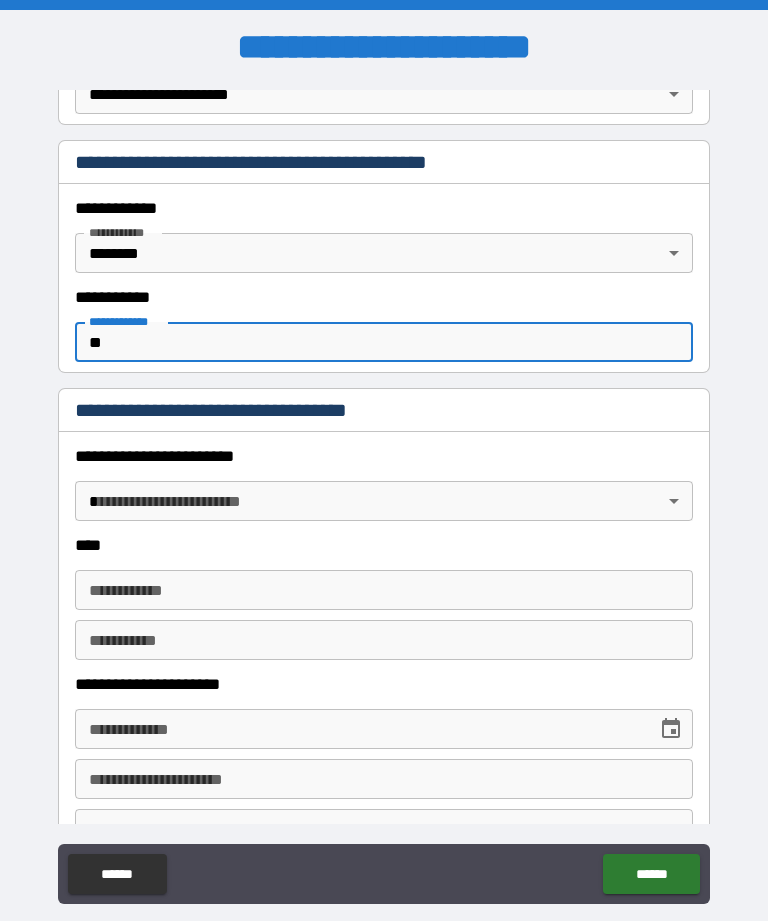 type on "*" 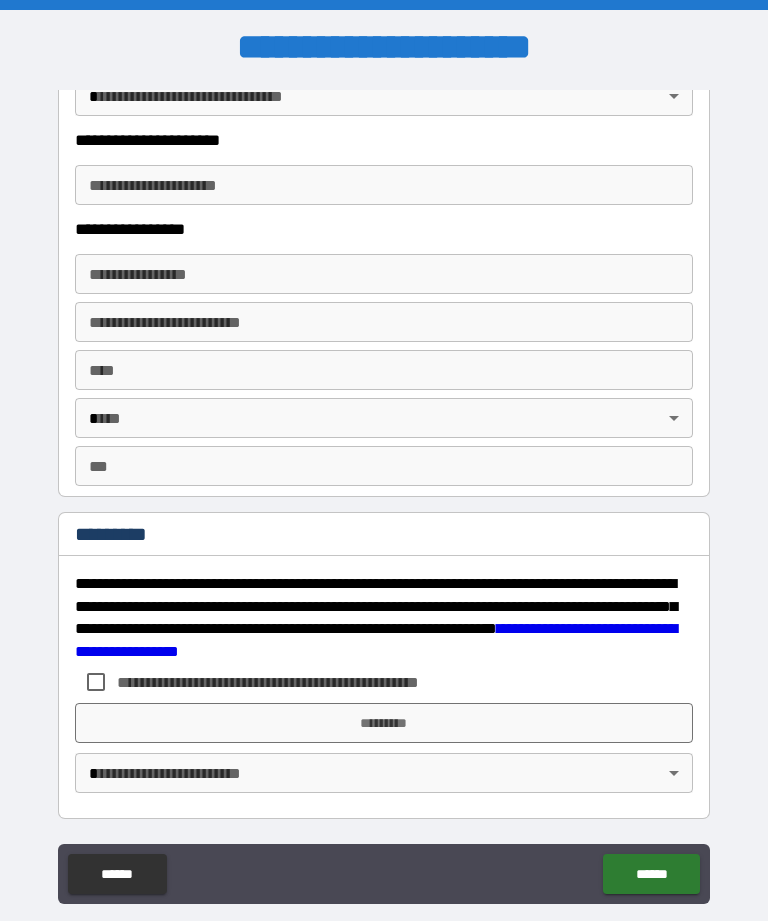 scroll, scrollTop: 3424, scrollLeft: 0, axis: vertical 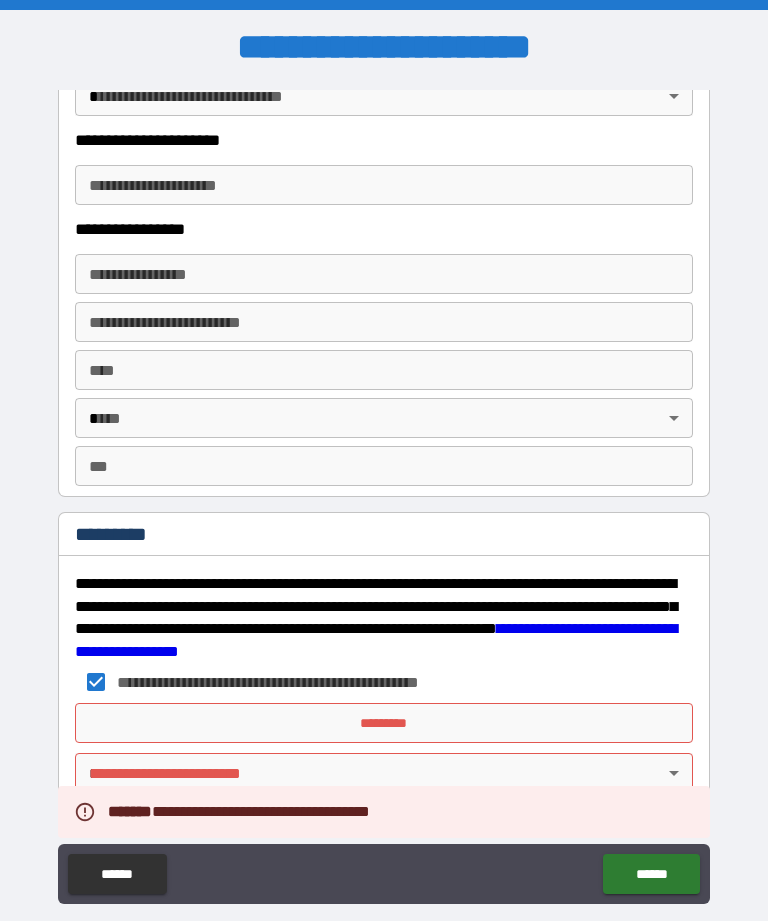 click on "*********" at bounding box center [384, 723] 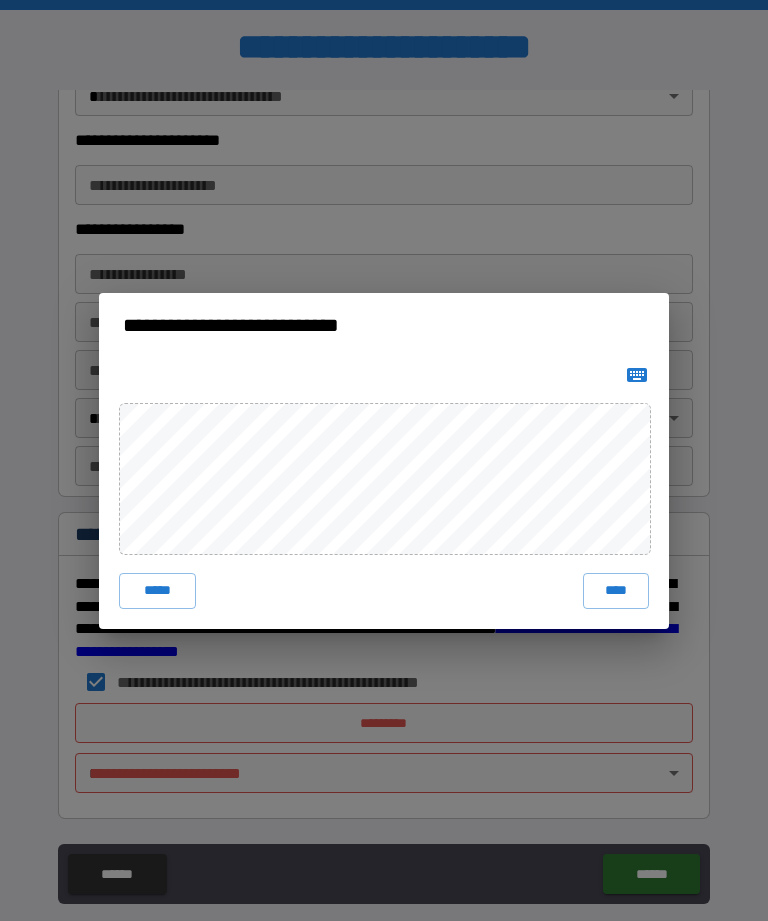 click 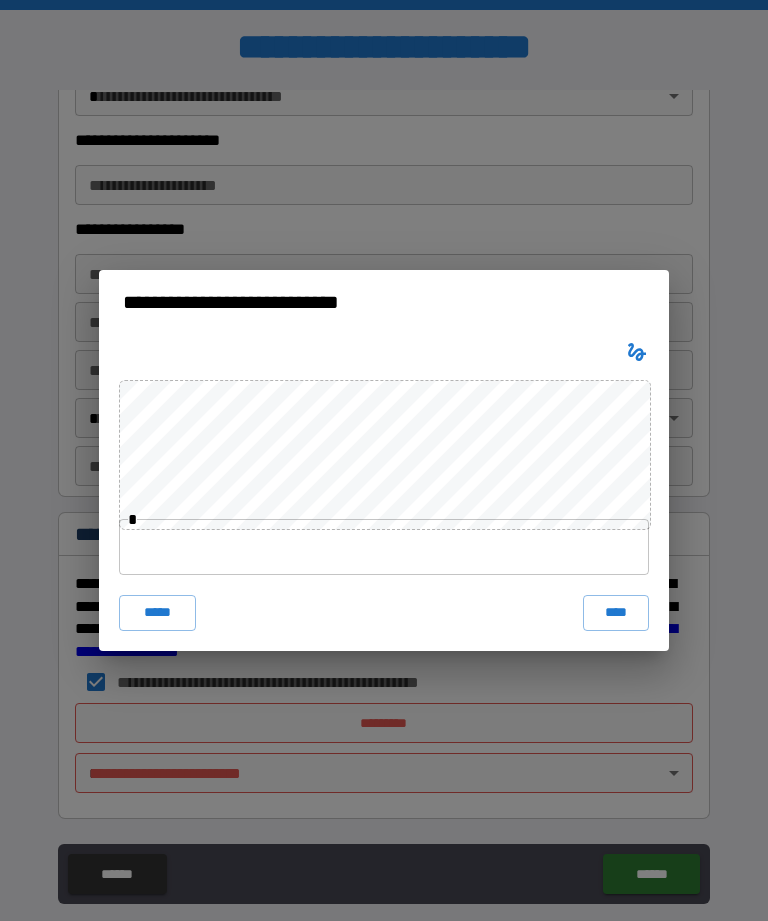 click on "****" at bounding box center (616, 613) 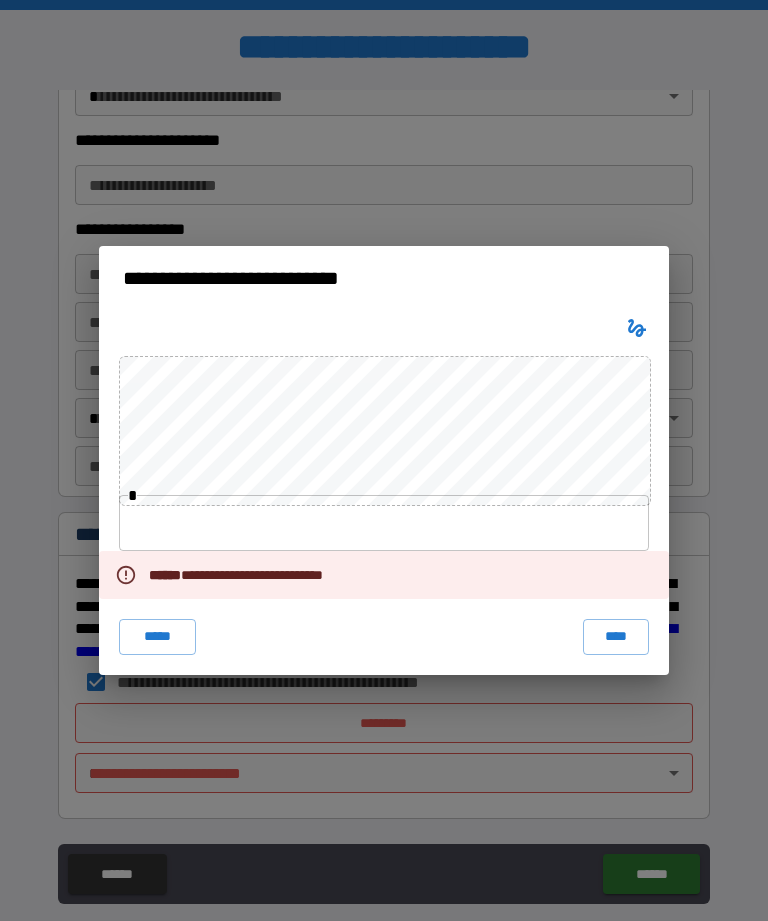 click on "*****" at bounding box center [157, 637] 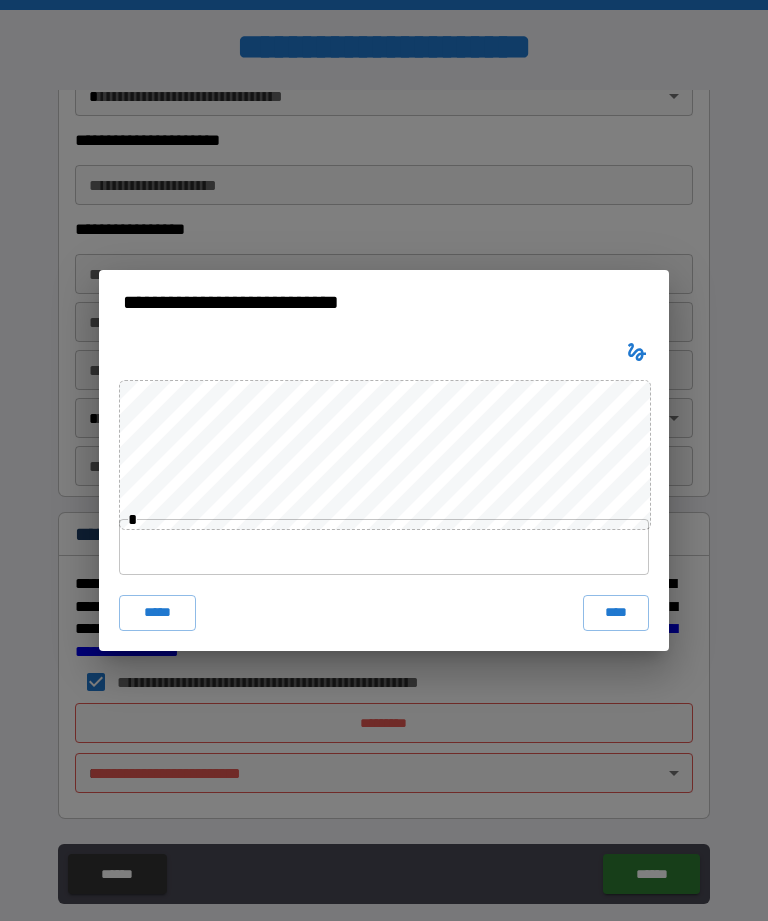 click on "****" at bounding box center (616, 613) 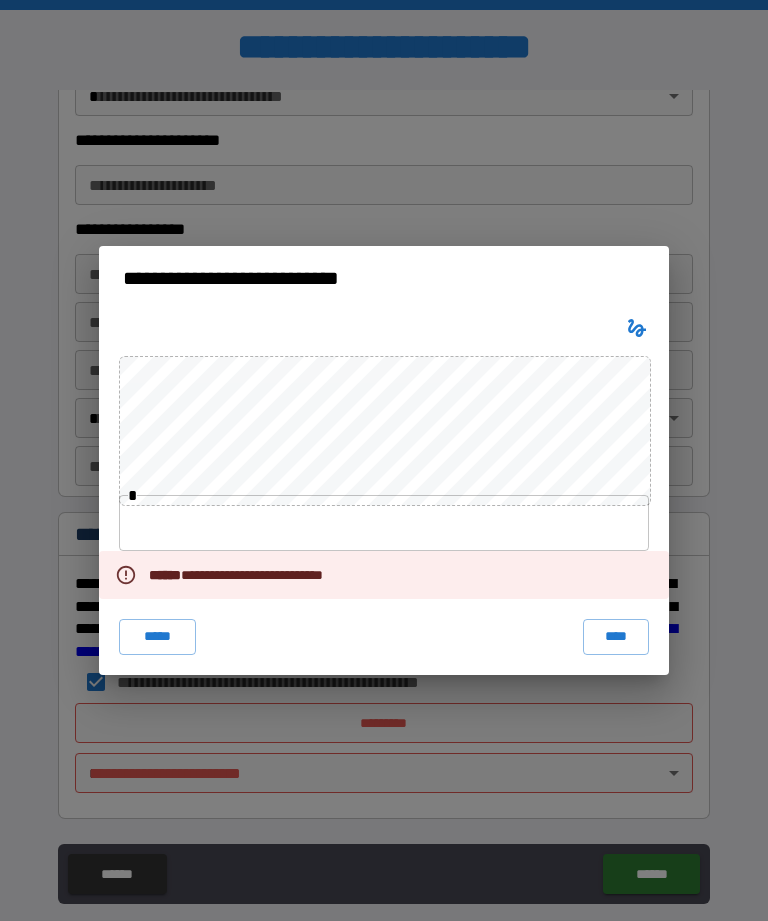 click at bounding box center [384, 523] 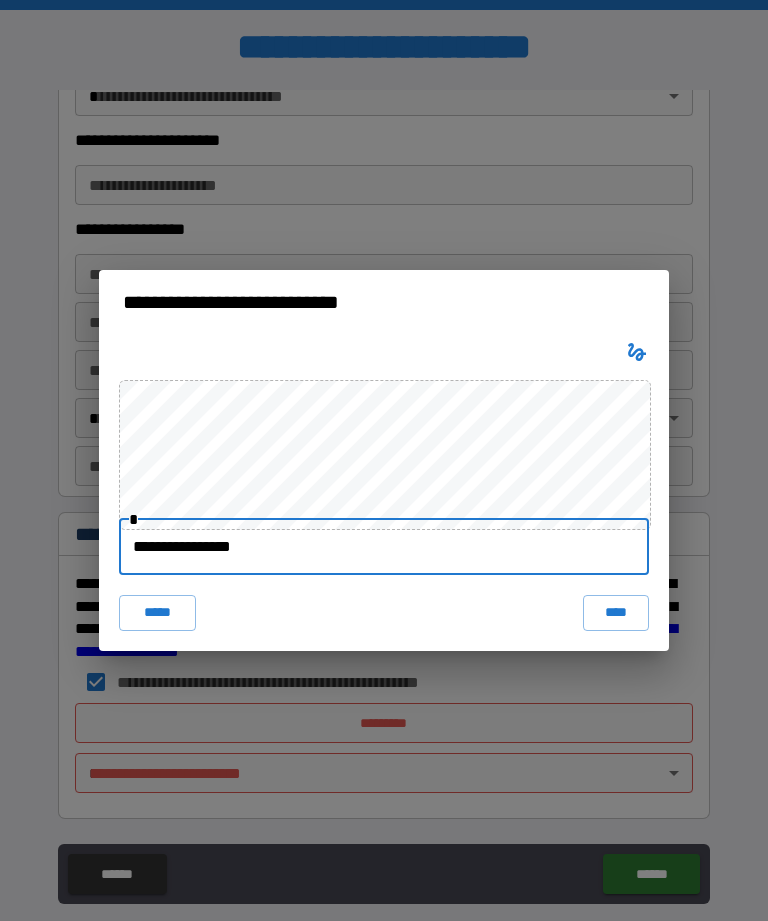 type on "**********" 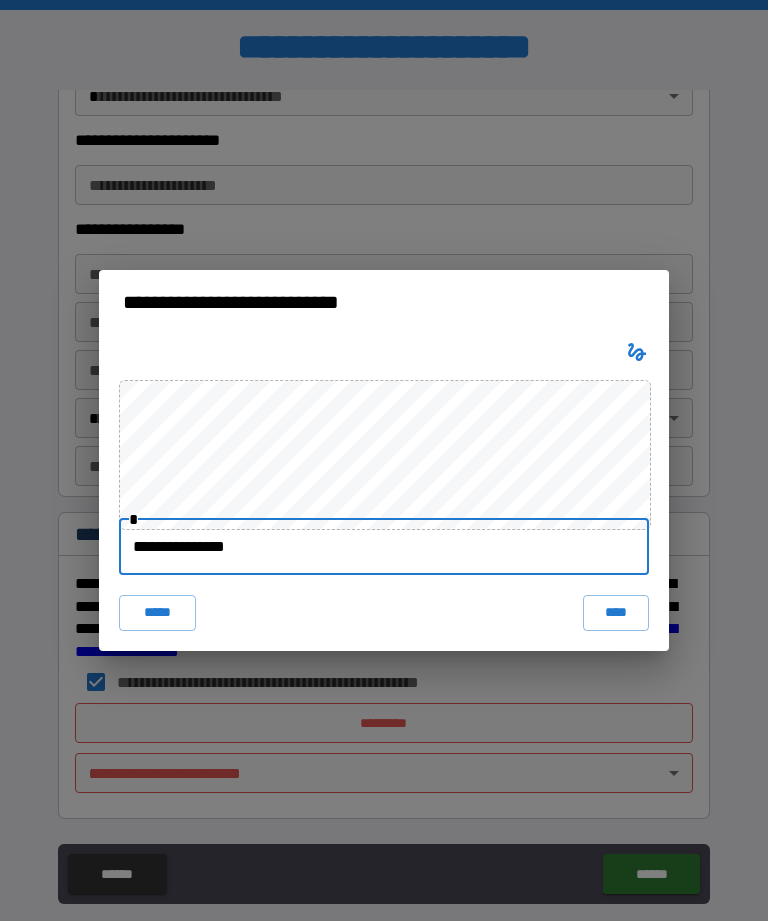 click on "[FIRST] [LAST] [MIDDLE] [LAST] [LAST]" at bounding box center (384, 460) 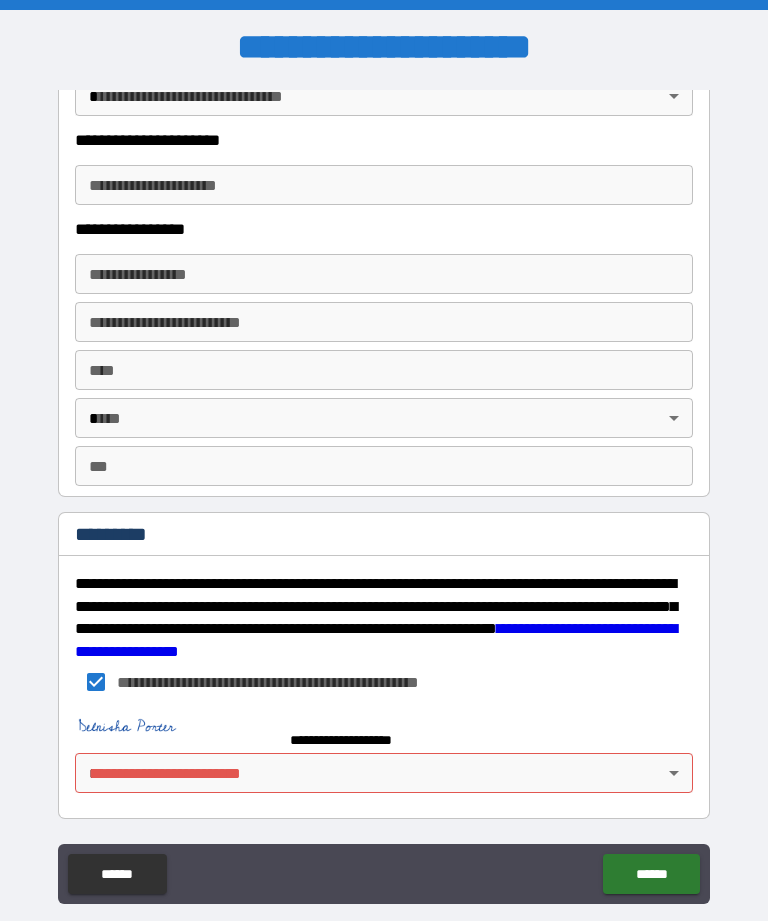 scroll, scrollTop: 3414, scrollLeft: 0, axis: vertical 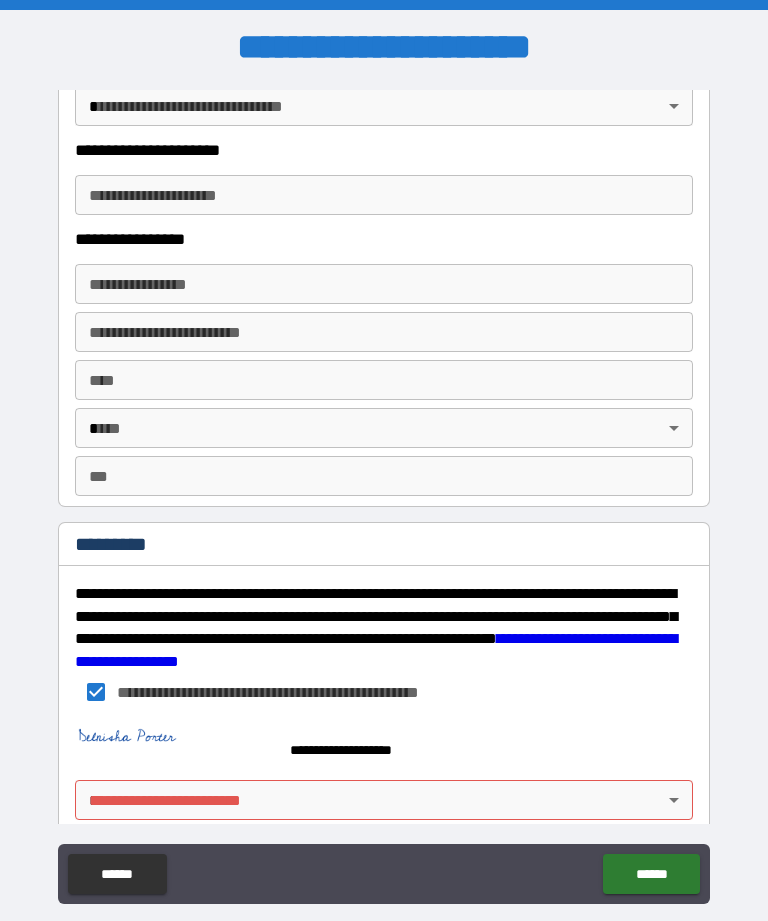 click on "**********" at bounding box center [384, 492] 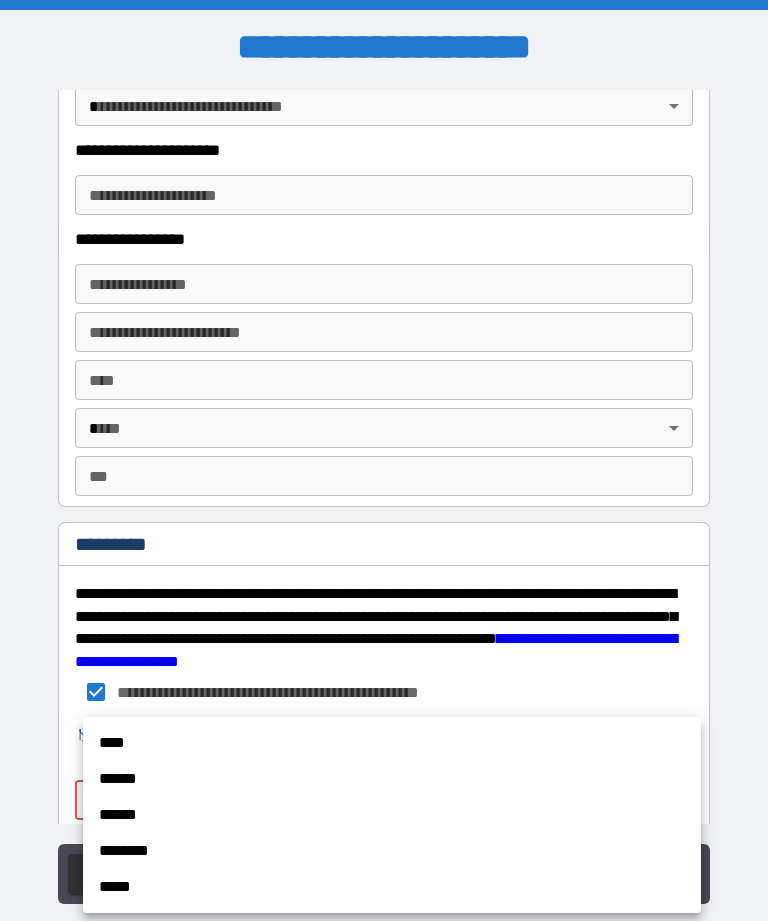 click on "******" at bounding box center (392, 779) 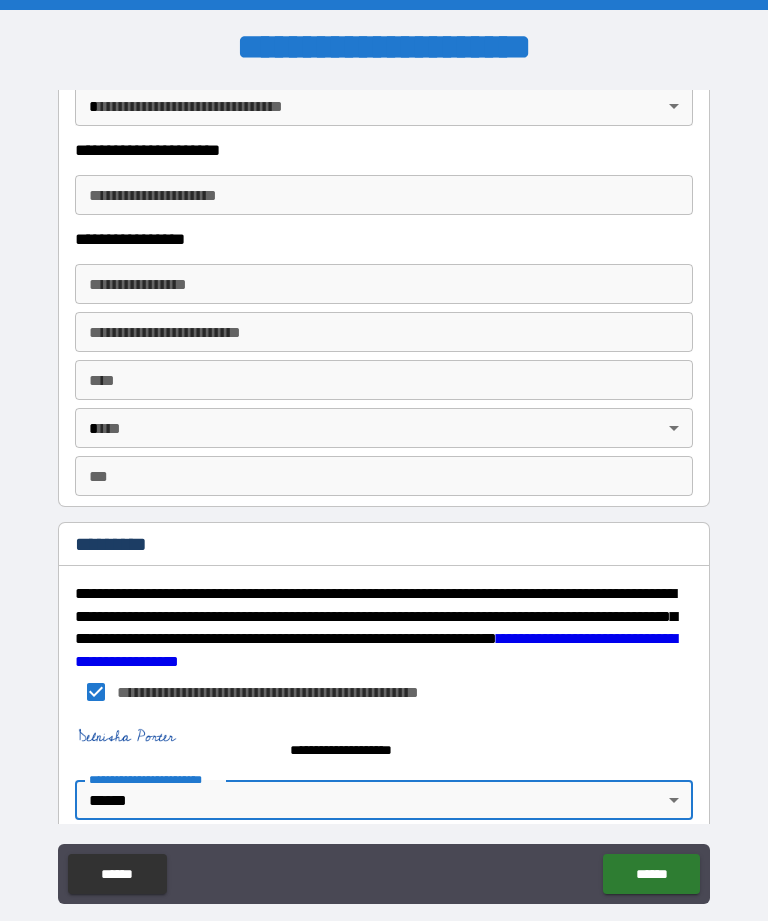 click on "******" at bounding box center (651, 874) 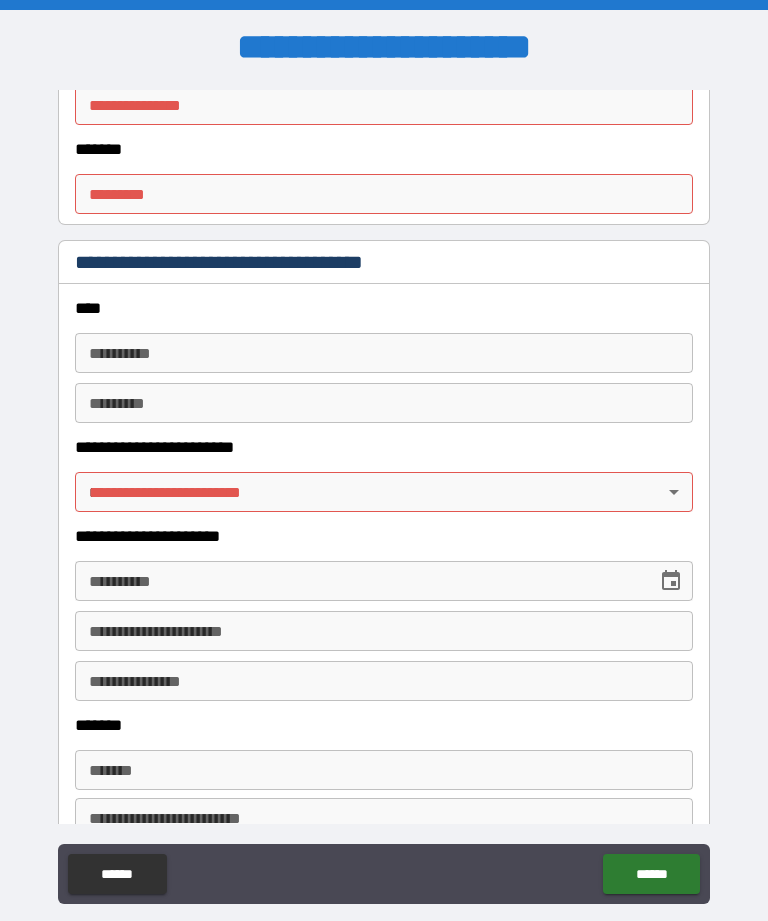 scroll, scrollTop: 2394, scrollLeft: 0, axis: vertical 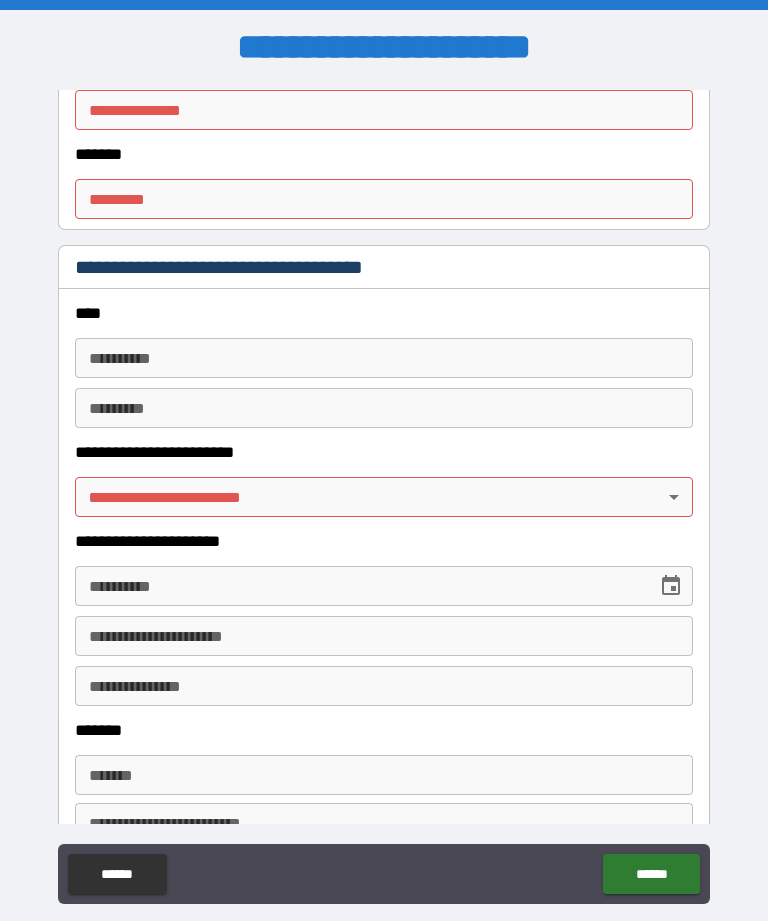click on "**********" at bounding box center (384, 492) 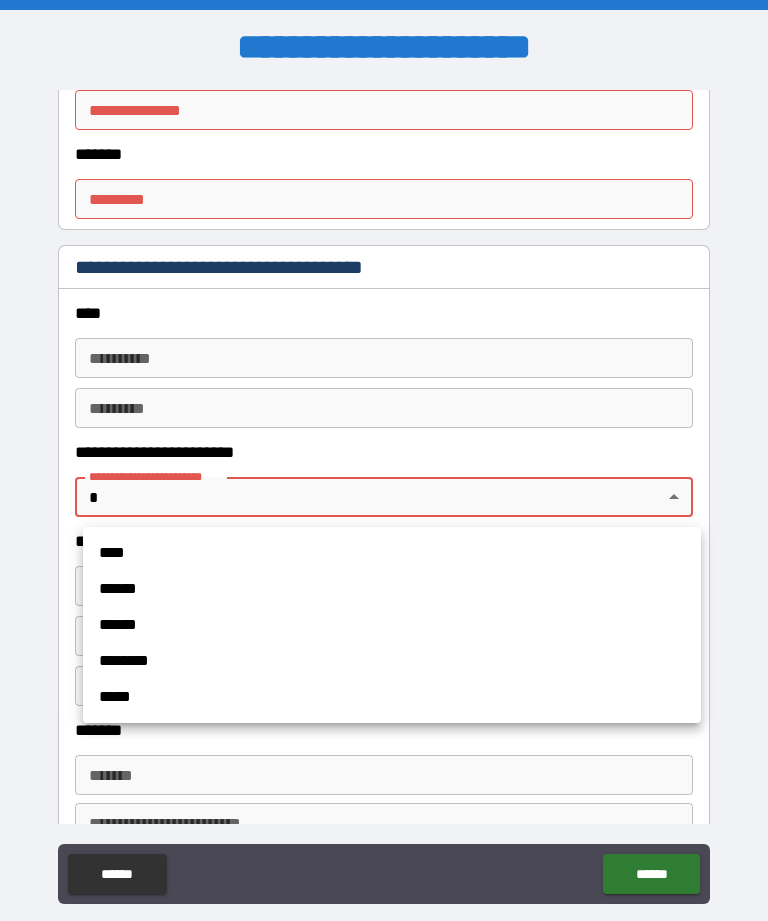 click at bounding box center (384, 460) 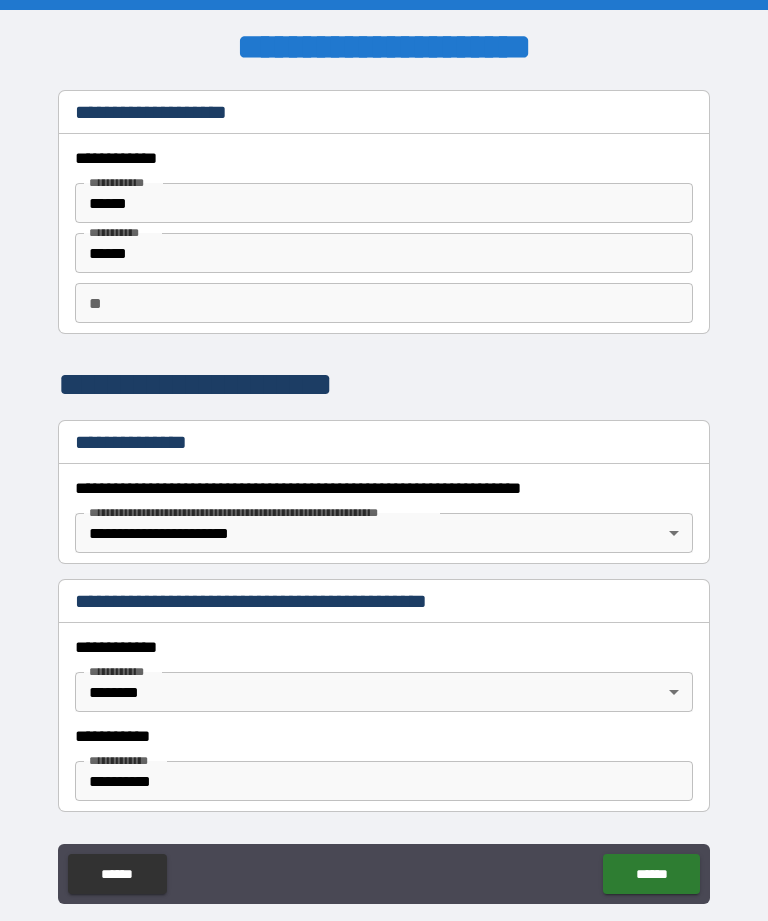scroll, scrollTop: 0, scrollLeft: 0, axis: both 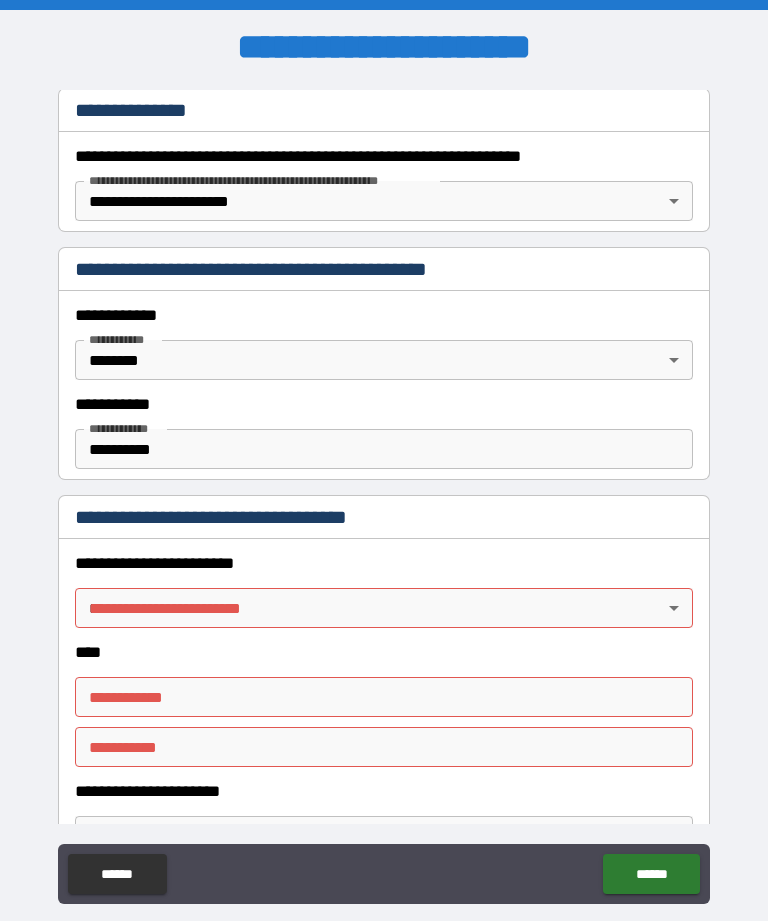 click on "**********" at bounding box center (384, 492) 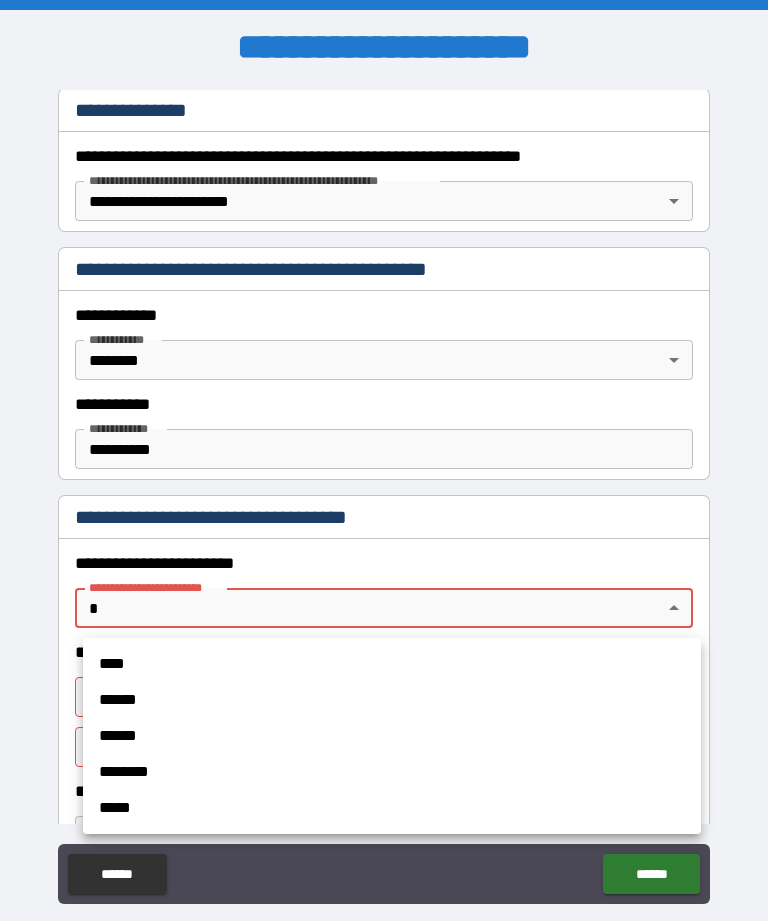 click at bounding box center [384, 460] 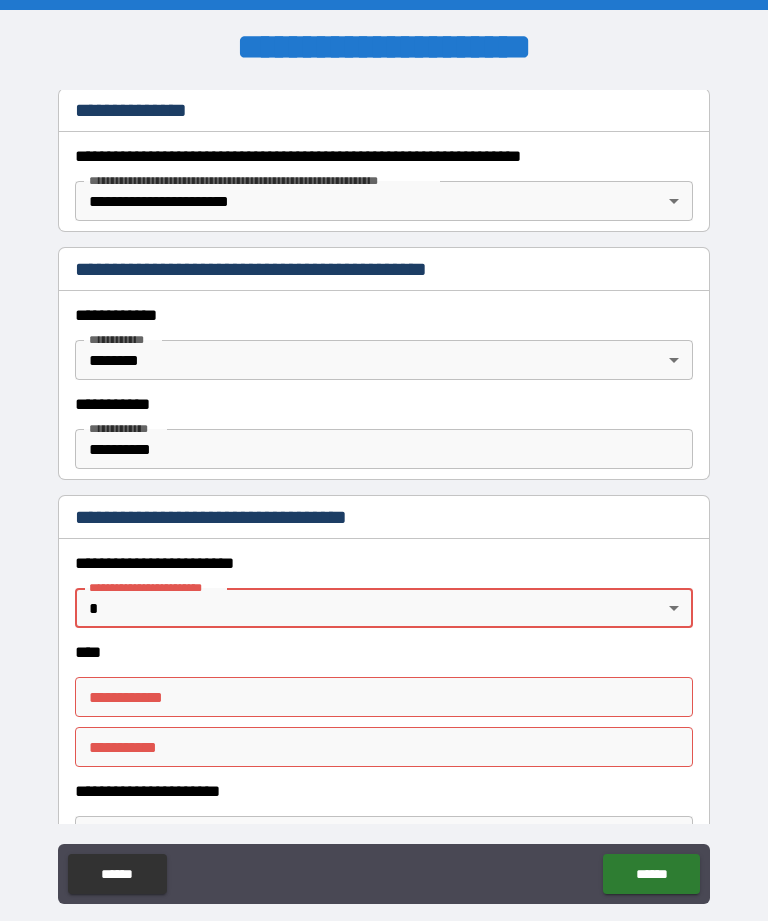 scroll, scrollTop: 329, scrollLeft: 0, axis: vertical 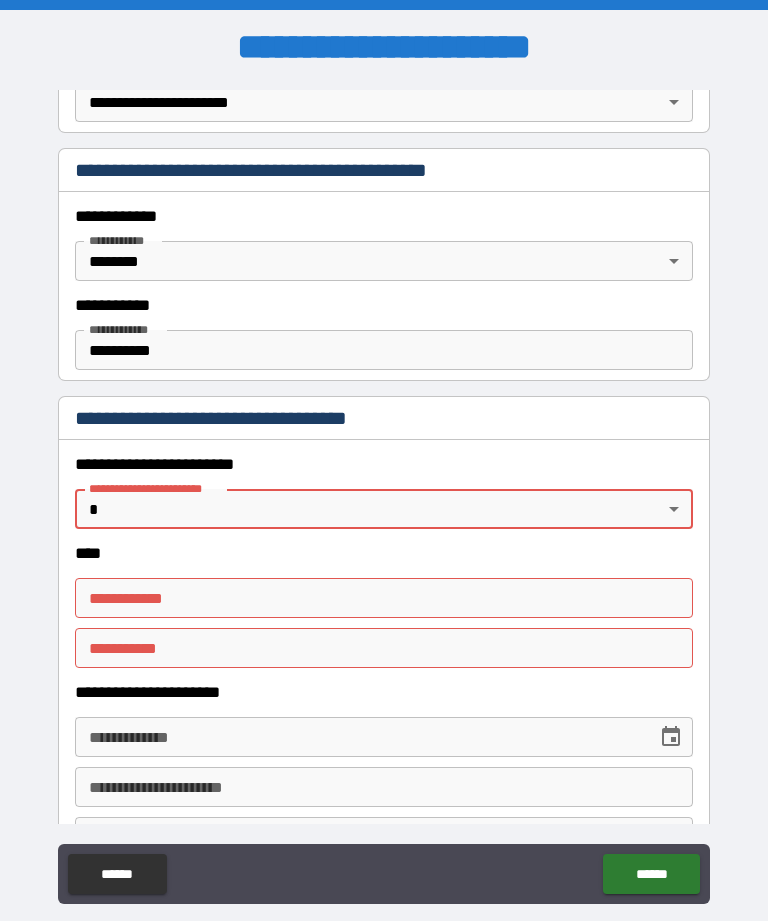 click on "**********" at bounding box center [384, 492] 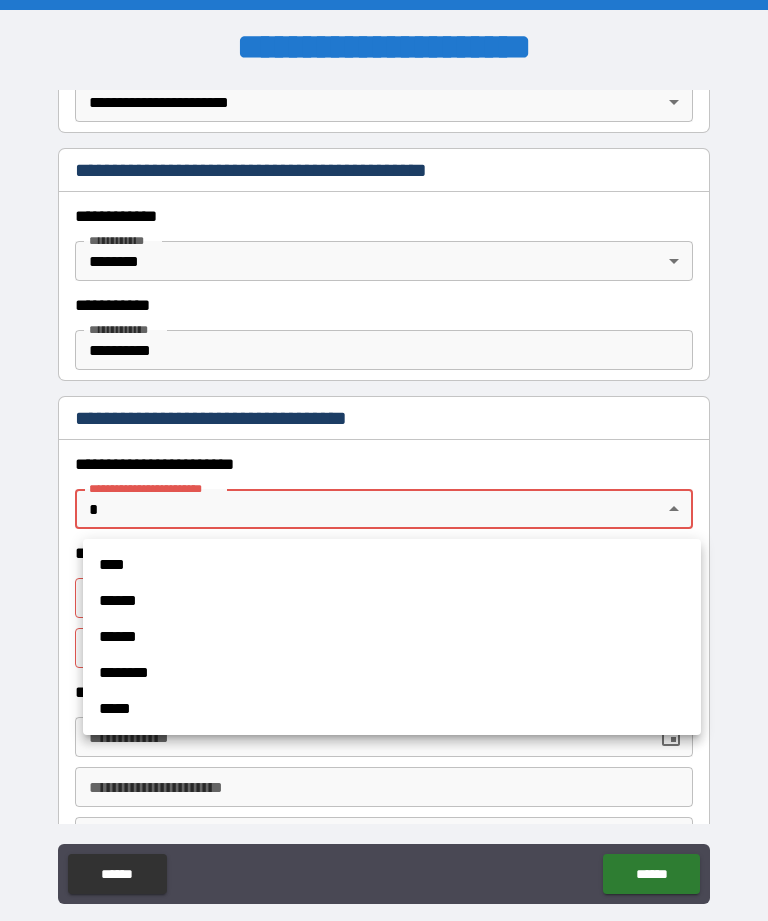 click on "******" at bounding box center [392, 601] 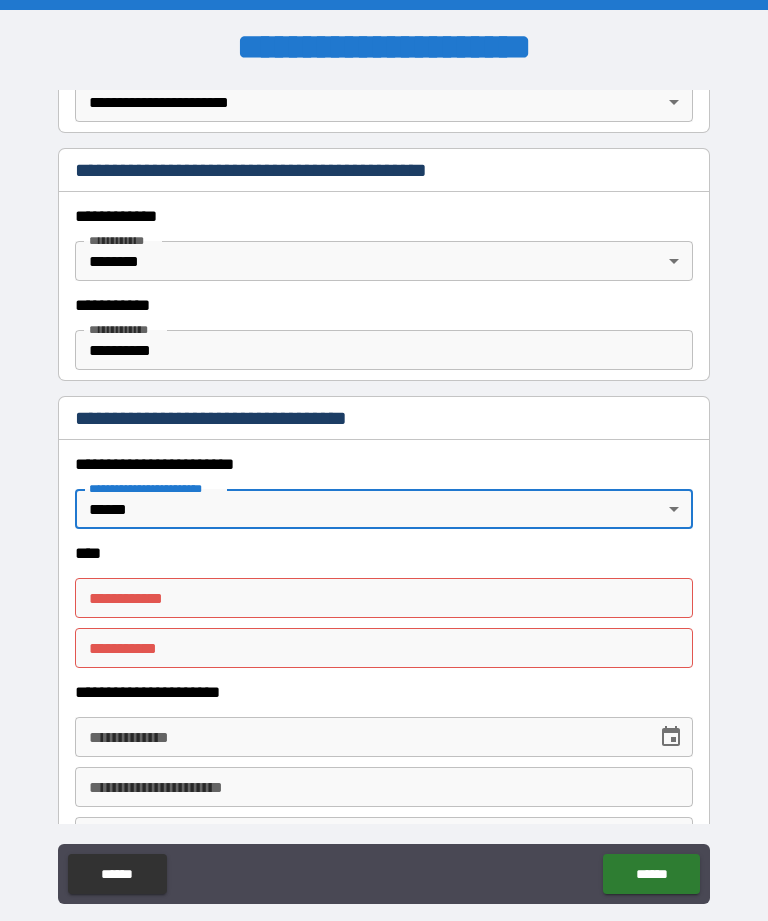 click on "**********" at bounding box center [384, 598] 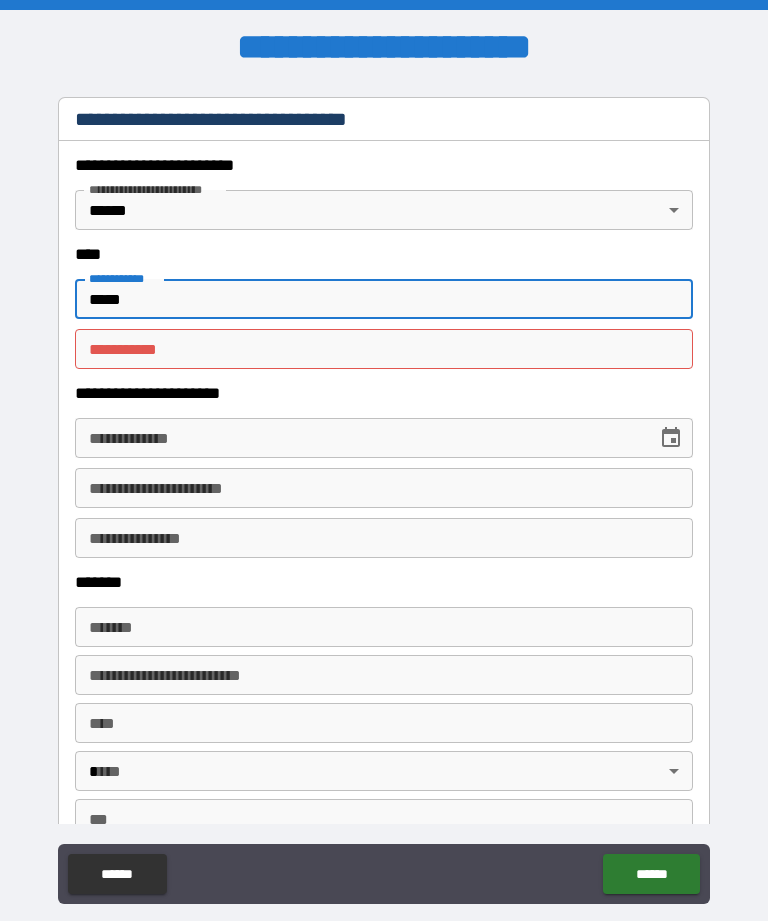 scroll, scrollTop: 731, scrollLeft: 0, axis: vertical 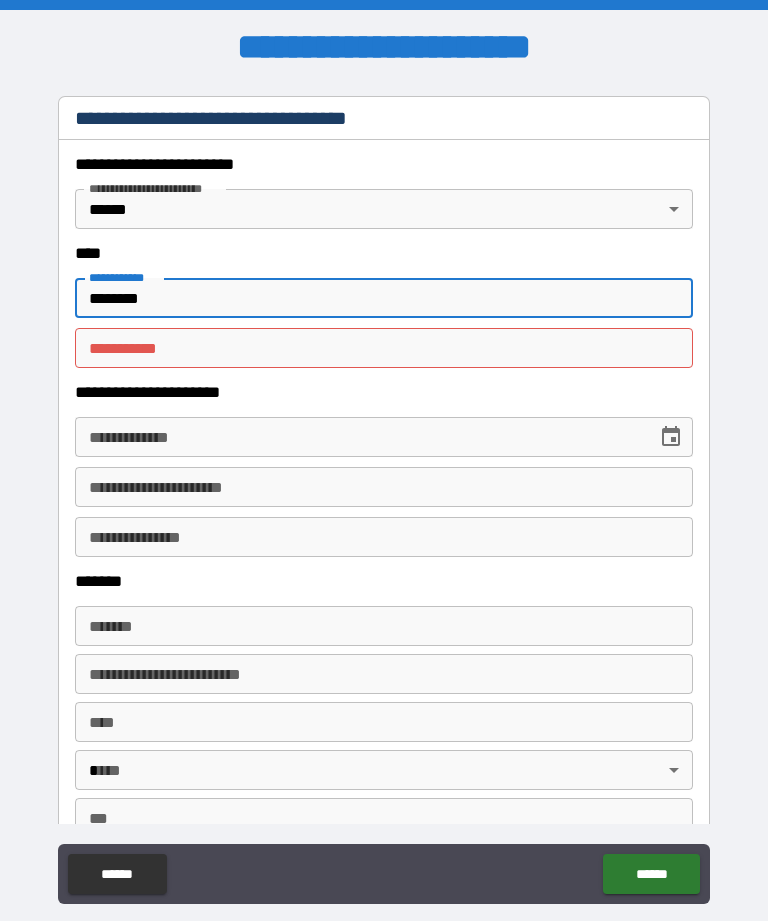 type on "********" 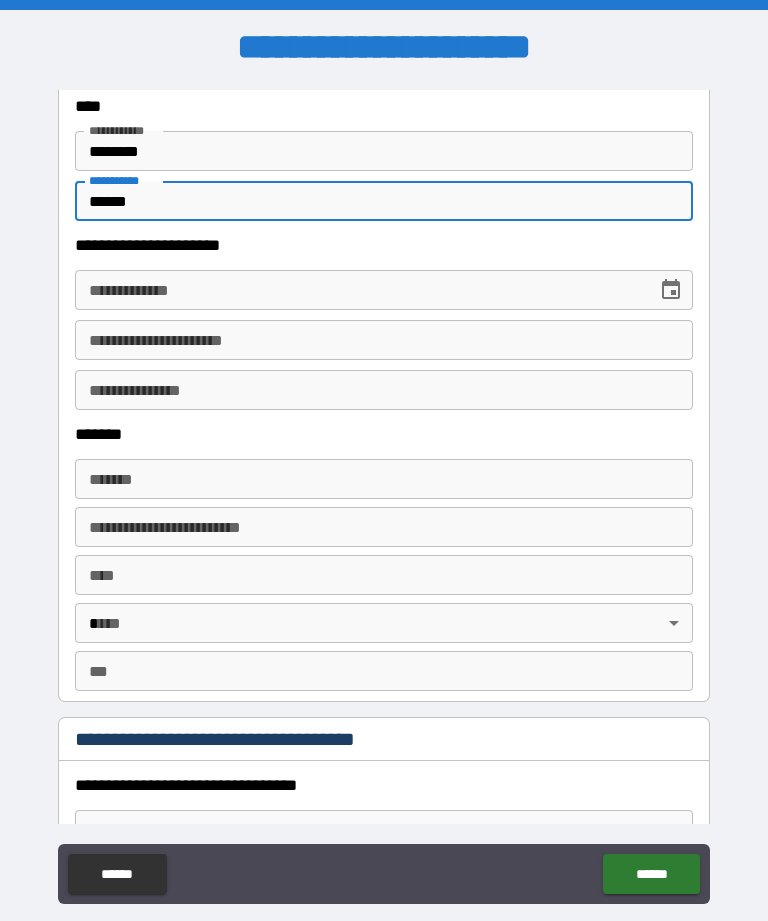scroll, scrollTop: 878, scrollLeft: 0, axis: vertical 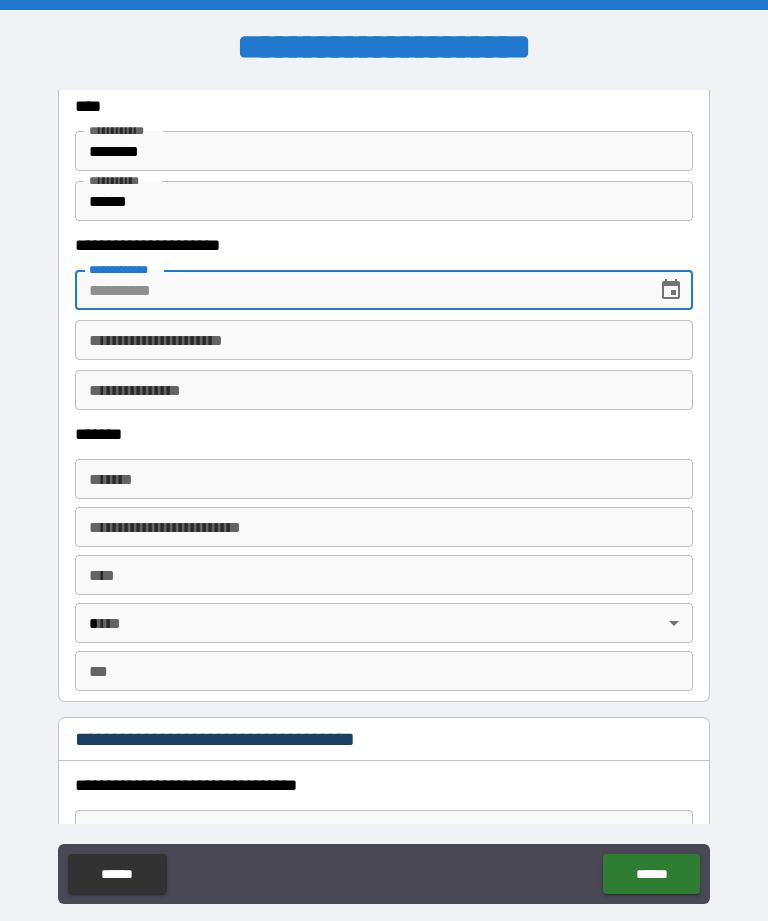 click on "**********" at bounding box center [384, 495] 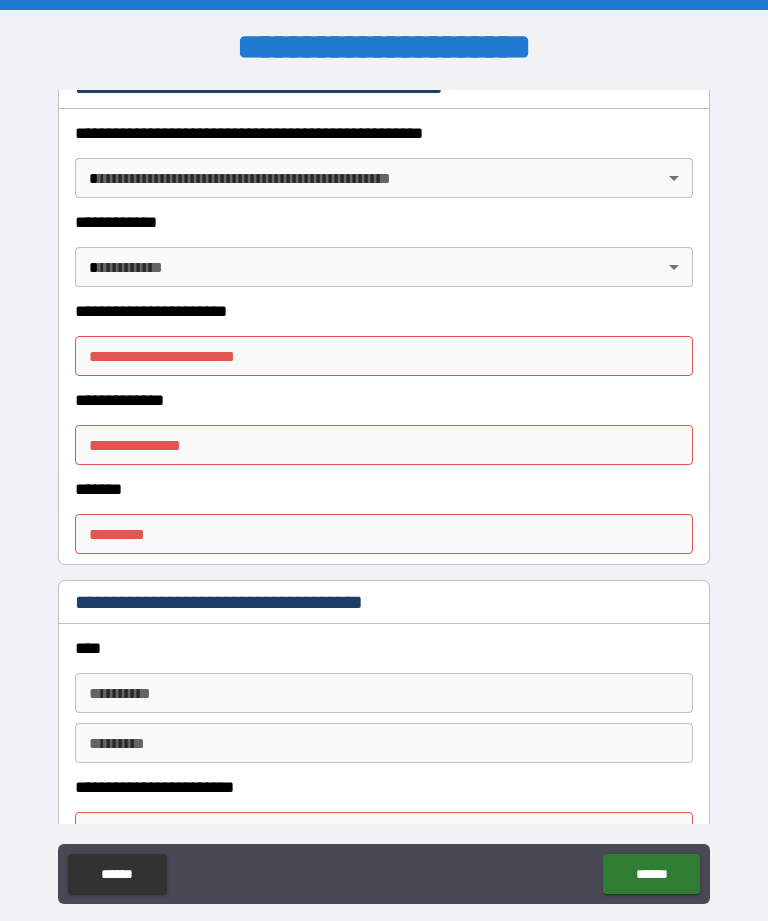 scroll, scrollTop: 2062, scrollLeft: 0, axis: vertical 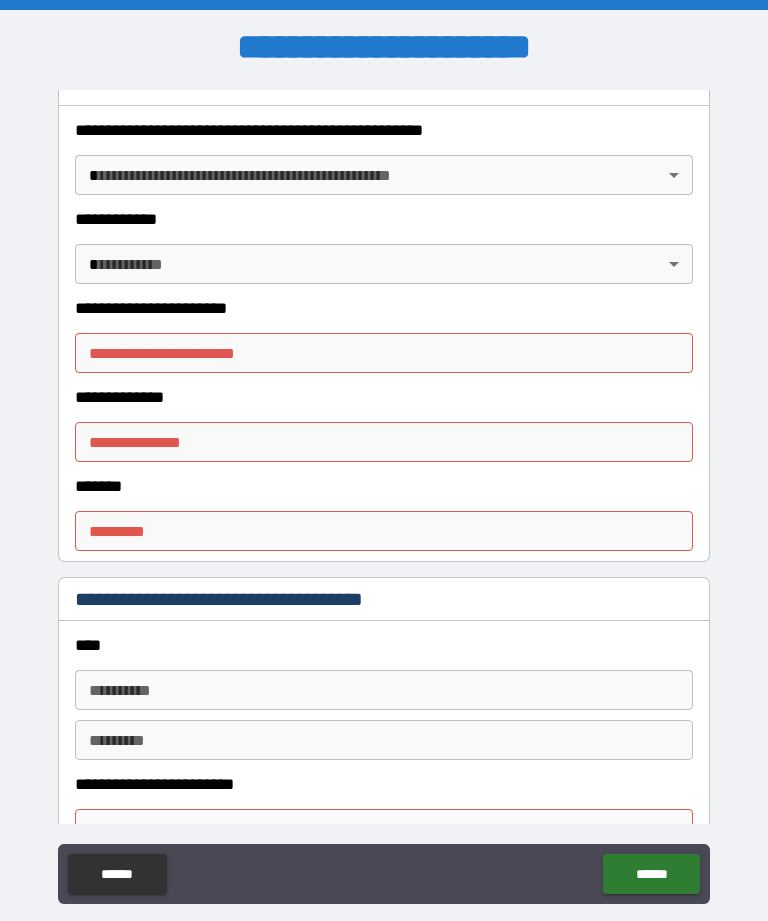 click on "**********" at bounding box center (384, 353) 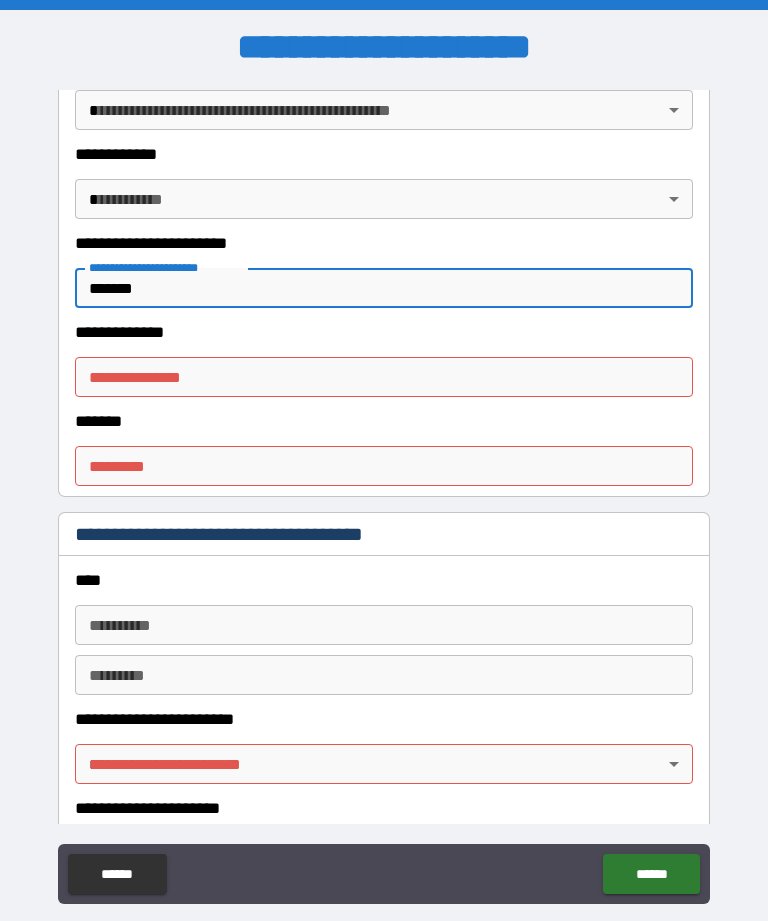 scroll, scrollTop: 2127, scrollLeft: 0, axis: vertical 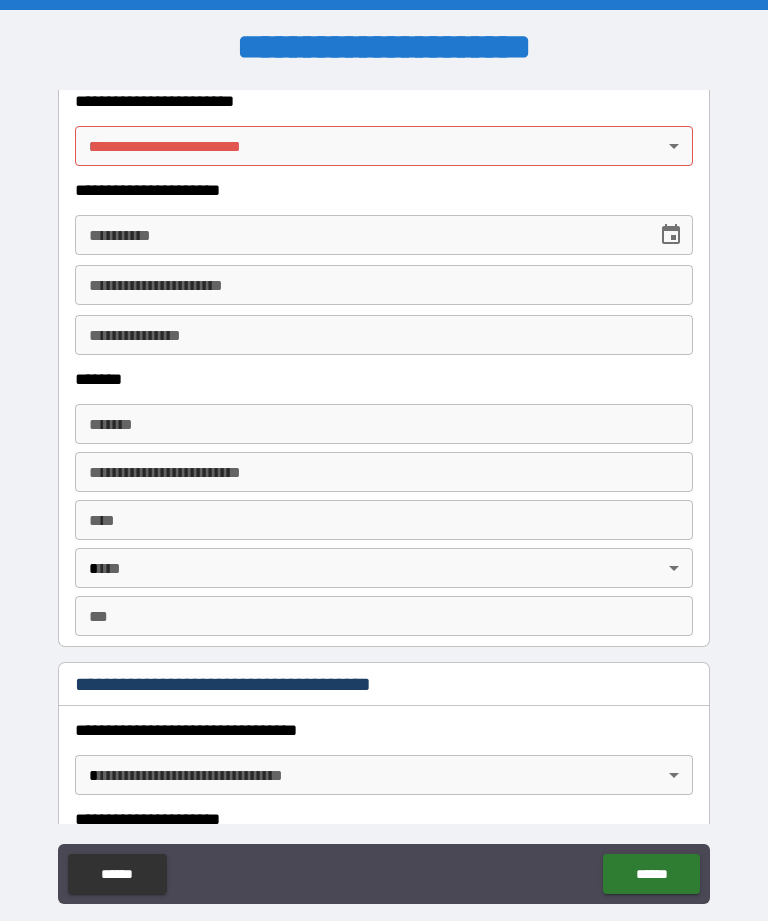 click on "**********" at bounding box center [384, 495] 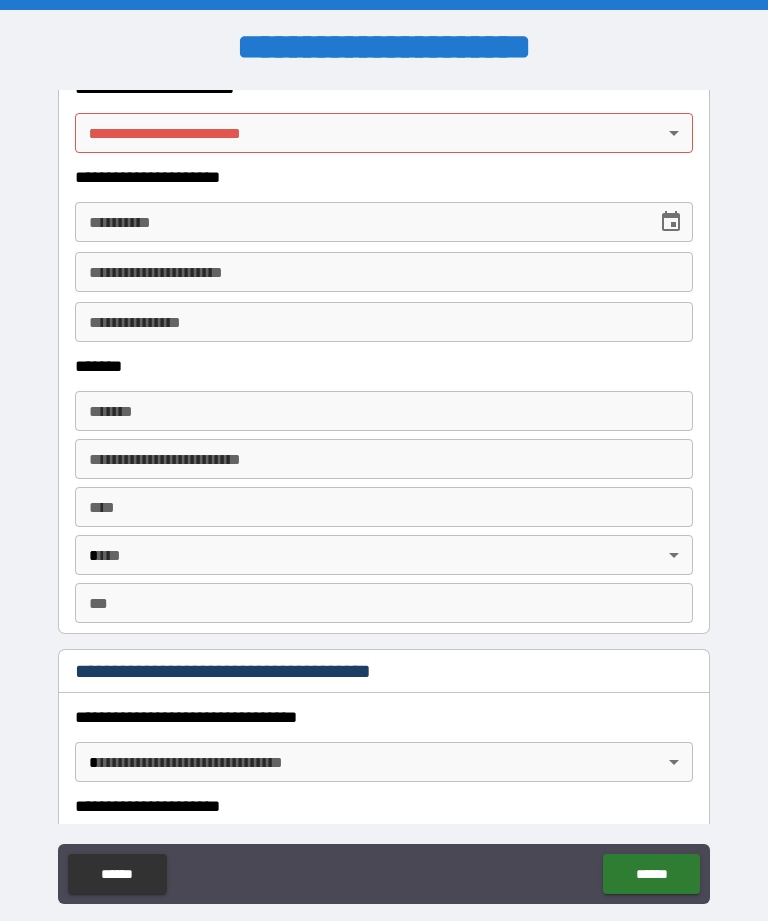click on "**********" at bounding box center [384, 495] 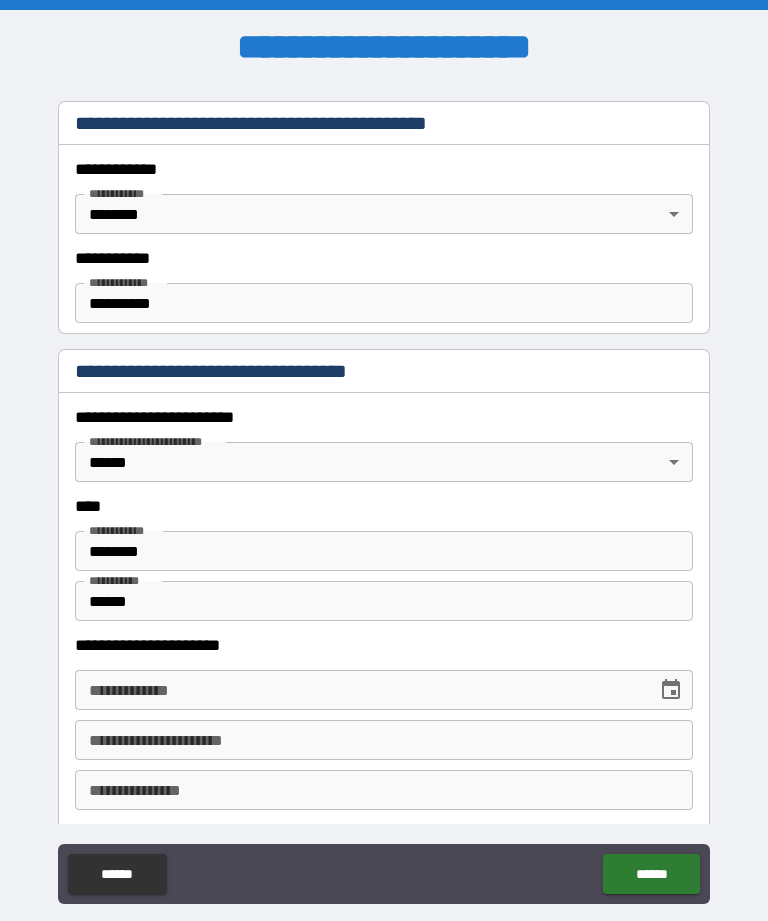 scroll, scrollTop: 488, scrollLeft: 0, axis: vertical 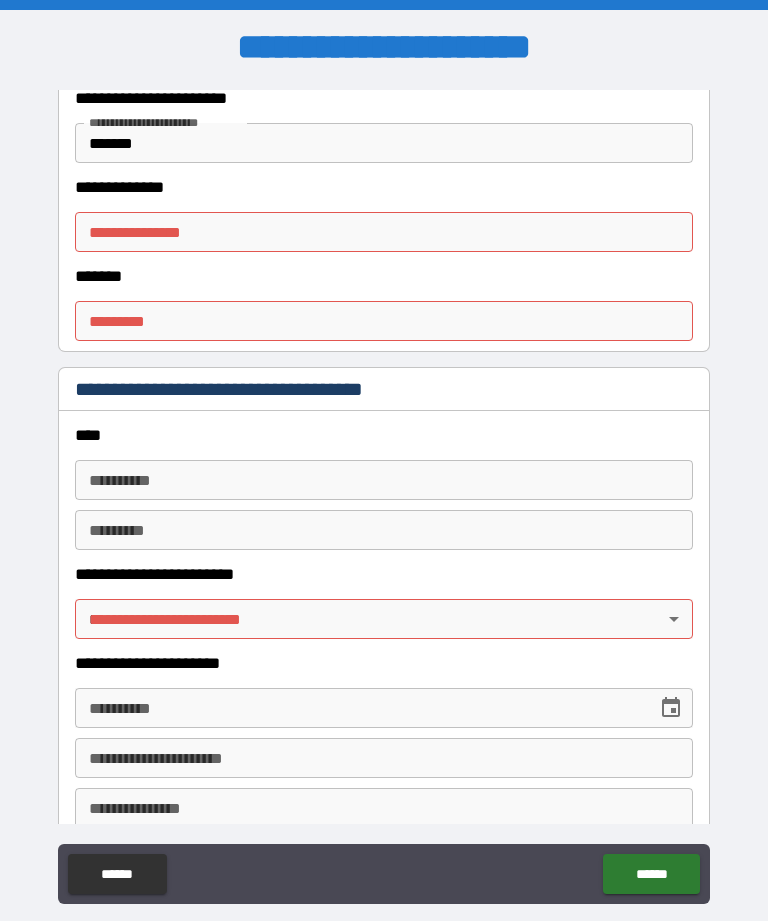click on "**********" at bounding box center (384, 232) 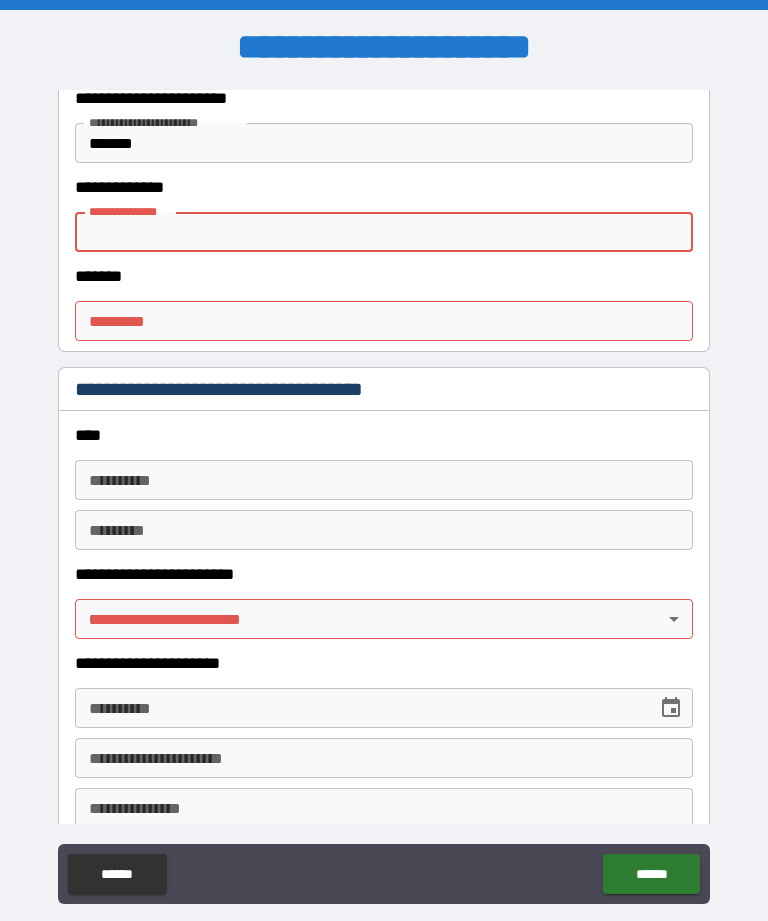click on "**********" at bounding box center (384, 232) 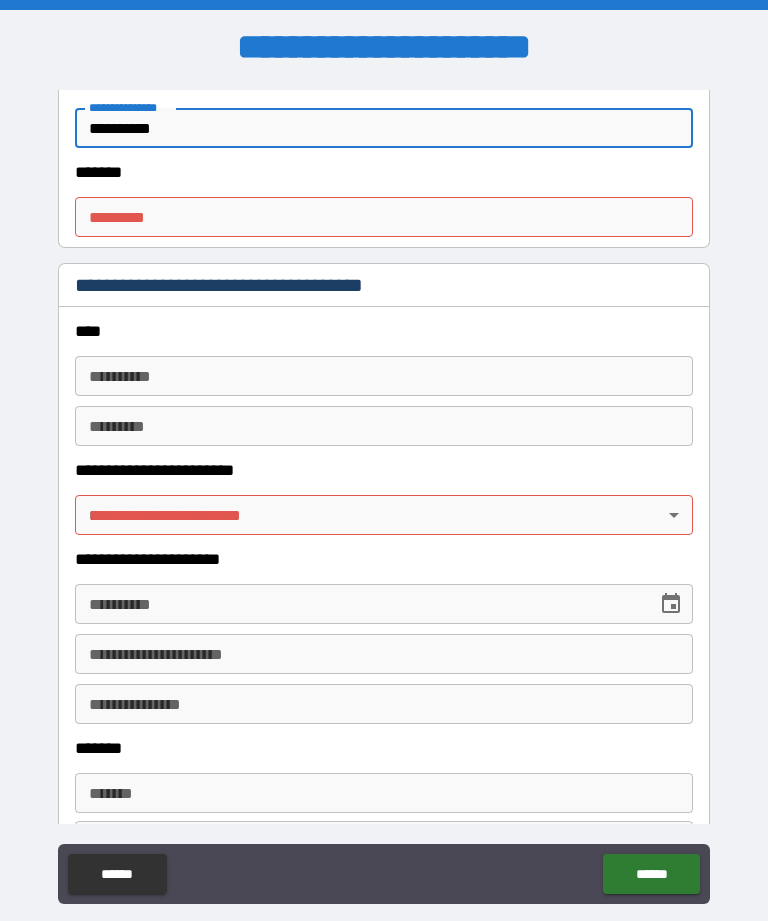 scroll, scrollTop: 2386, scrollLeft: 0, axis: vertical 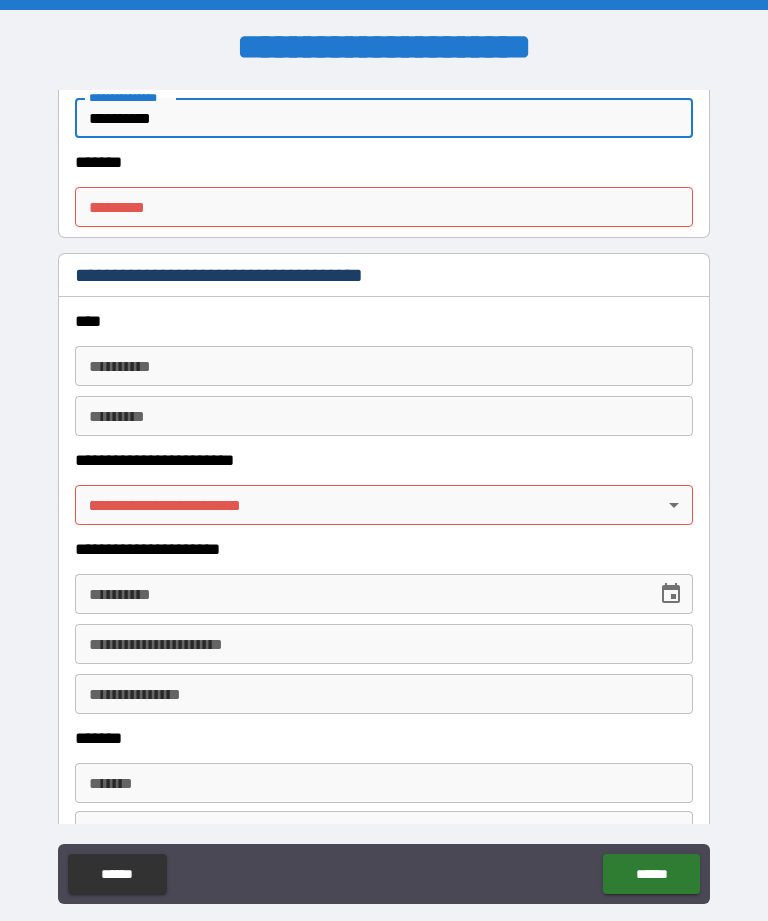 type on "**********" 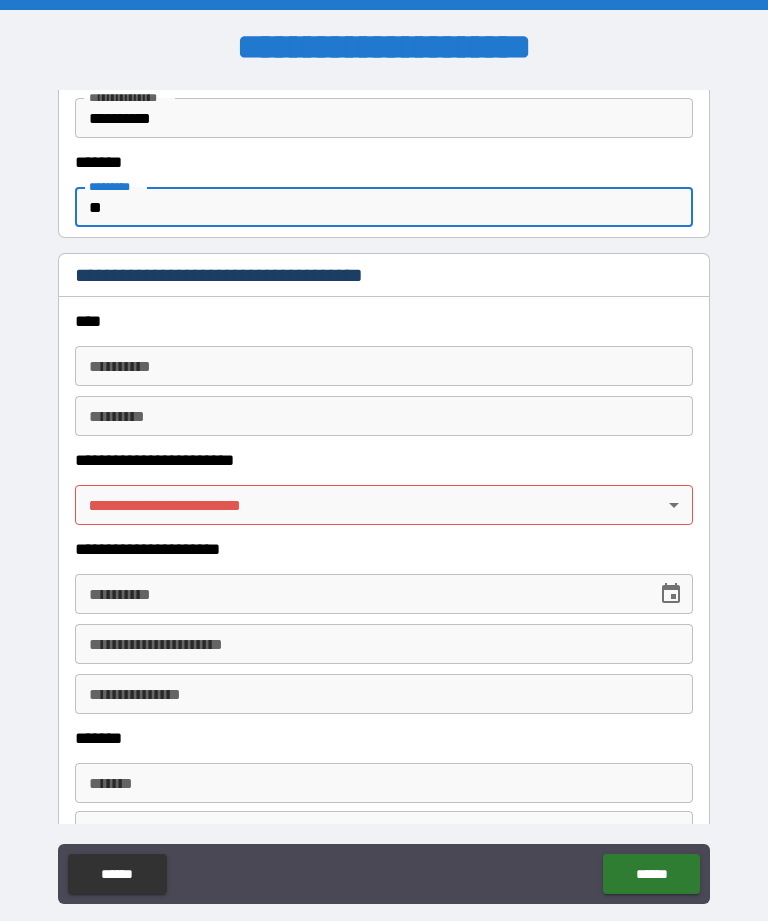 type on "**" 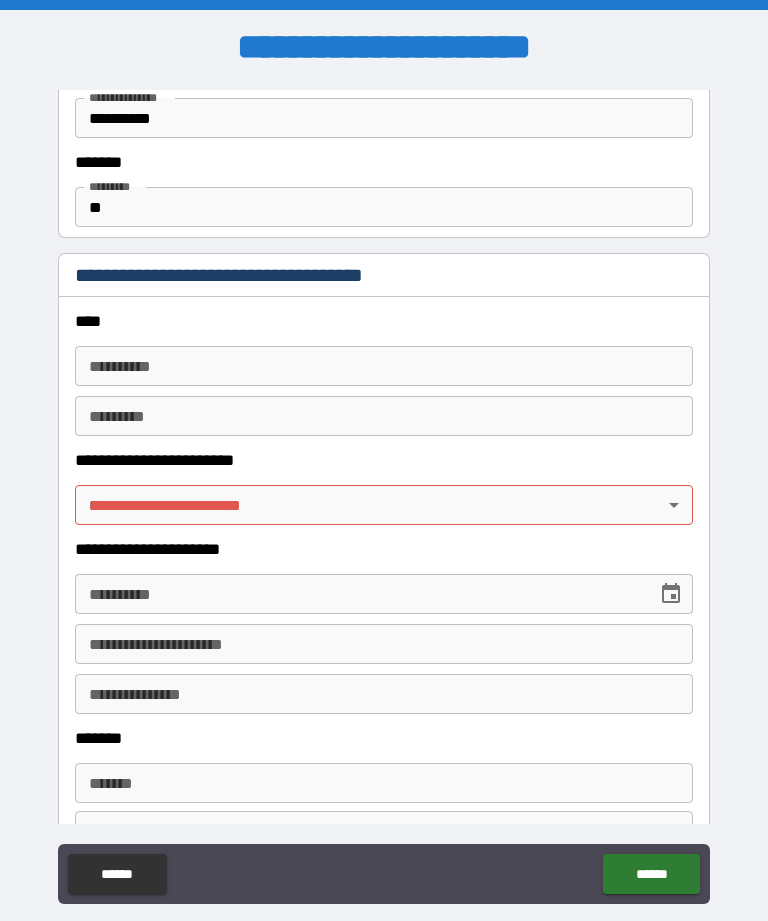 click on "**********" at bounding box center (384, 492) 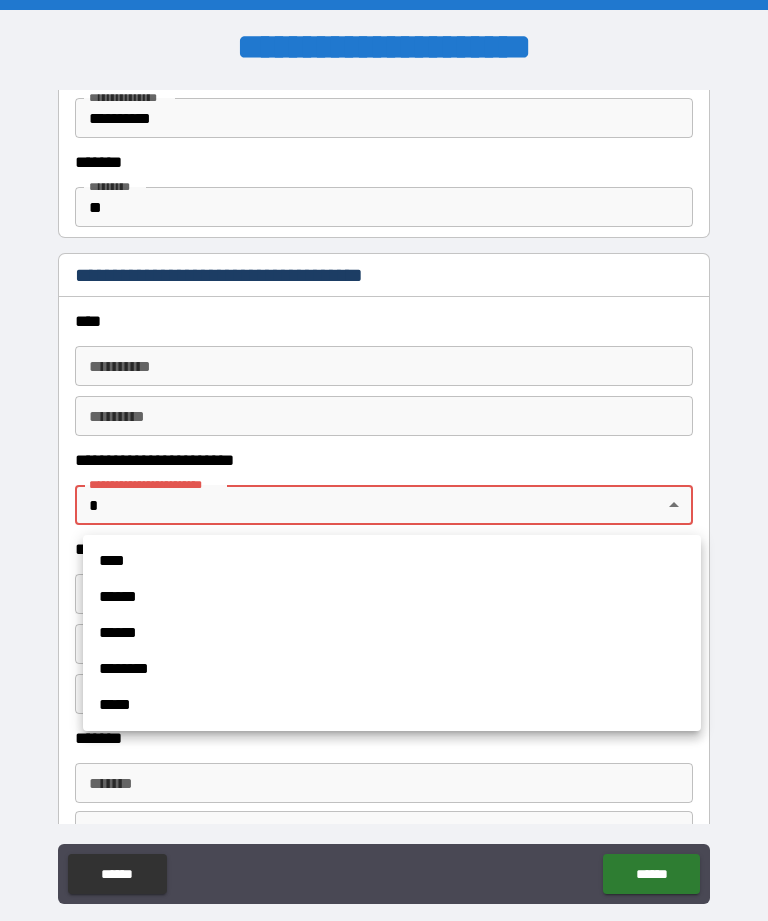 click on "******" at bounding box center [392, 597] 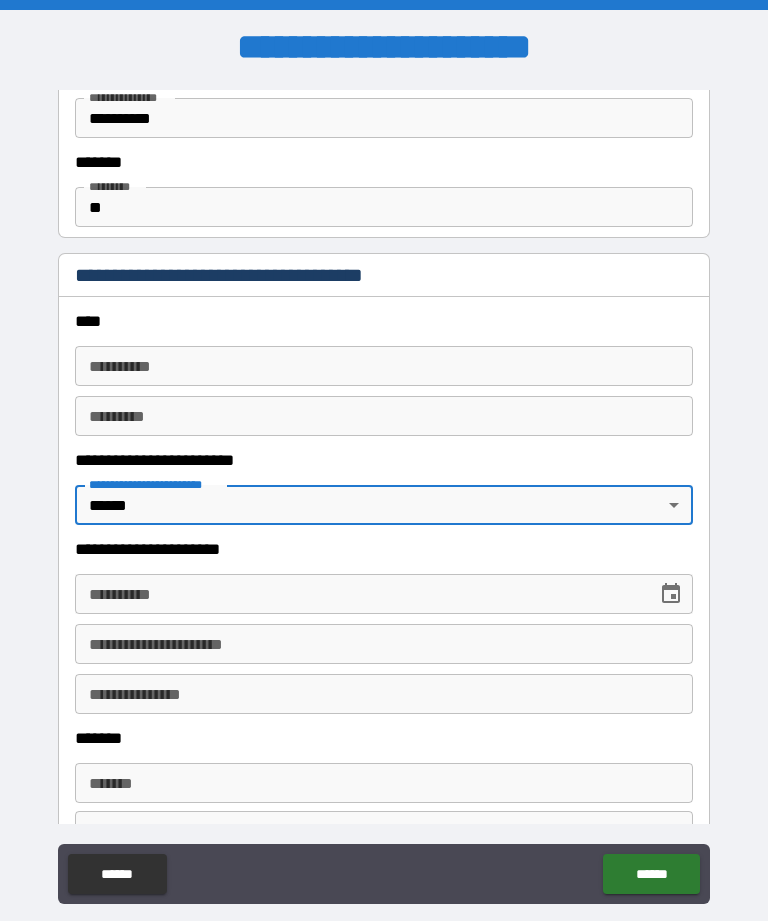 click on "******" at bounding box center (651, 874) 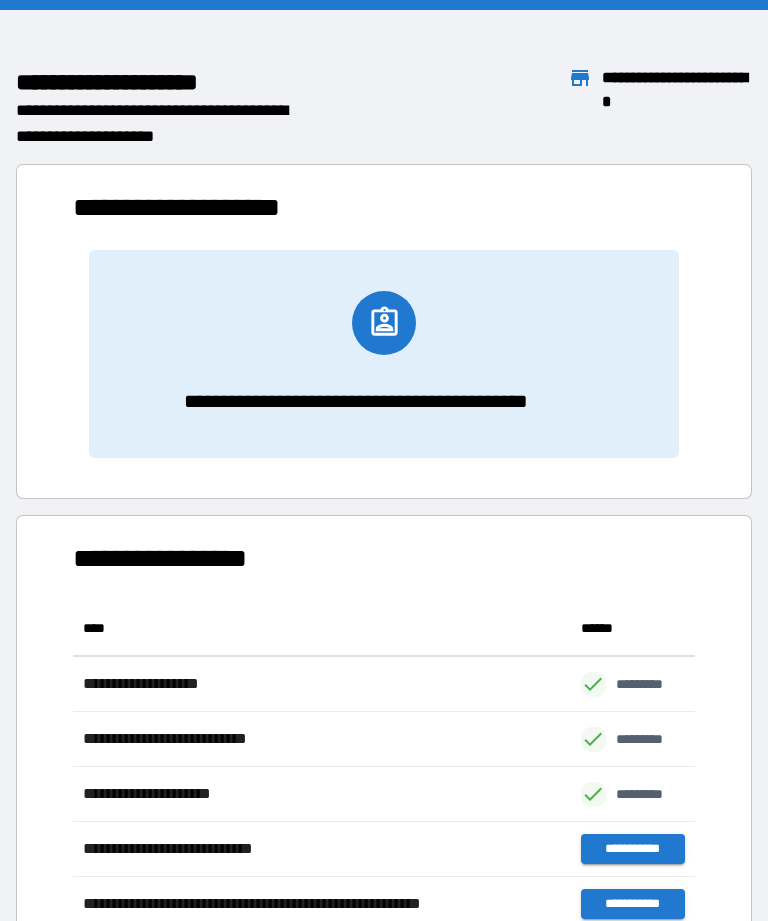 scroll, scrollTop: 386, scrollLeft: 622, axis: both 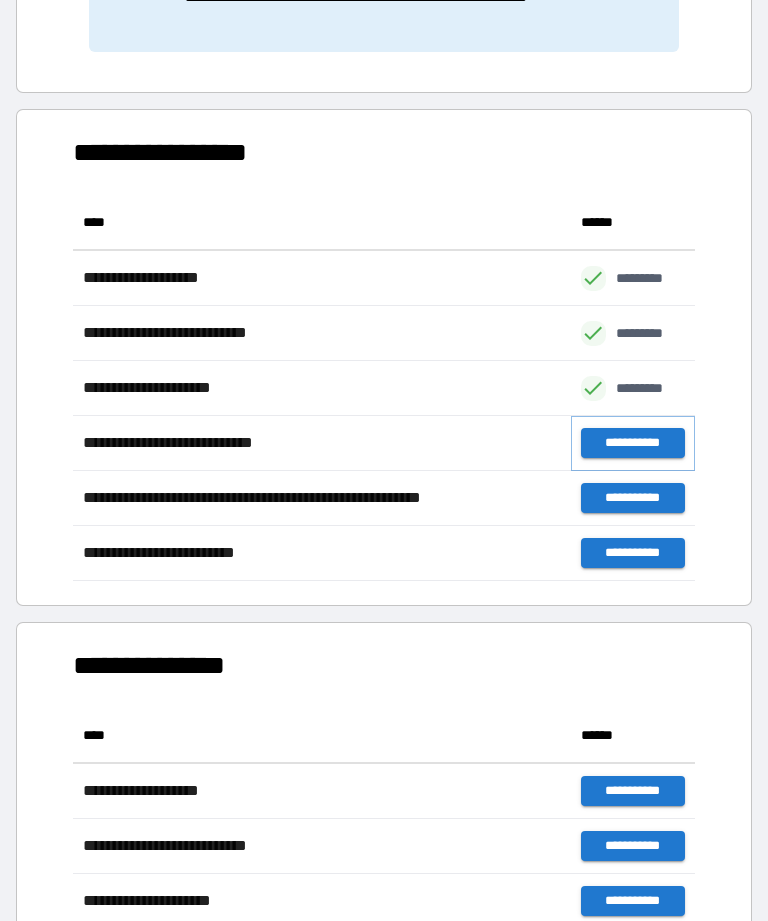 click on "**********" at bounding box center (633, 443) 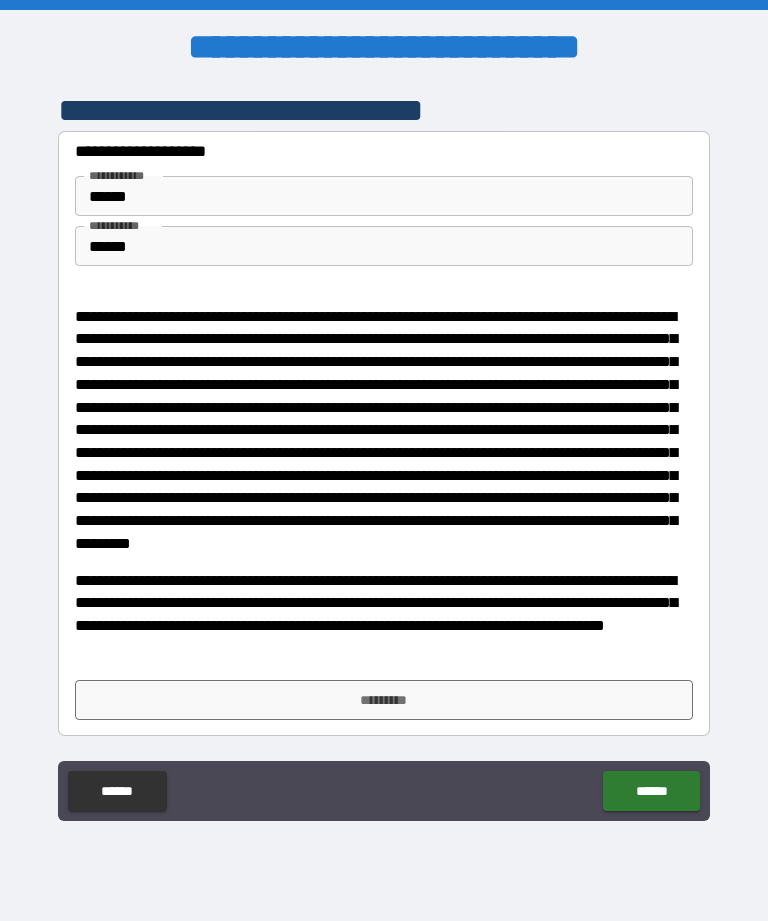 click on "*********" at bounding box center (384, 700) 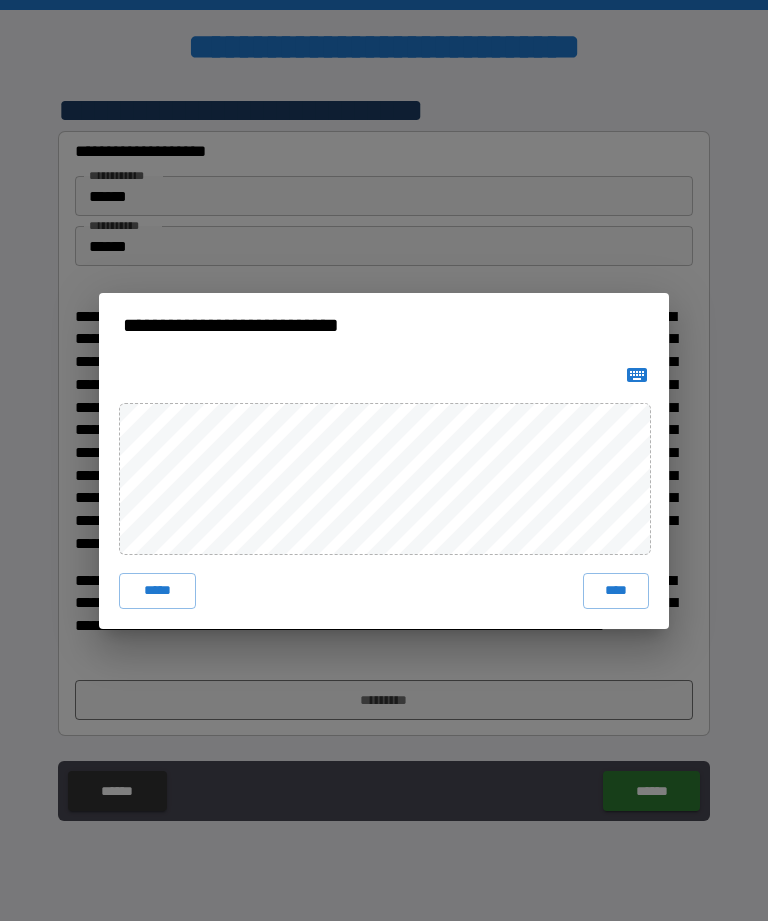 click 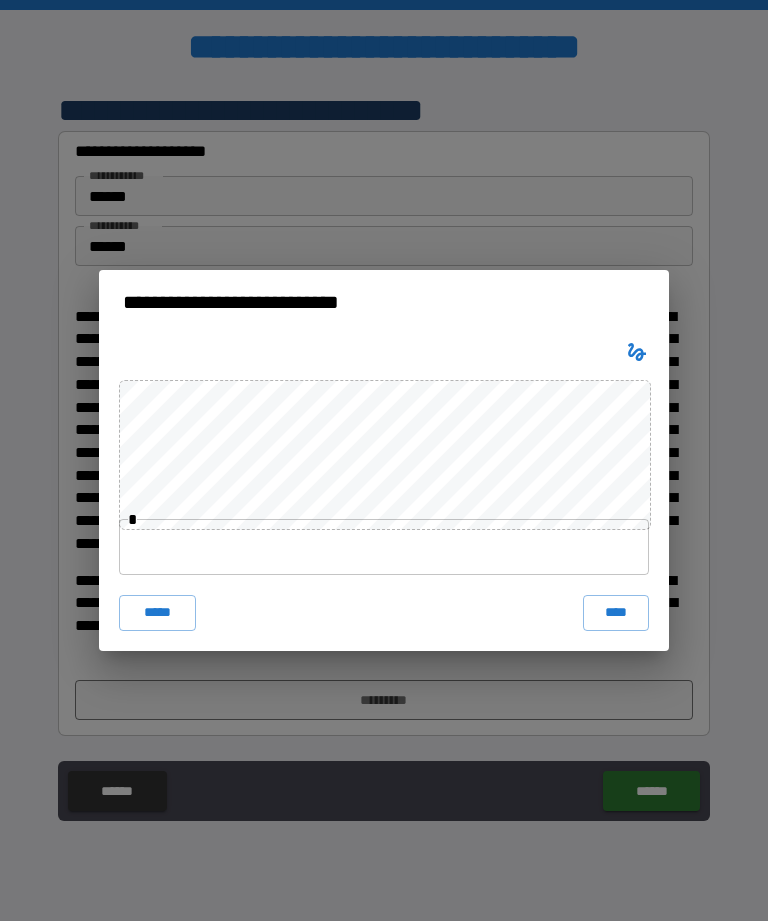 click at bounding box center (384, 547) 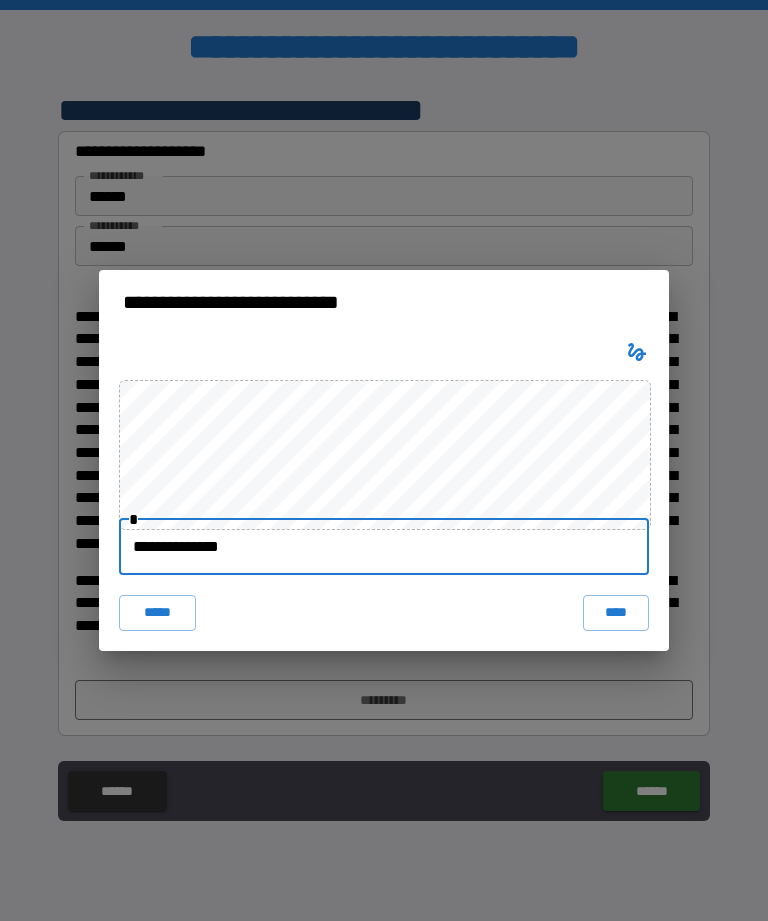 type on "**********" 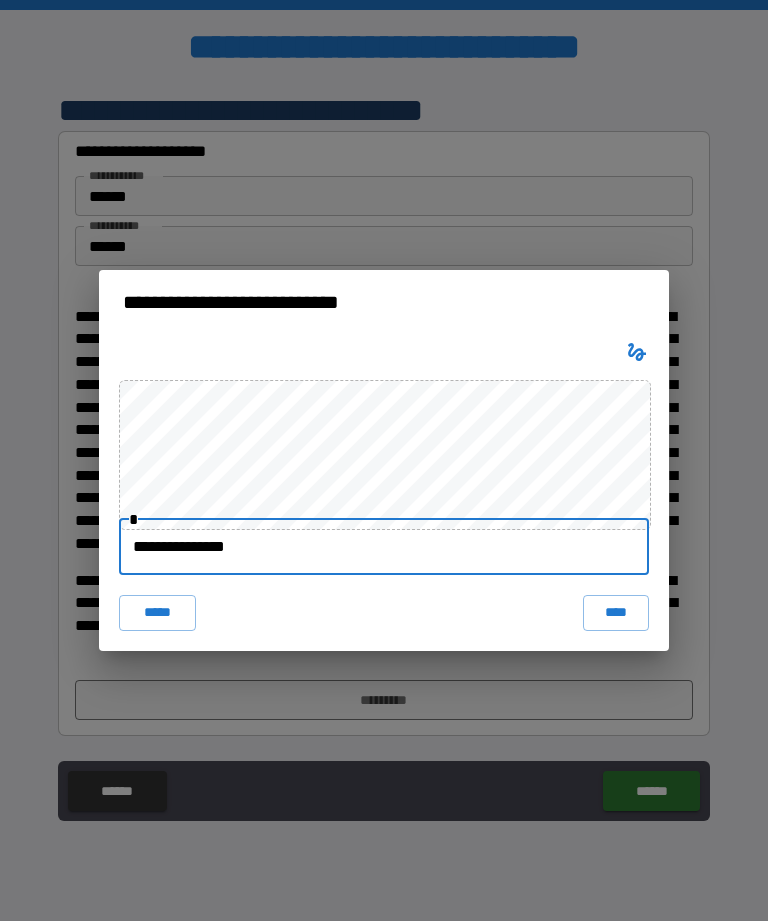 click on "[FIRST] [LAST] [MIDDLE] [LAST] [LAST]" at bounding box center (384, 460) 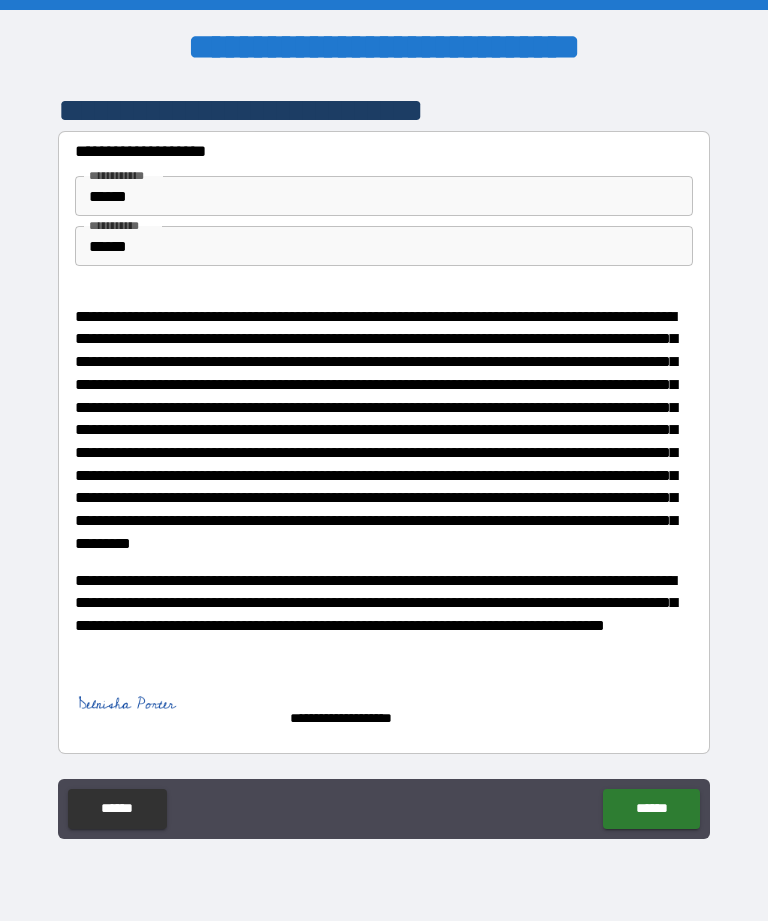 click on "******" at bounding box center [651, 809] 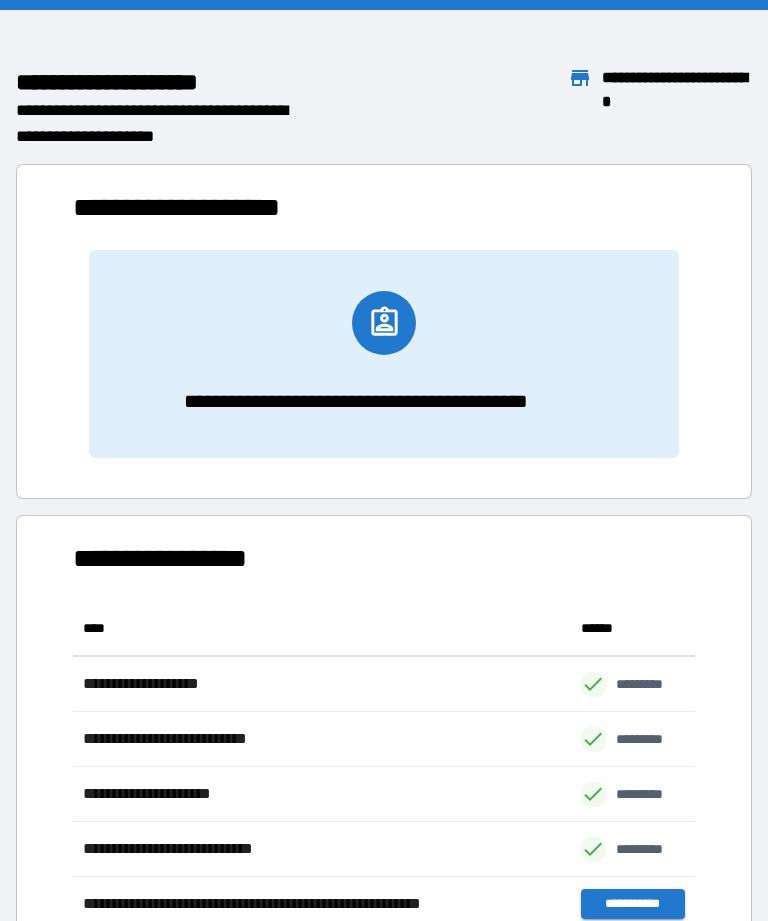 scroll, scrollTop: 1, scrollLeft: 1, axis: both 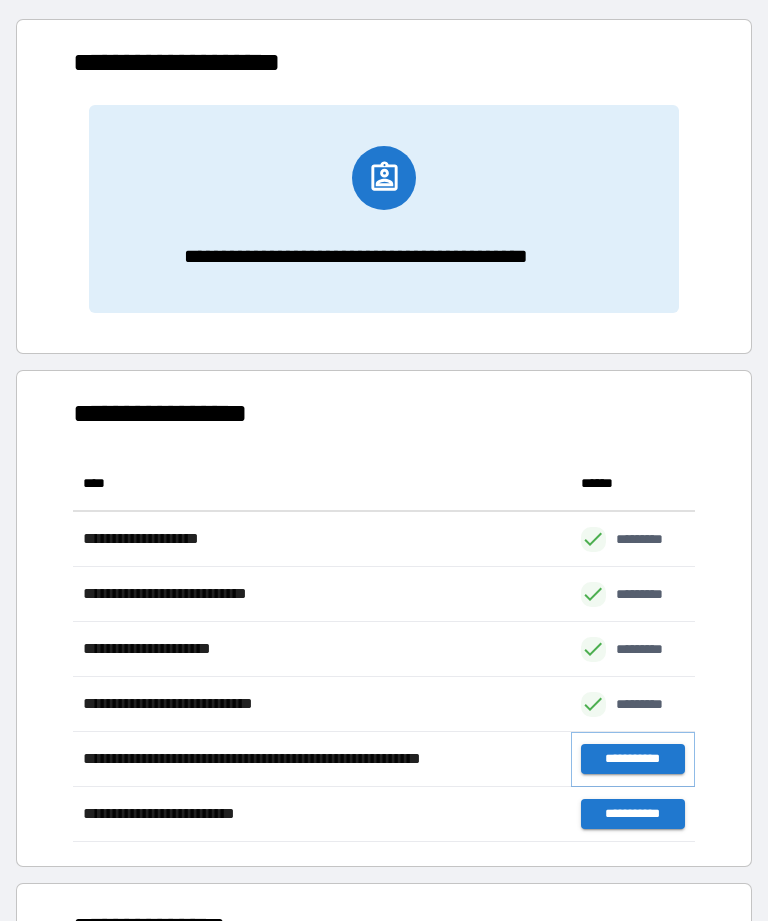 click on "**********" at bounding box center (633, 759) 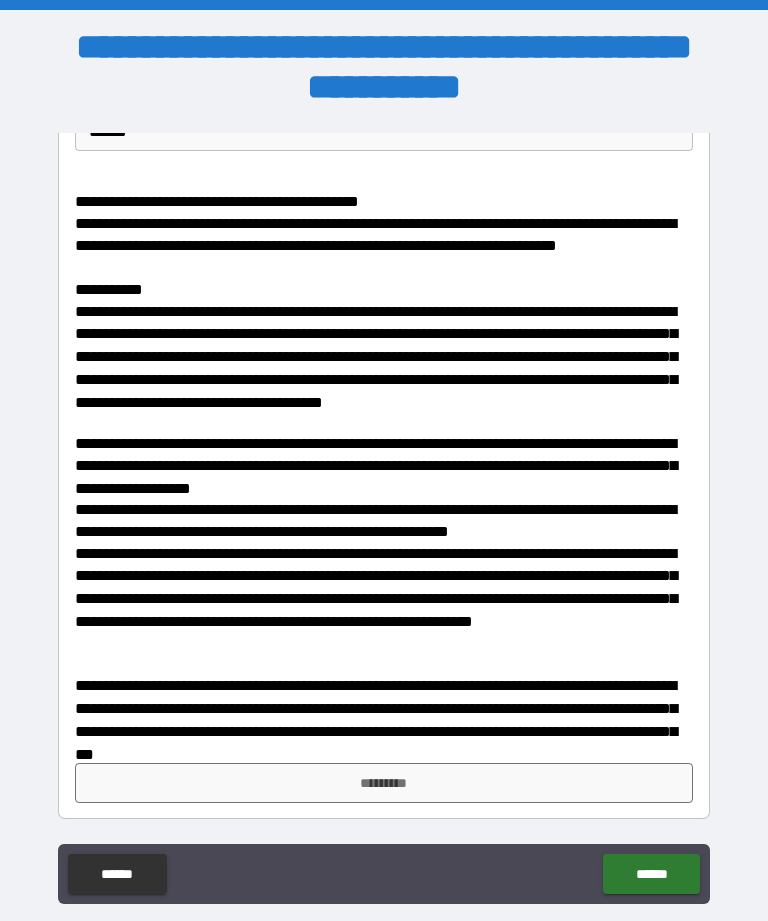 scroll, scrollTop: 198, scrollLeft: 0, axis: vertical 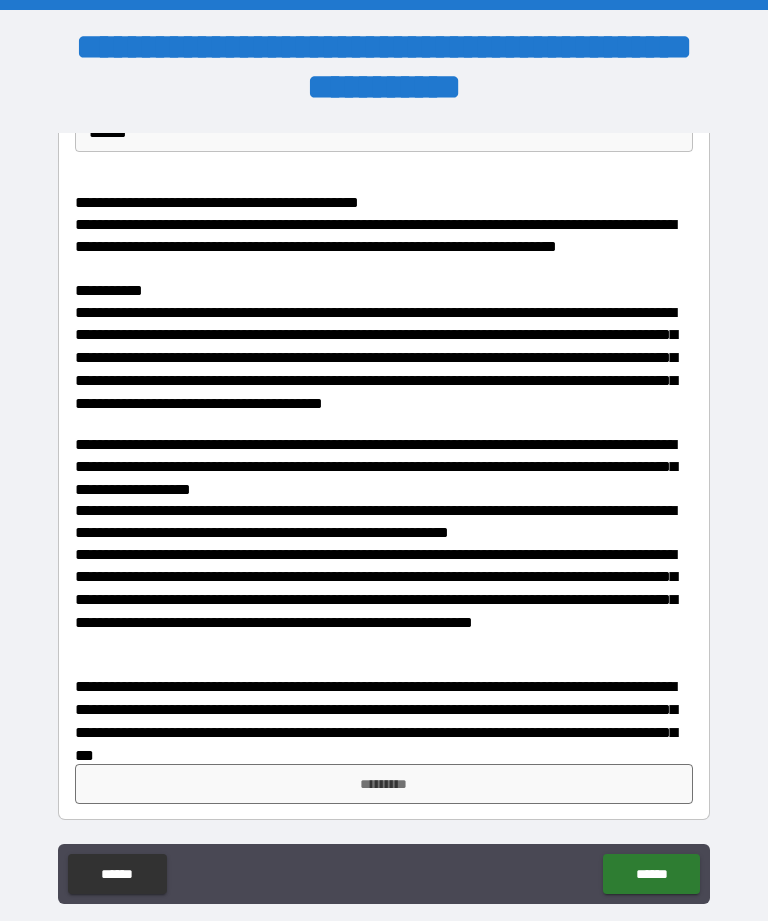 click on "*********" at bounding box center [384, 784] 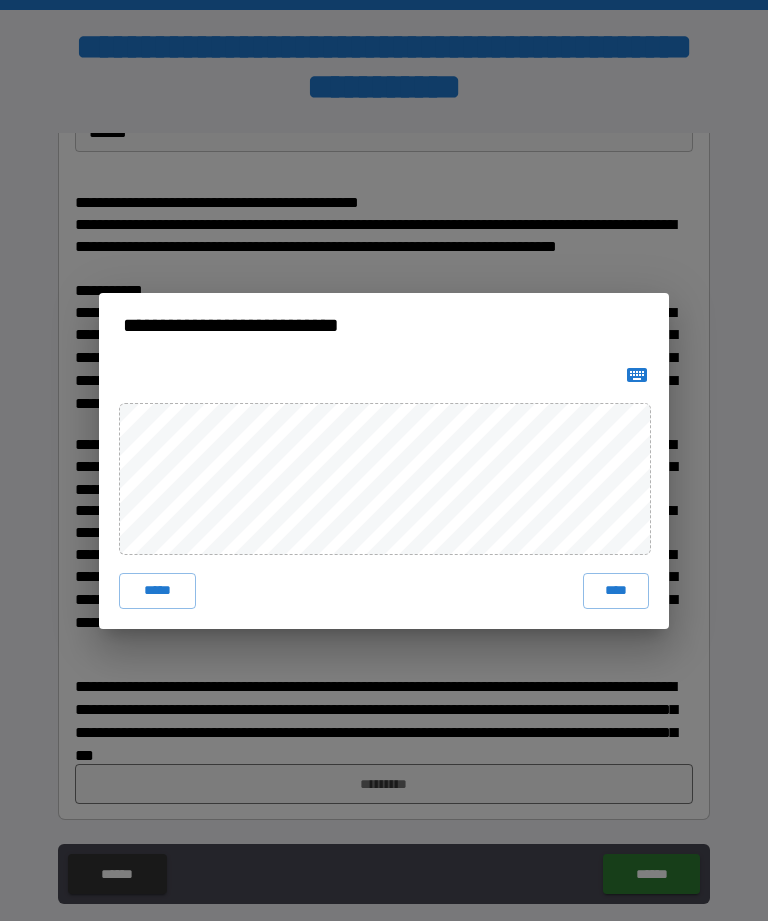 click on "*****" at bounding box center (157, 591) 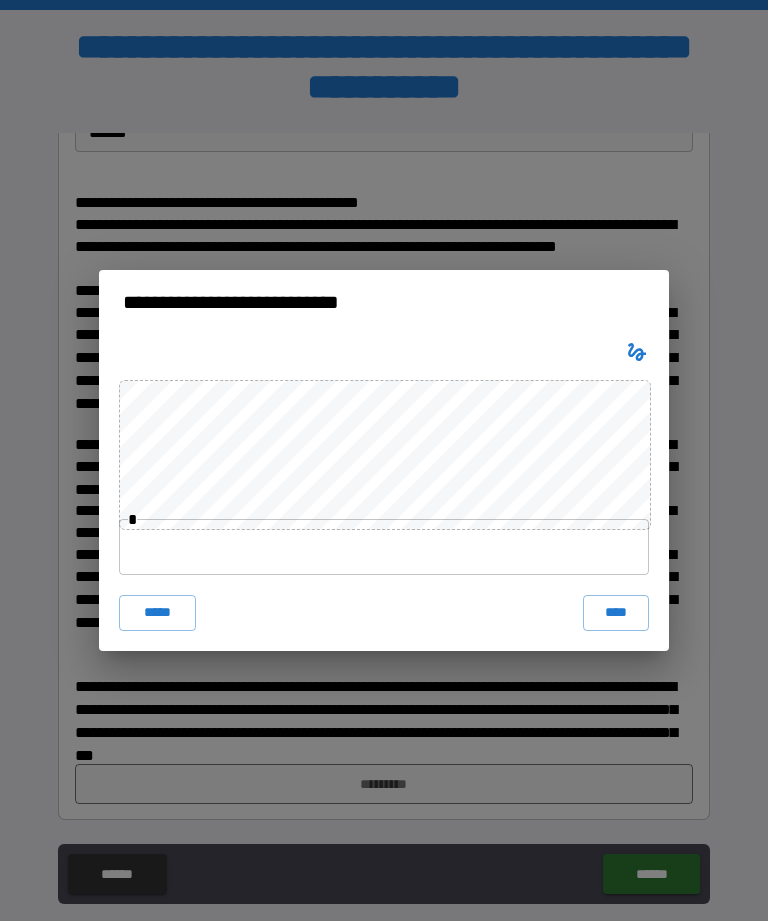 click at bounding box center (384, 547) 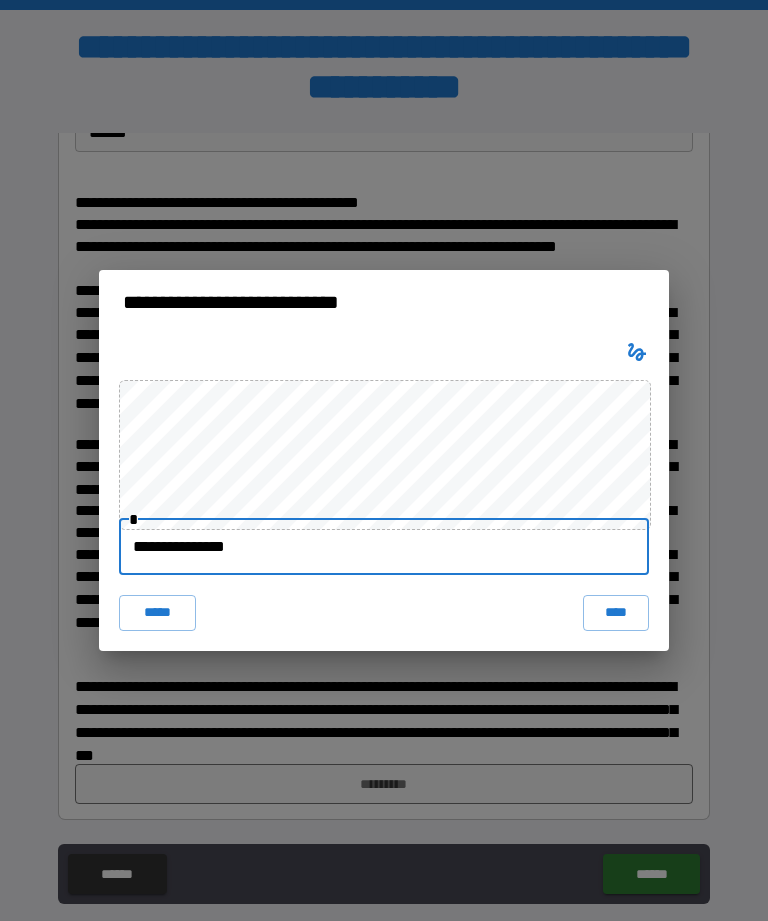 type on "**********" 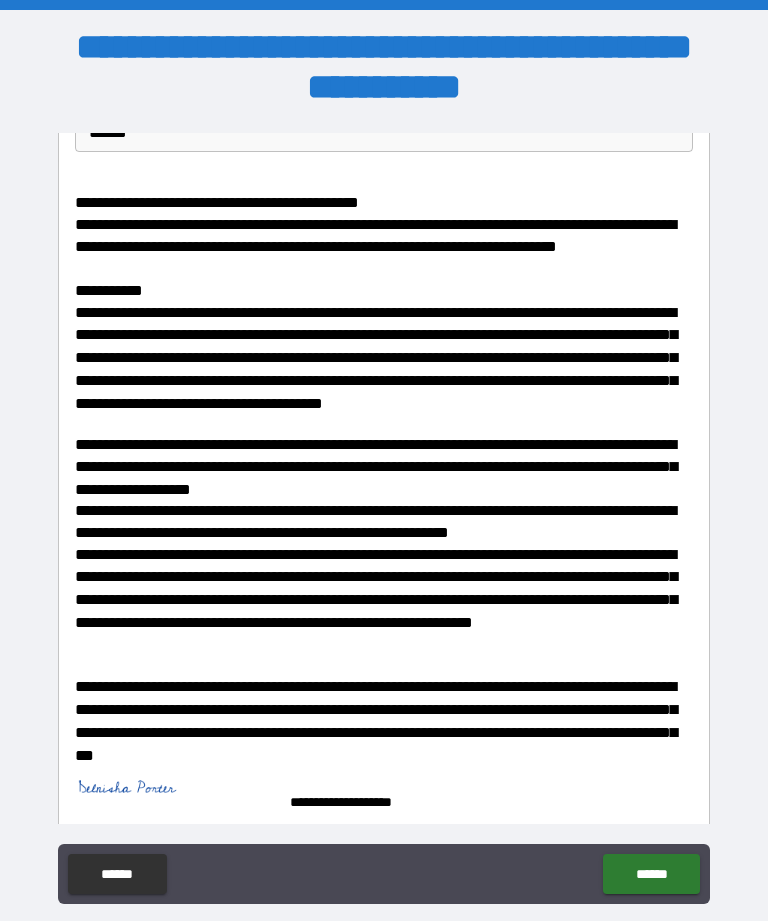 click on "******" at bounding box center (651, 874) 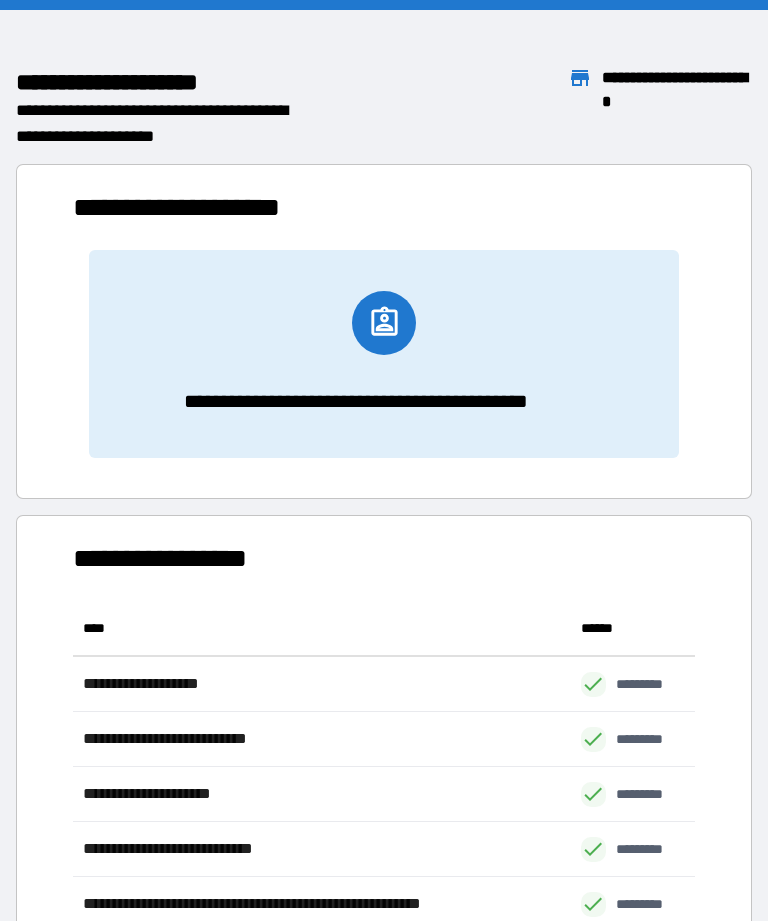 scroll, scrollTop: 386, scrollLeft: 622, axis: both 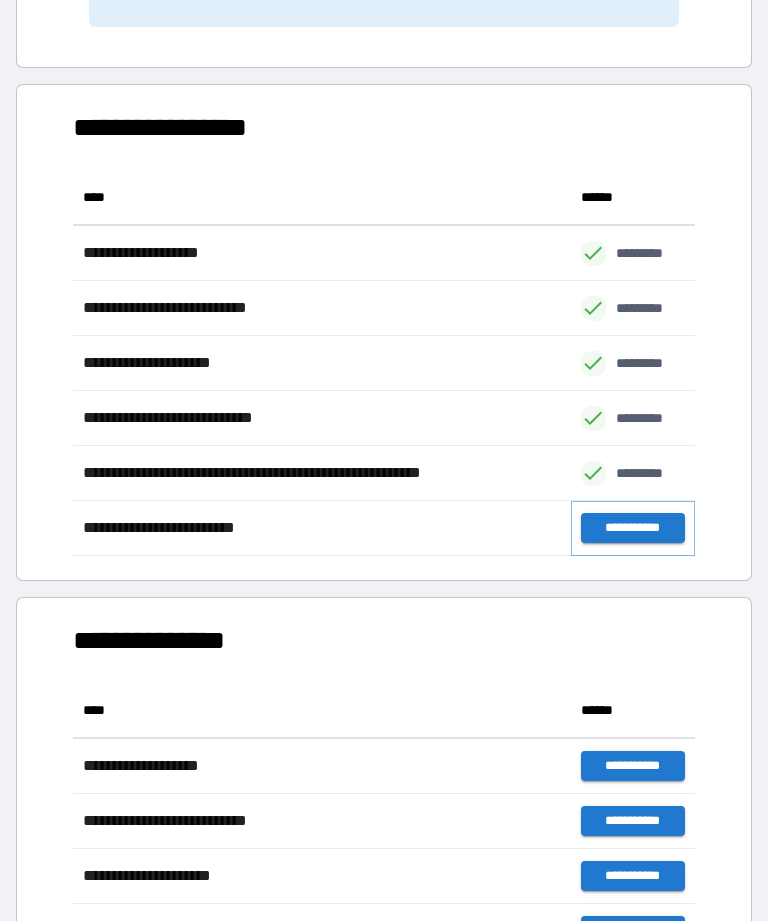 click on "**********" at bounding box center (633, 528) 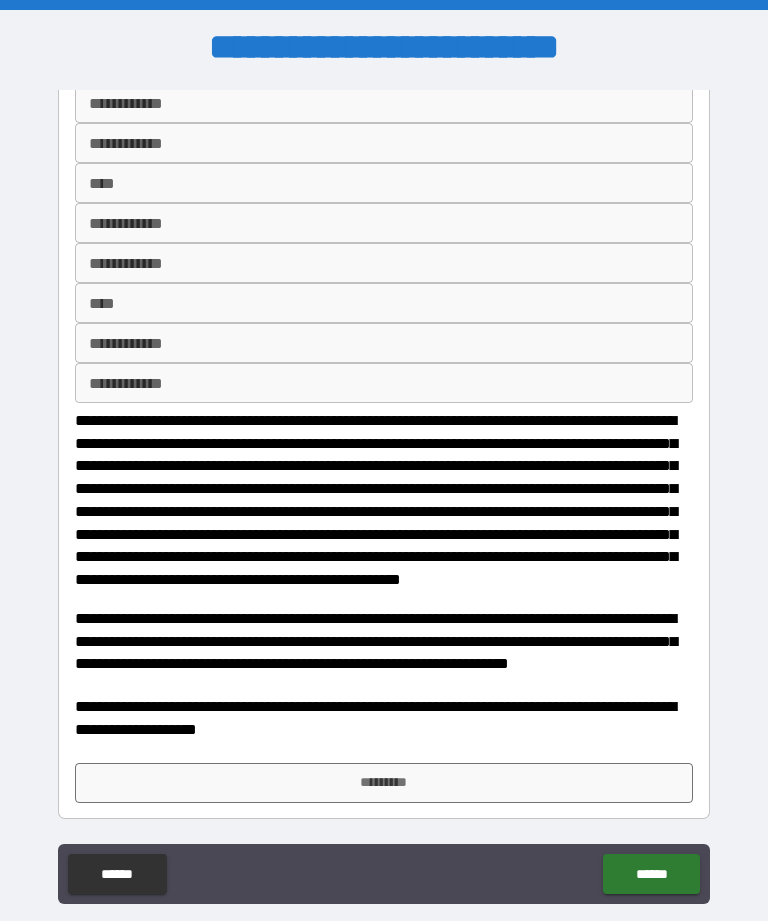 scroll, scrollTop: 437, scrollLeft: 0, axis: vertical 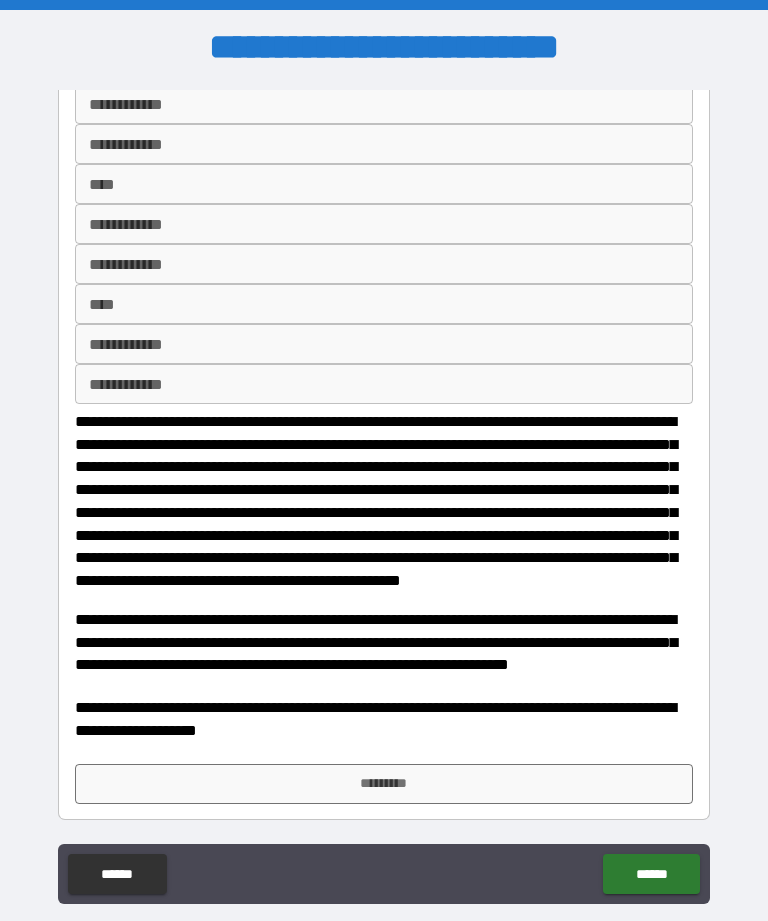 click on "*********" at bounding box center (384, 784) 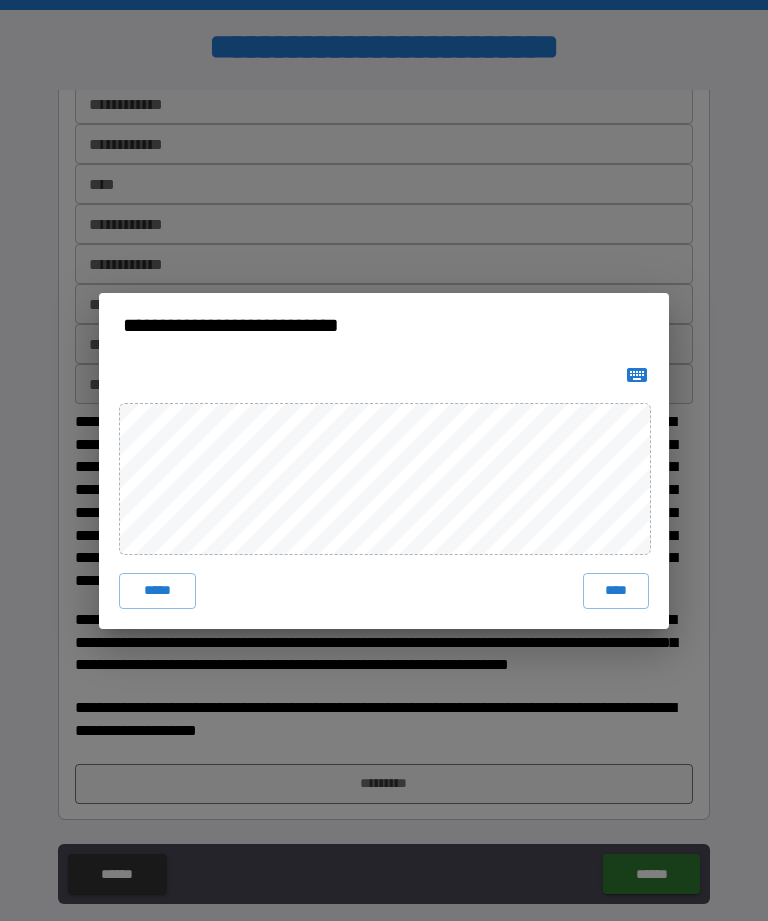 click 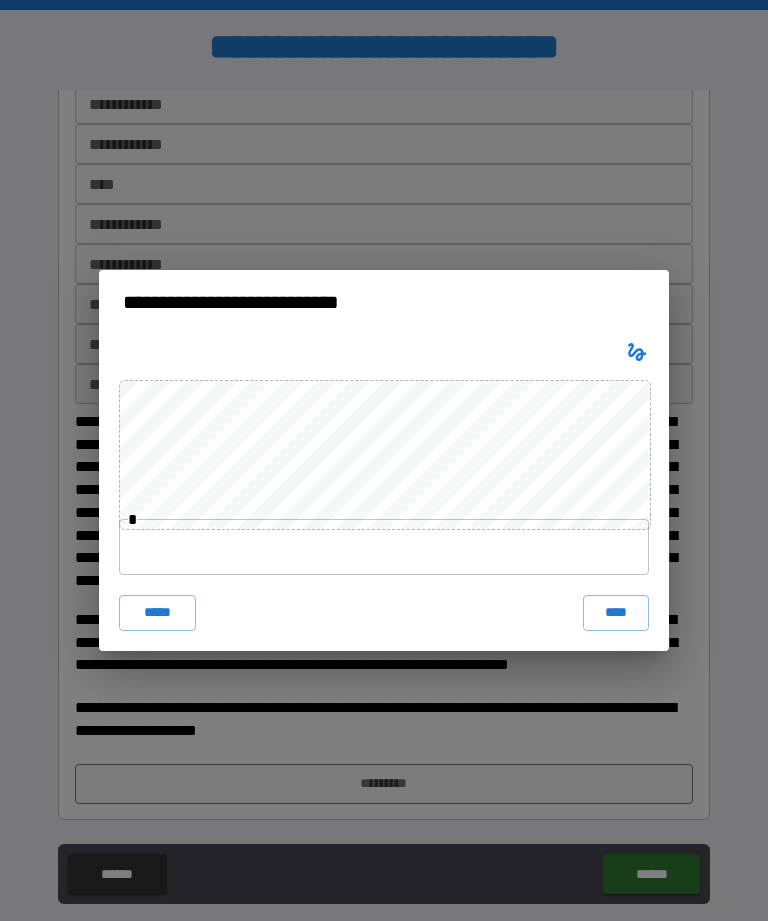 click at bounding box center (384, 547) 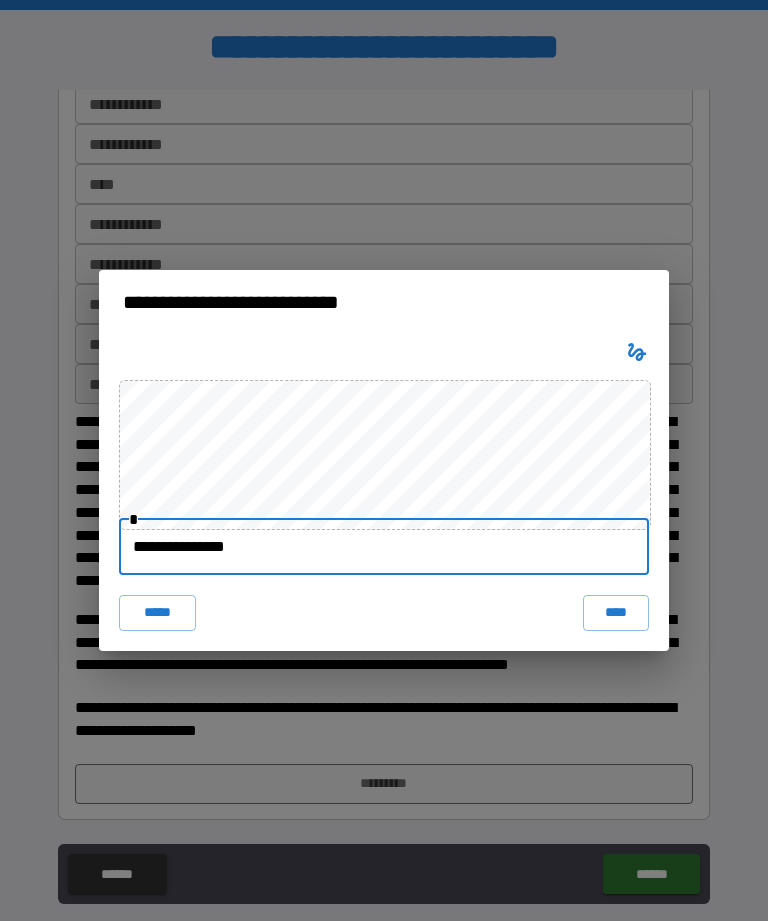type on "**********" 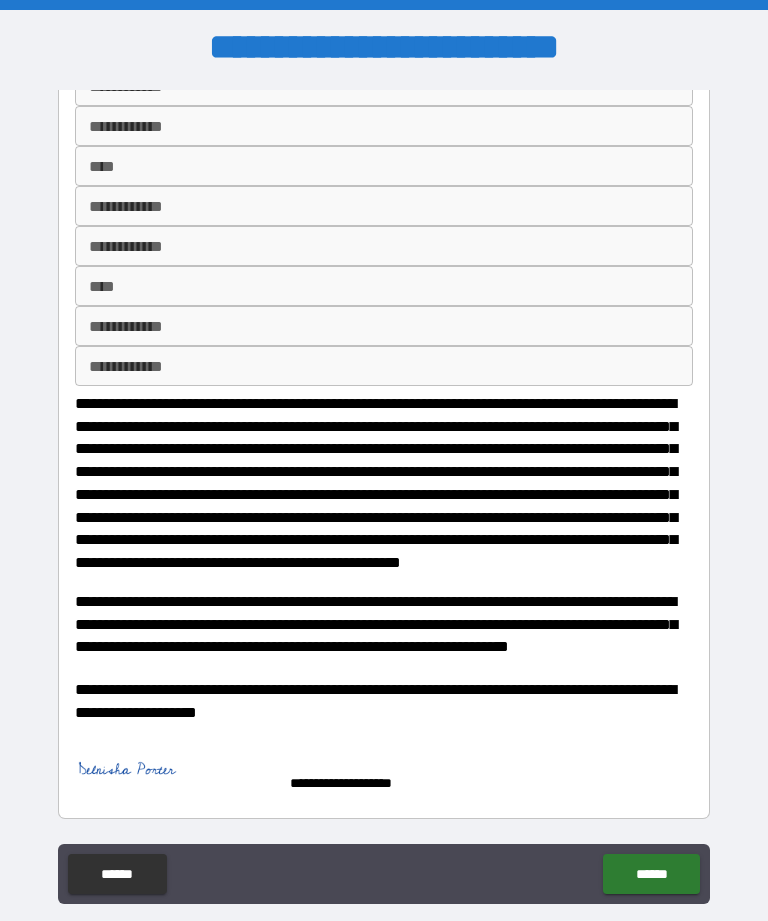 scroll, scrollTop: 456, scrollLeft: 0, axis: vertical 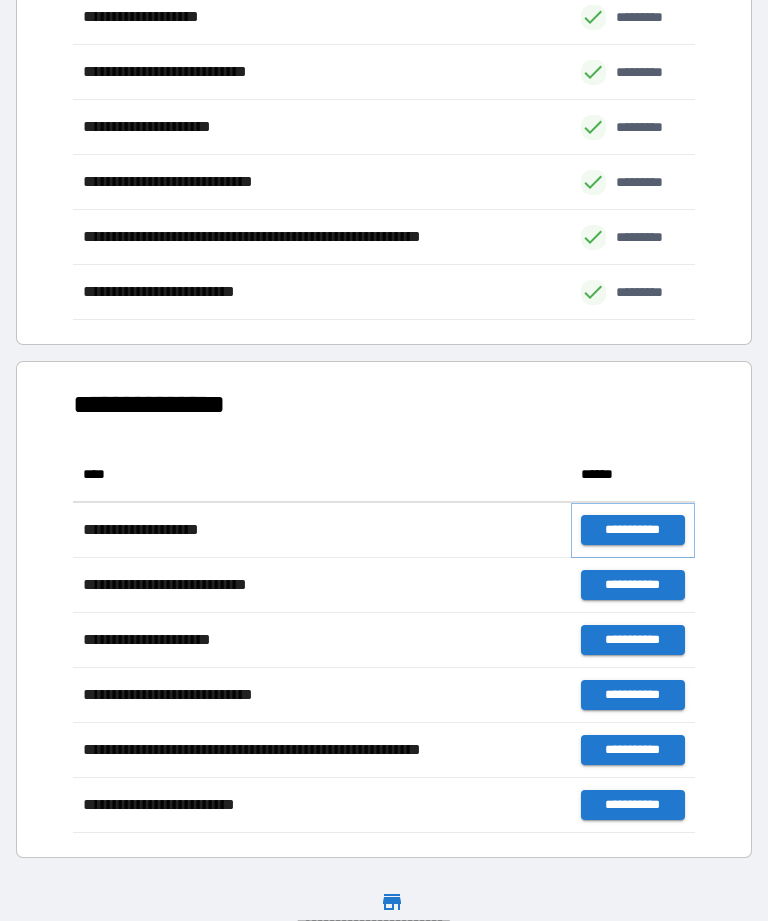 click on "**********" at bounding box center [633, 530] 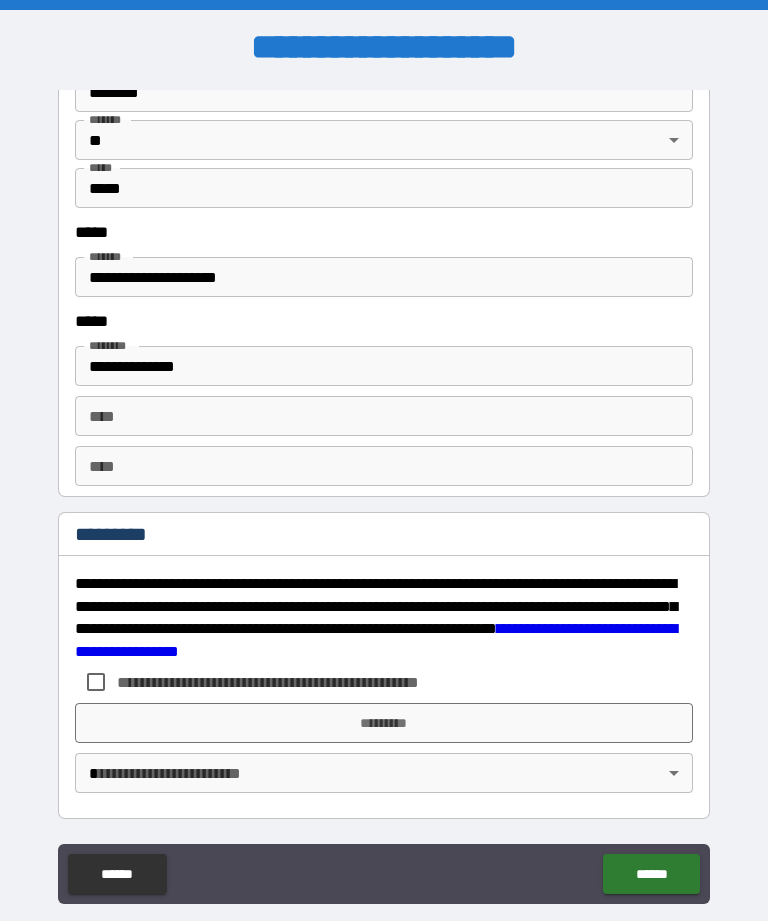 scroll, scrollTop: 2085, scrollLeft: 0, axis: vertical 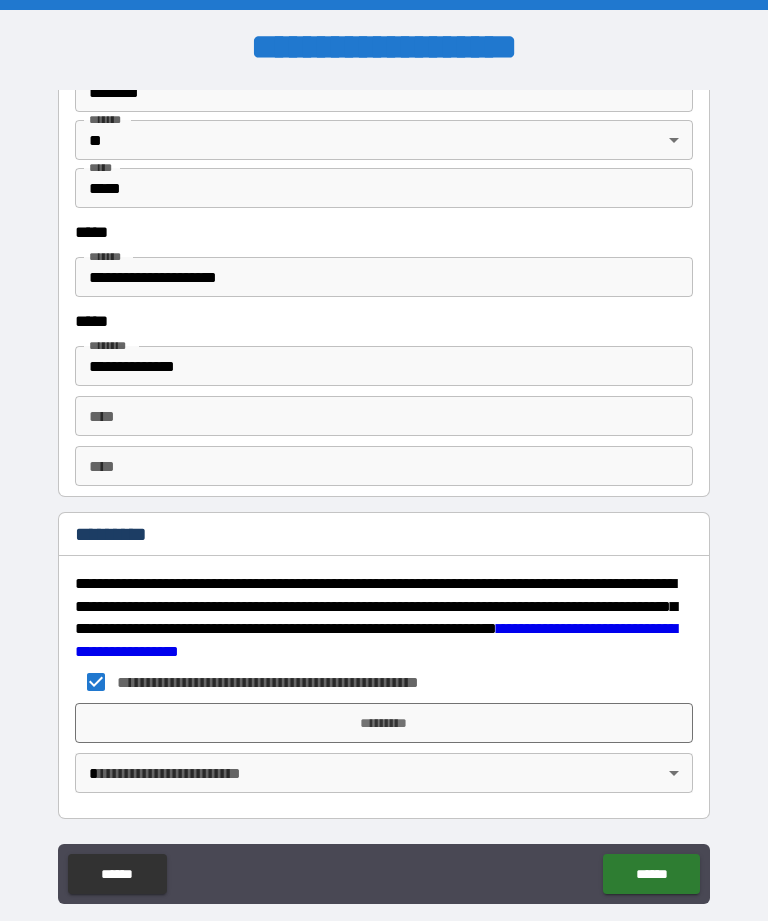 click on "*********" at bounding box center (384, 723) 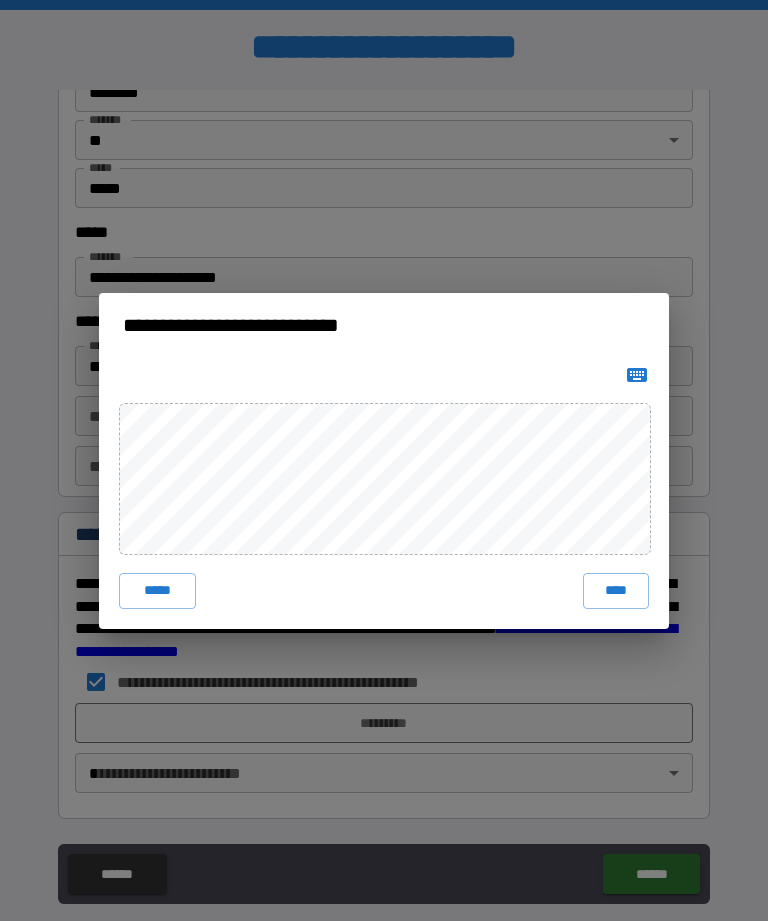 click 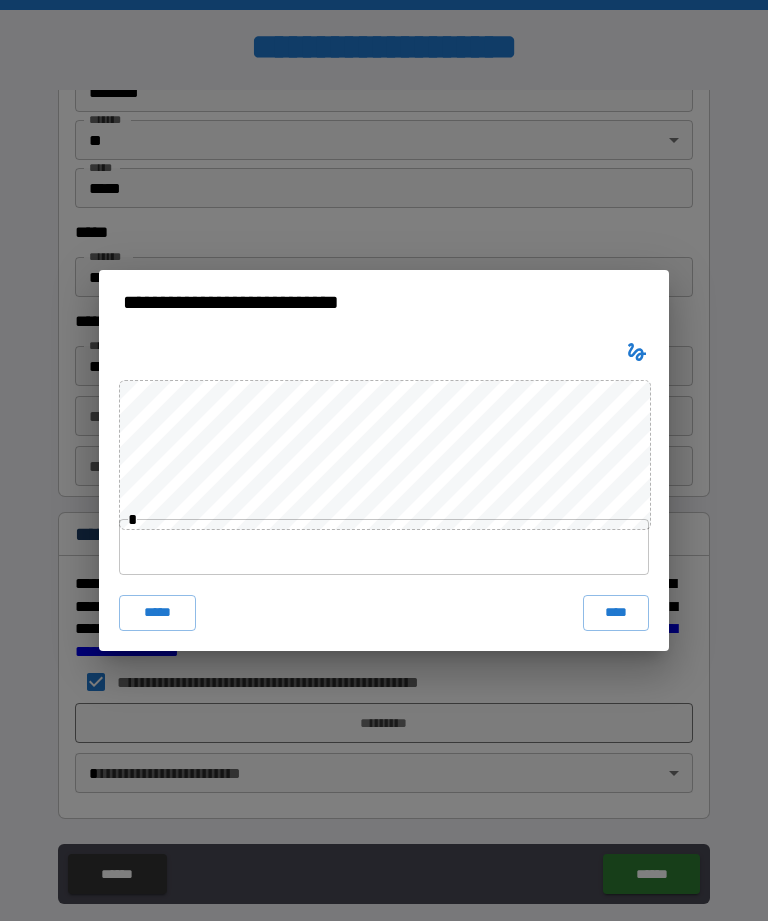 click at bounding box center (384, 547) 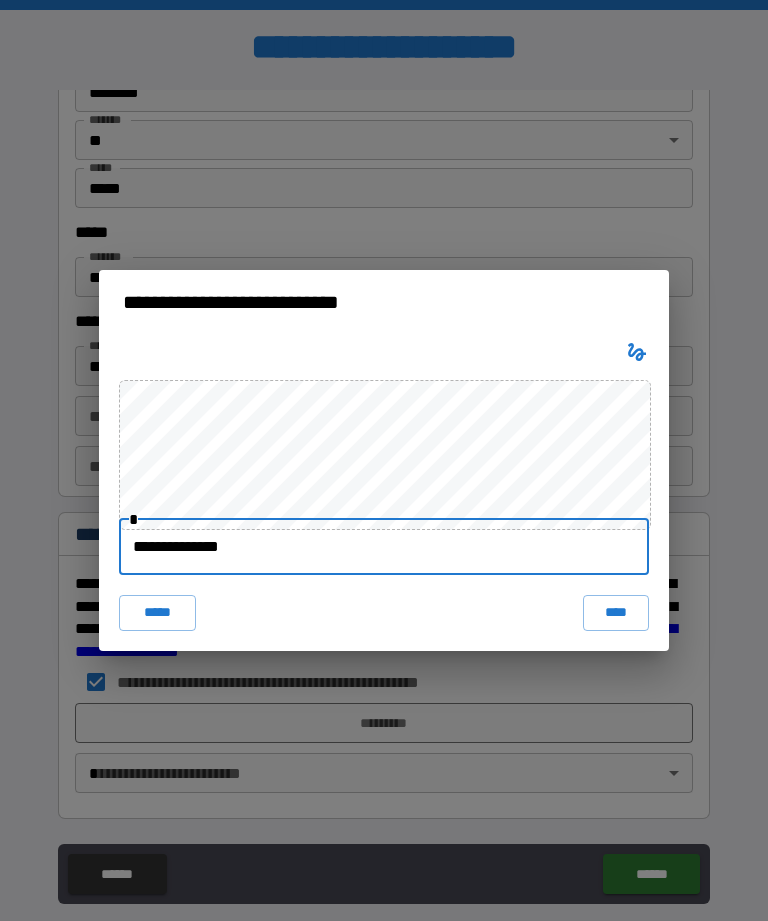 type on "**********" 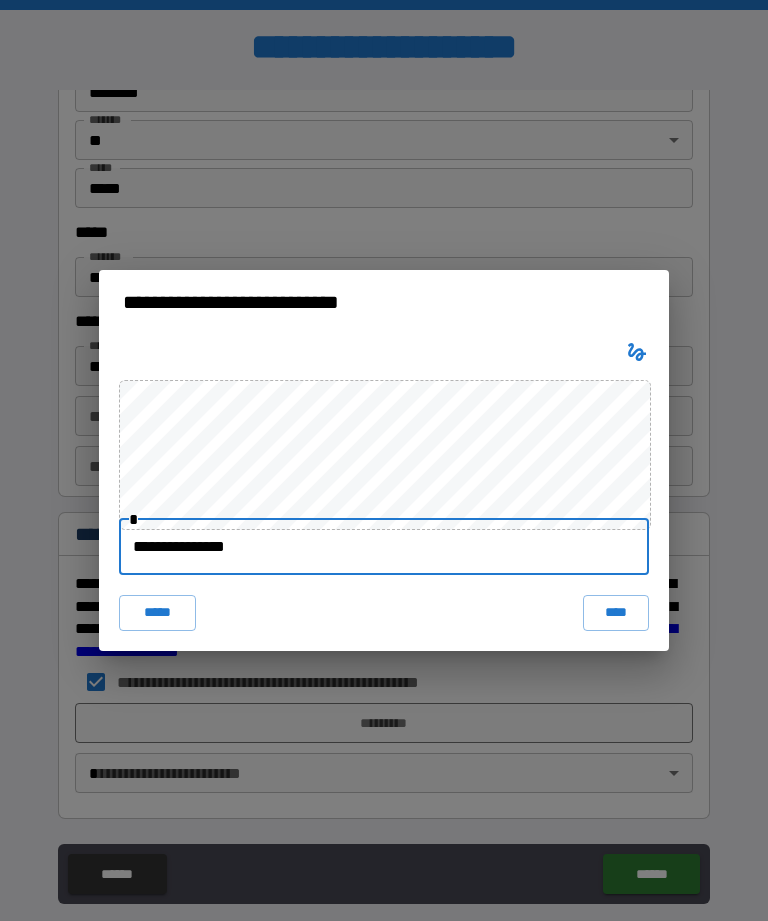 click on "[FIRST] [LAST] [MIDDLE] [LAST] [LAST]" at bounding box center [384, 460] 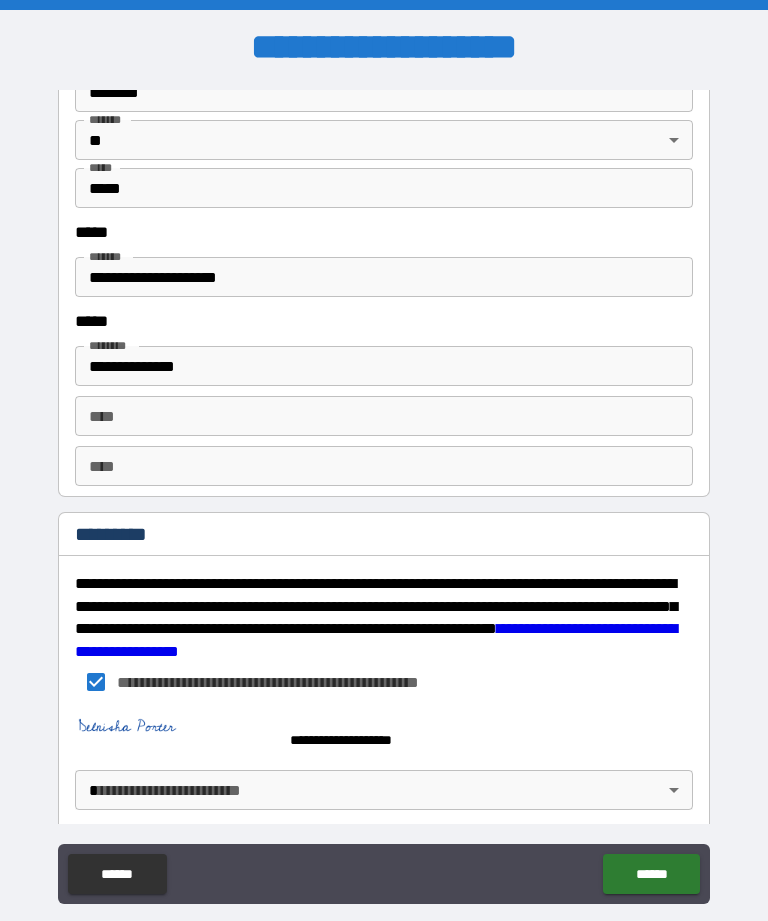 click on "******" at bounding box center [651, 874] 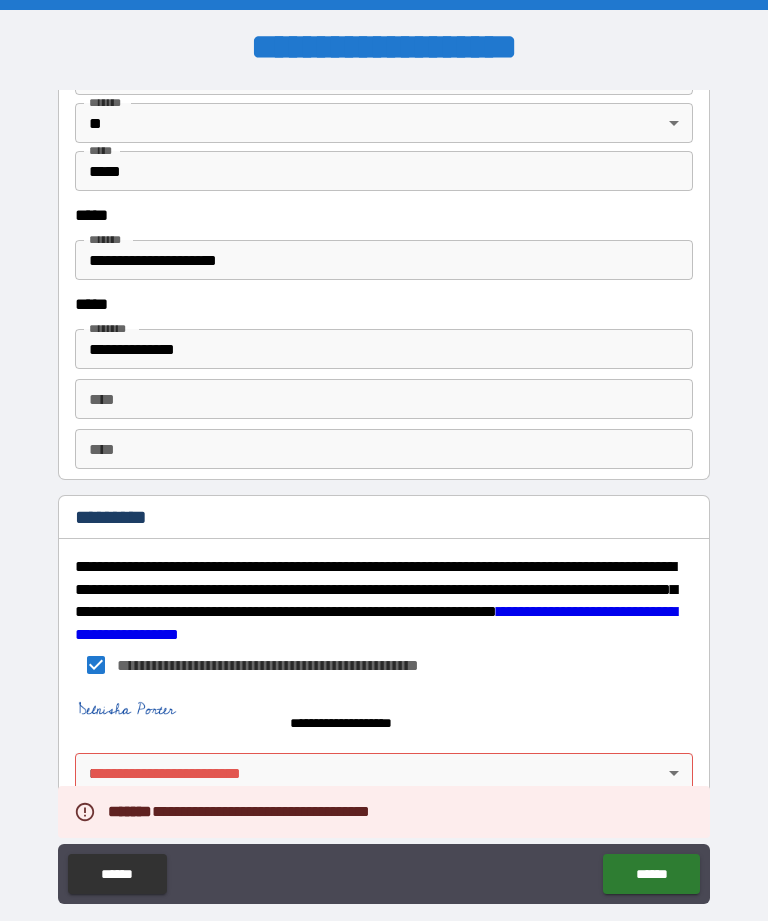 scroll, scrollTop: 2102, scrollLeft: 0, axis: vertical 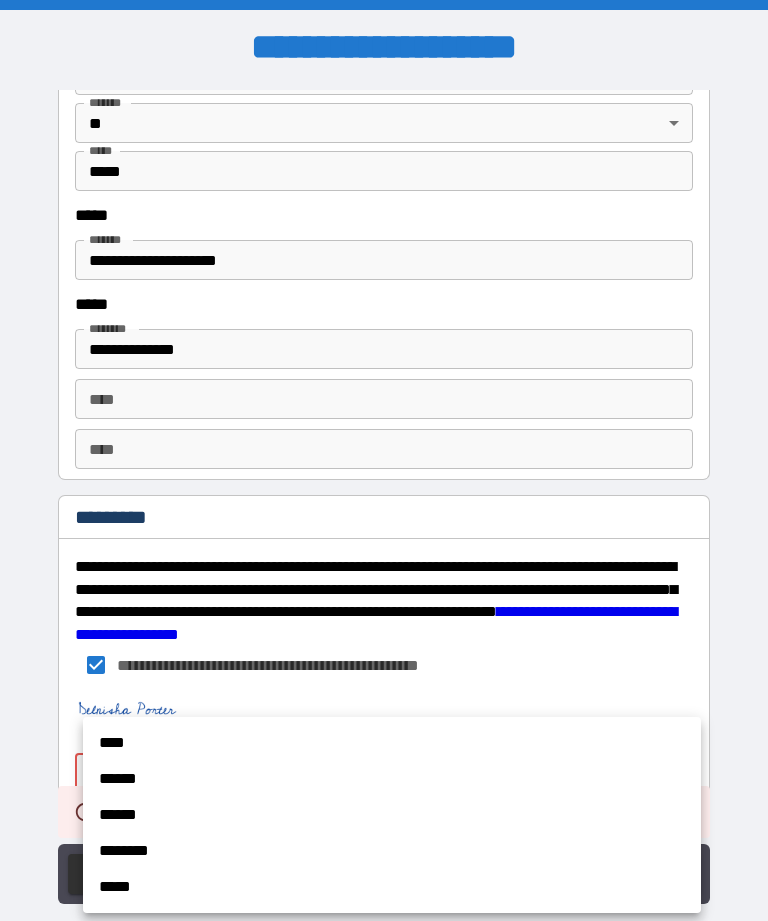 click on "******" at bounding box center (392, 779) 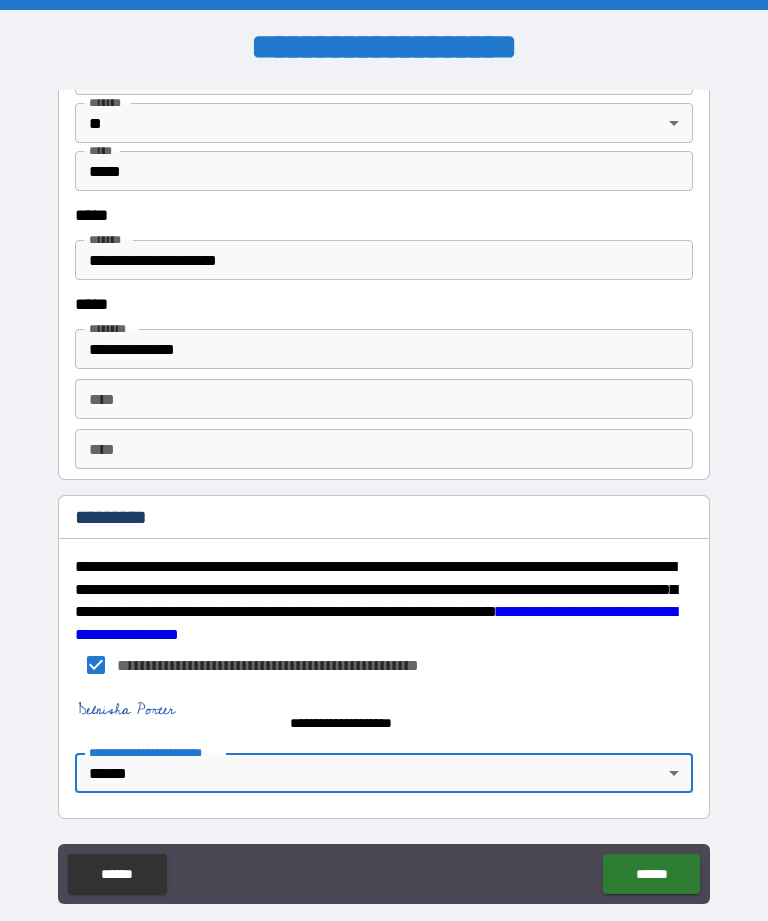 click on "******" at bounding box center [651, 874] 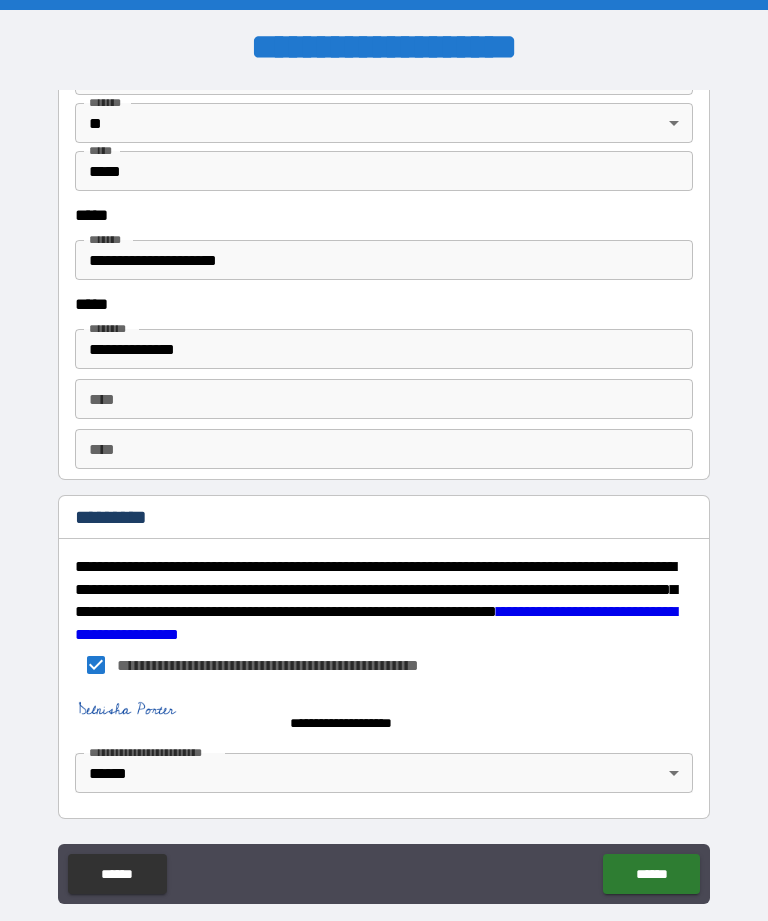 scroll, scrollTop: 2102, scrollLeft: 0, axis: vertical 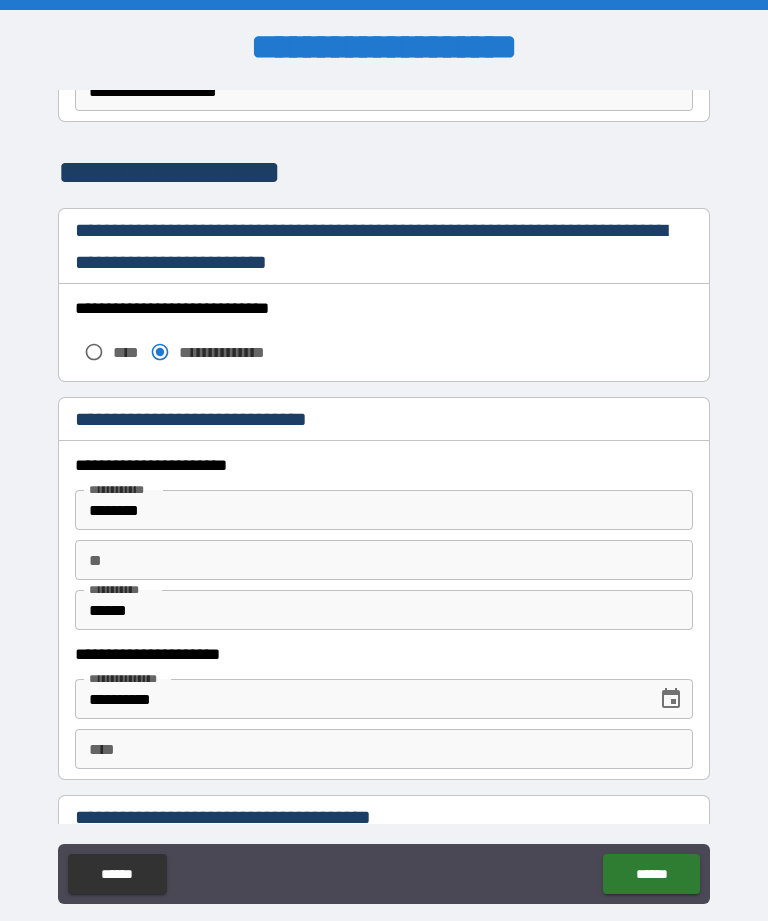click on "******" at bounding box center (651, 874) 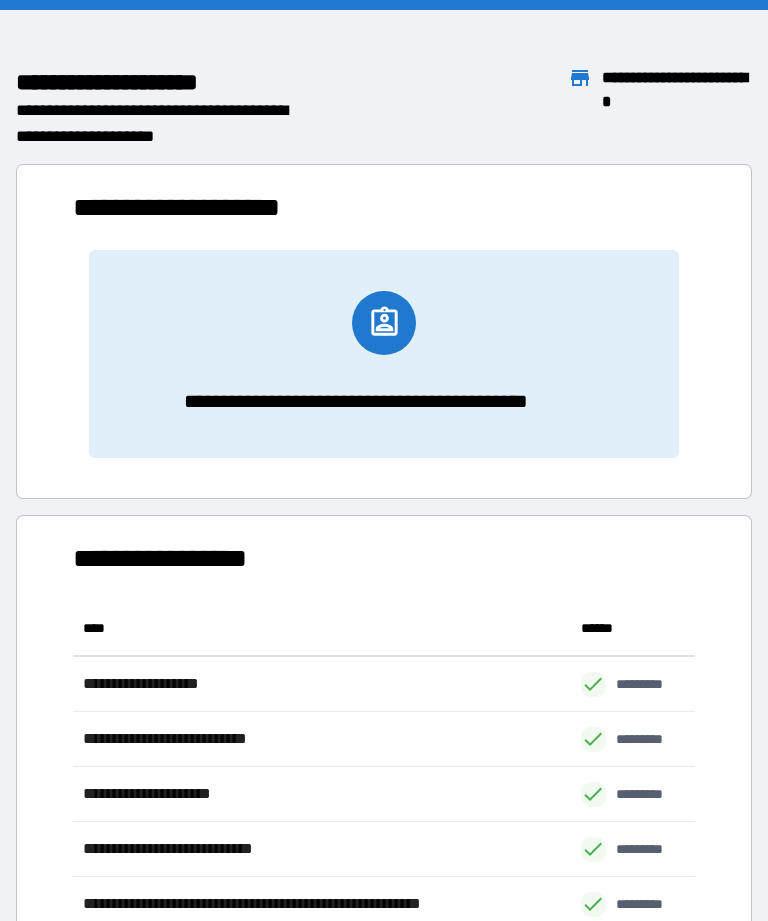scroll, scrollTop: 1, scrollLeft: 1, axis: both 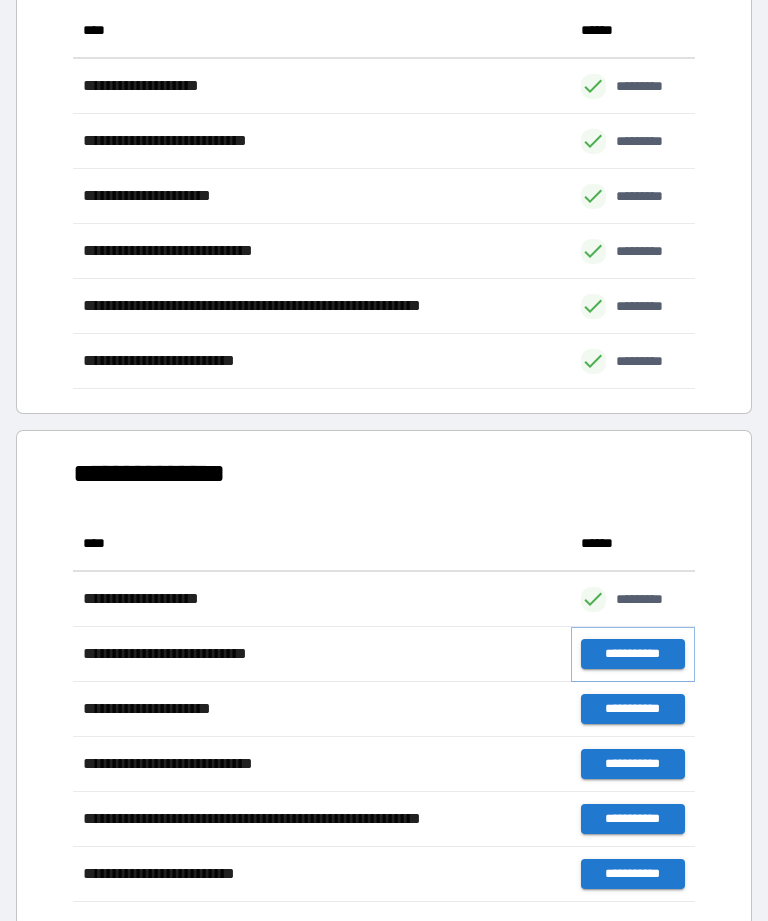 click on "**********" at bounding box center [633, 654] 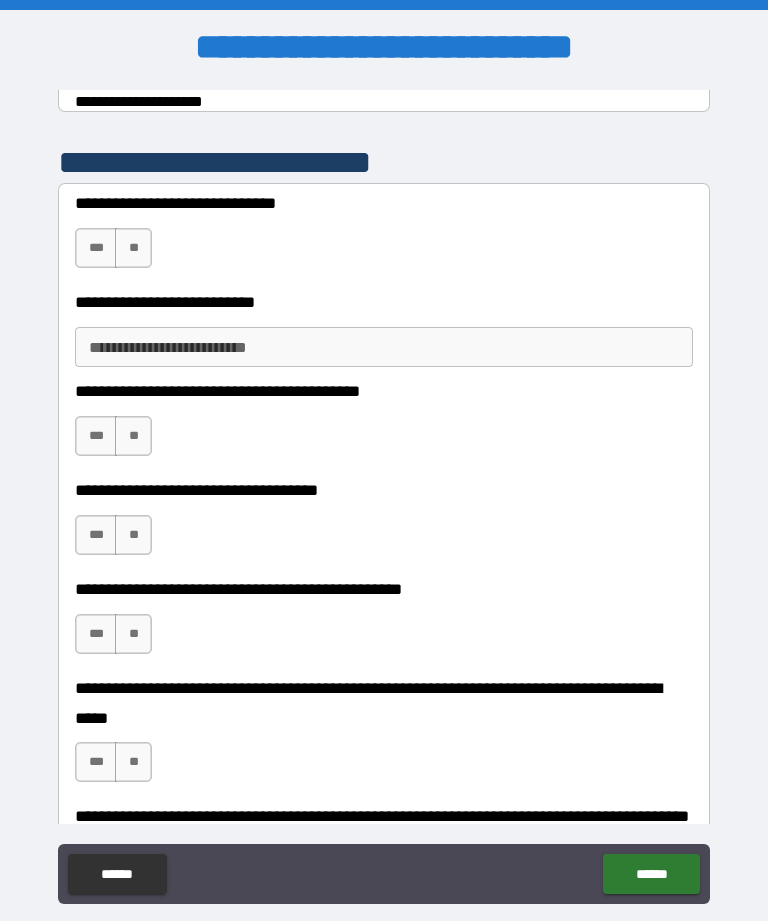 scroll, scrollTop: 403, scrollLeft: 0, axis: vertical 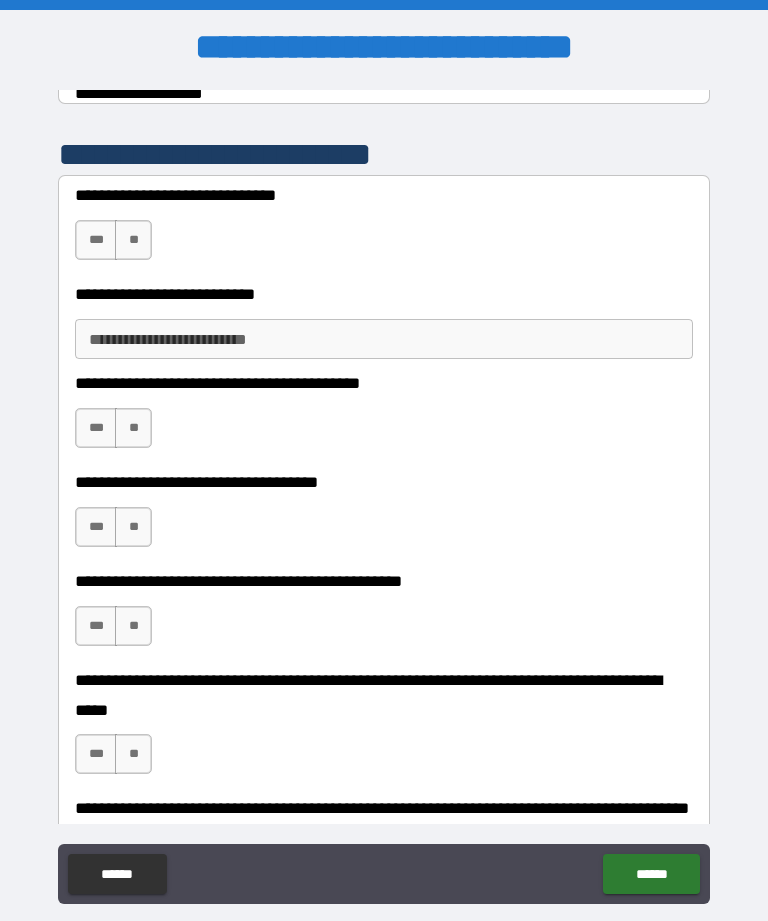 click on "***" at bounding box center [96, 240] 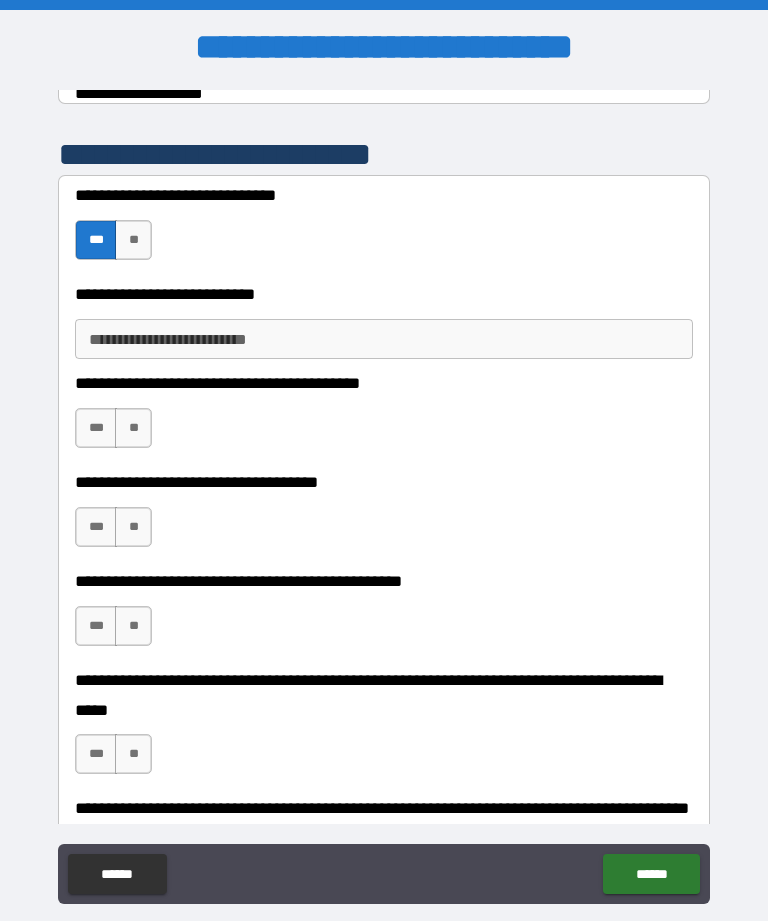 click on "**********" at bounding box center (384, 339) 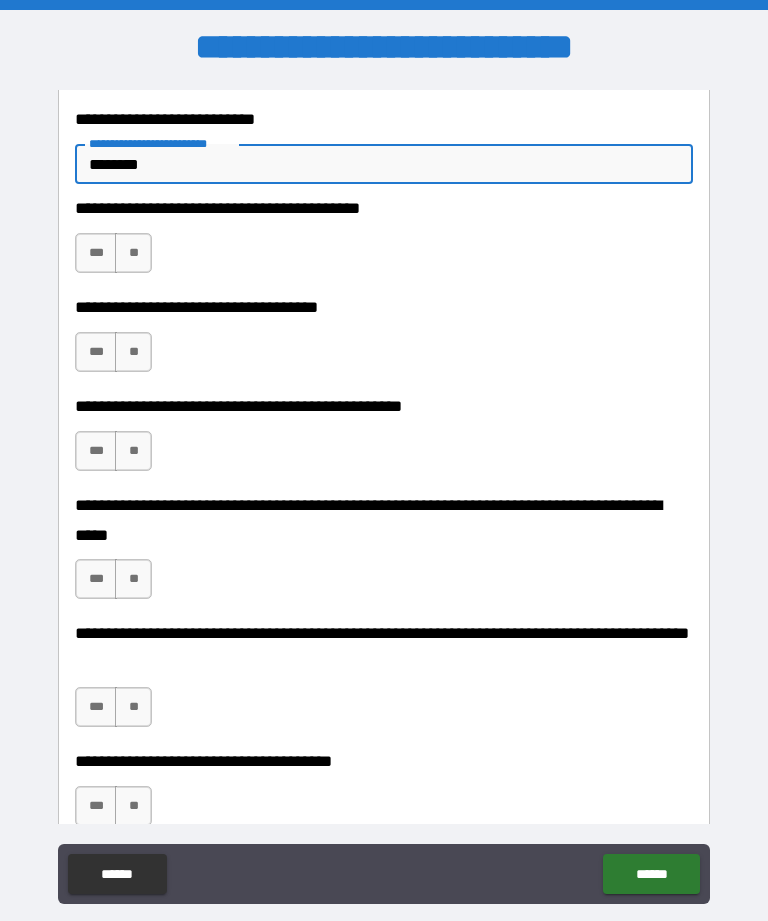 scroll, scrollTop: 579, scrollLeft: 0, axis: vertical 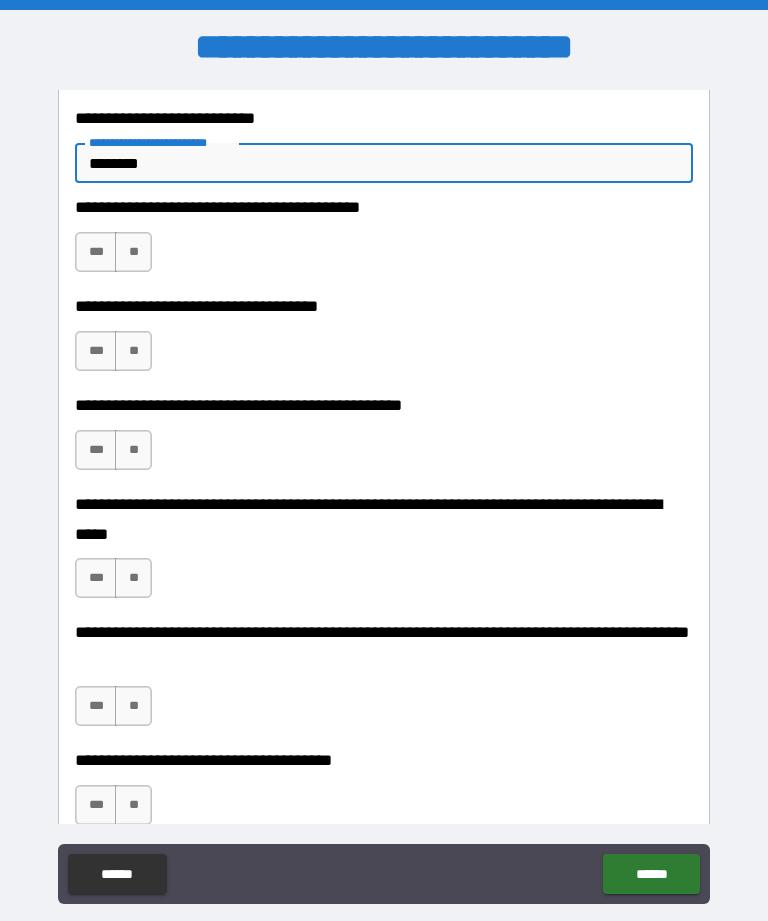 type on "********" 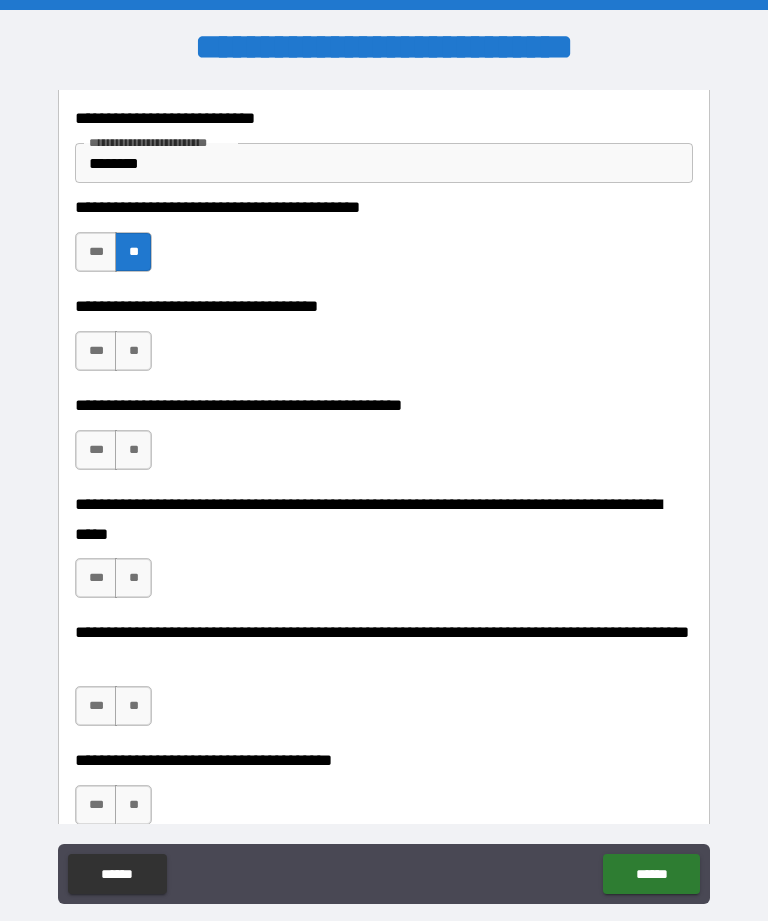 click on "**" at bounding box center [133, 351] 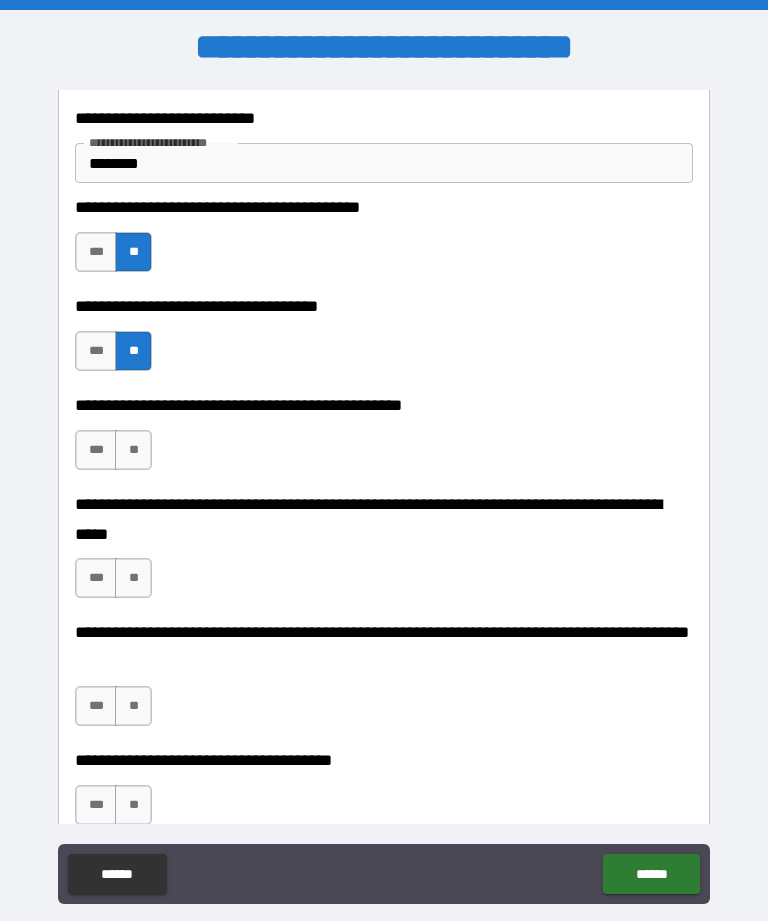 click on "**" at bounding box center (133, 450) 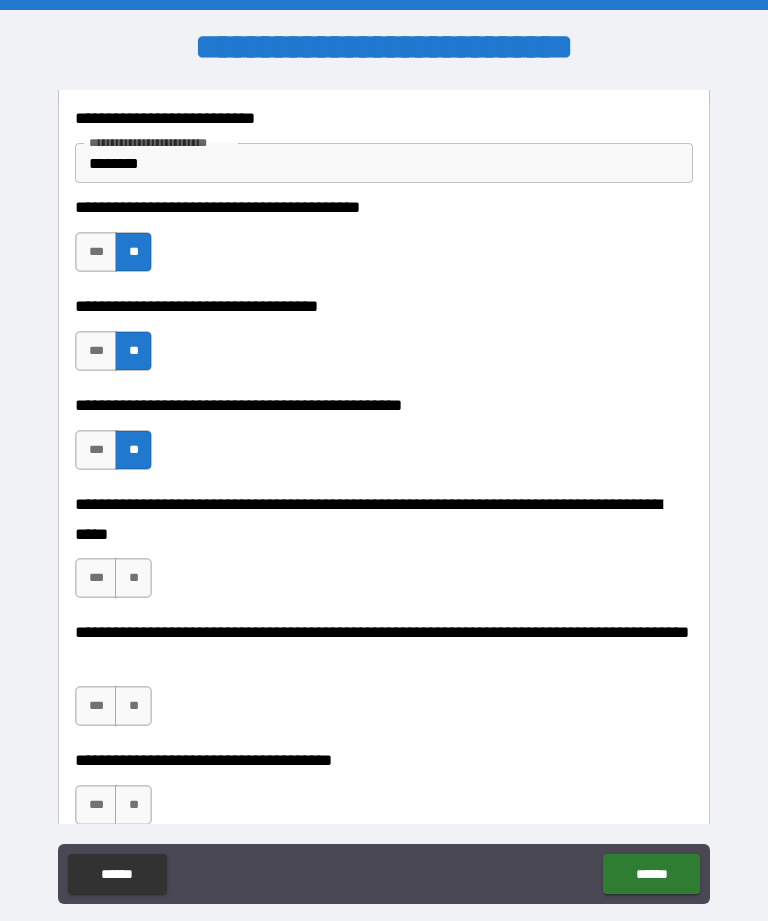 click on "**" at bounding box center [133, 578] 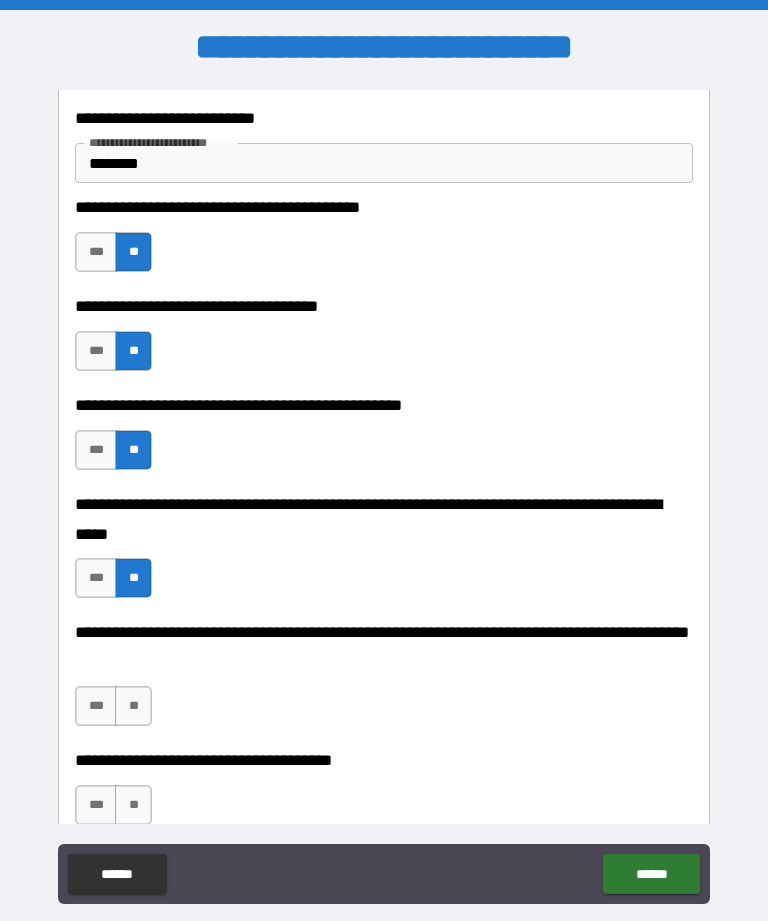 click on "**" at bounding box center (133, 706) 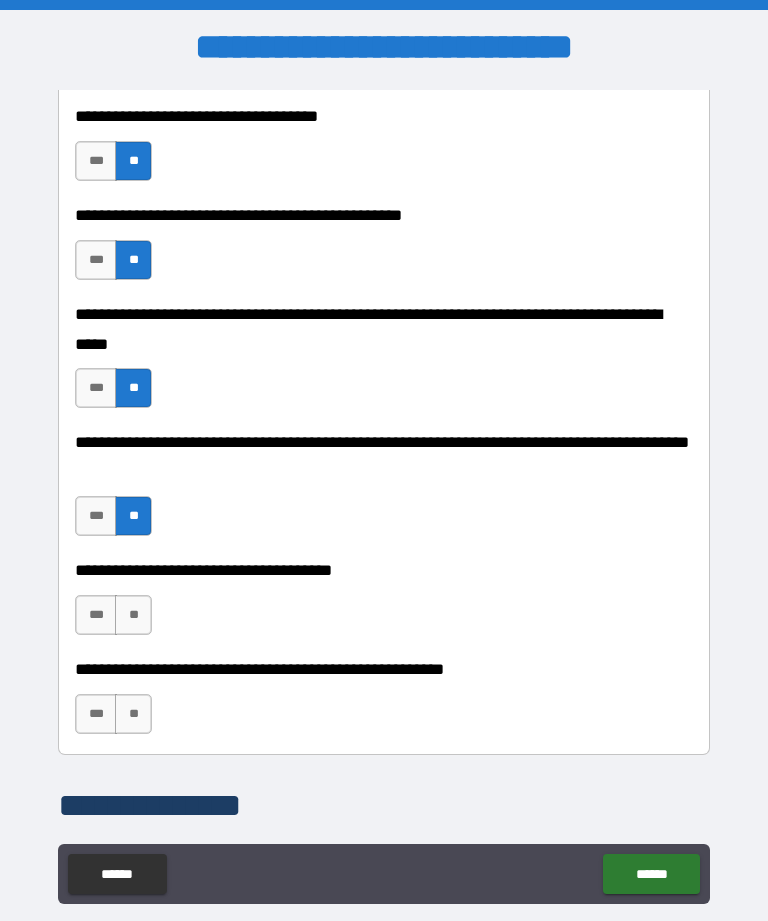scroll, scrollTop: 773, scrollLeft: 0, axis: vertical 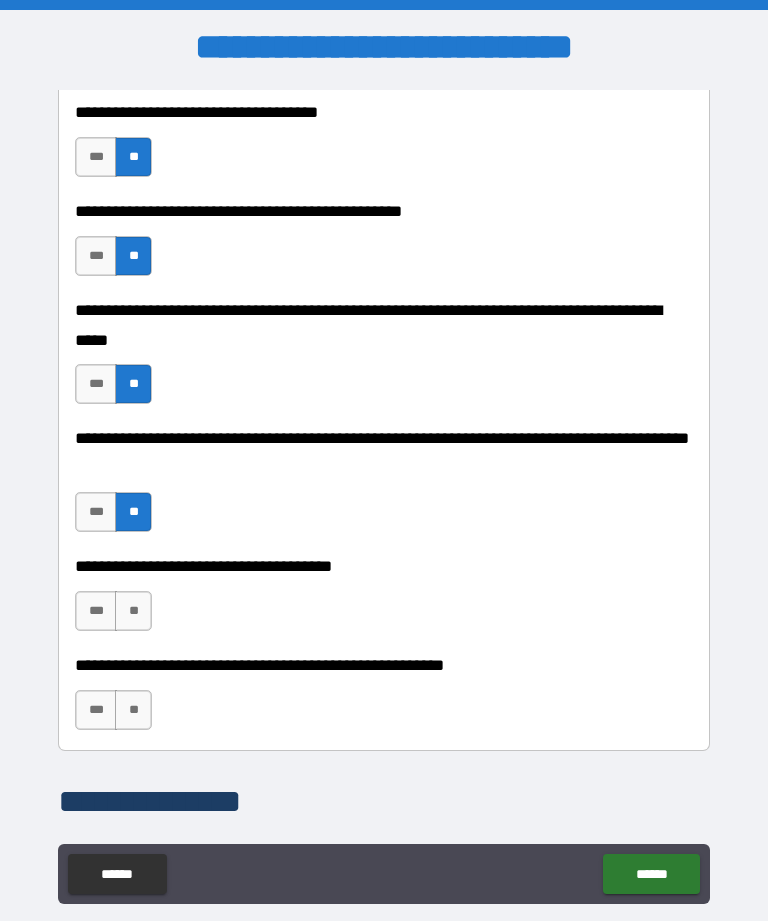 click on "**" at bounding box center (133, 611) 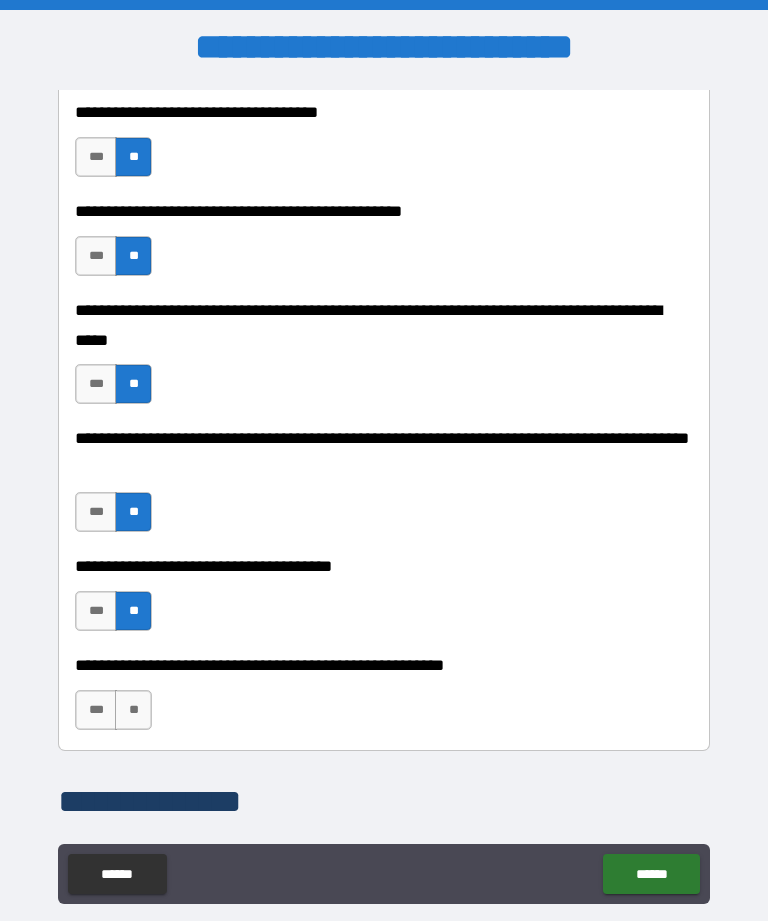 click on "**" at bounding box center [133, 710] 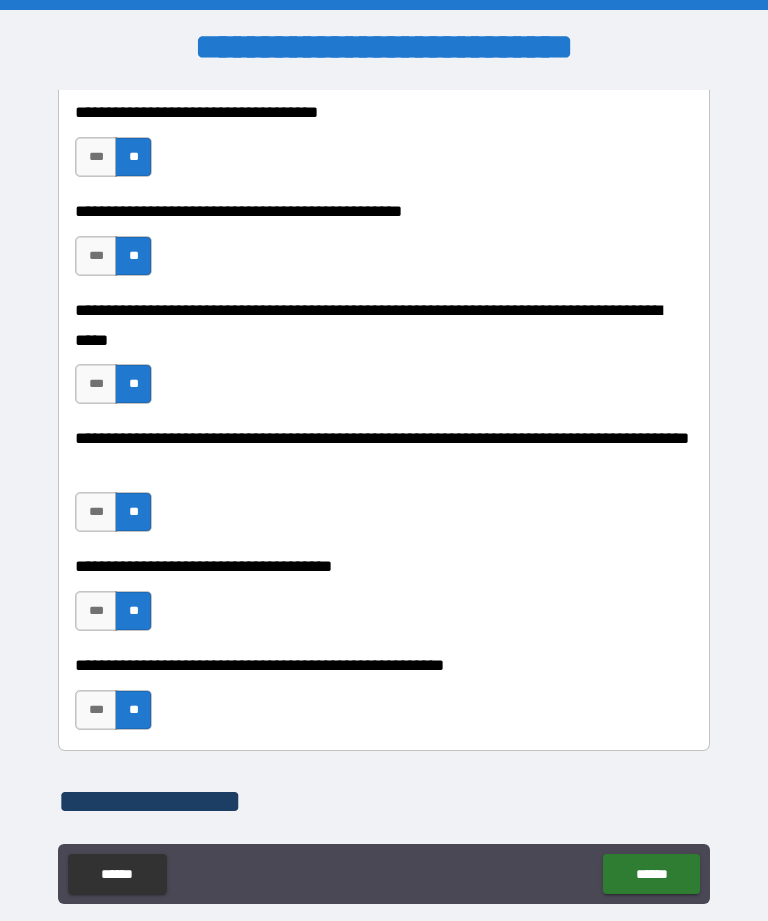 click on "***" at bounding box center (96, 710) 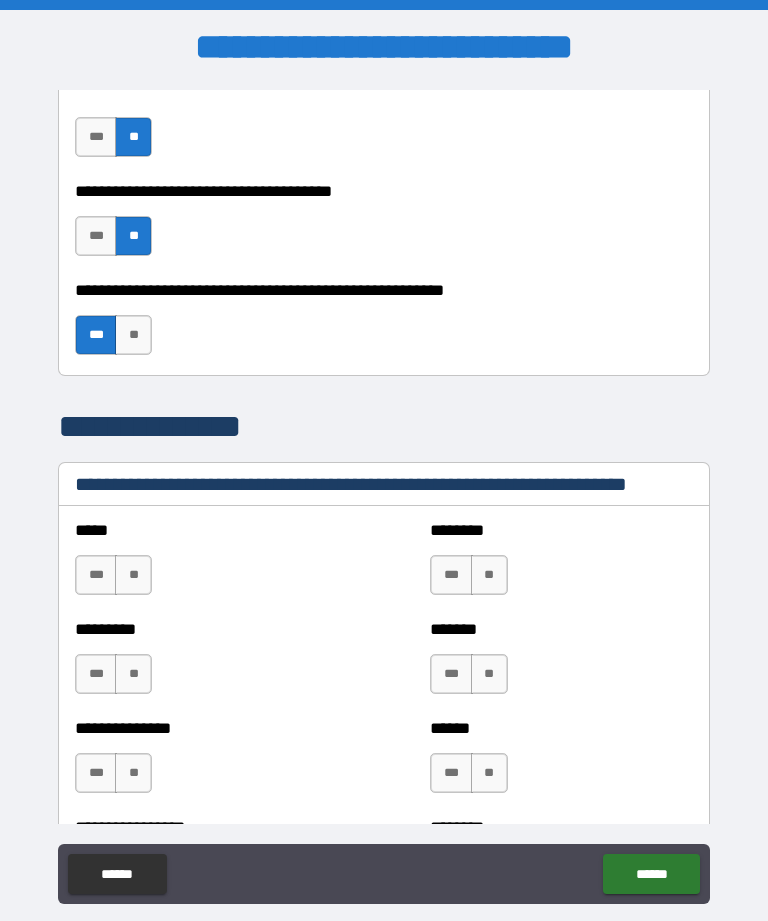 scroll, scrollTop: 1149, scrollLeft: 0, axis: vertical 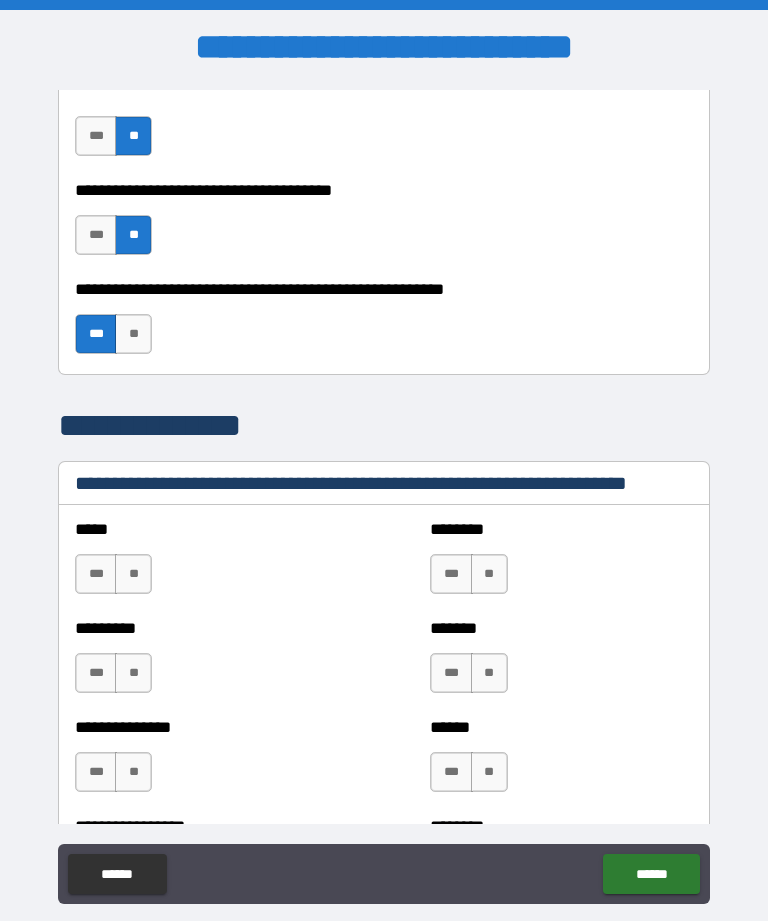 click on "**" at bounding box center [133, 574] 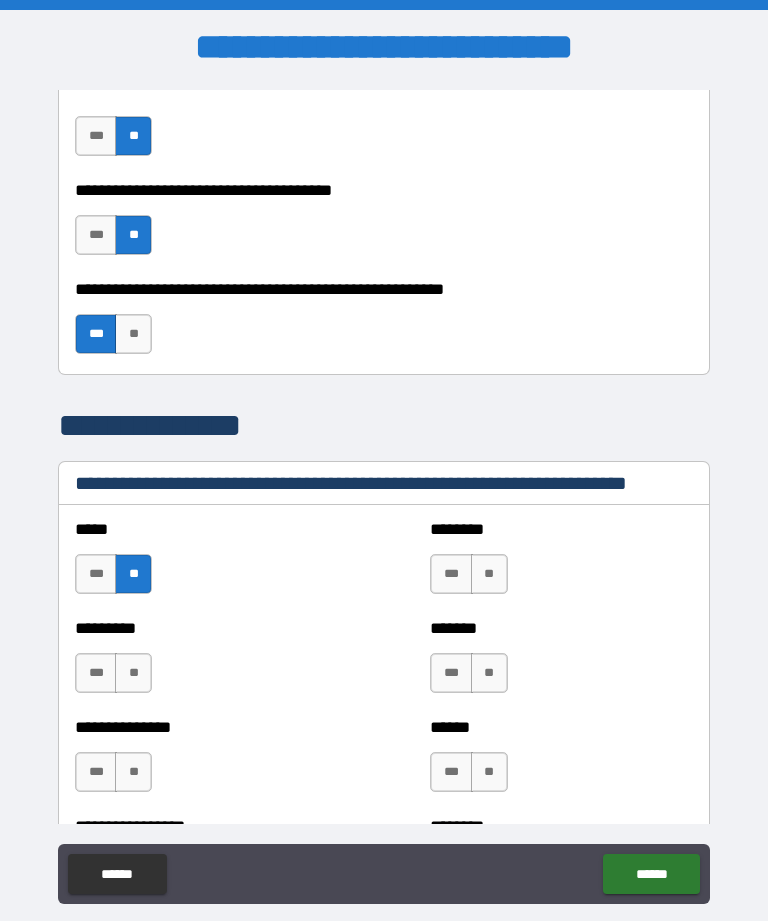 click on "**" at bounding box center [133, 673] 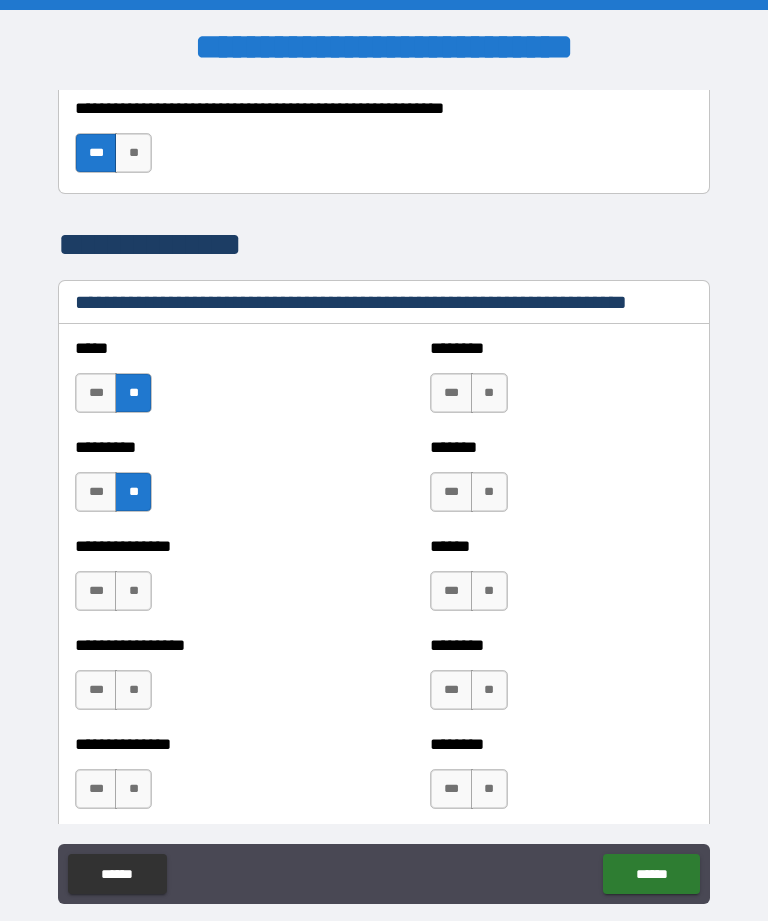 scroll, scrollTop: 1334, scrollLeft: 0, axis: vertical 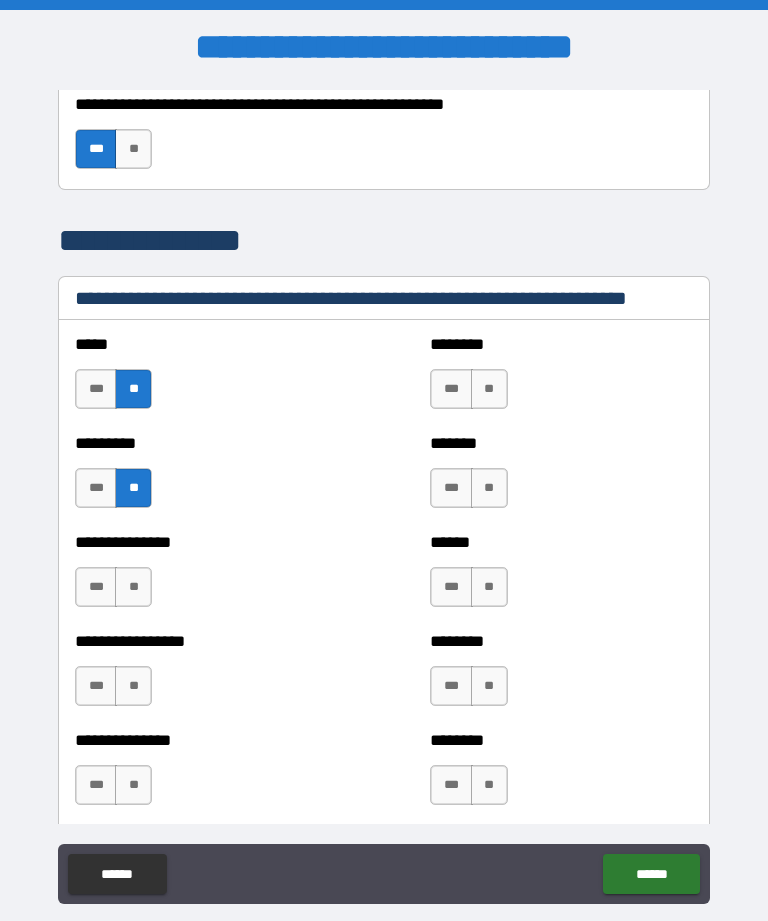 click on "***" at bounding box center (451, 389) 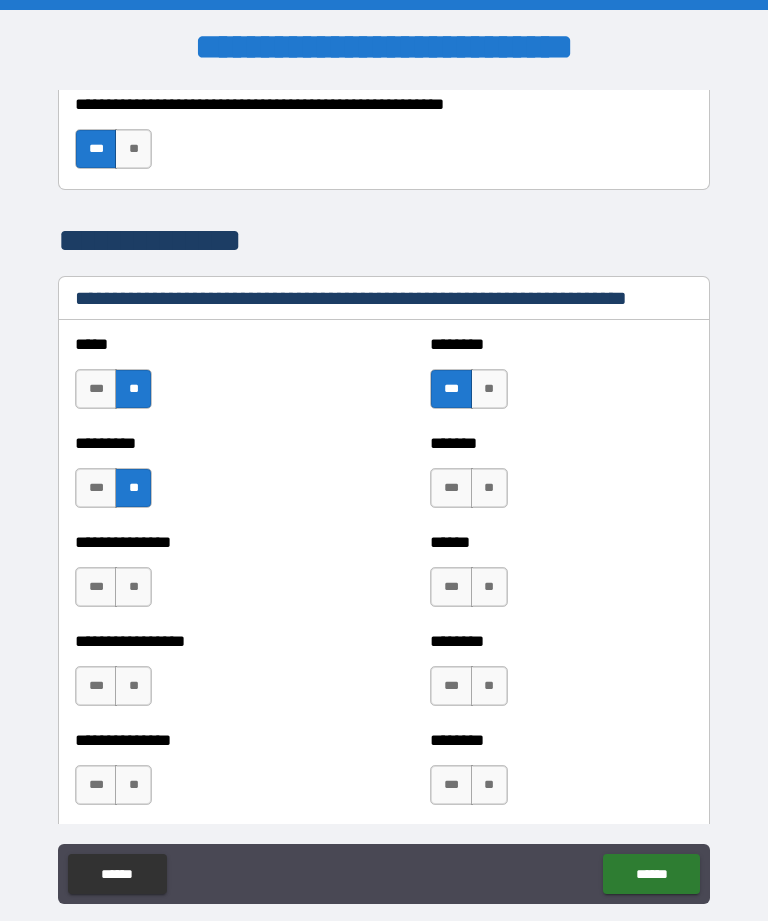 click on "**" at bounding box center [489, 488] 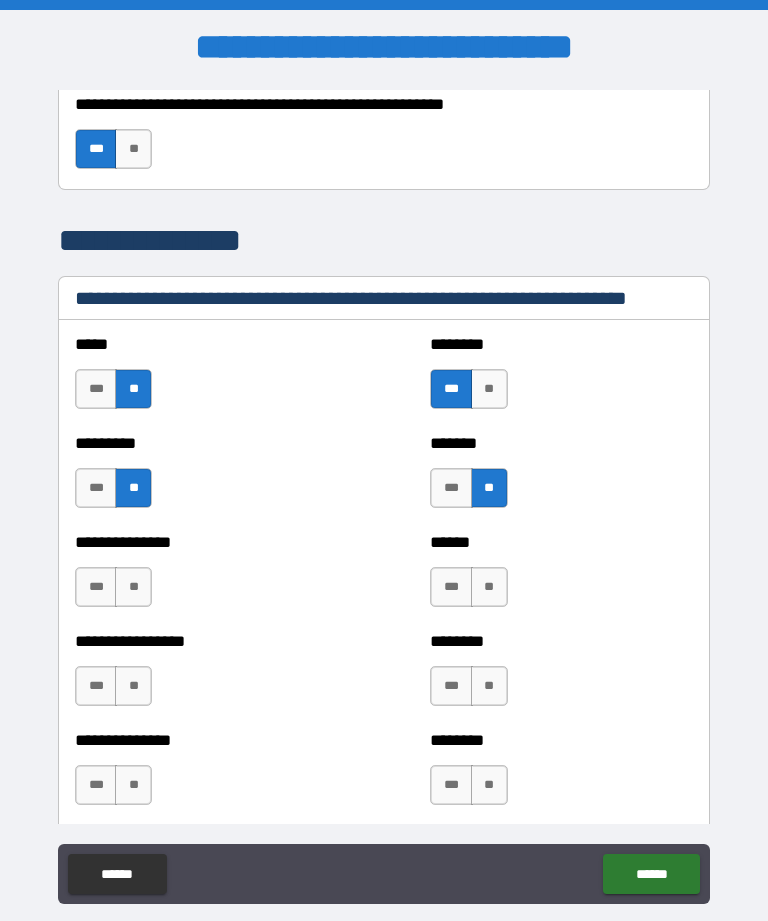 click on "**" at bounding box center [489, 389] 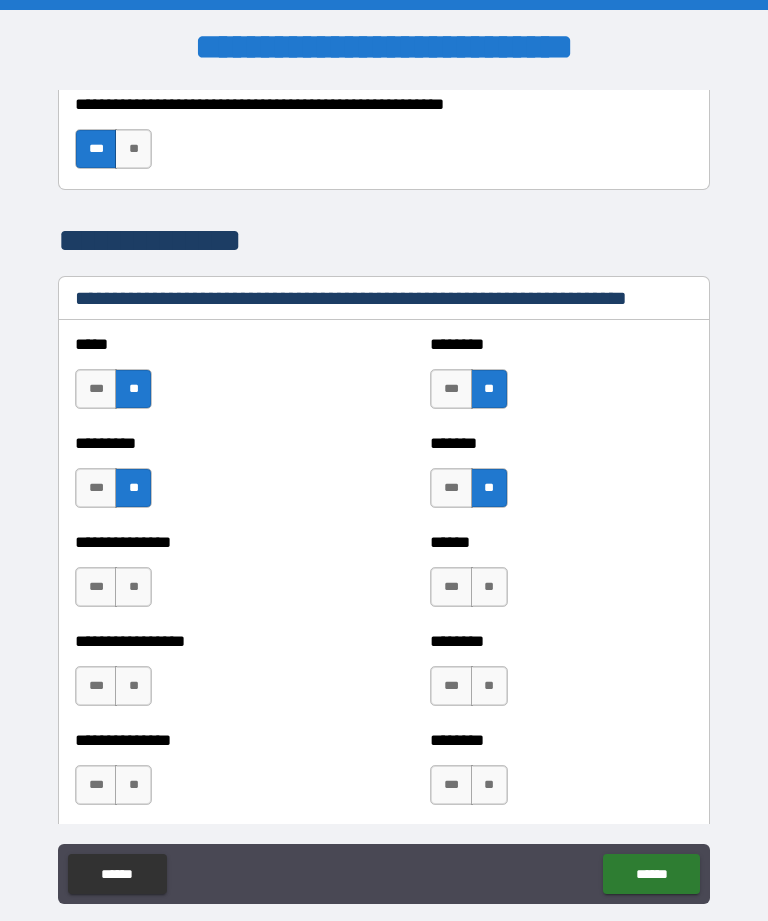 click on "**" at bounding box center [489, 587] 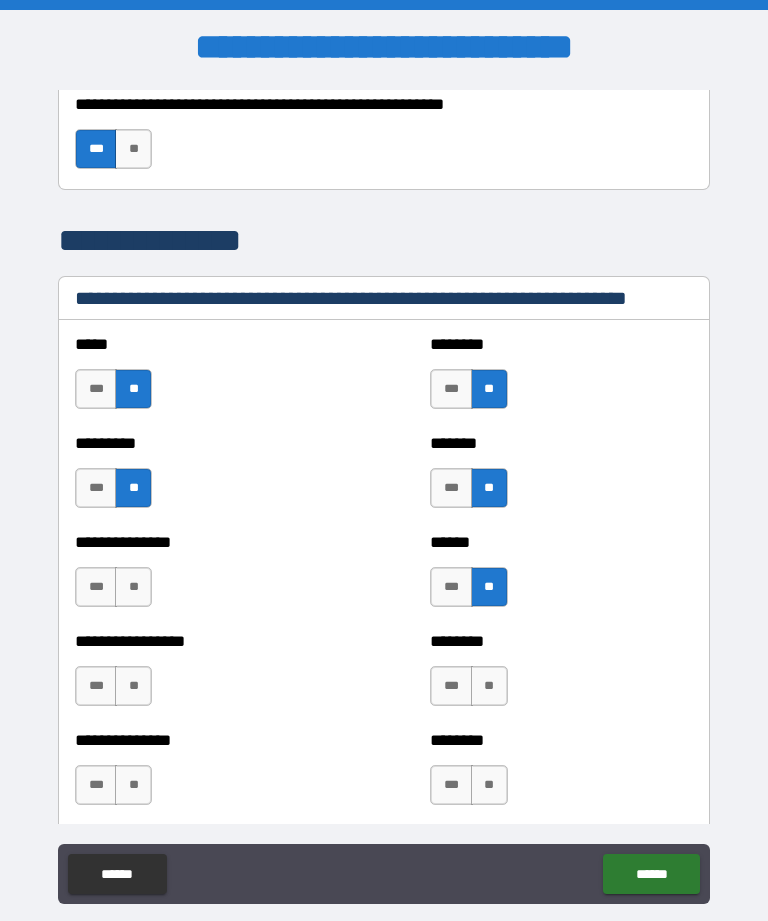 click on "**" at bounding box center [489, 686] 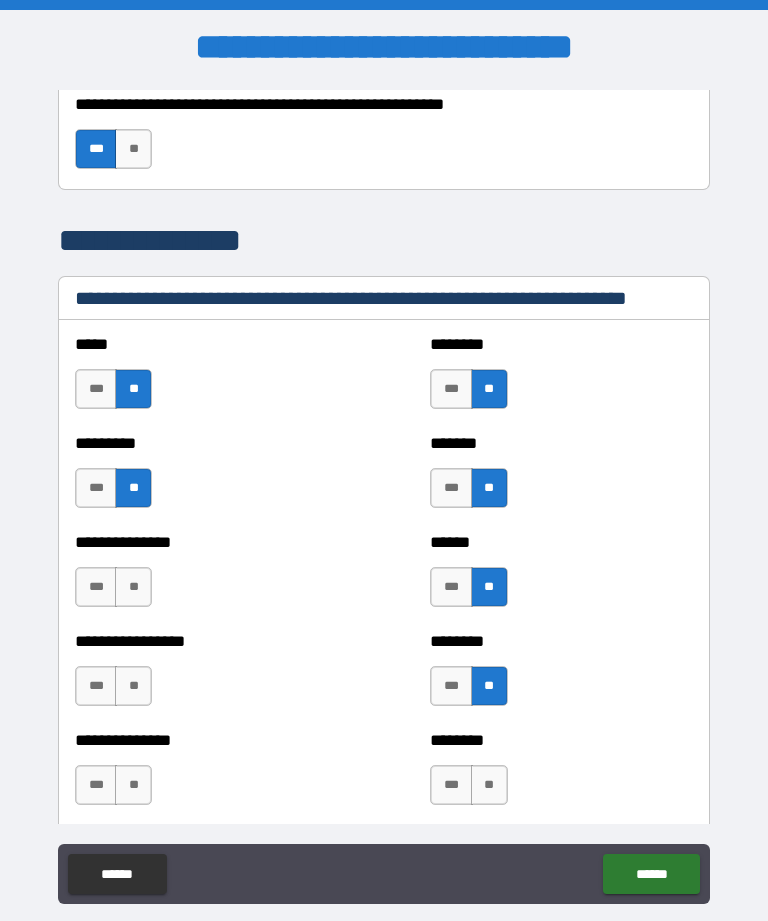 click on "**" at bounding box center (133, 587) 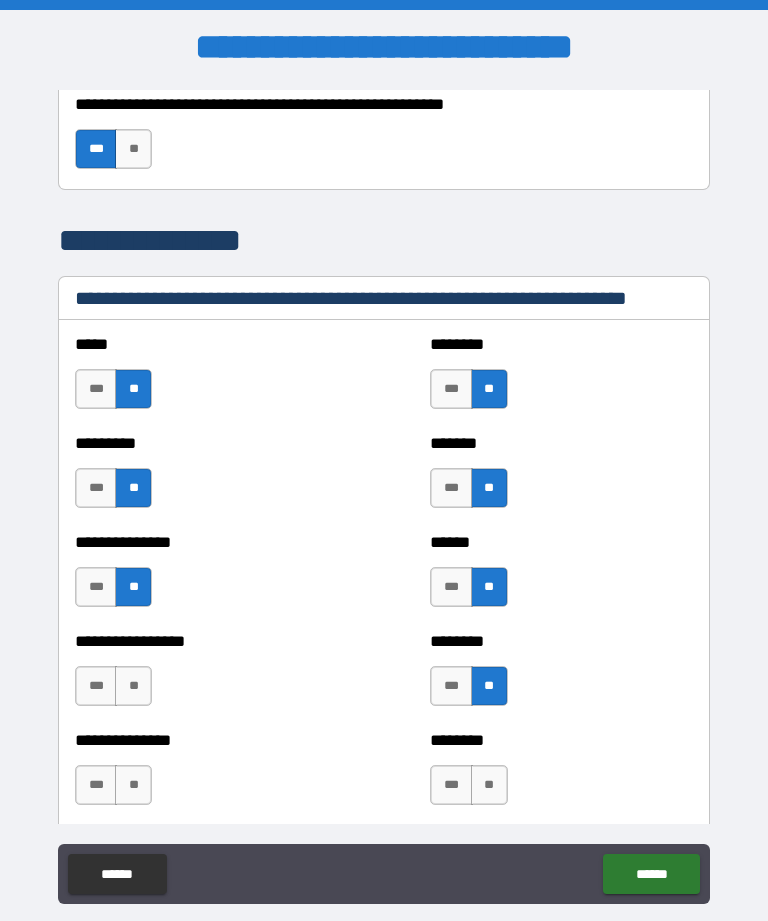 click on "**" at bounding box center (133, 686) 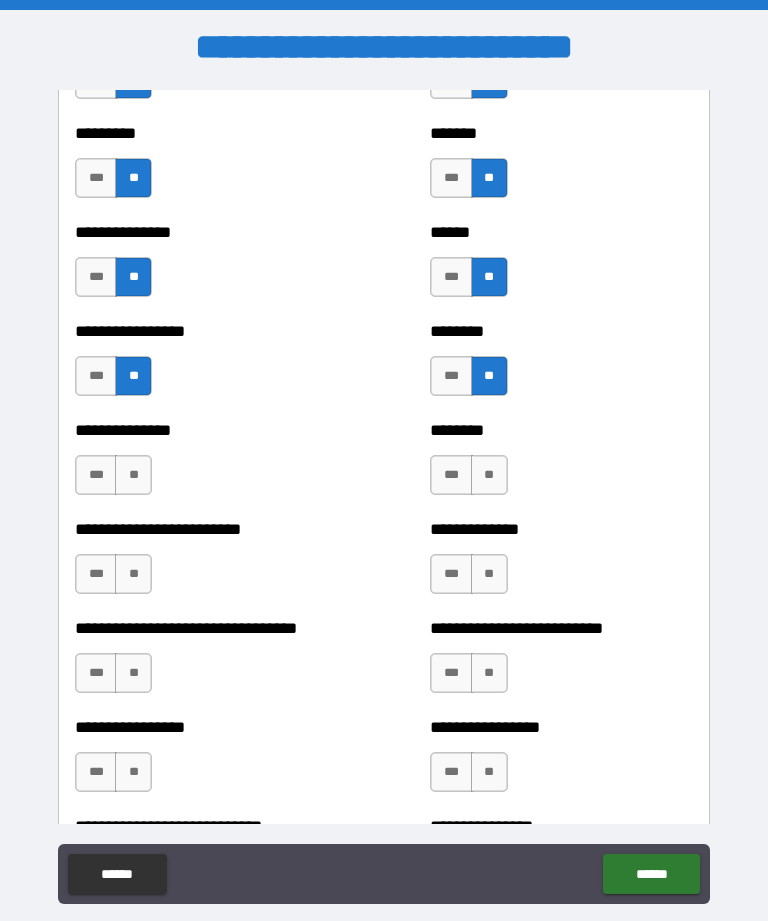 scroll, scrollTop: 1651, scrollLeft: 0, axis: vertical 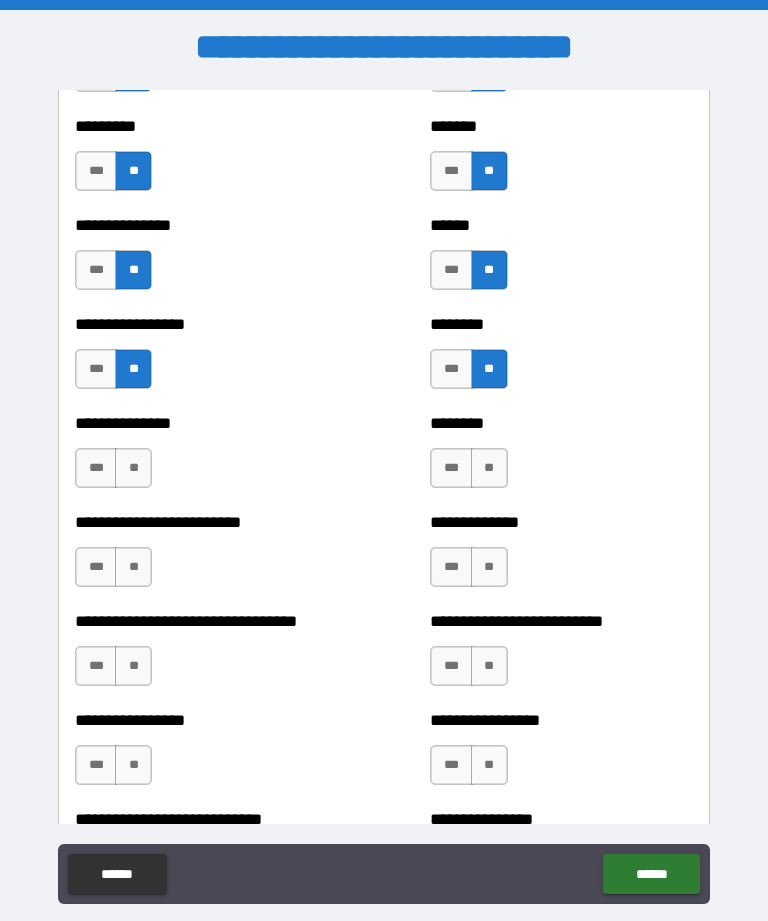 click on "**" at bounding box center [133, 468] 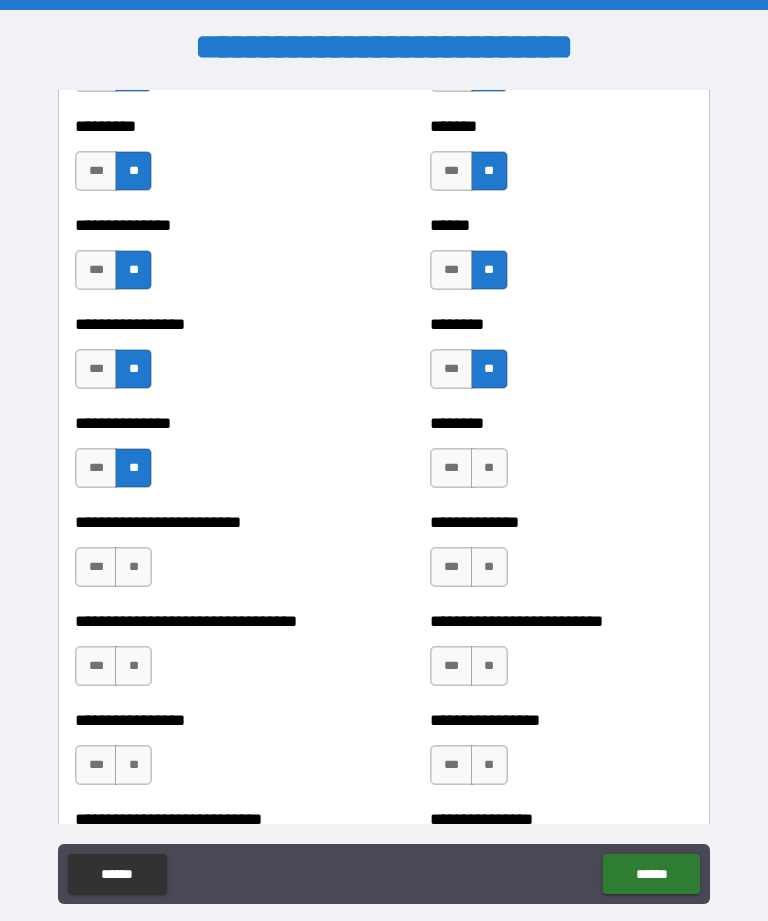 click on "**" at bounding box center (133, 567) 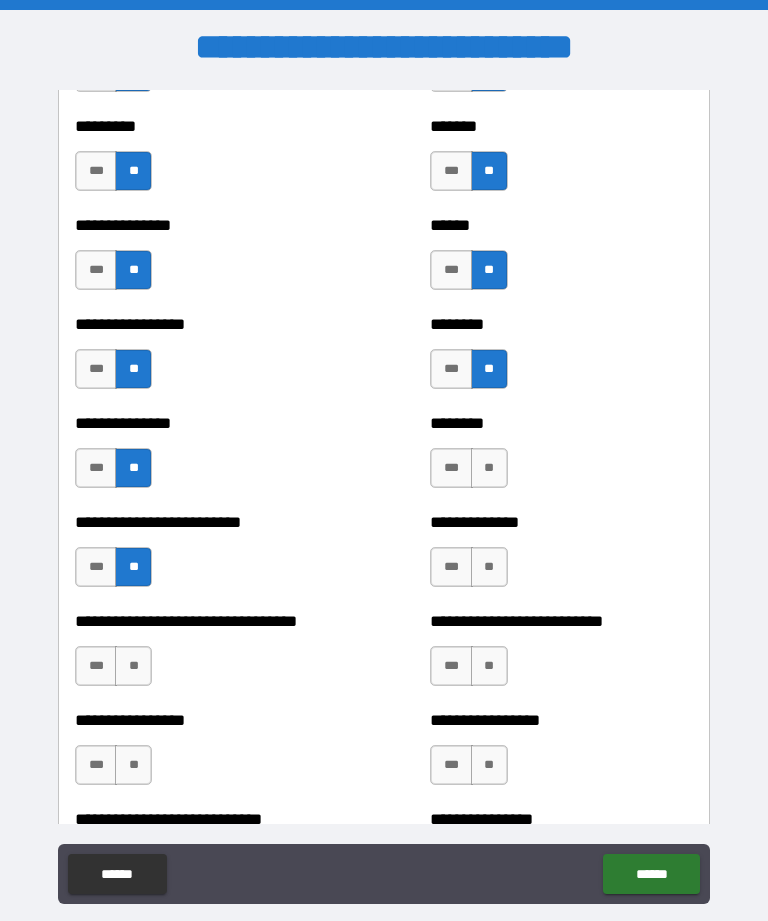 click on "**" at bounding box center (489, 468) 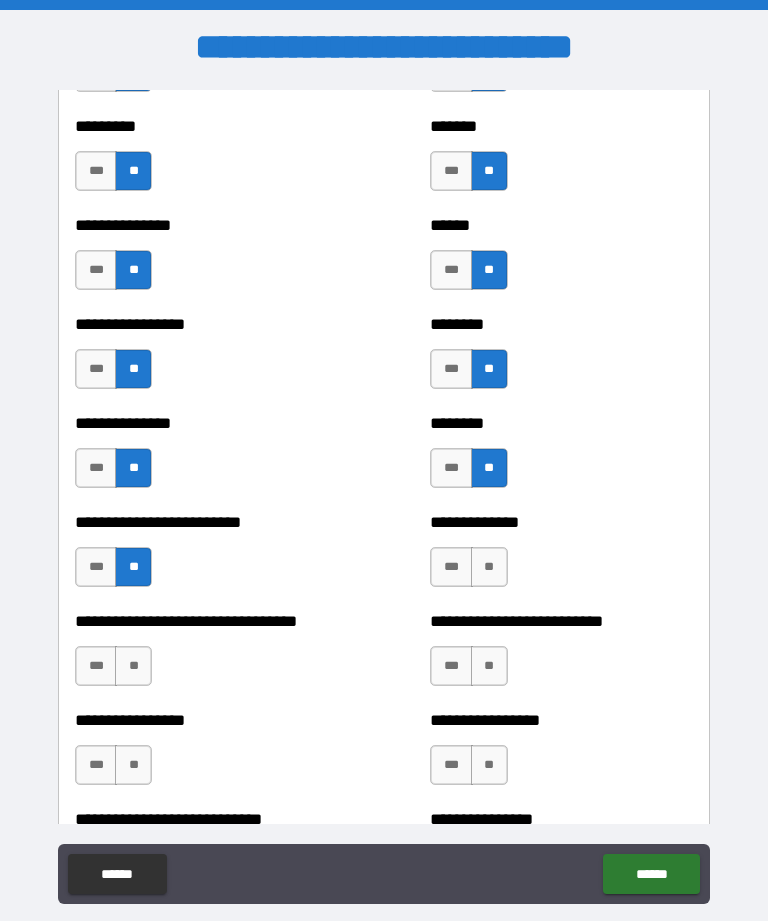 click on "**" at bounding box center (489, 567) 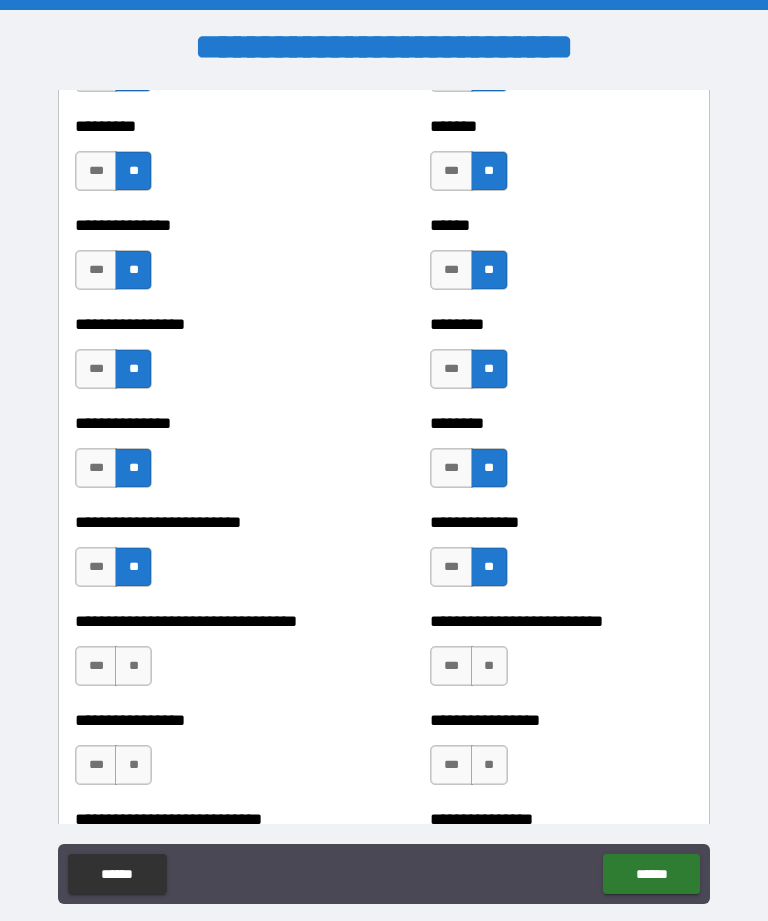 click on "**********" at bounding box center (206, 621) 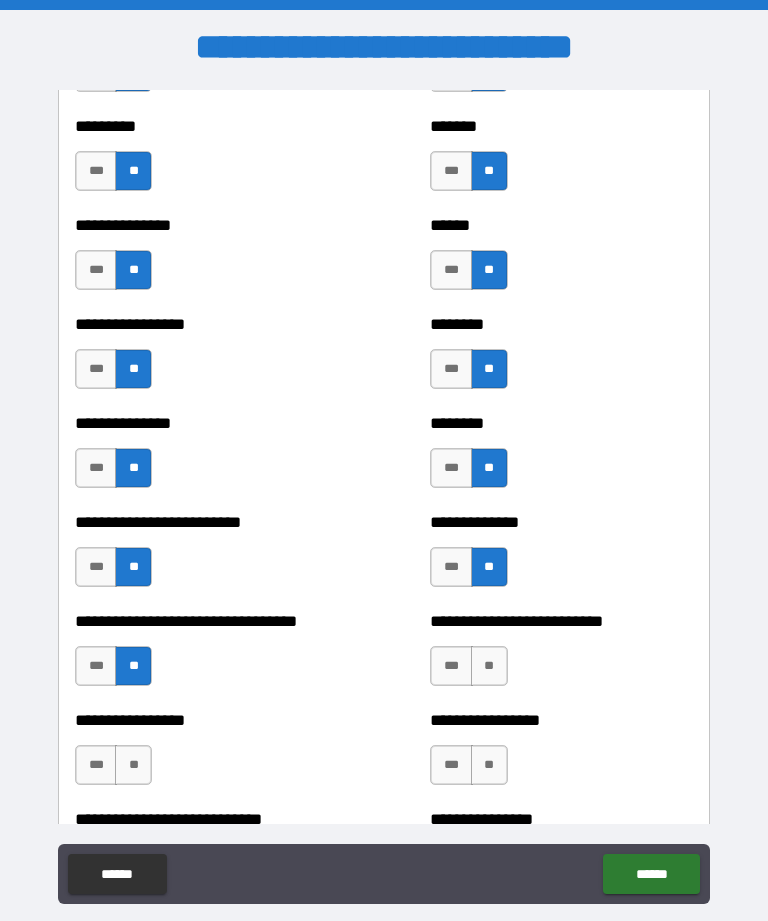 click on "**" at bounding box center (133, 765) 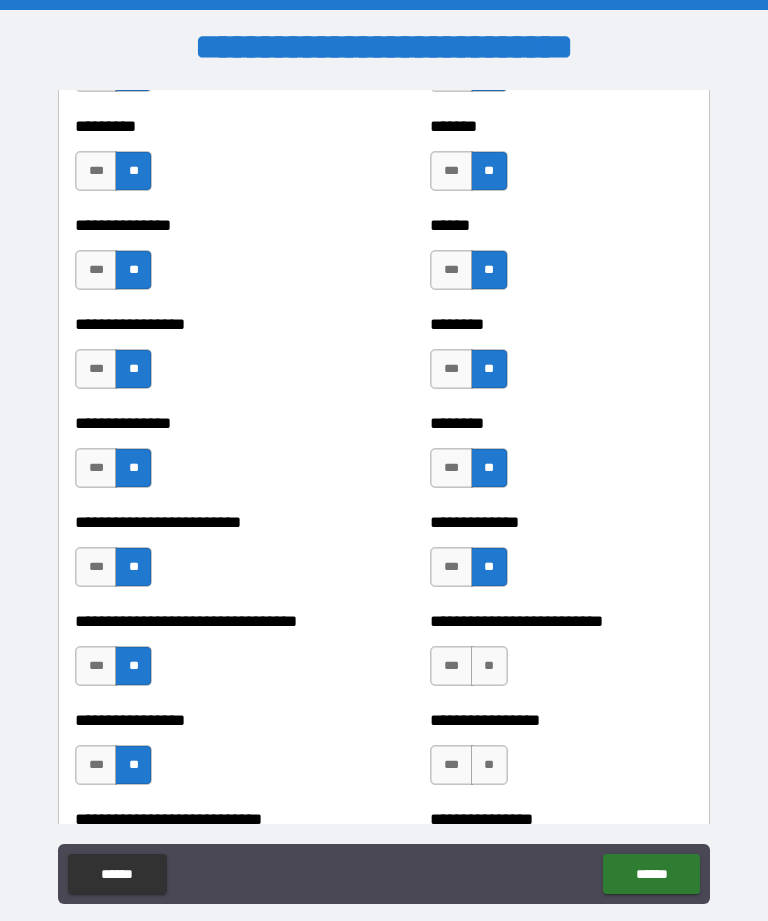 click on "**" at bounding box center [489, 666] 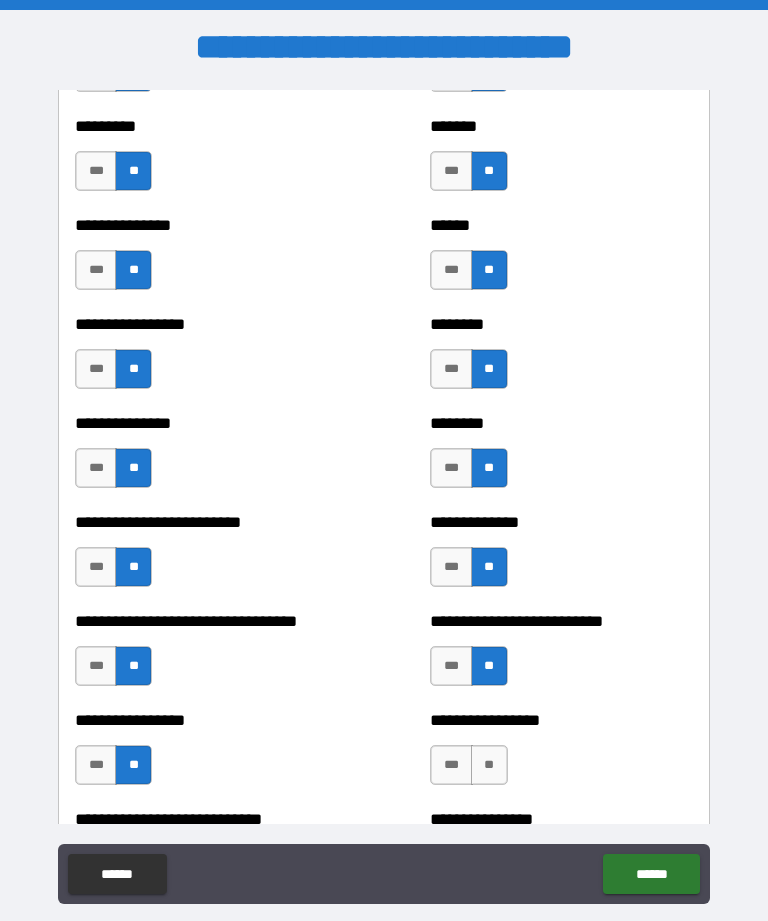 click on "**" at bounding box center [489, 765] 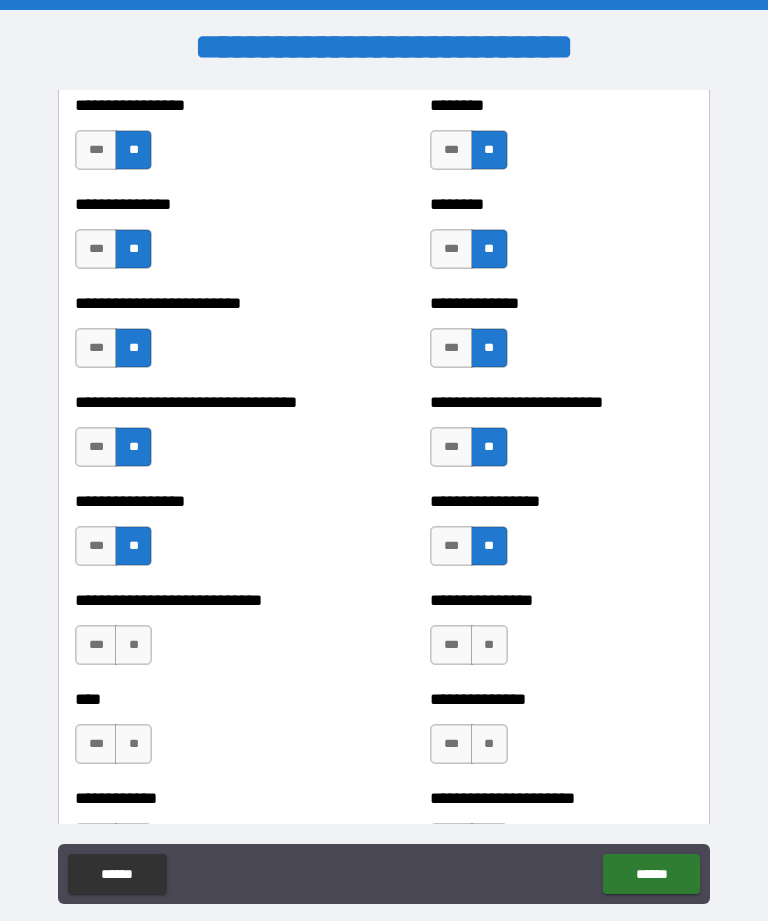 scroll, scrollTop: 1886, scrollLeft: 0, axis: vertical 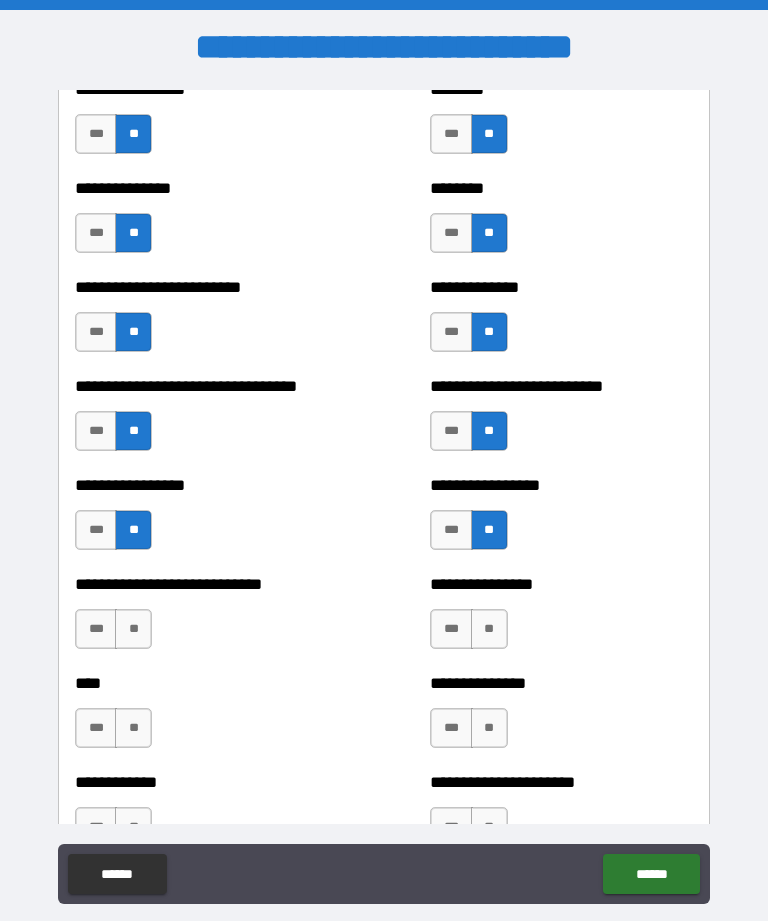 click on "**" at bounding box center [133, 629] 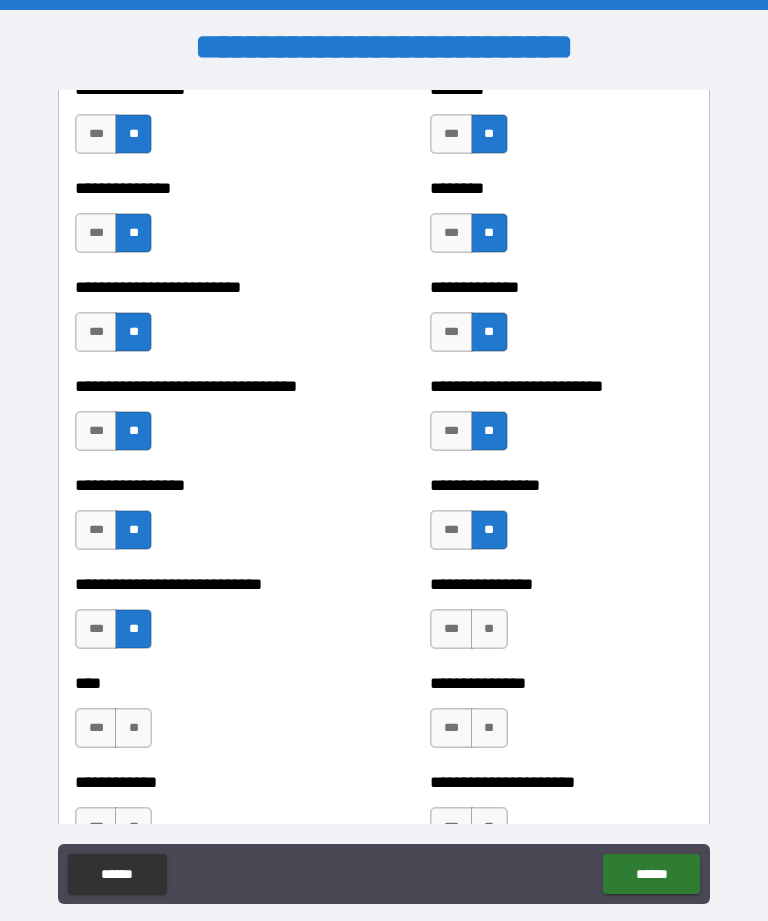 click on "**" at bounding box center [489, 629] 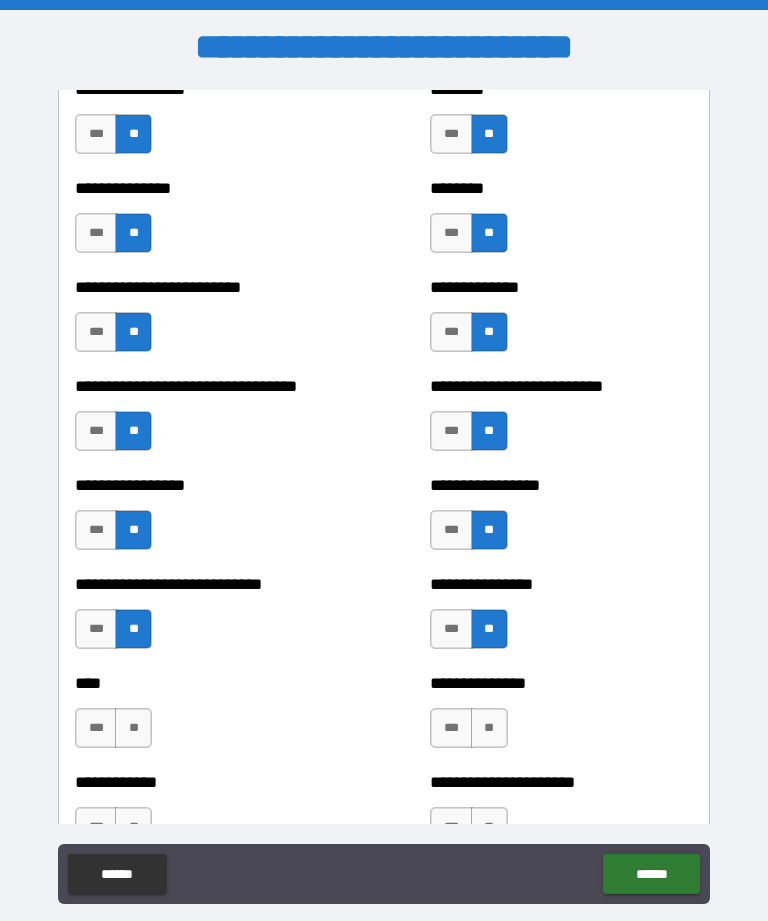 click on "**" at bounding box center [133, 728] 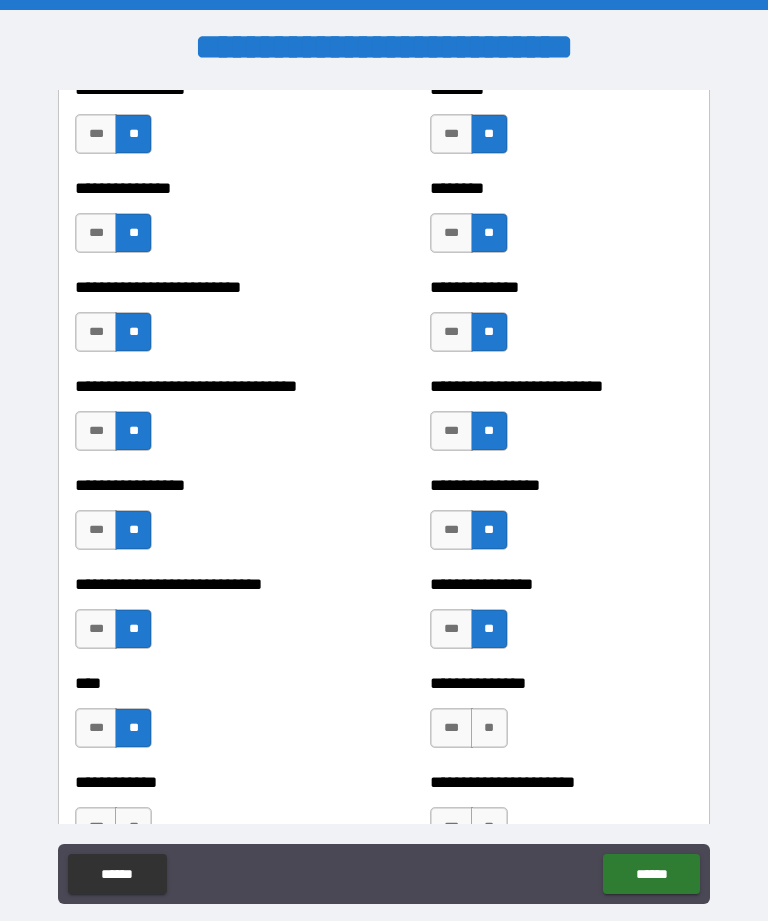 click on "**" at bounding box center [489, 728] 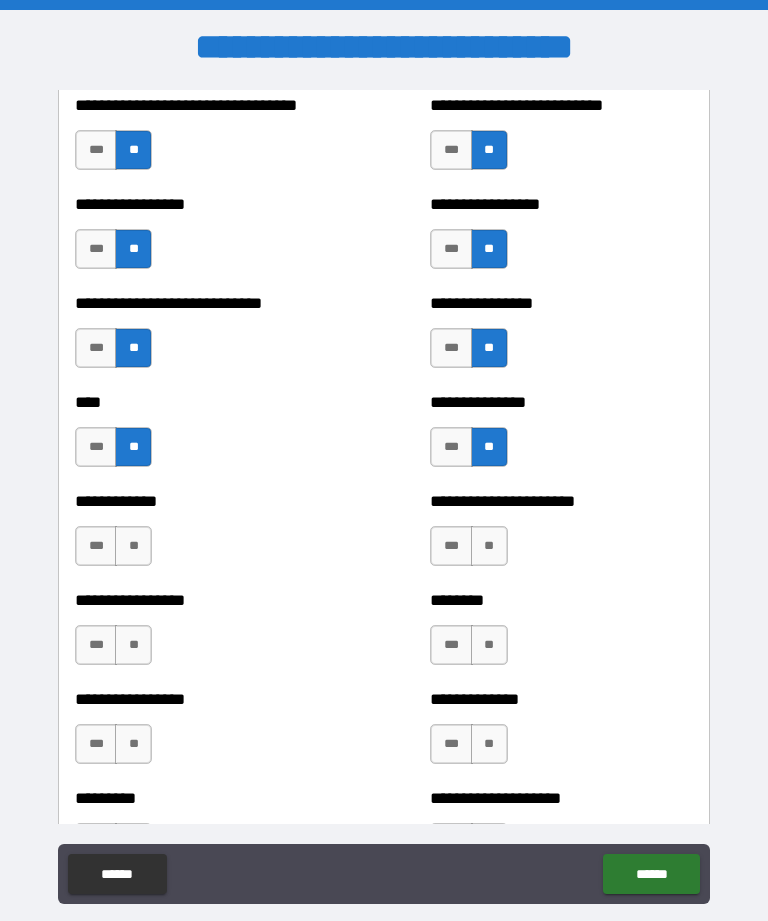 scroll, scrollTop: 2168, scrollLeft: 0, axis: vertical 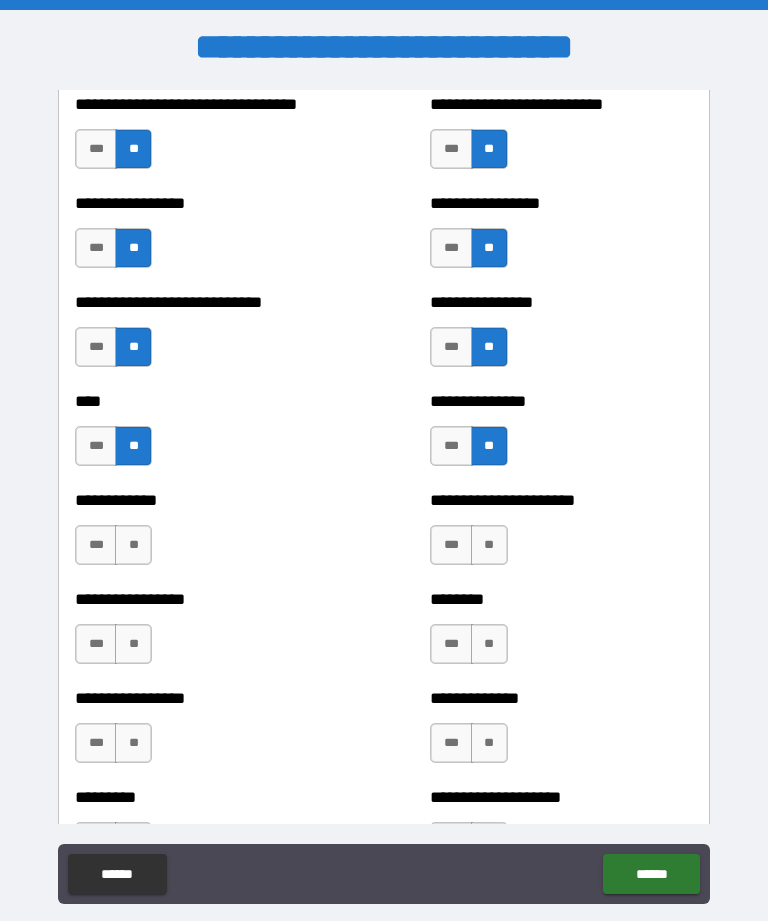 click on "***" at bounding box center [96, 545] 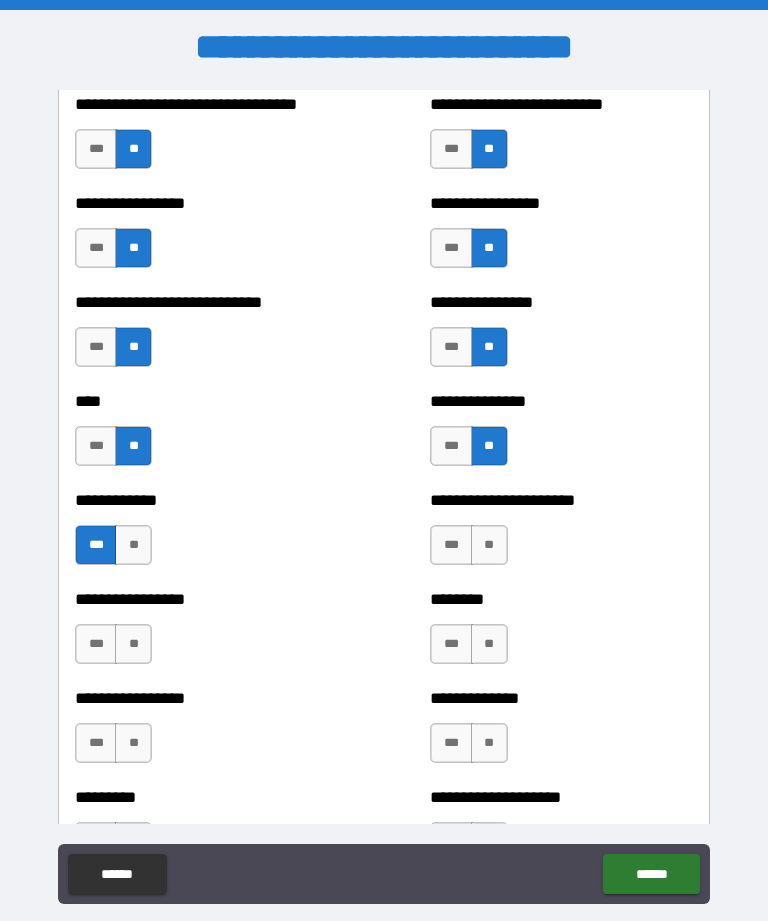 click on "**" at bounding box center [489, 545] 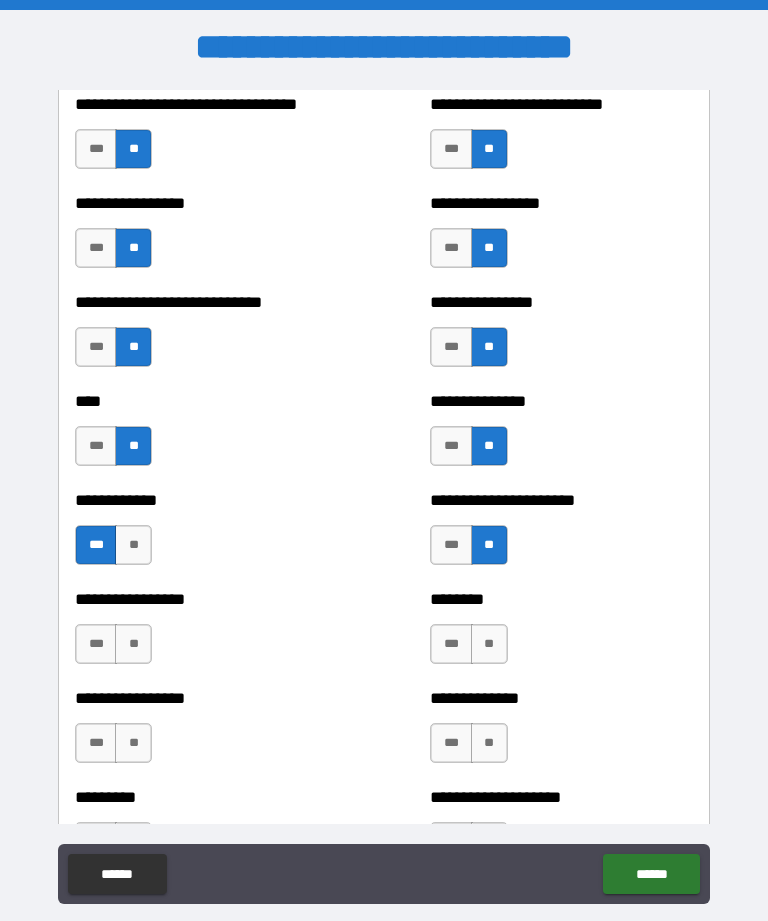 click on "**" at bounding box center (133, 644) 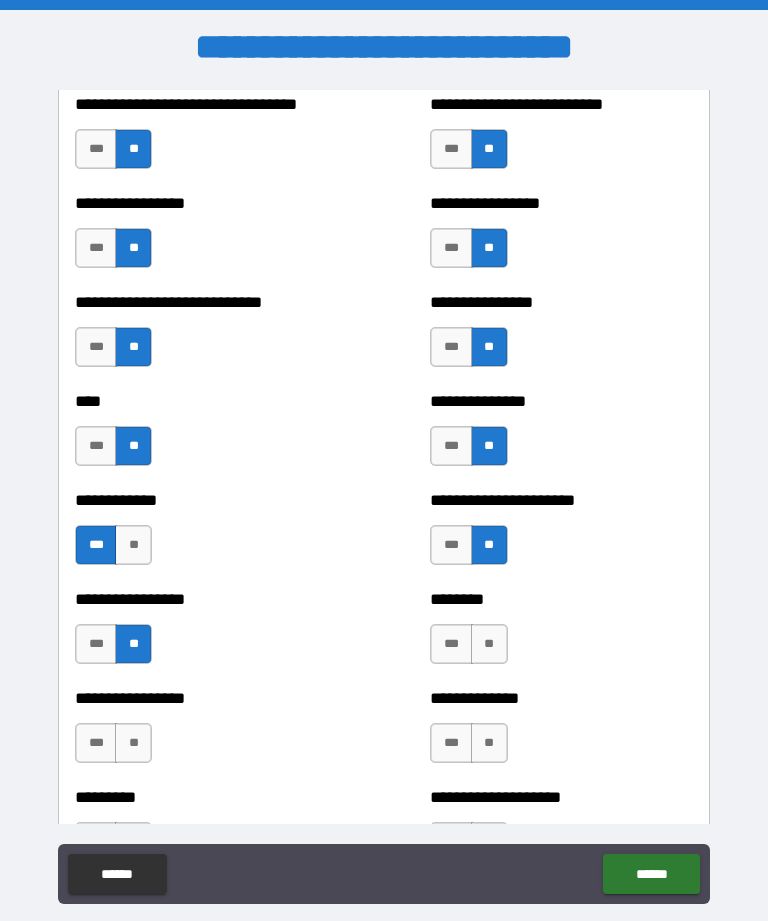 click on "**" at bounding box center (489, 644) 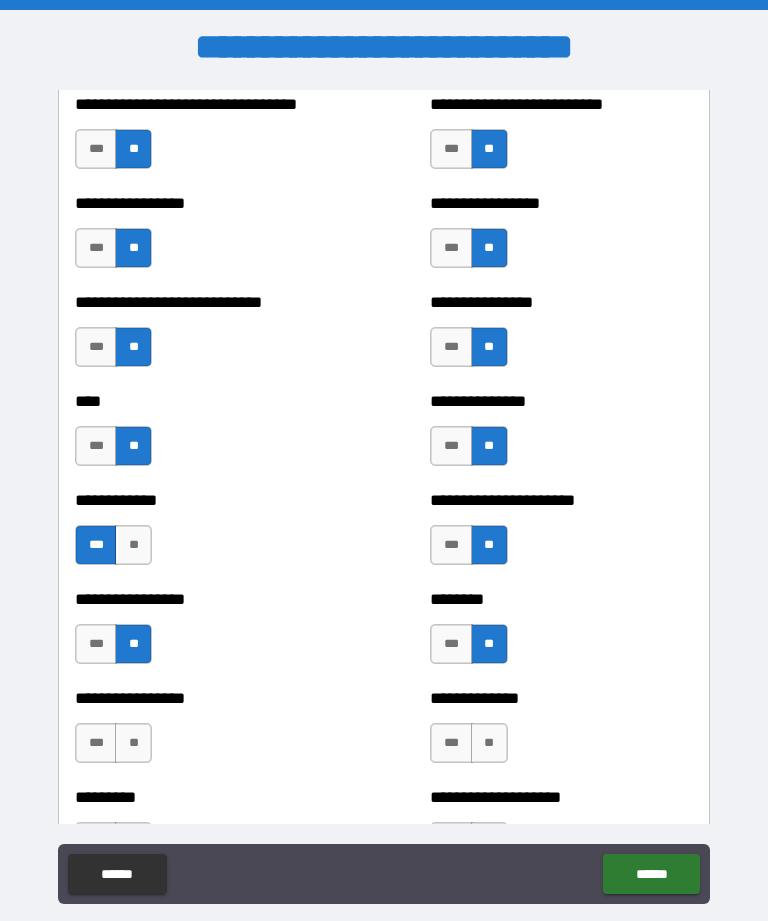 click on "**" at bounding box center (133, 743) 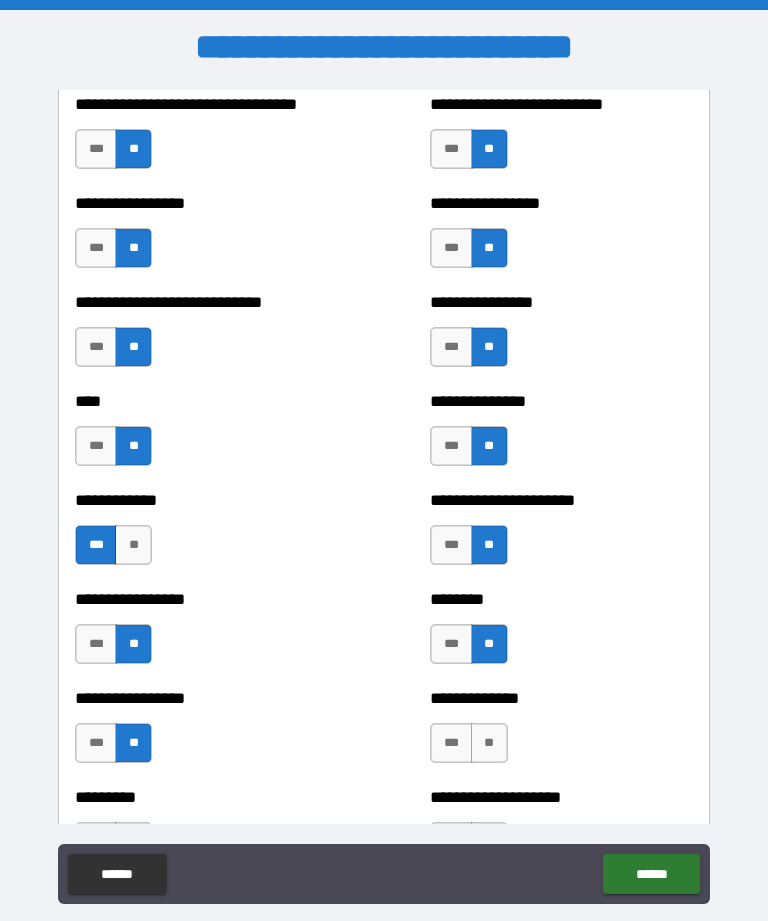 click on "**" at bounding box center [489, 743] 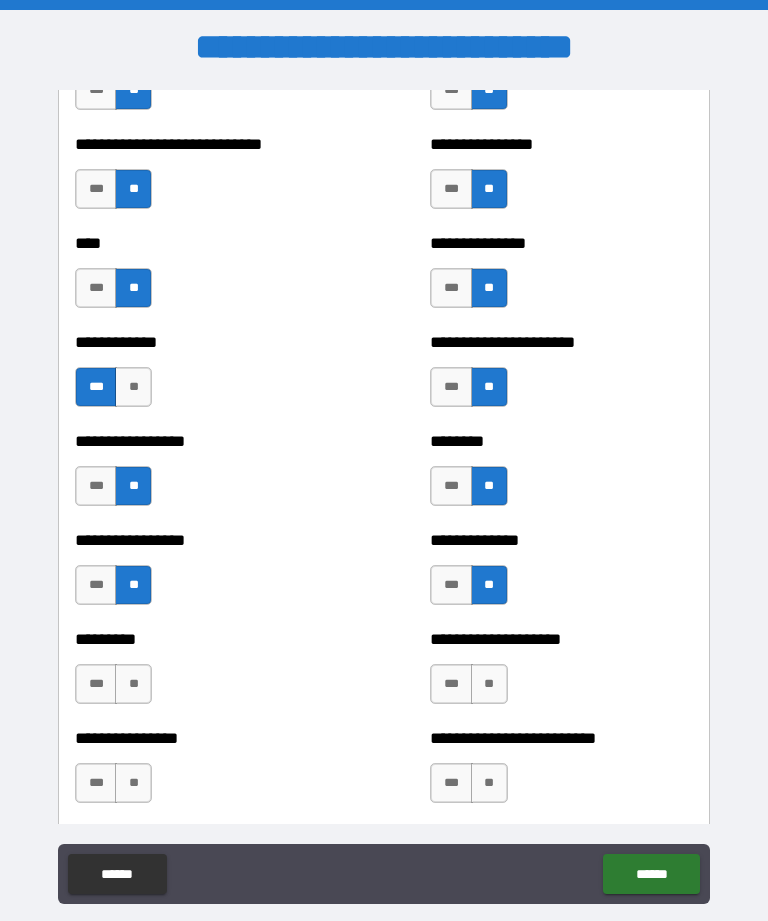 scroll, scrollTop: 2330, scrollLeft: 0, axis: vertical 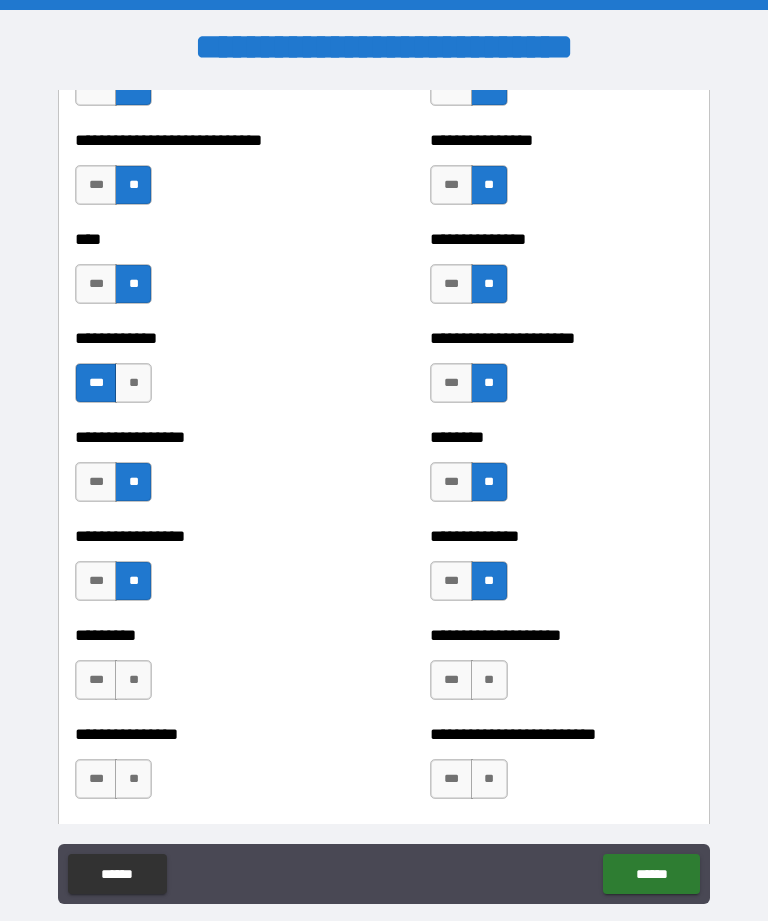 click on "**" at bounding box center (133, 680) 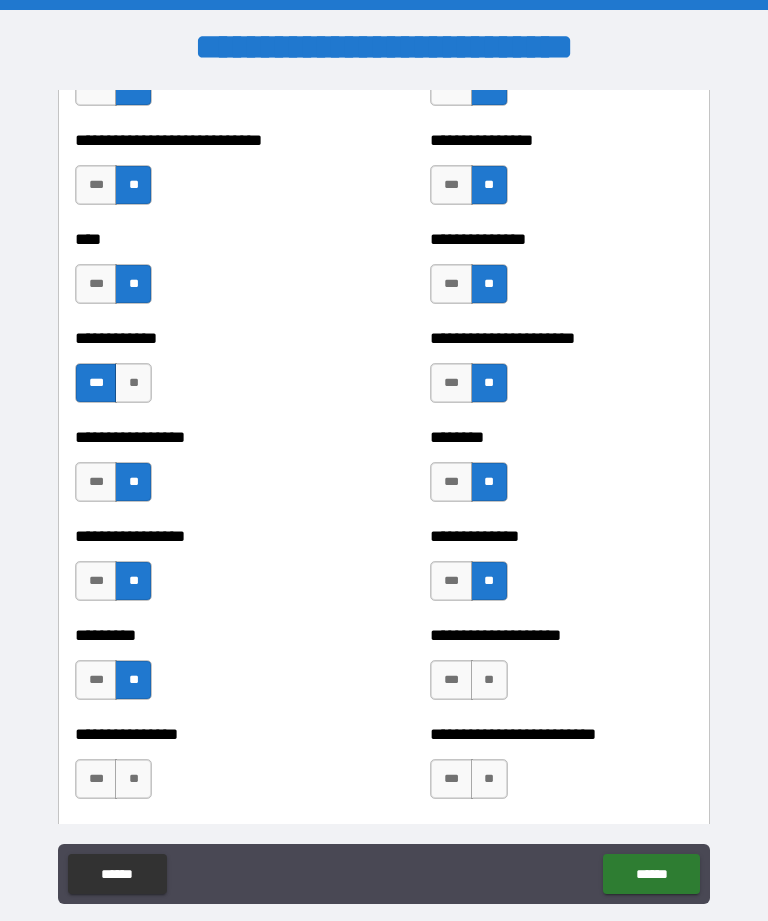 click on "**" at bounding box center [489, 680] 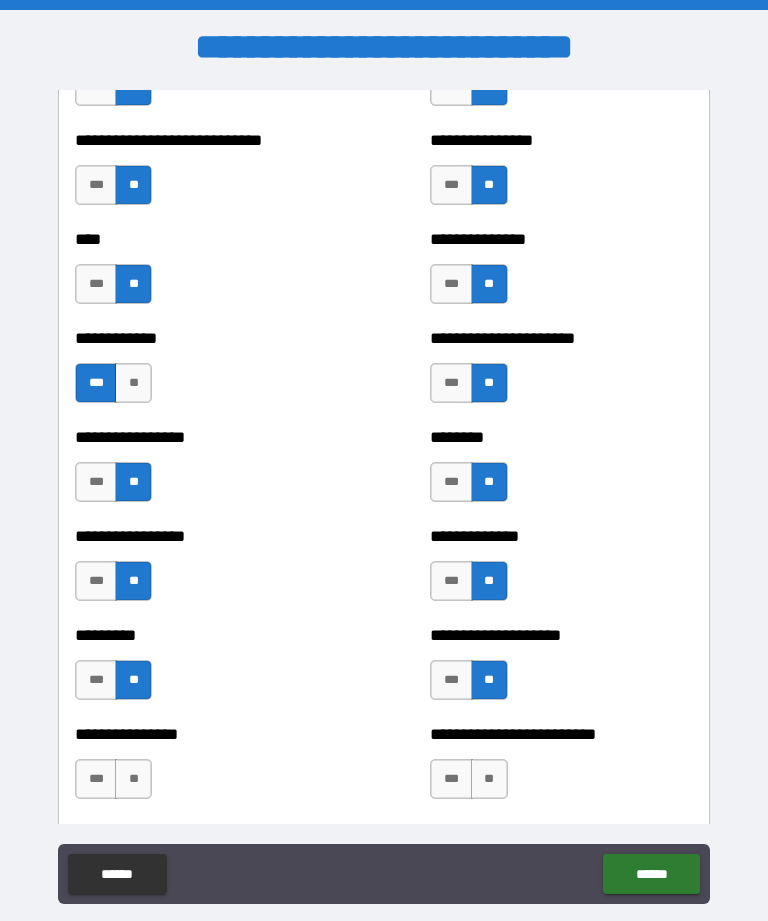 click on "**" at bounding box center [133, 779] 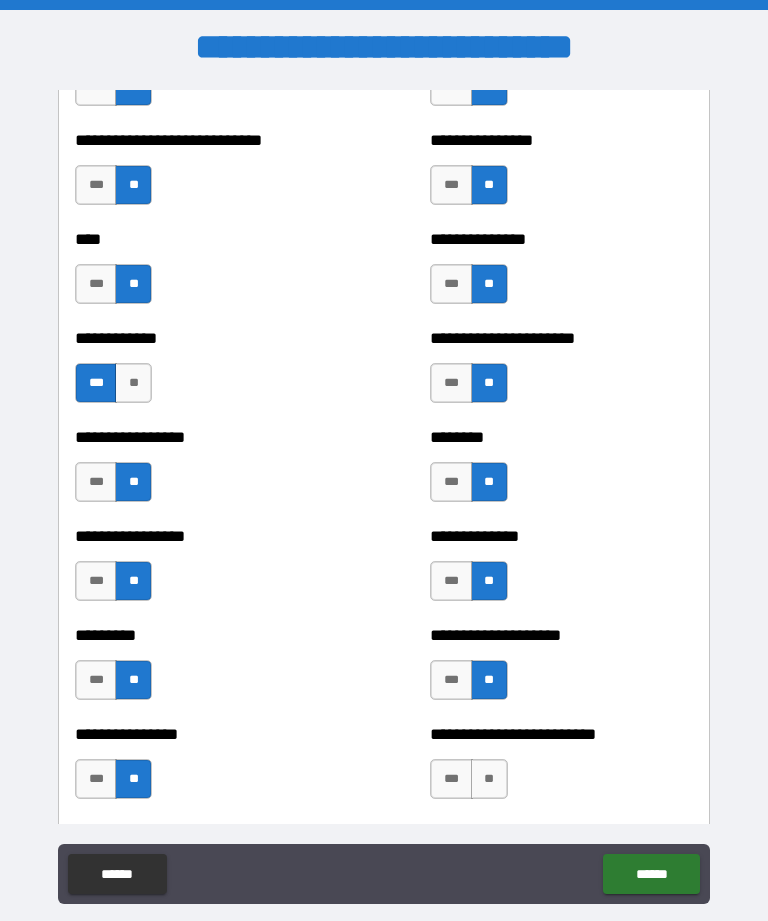 click on "**" at bounding box center [489, 779] 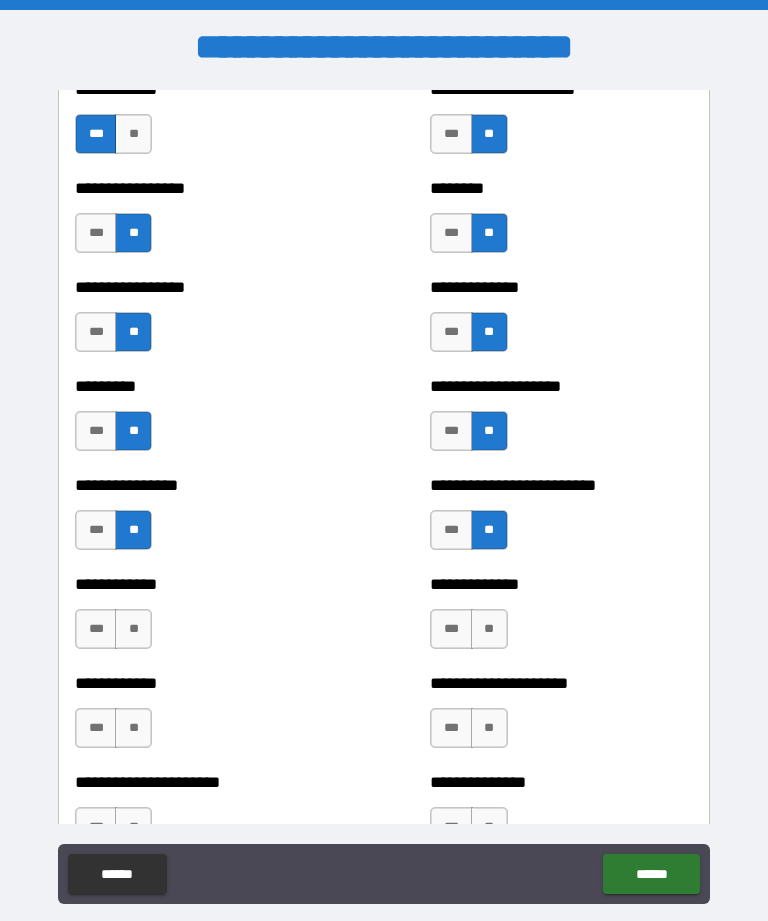 scroll, scrollTop: 2607, scrollLeft: 0, axis: vertical 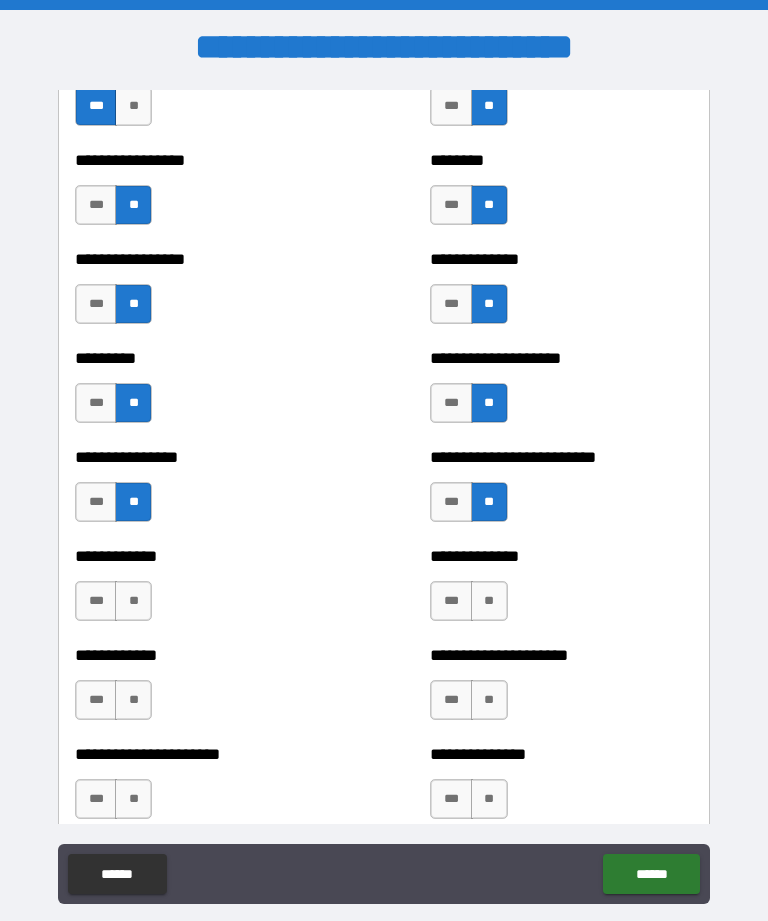 click on "**" at bounding box center (133, 601) 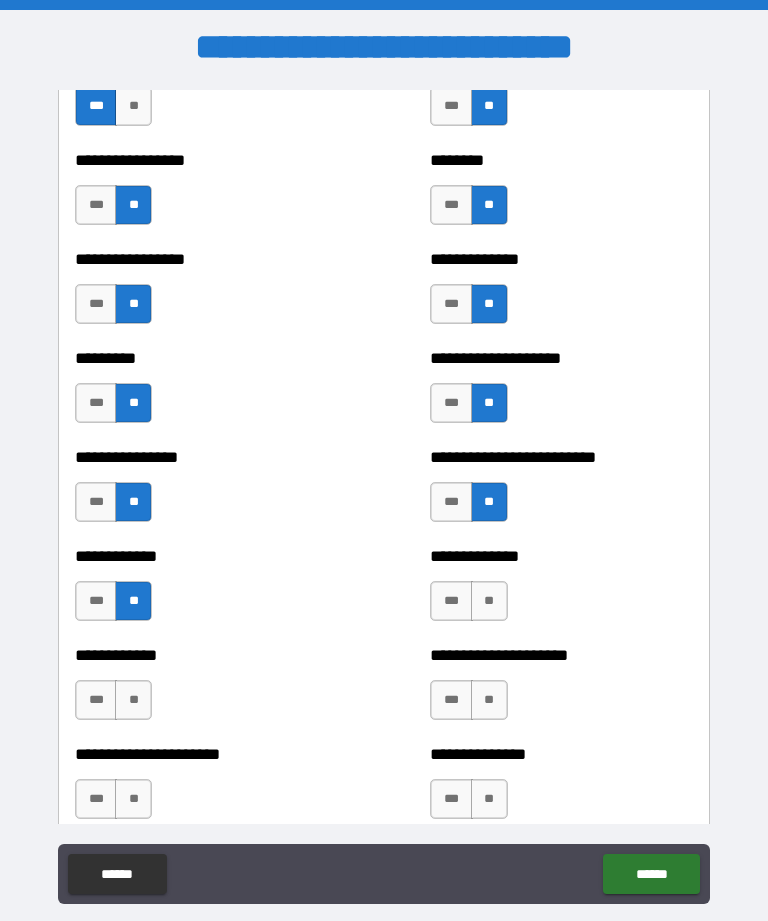click on "**" at bounding box center (489, 601) 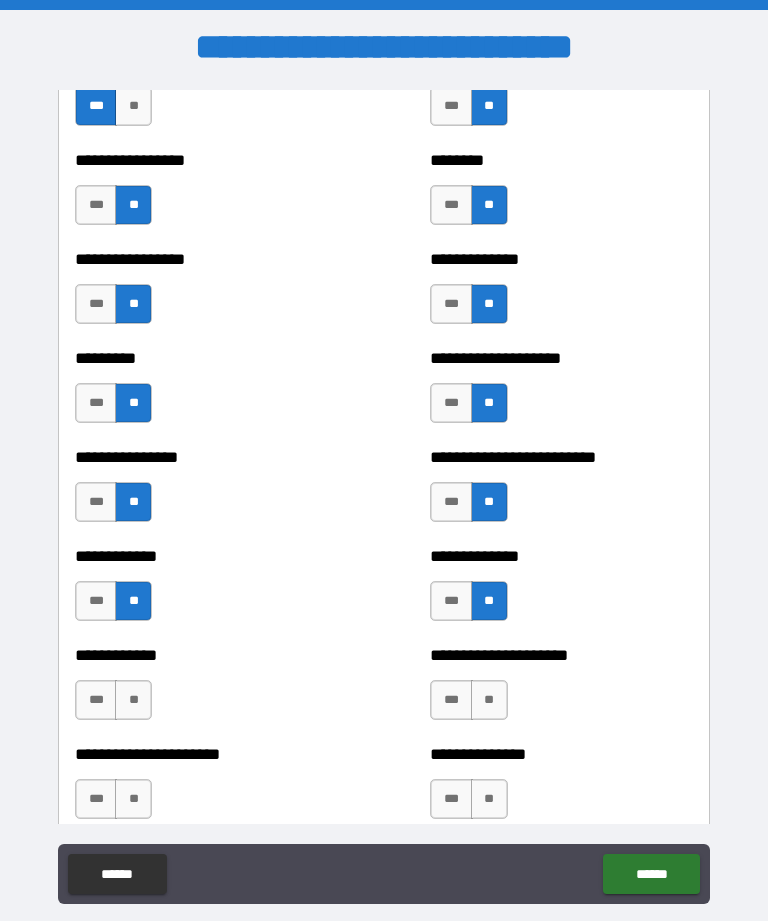click on "**" at bounding box center [133, 700] 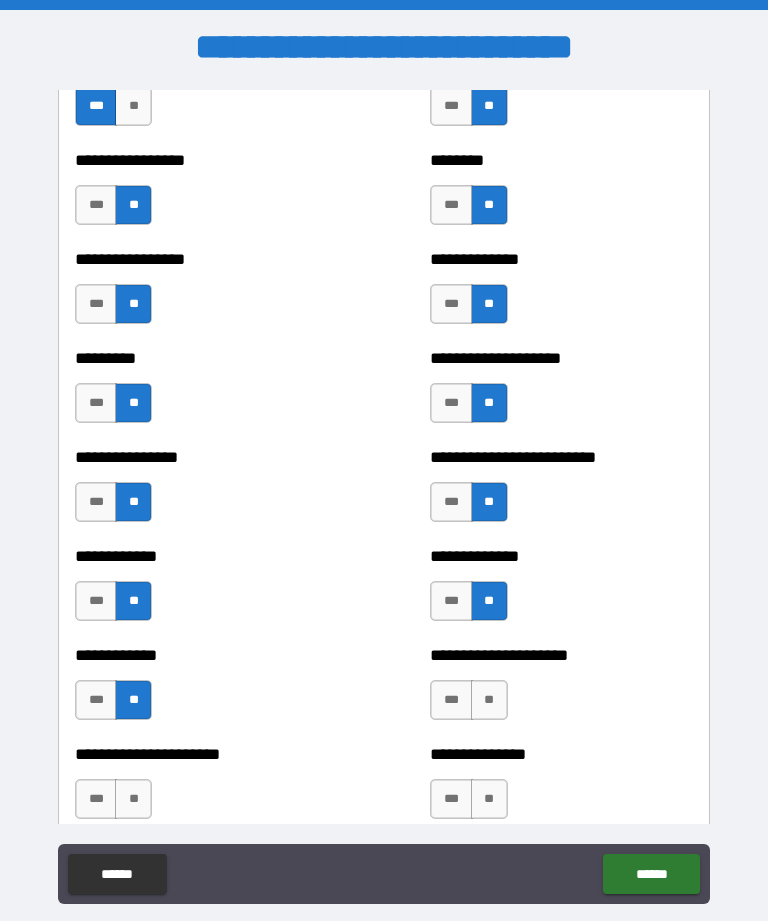 click on "**" at bounding box center (489, 700) 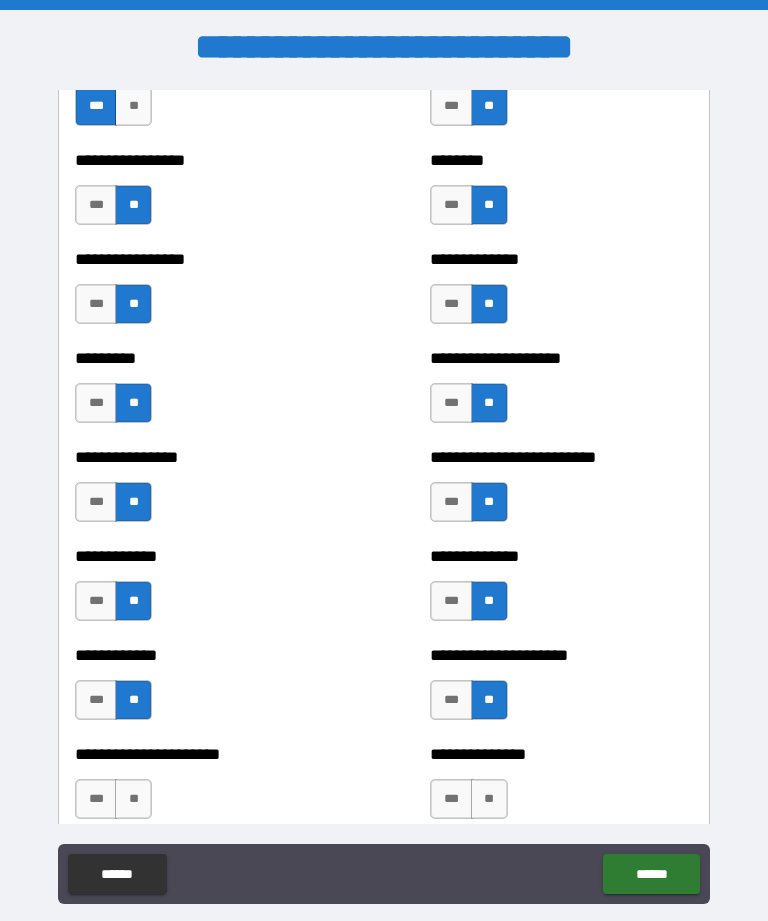 click on "**********" at bounding box center (206, 789) 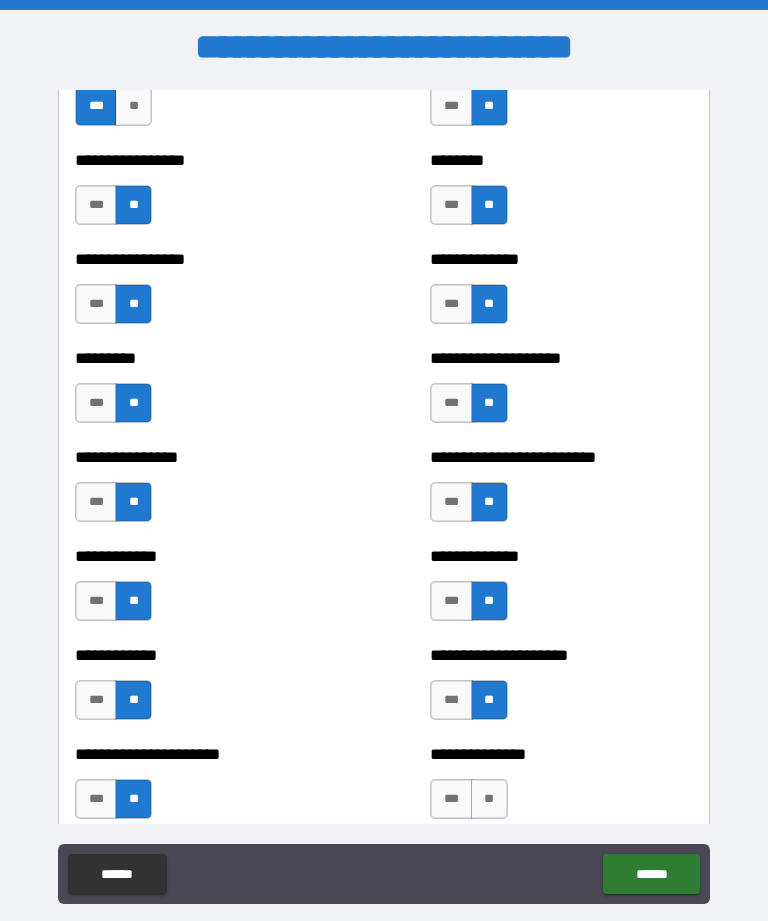 click on "**" at bounding box center [489, 799] 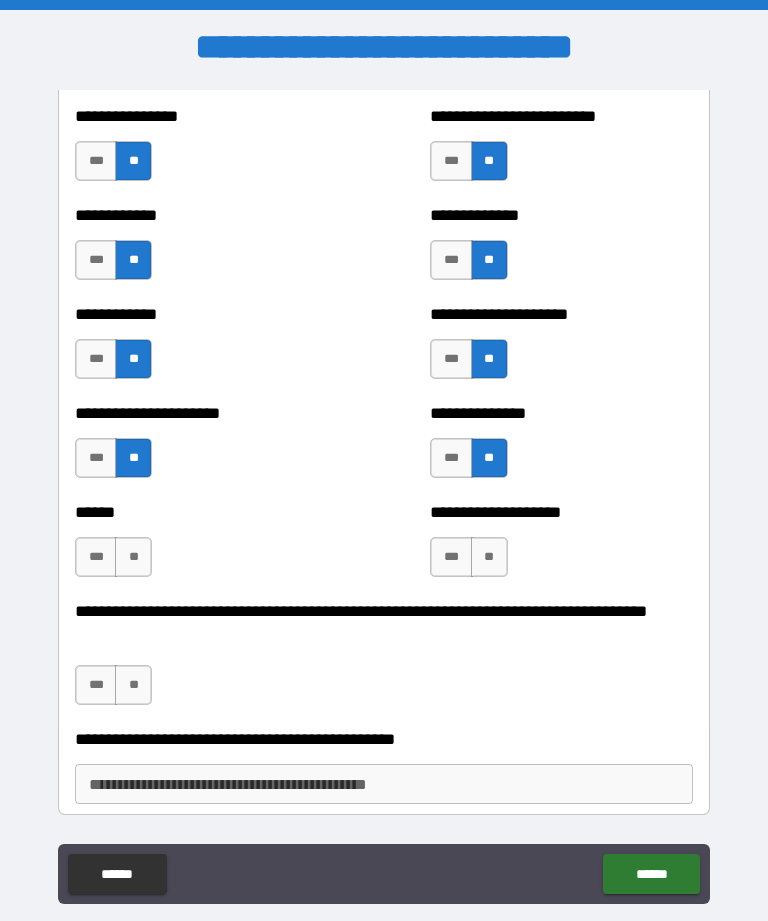 scroll, scrollTop: 2949, scrollLeft: 0, axis: vertical 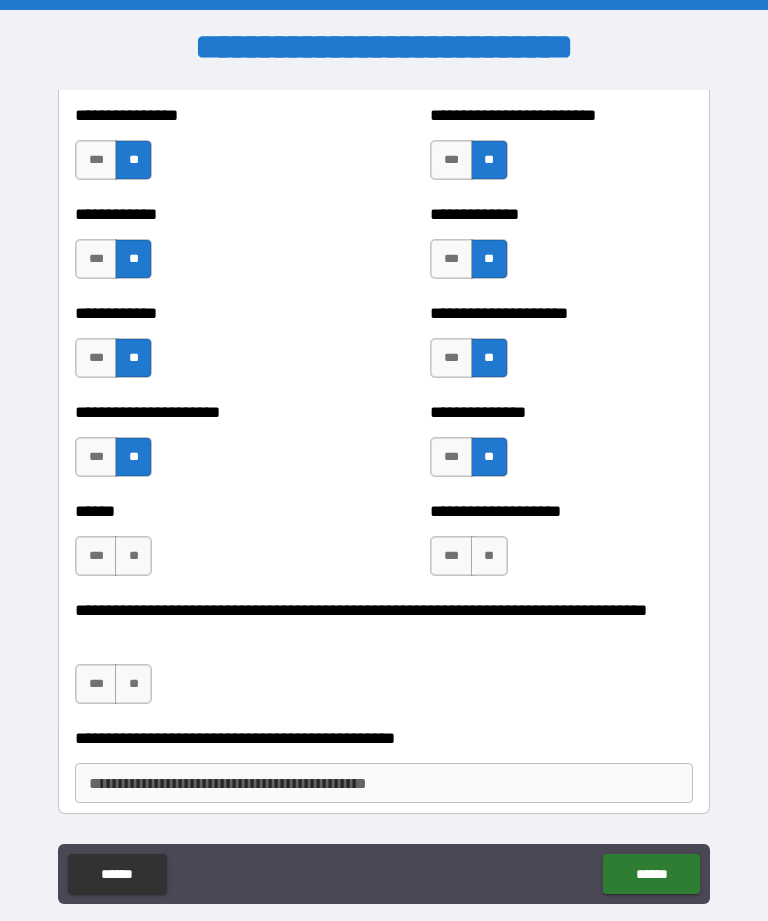 click on "**" at bounding box center [133, 556] 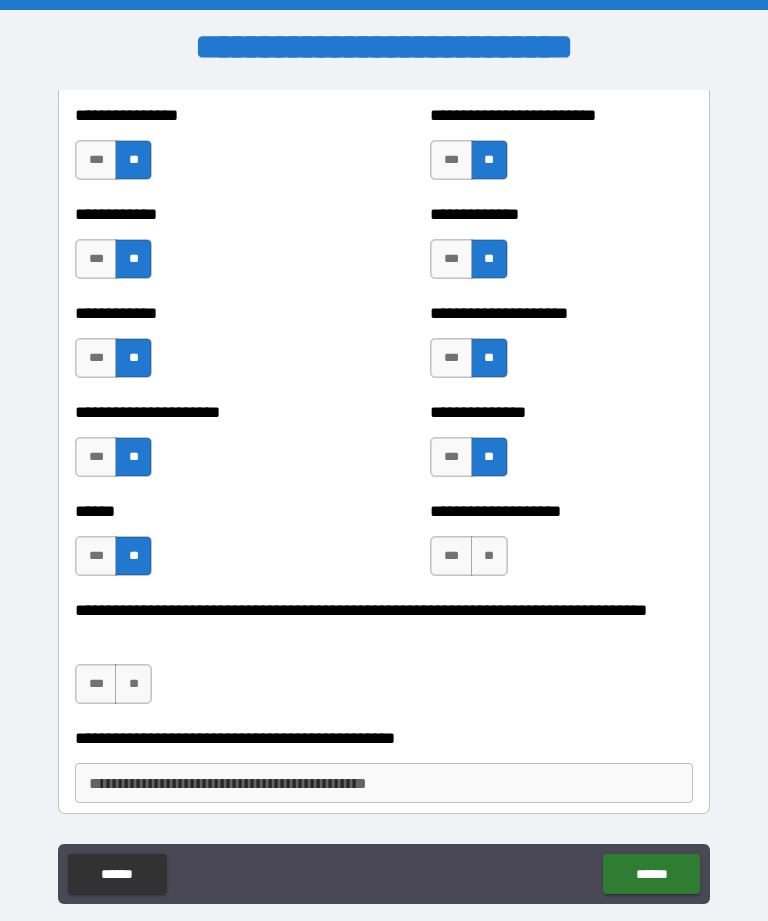click on "**" at bounding box center (489, 556) 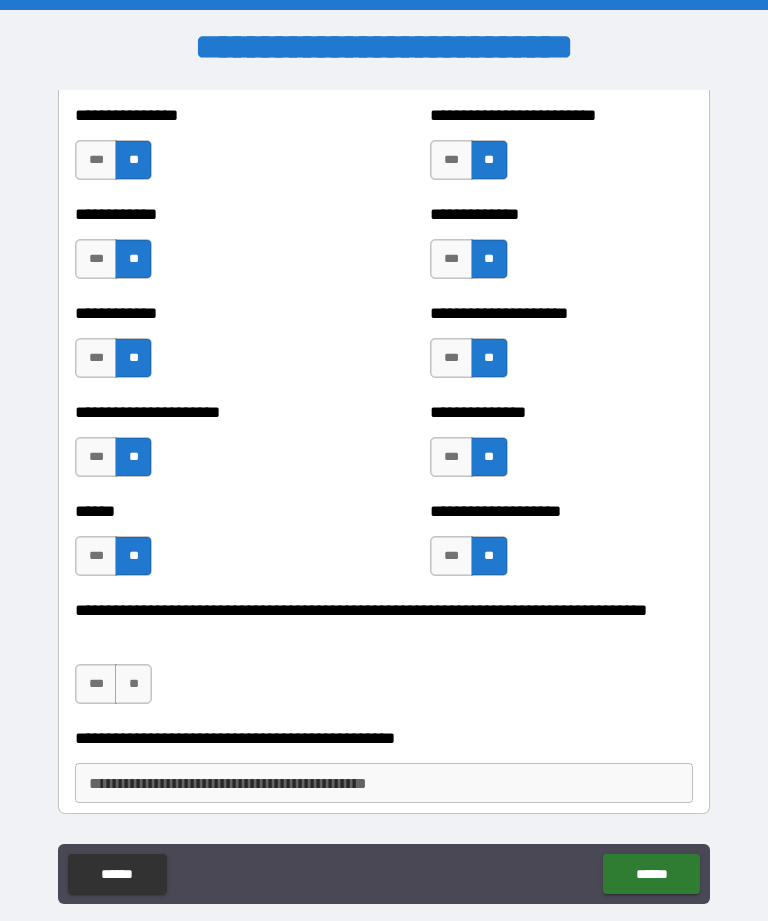 click on "**" at bounding box center [133, 684] 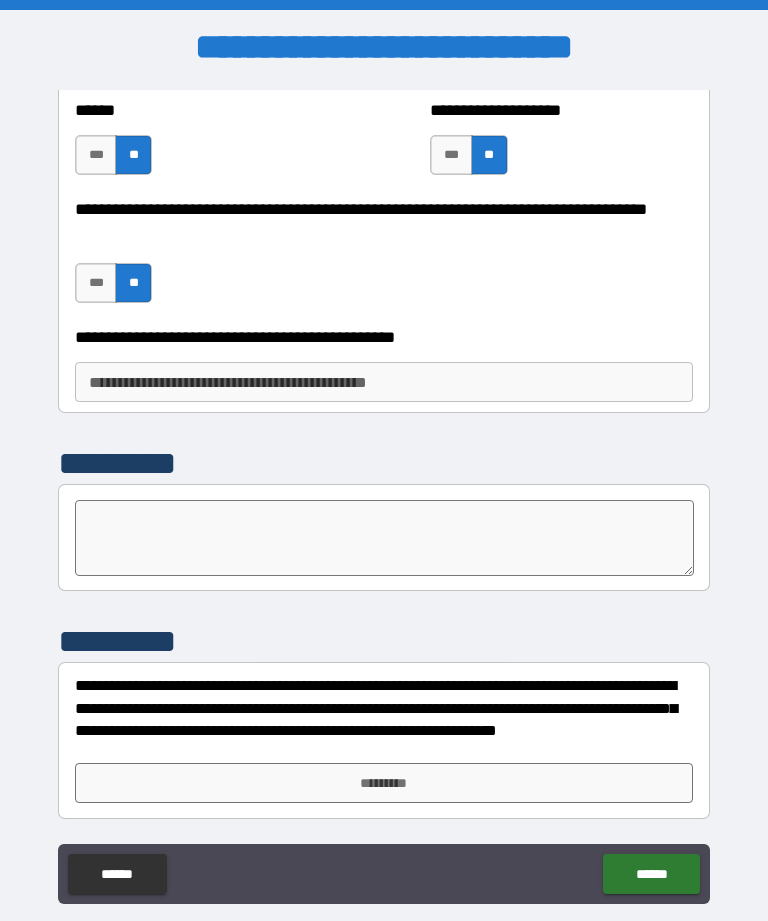 scroll, scrollTop: 3350, scrollLeft: 0, axis: vertical 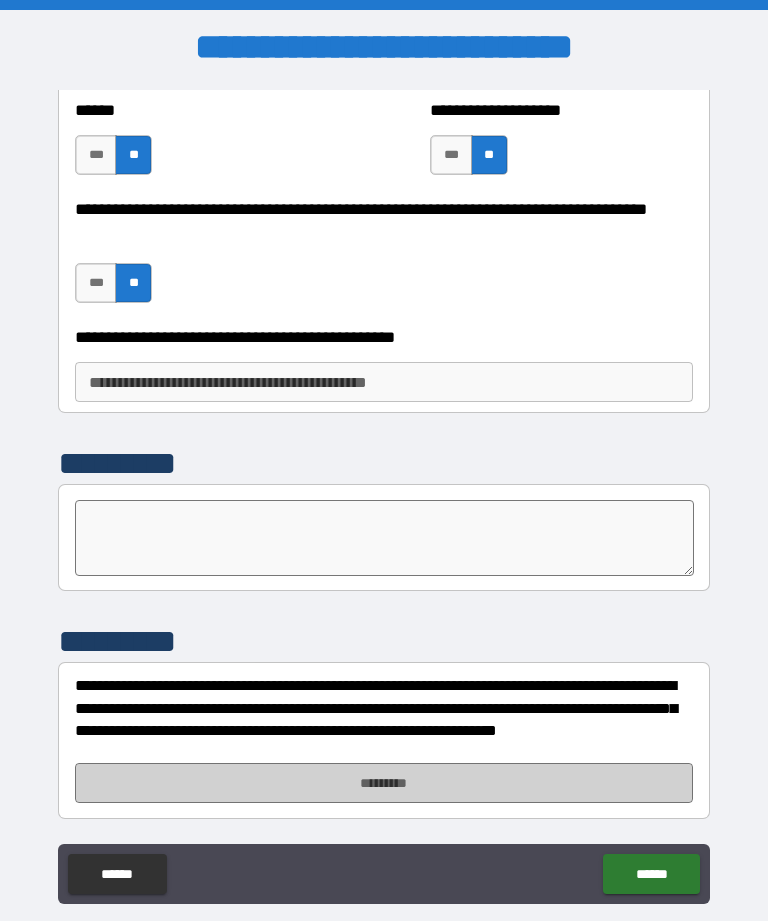 click on "*********" at bounding box center (384, 783) 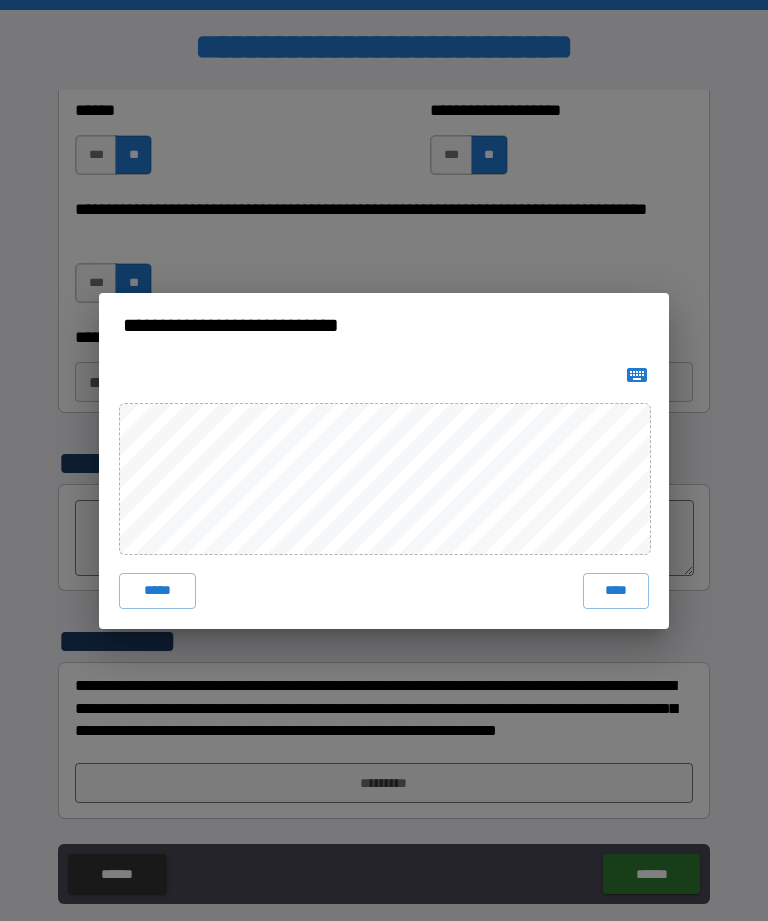 click 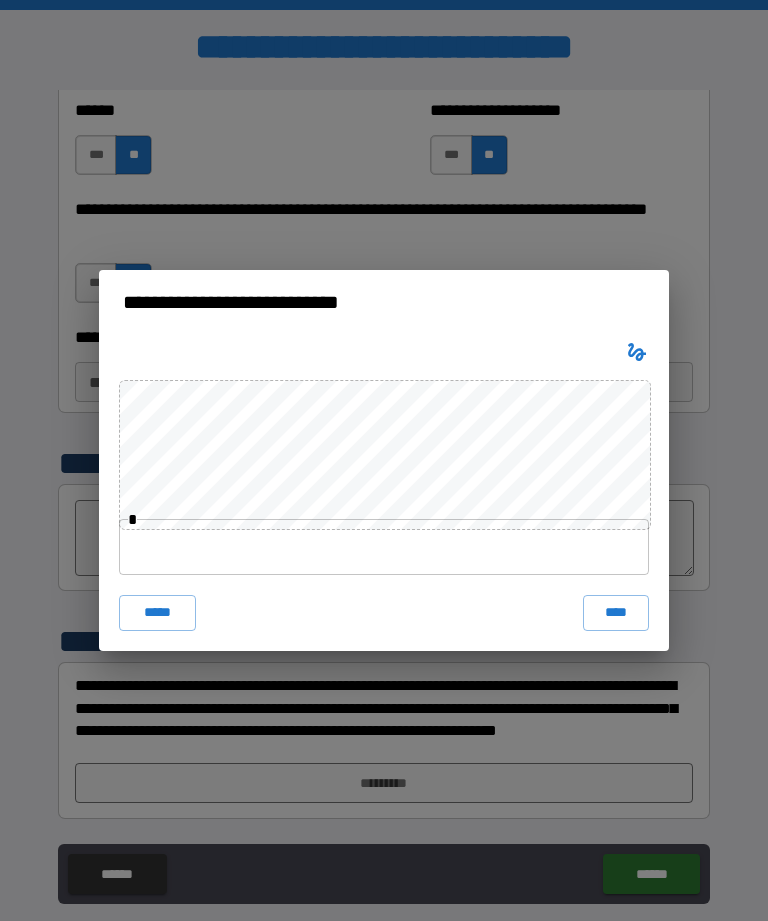 click at bounding box center [384, 547] 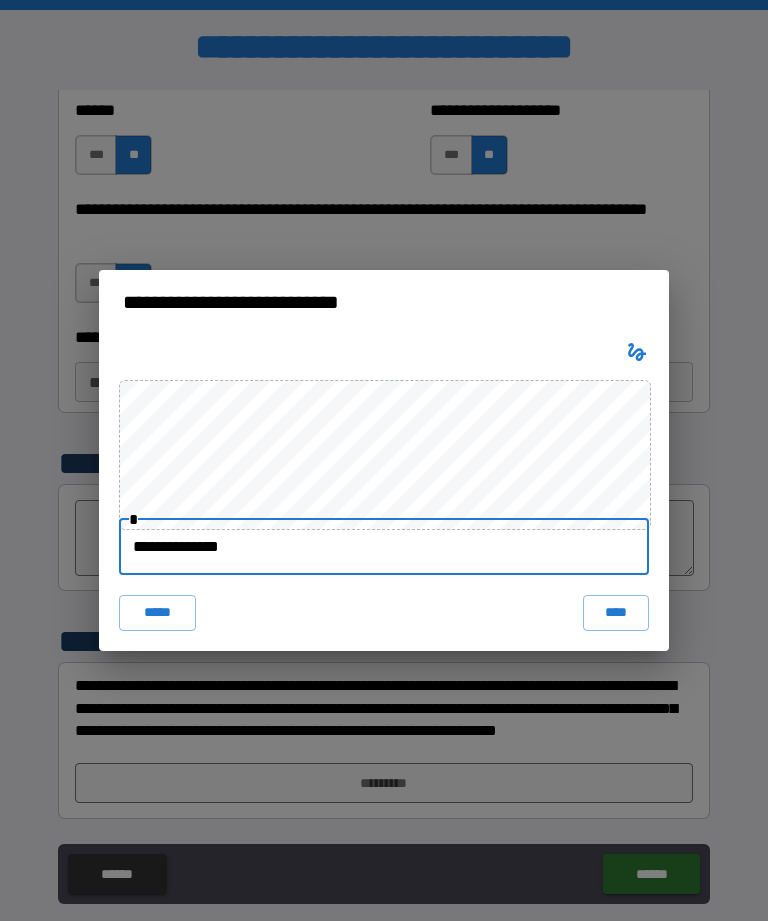 type on "**********" 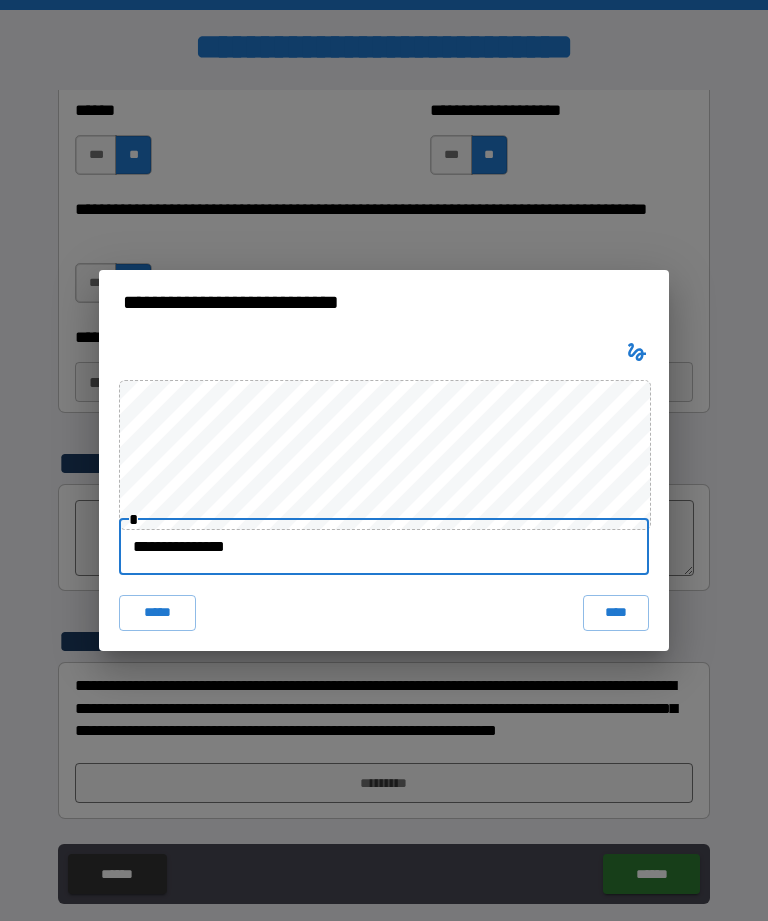 click on "[FIRST] [LAST] [MIDDLE] [LAST] [LAST]" at bounding box center (384, 460) 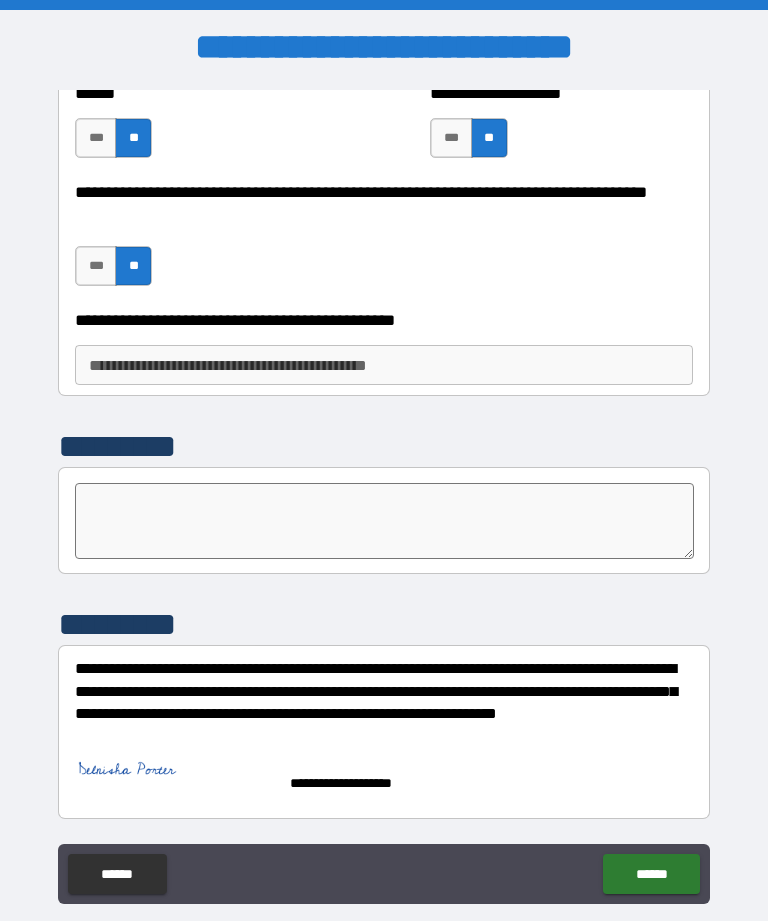 scroll, scrollTop: 3367, scrollLeft: 0, axis: vertical 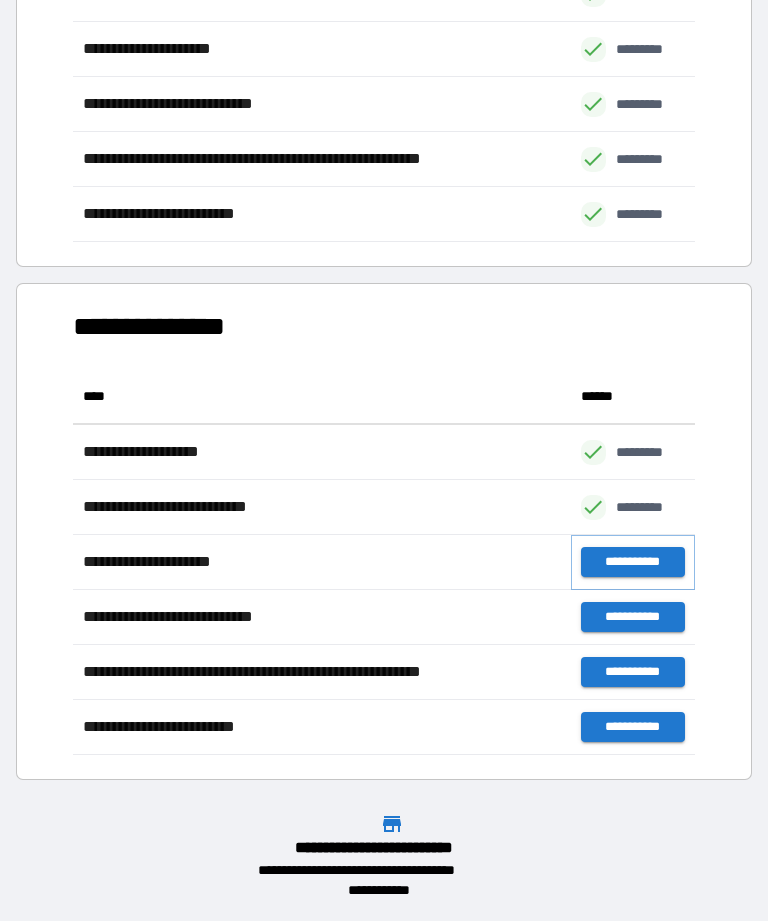 click on "**********" at bounding box center (633, 562) 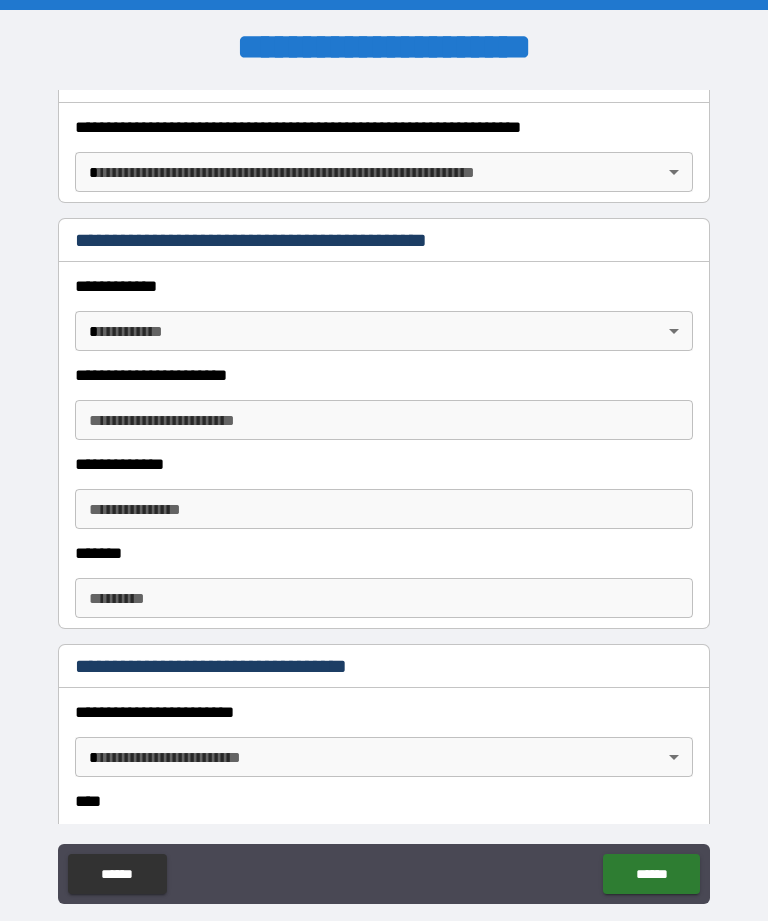 scroll, scrollTop: 361, scrollLeft: 0, axis: vertical 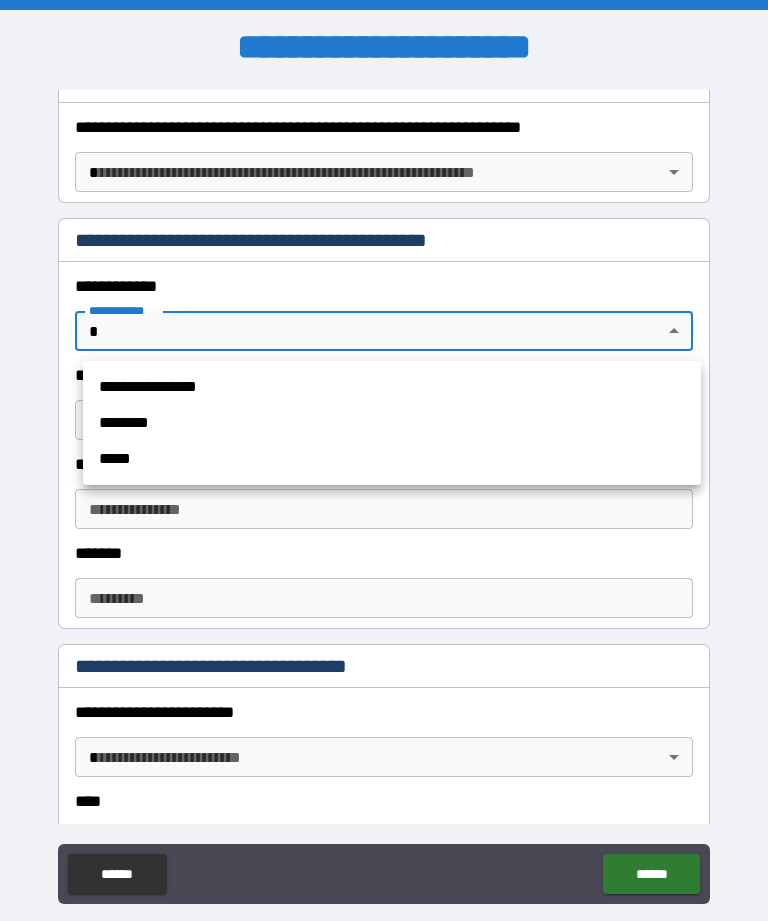 click on "********" at bounding box center (392, 423) 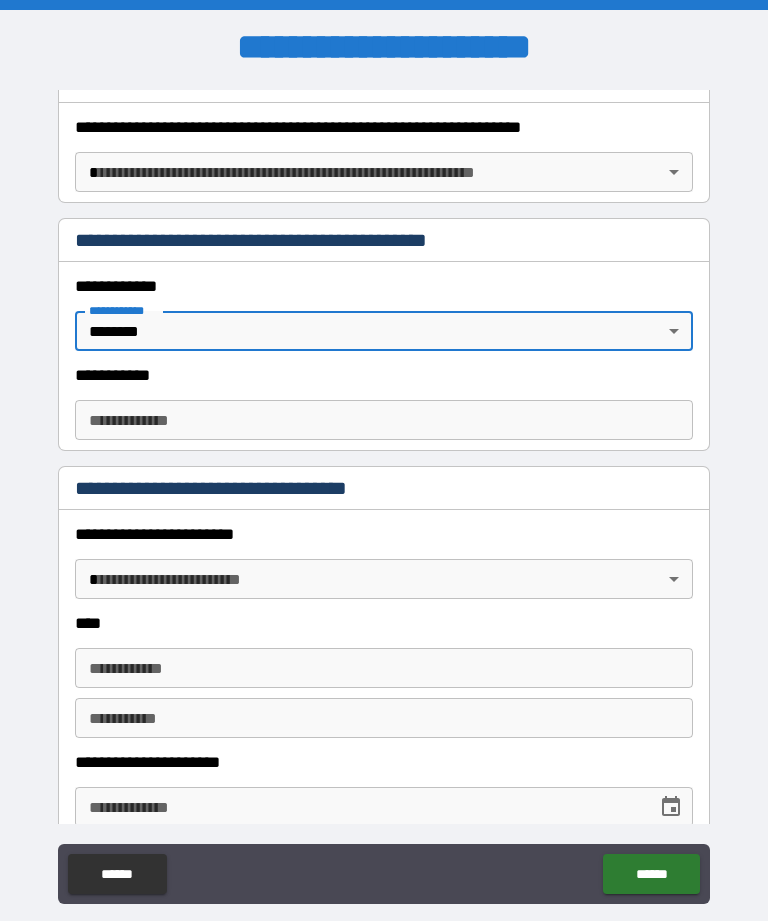 click on "**********" at bounding box center (384, 420) 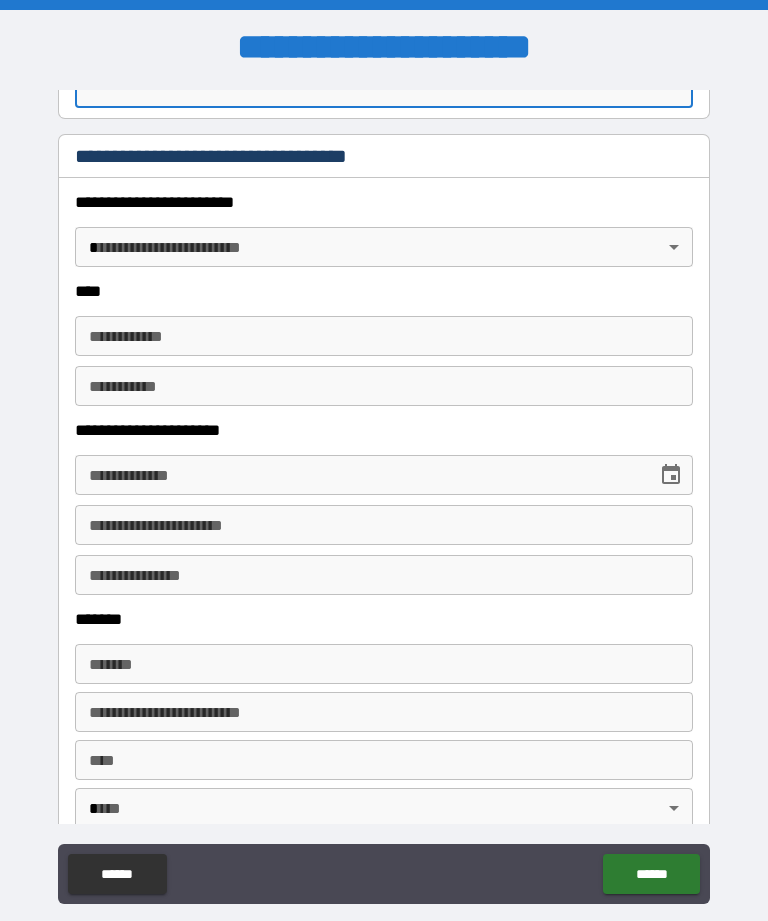 scroll, scrollTop: 698, scrollLeft: 0, axis: vertical 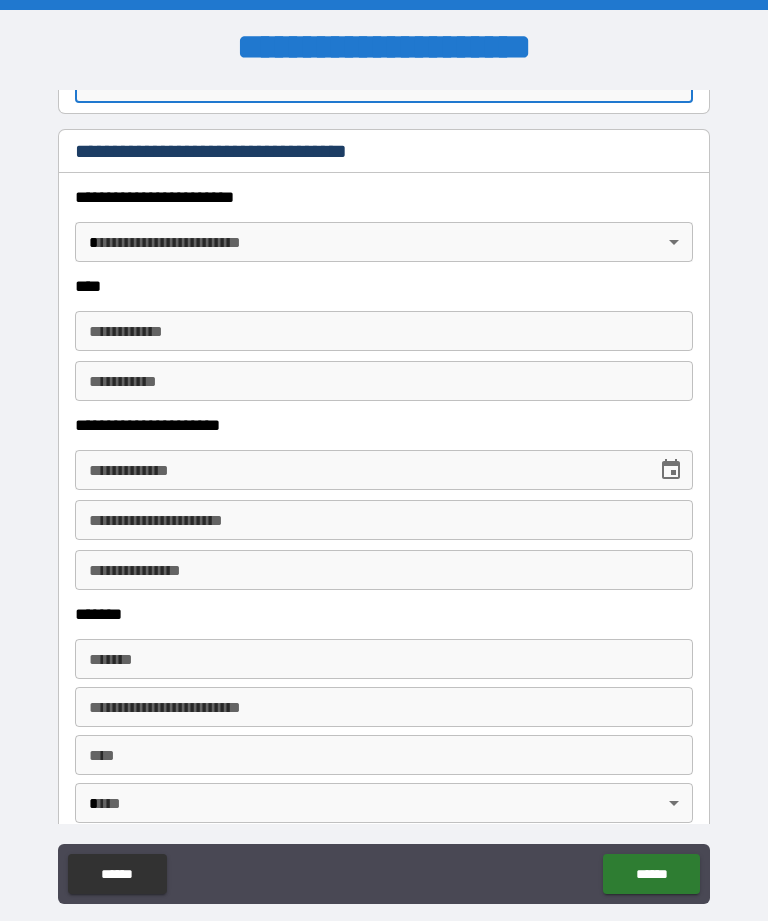 click on "**********" at bounding box center [384, 492] 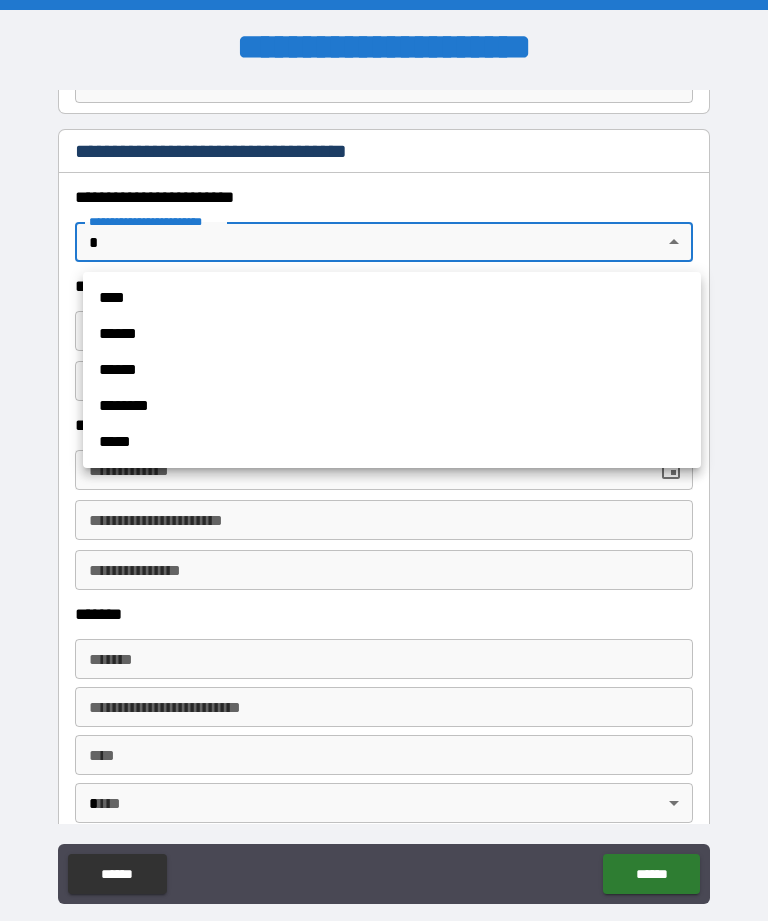 click on "******" at bounding box center (392, 334) 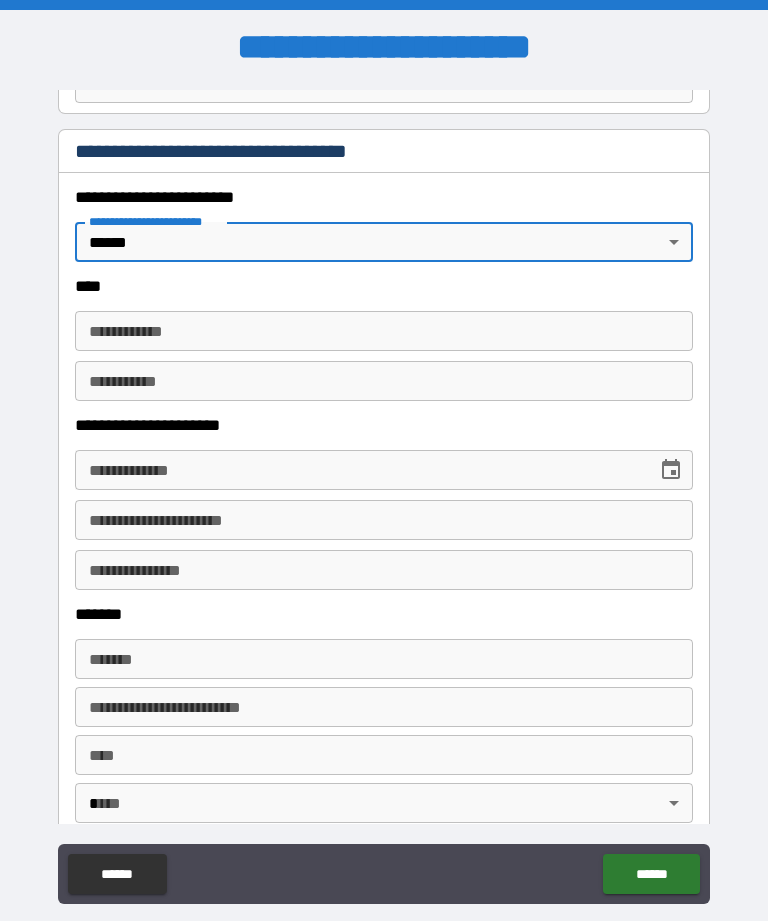 click on "**********" at bounding box center (384, 331) 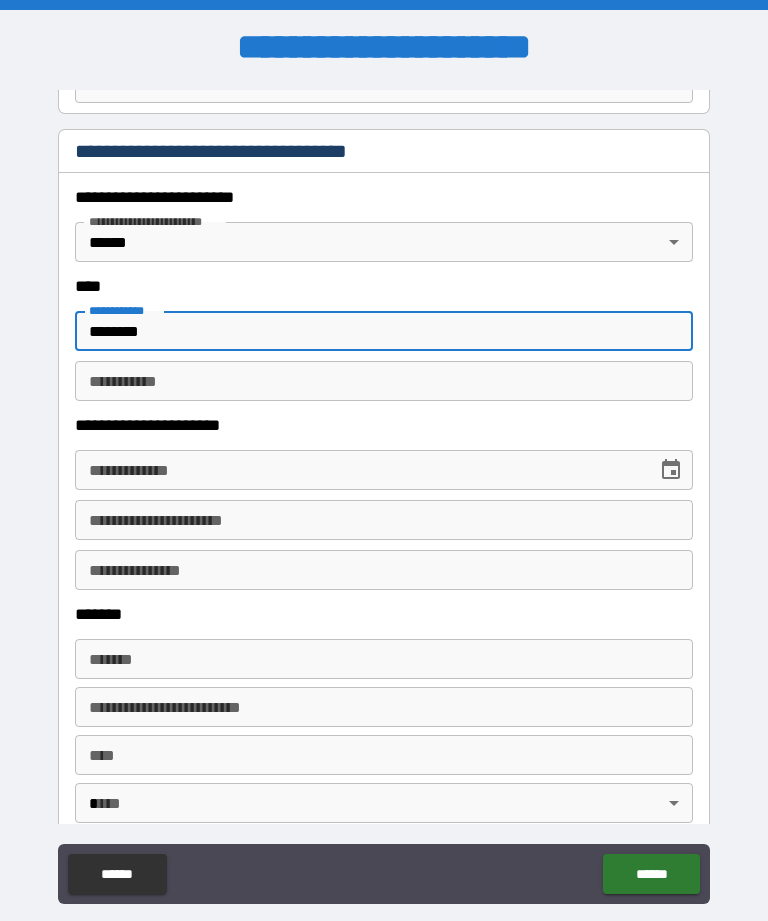 type on "********" 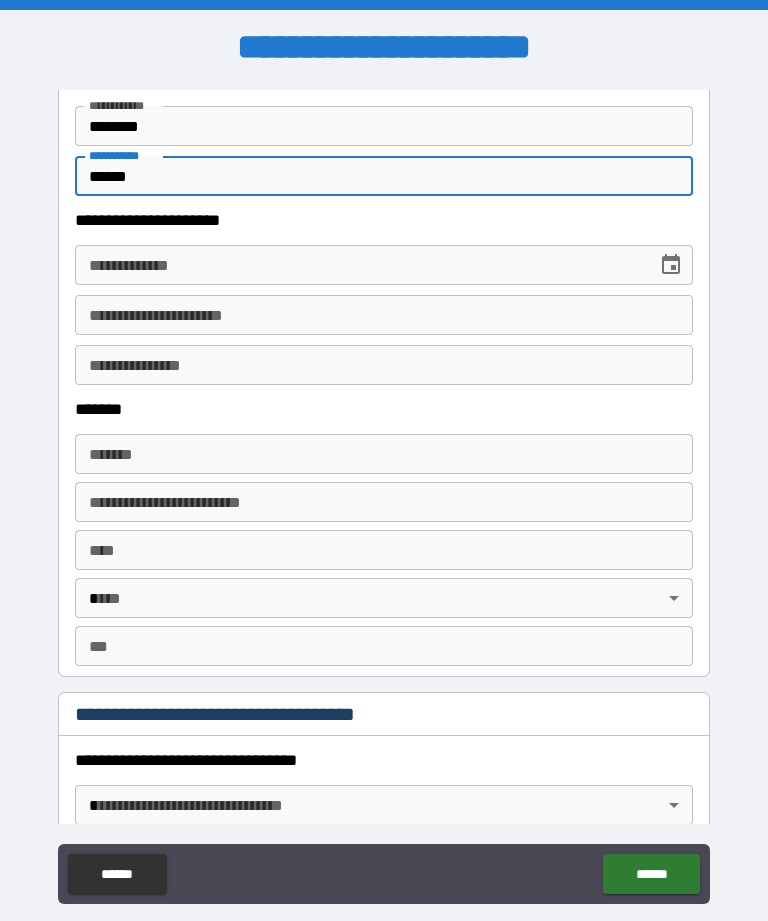 scroll, scrollTop: 906, scrollLeft: 0, axis: vertical 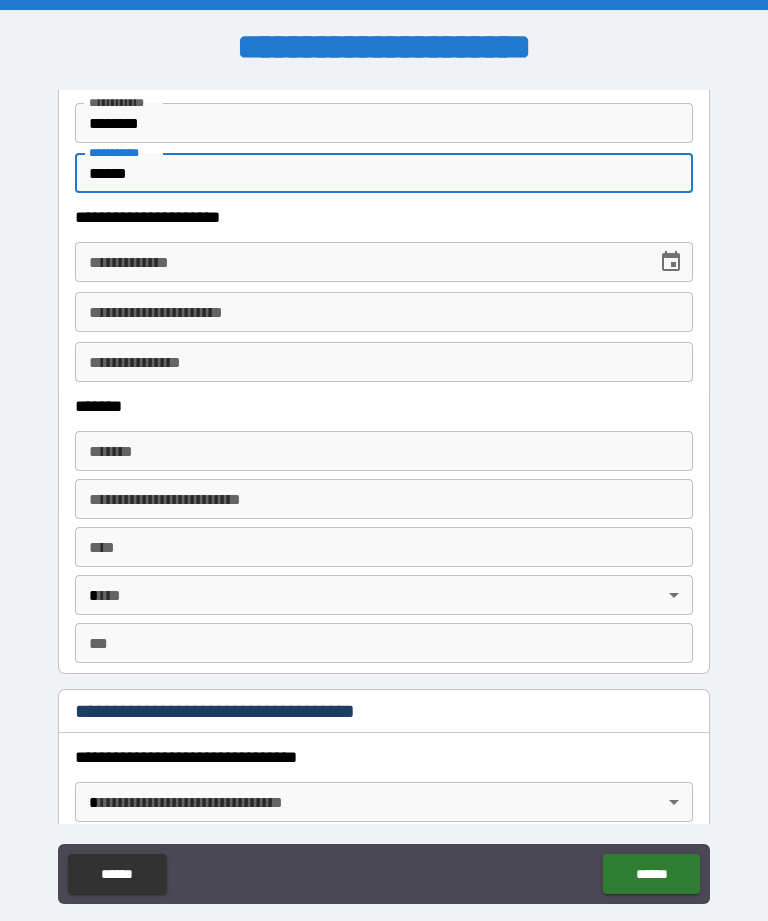 type on "******" 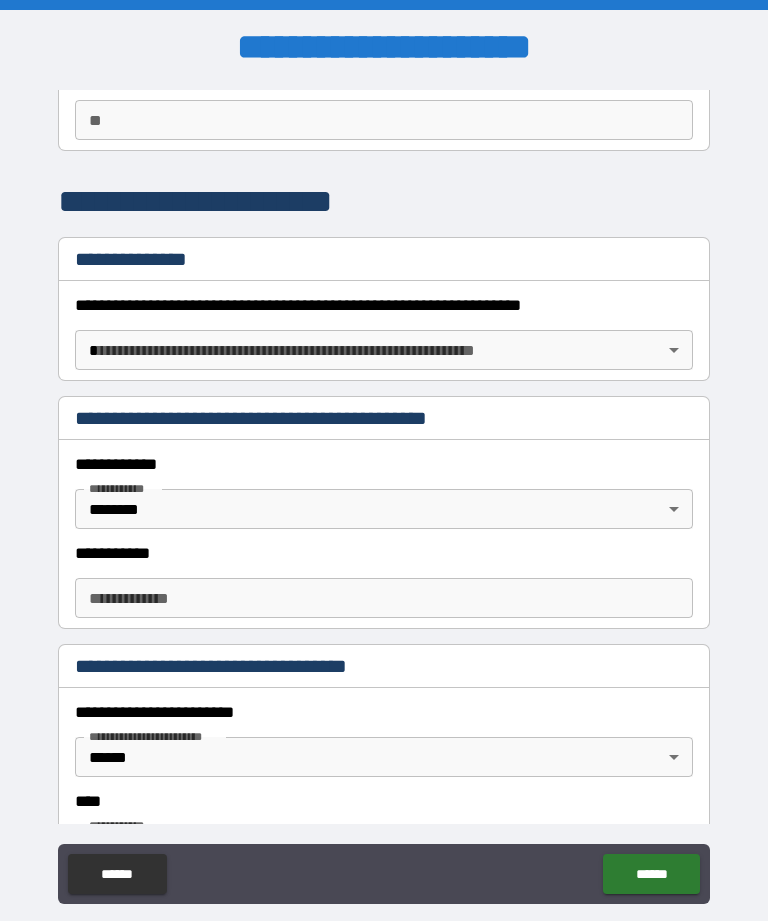 scroll, scrollTop: 184, scrollLeft: 0, axis: vertical 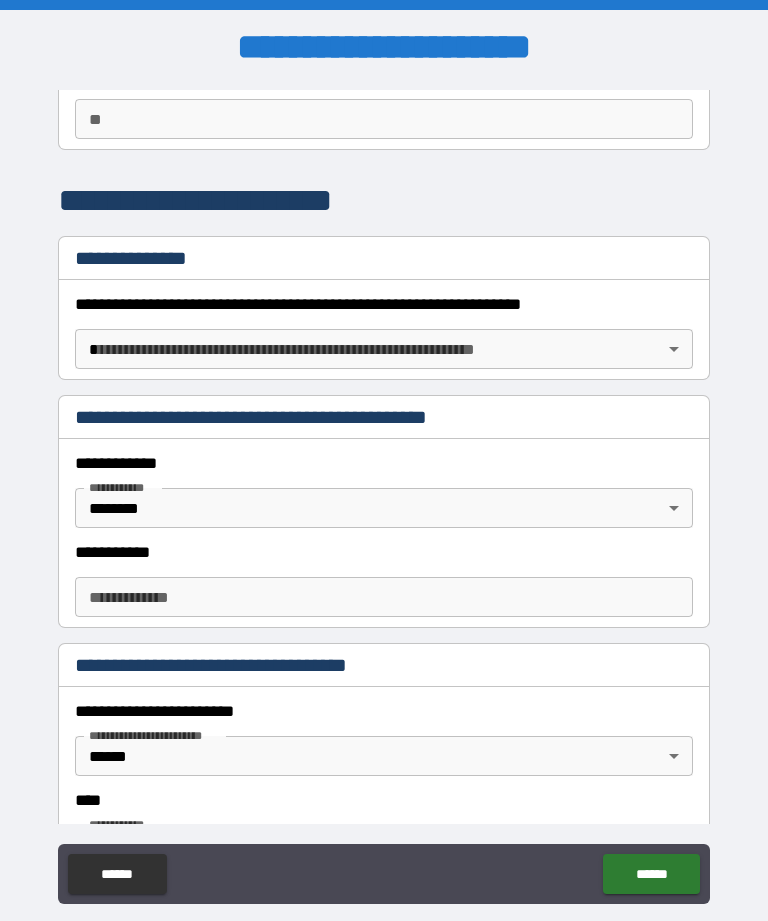 click on "**********" at bounding box center [384, 597] 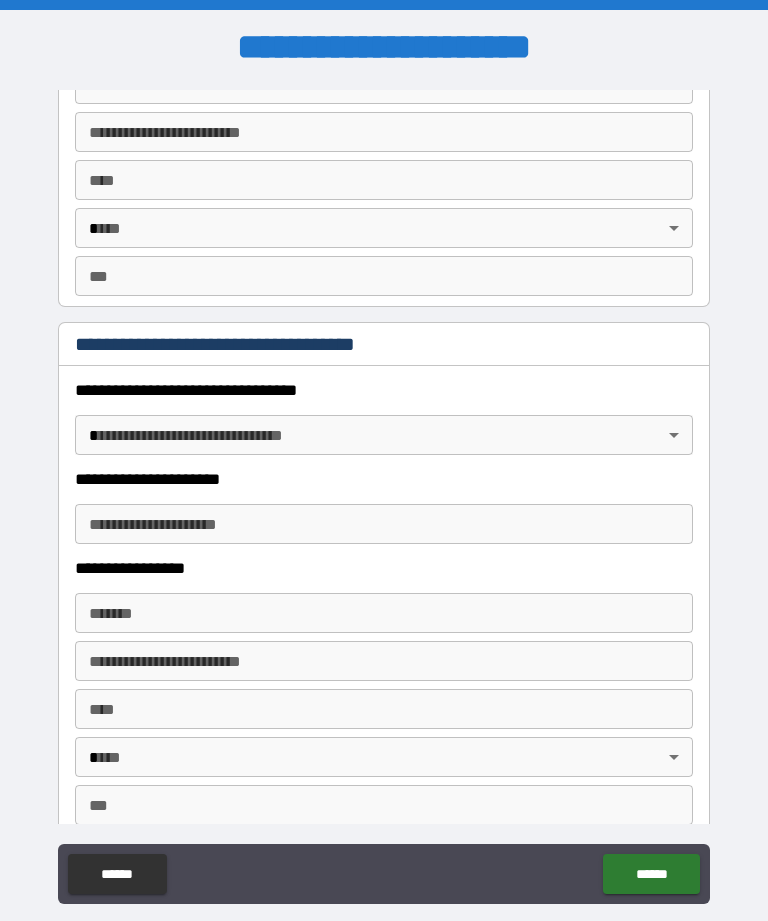 type on "**********" 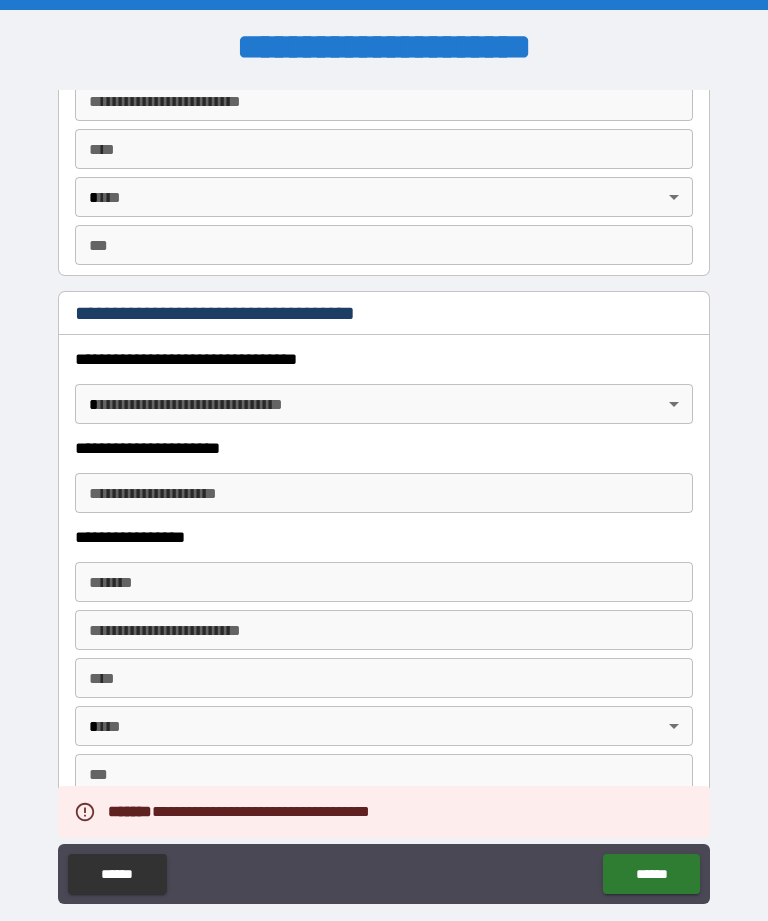 scroll, scrollTop: 1305, scrollLeft: 0, axis: vertical 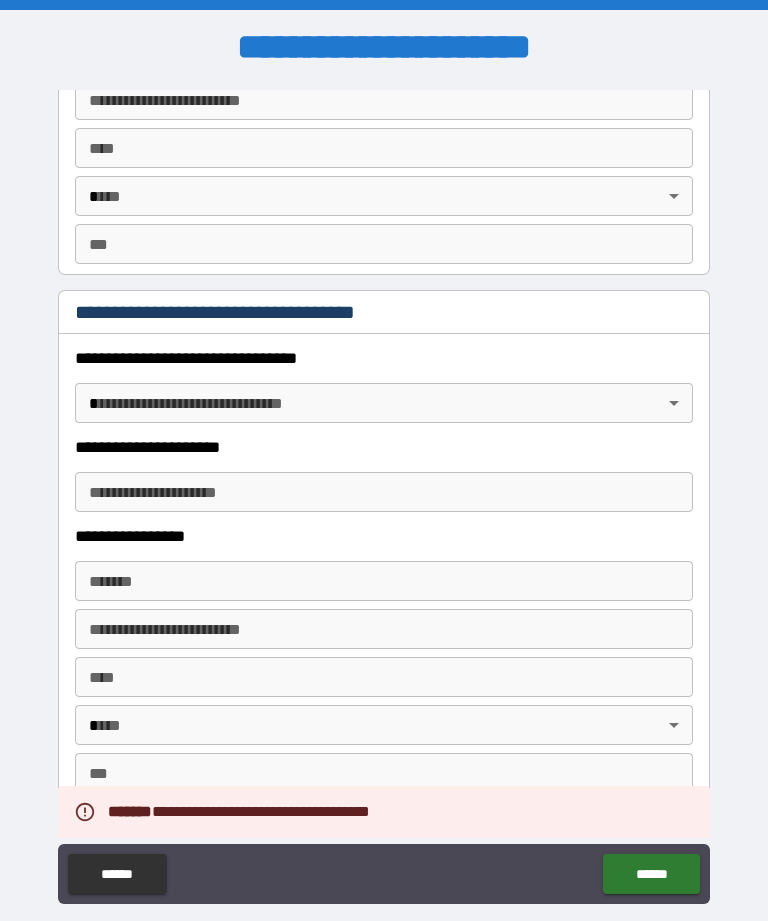 click on "******" at bounding box center [651, 874] 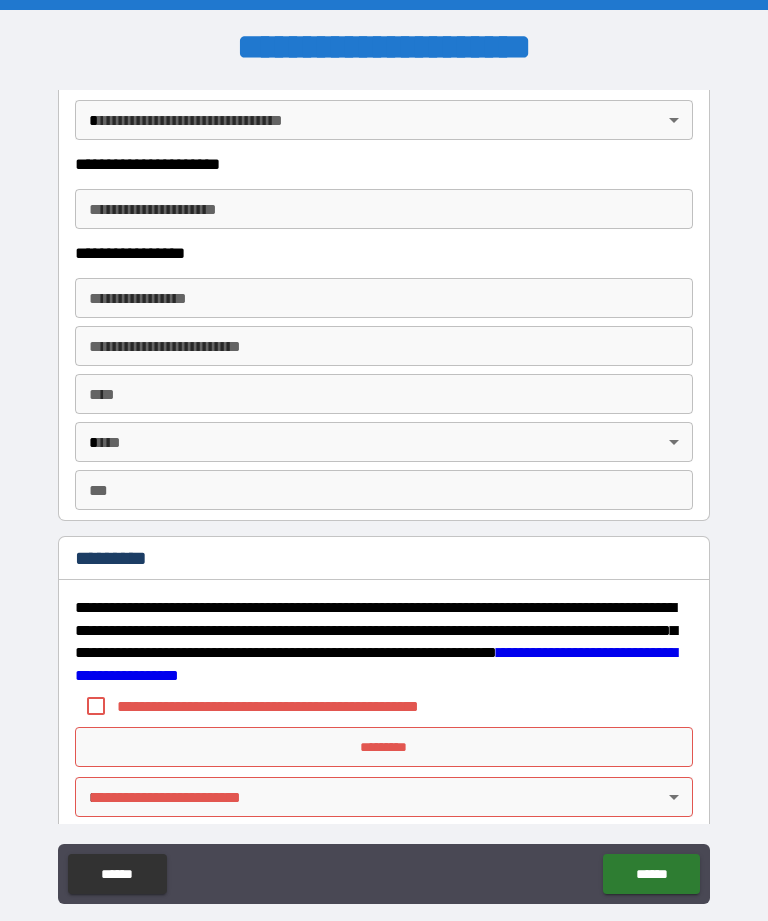 scroll, scrollTop: 3415, scrollLeft: 0, axis: vertical 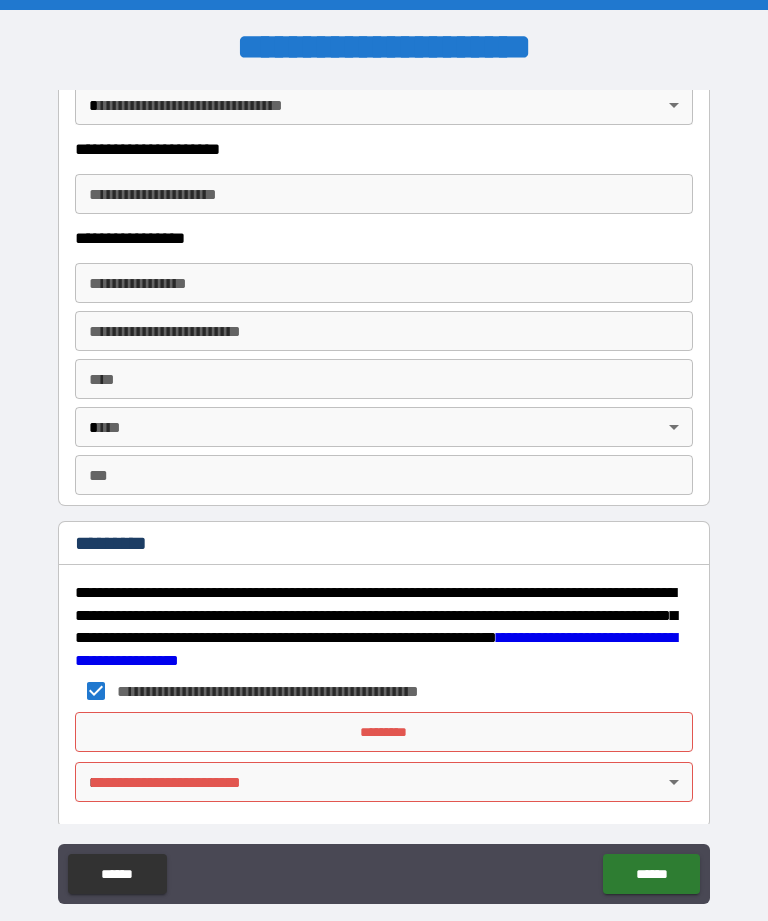 click on "*********" at bounding box center (384, 732) 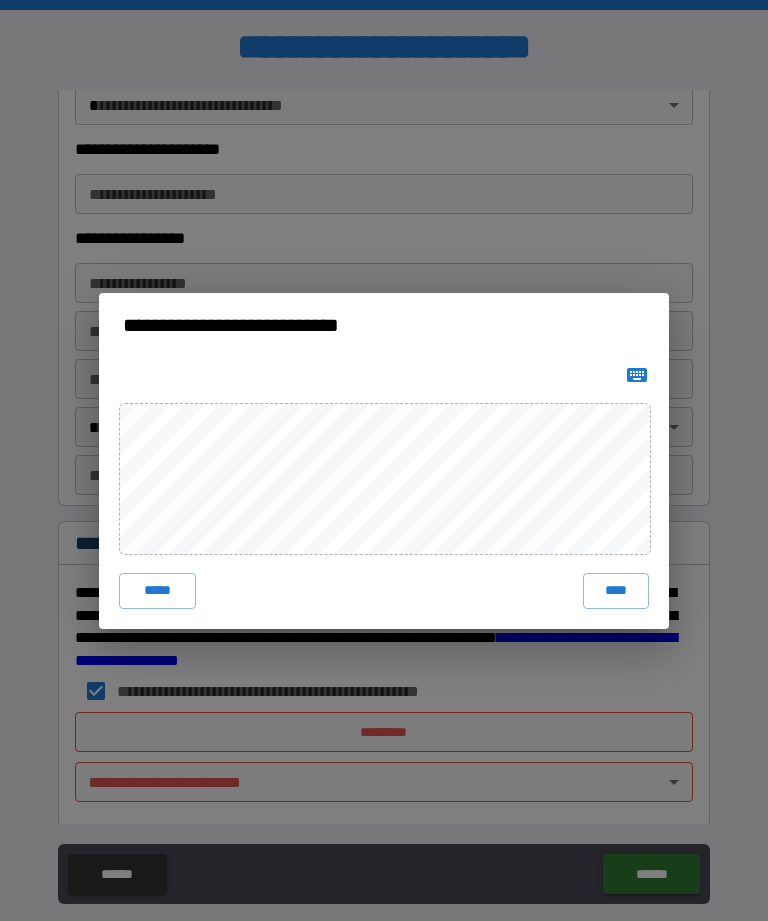 click at bounding box center [637, 375] 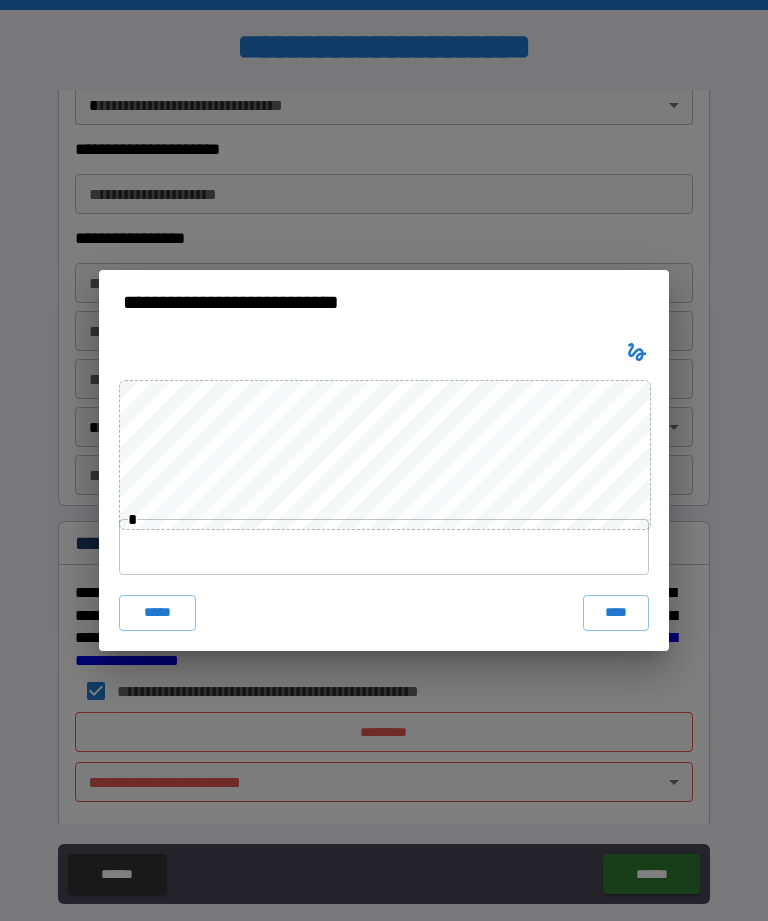 click at bounding box center [384, 547] 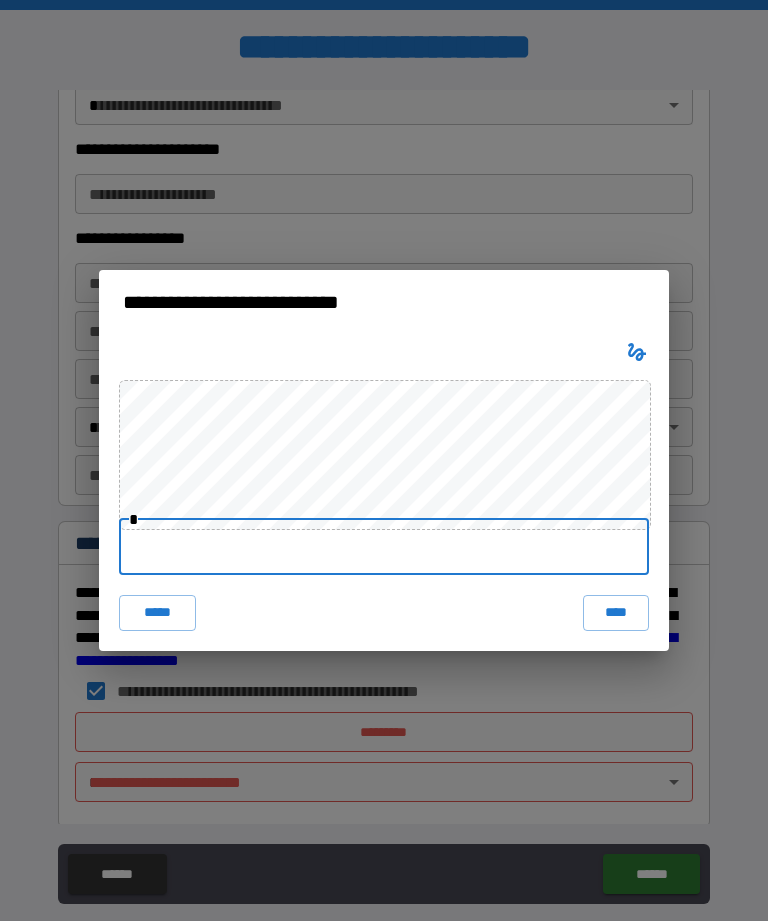 type on "*" 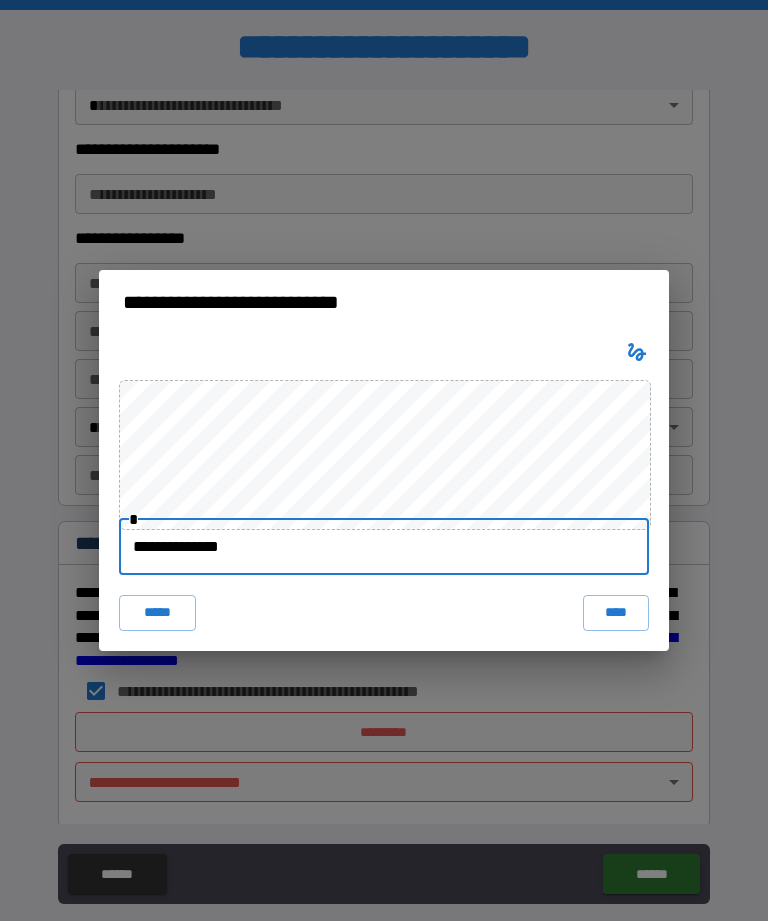 type on "**********" 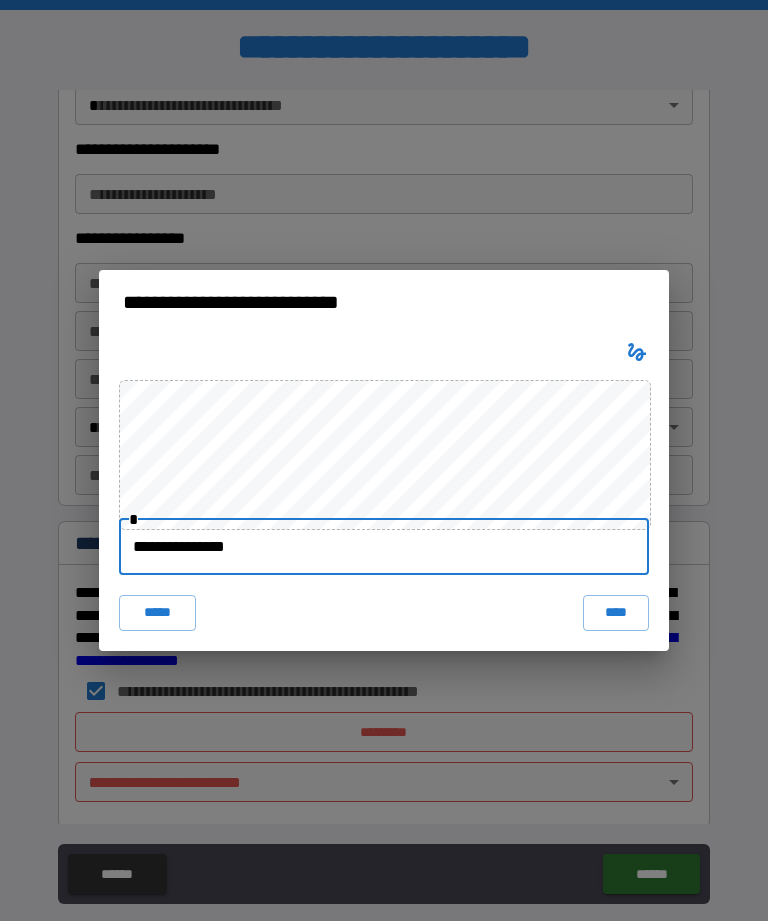 click on "[FIRST] [LAST] [MIDDLE] [LAST] [LAST]" at bounding box center [384, 460] 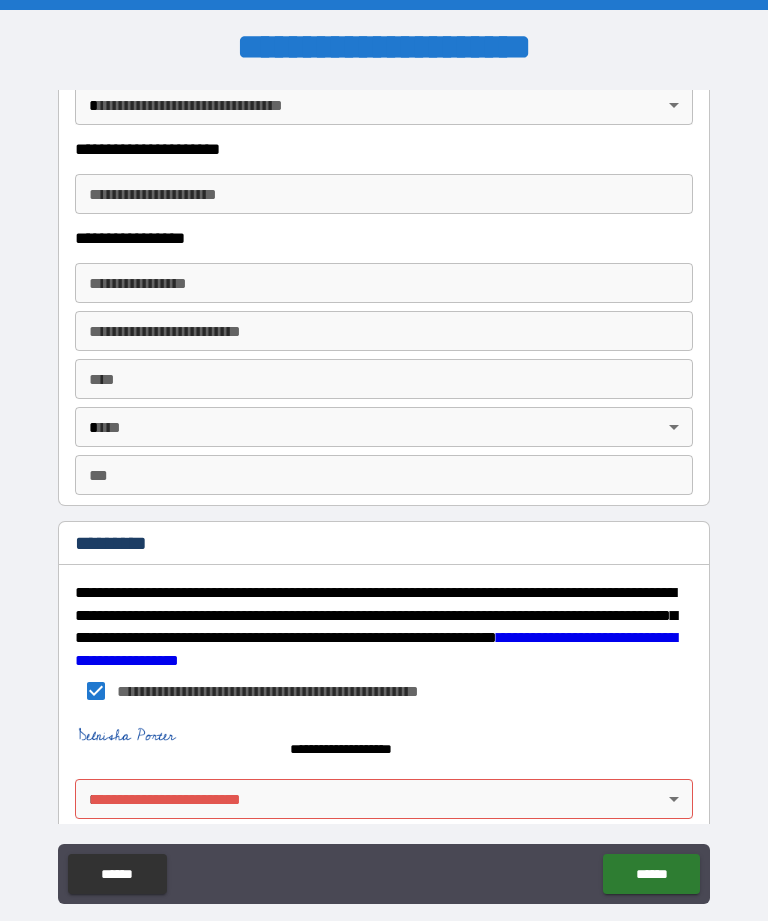 click on "**********" at bounding box center (384, 492) 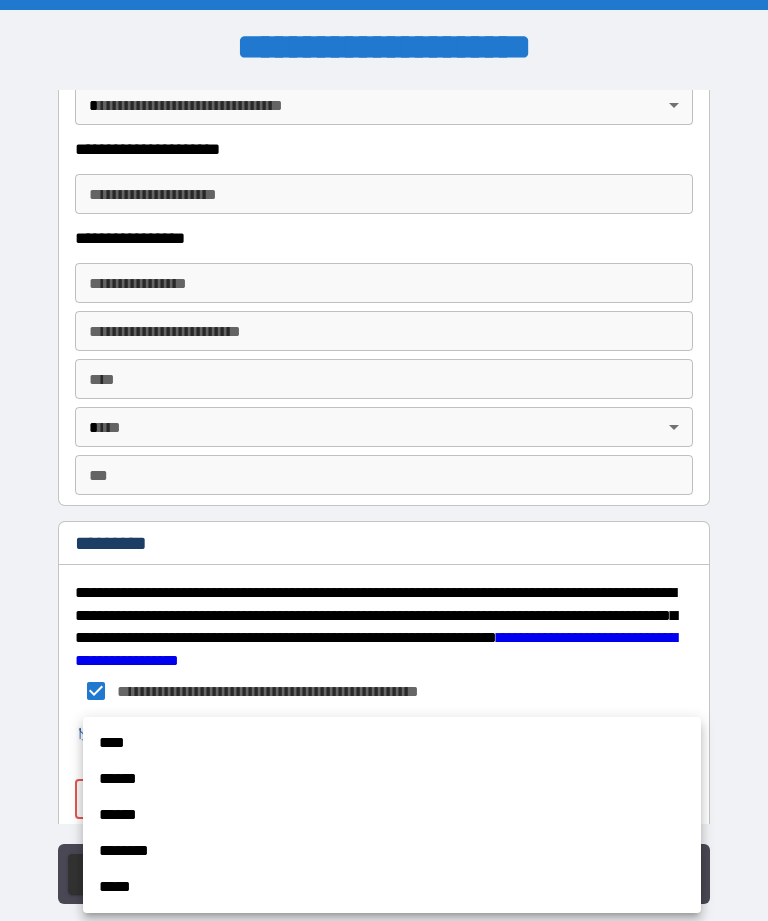 click on "******" at bounding box center (392, 779) 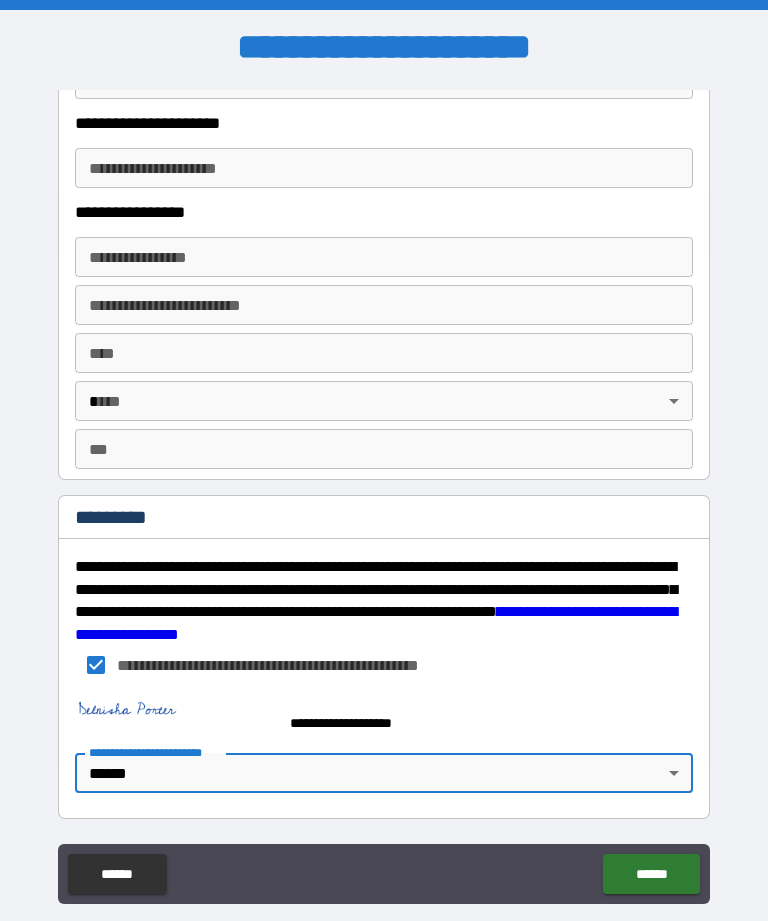 scroll, scrollTop: 3441, scrollLeft: 0, axis: vertical 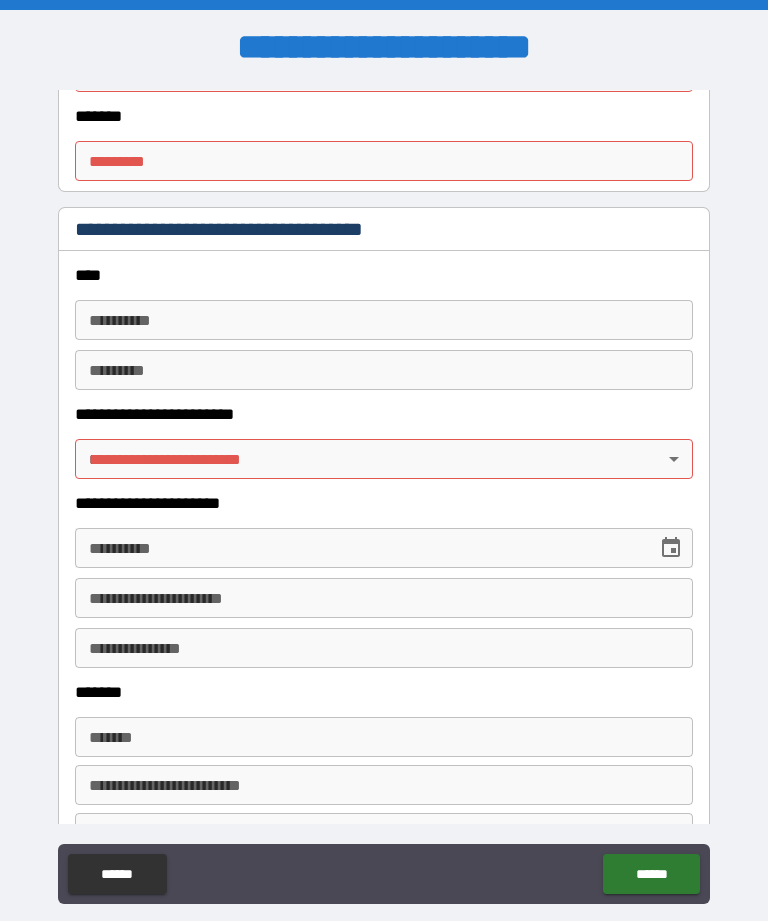 click on "**********" at bounding box center [384, 492] 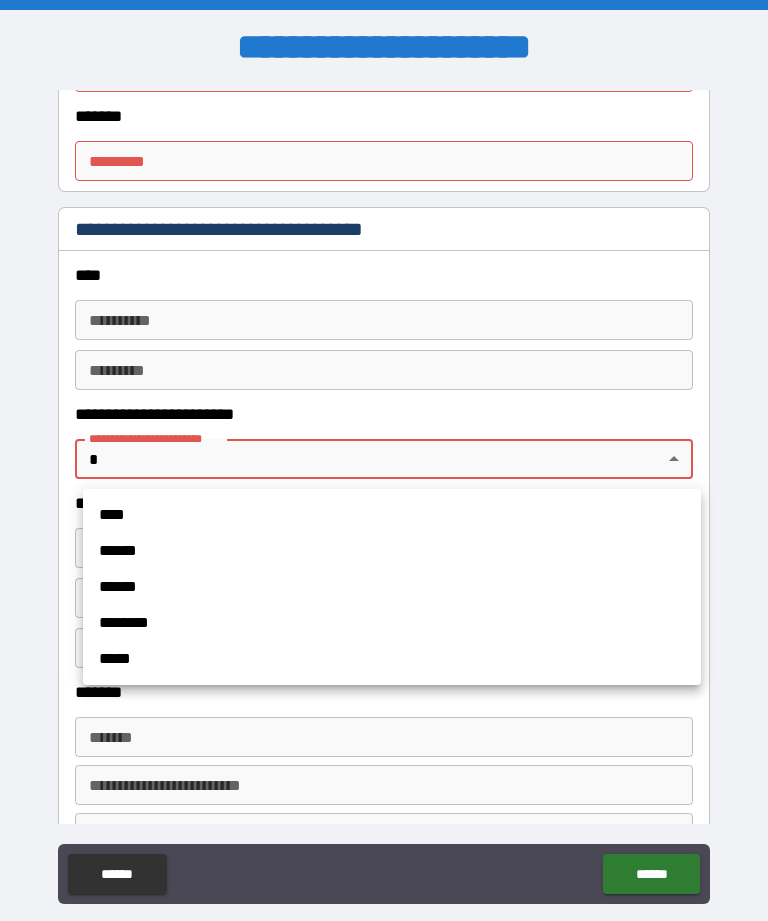 click on "******" at bounding box center [392, 551] 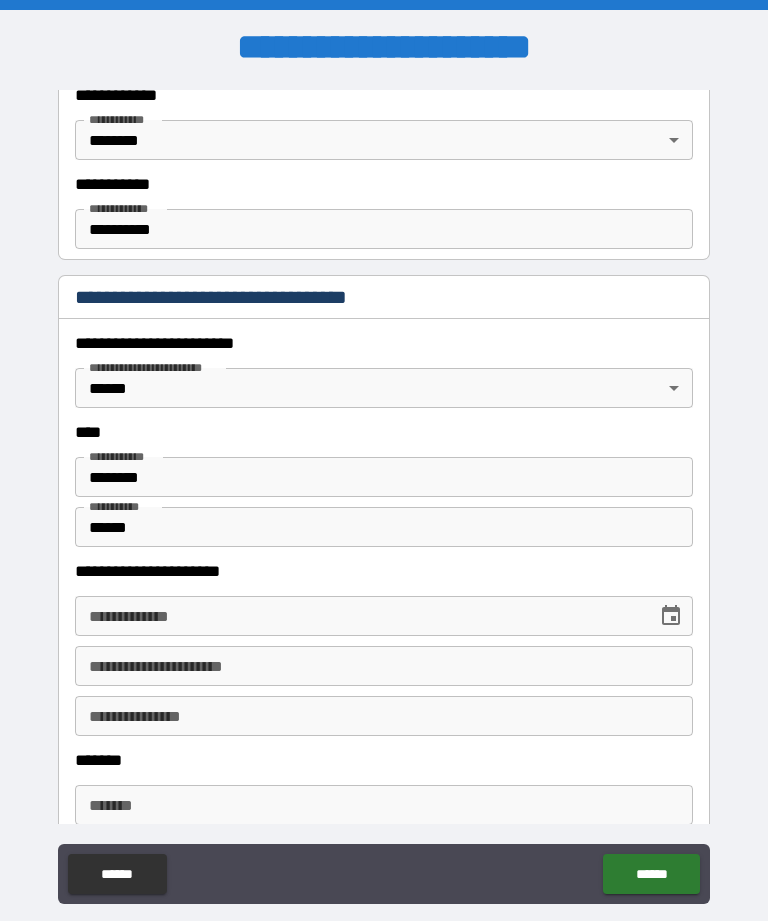 scroll, scrollTop: 542, scrollLeft: 0, axis: vertical 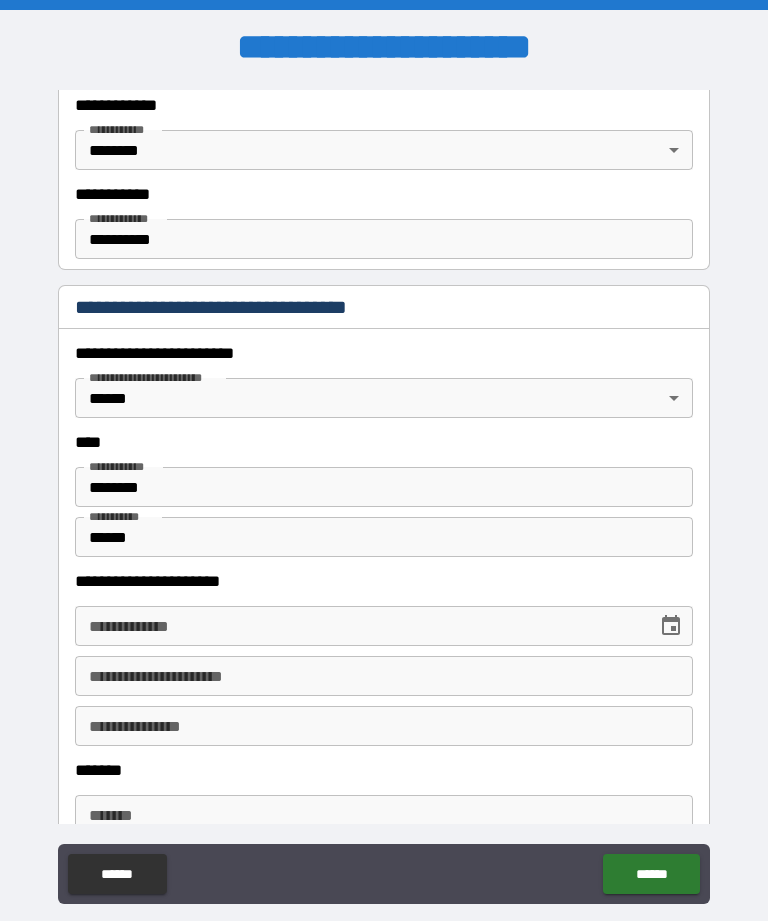 click on "**********" at bounding box center [384, 239] 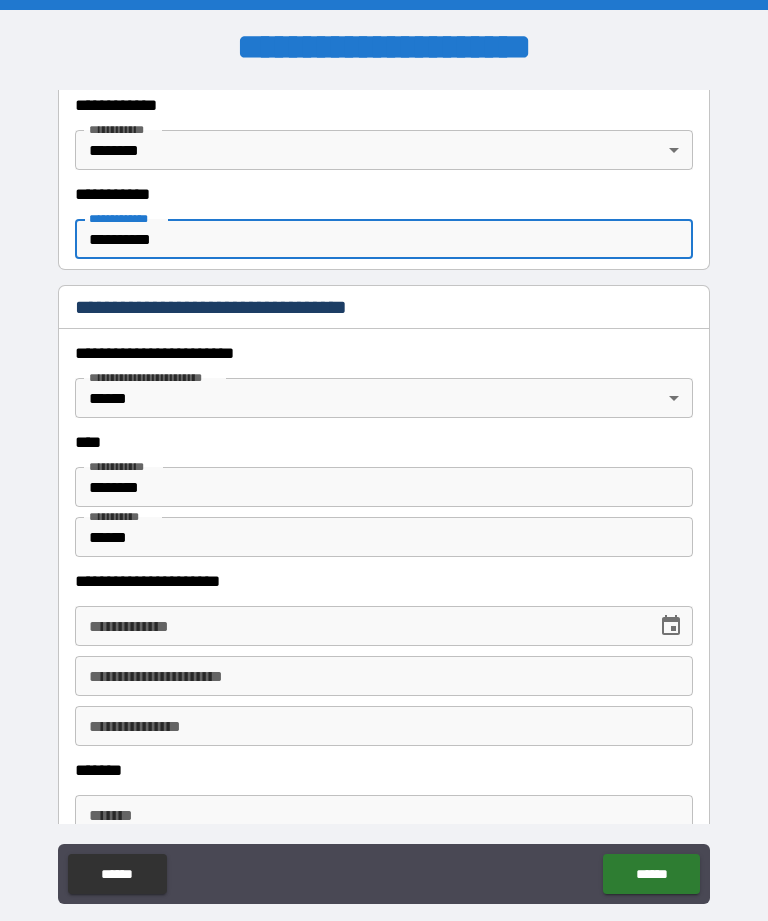 click on "**********" at bounding box center [384, 495] 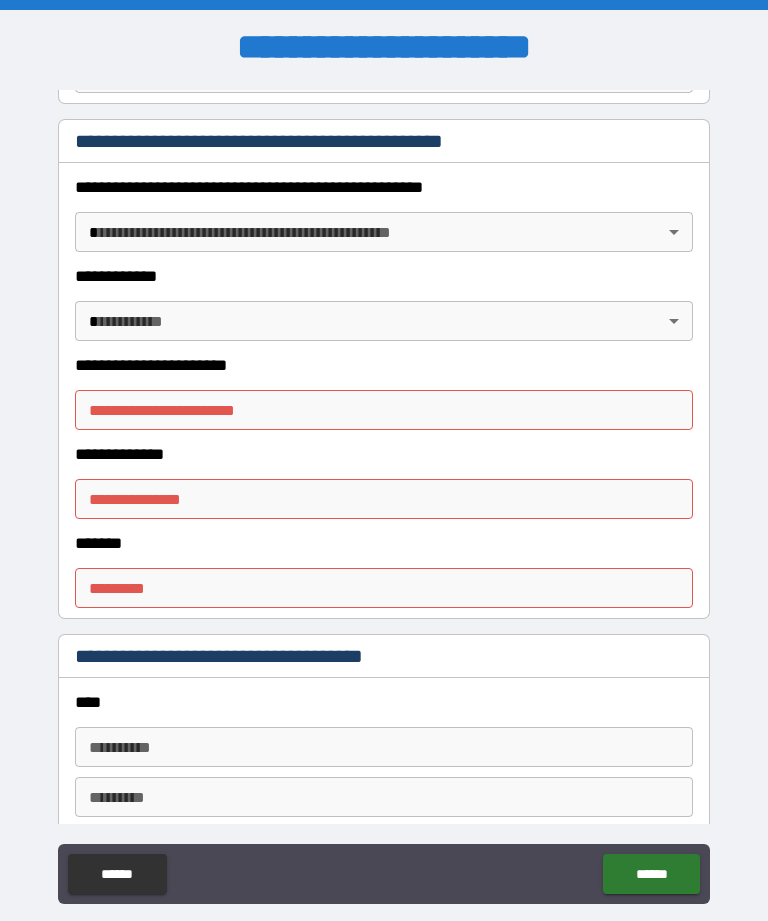 scroll, scrollTop: 2011, scrollLeft: 0, axis: vertical 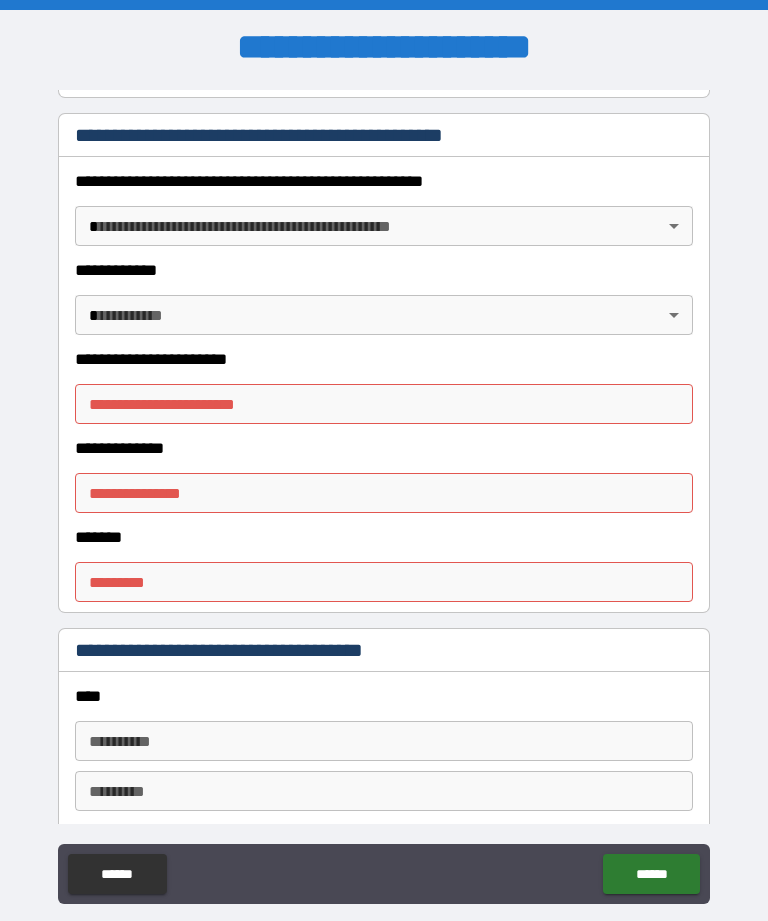 click on "**********" at bounding box center (384, 493) 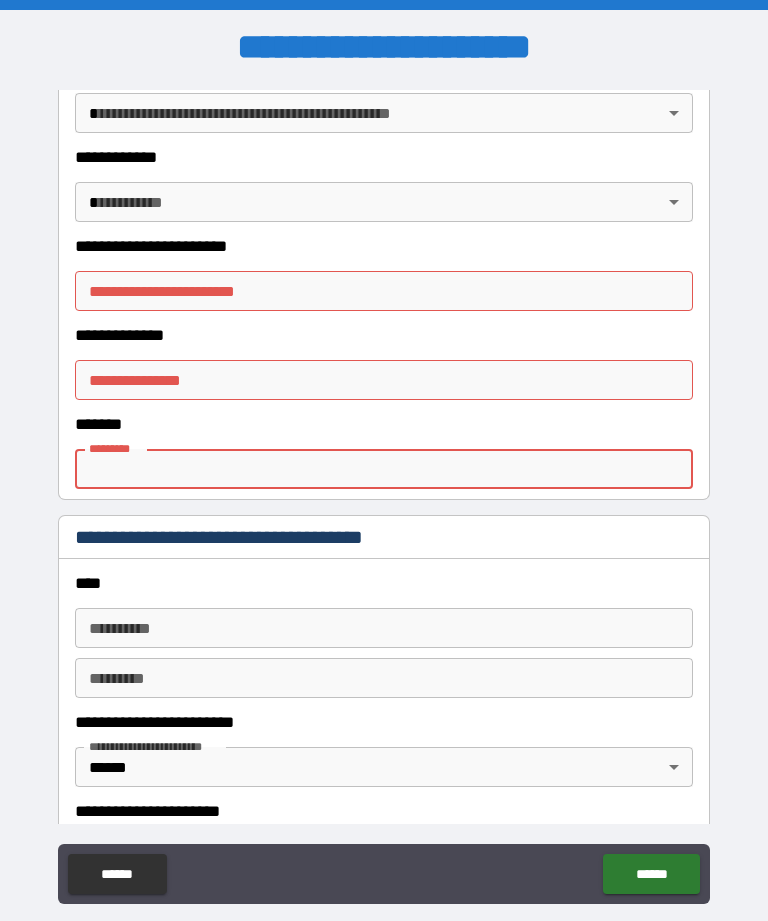 scroll, scrollTop: 2133, scrollLeft: 0, axis: vertical 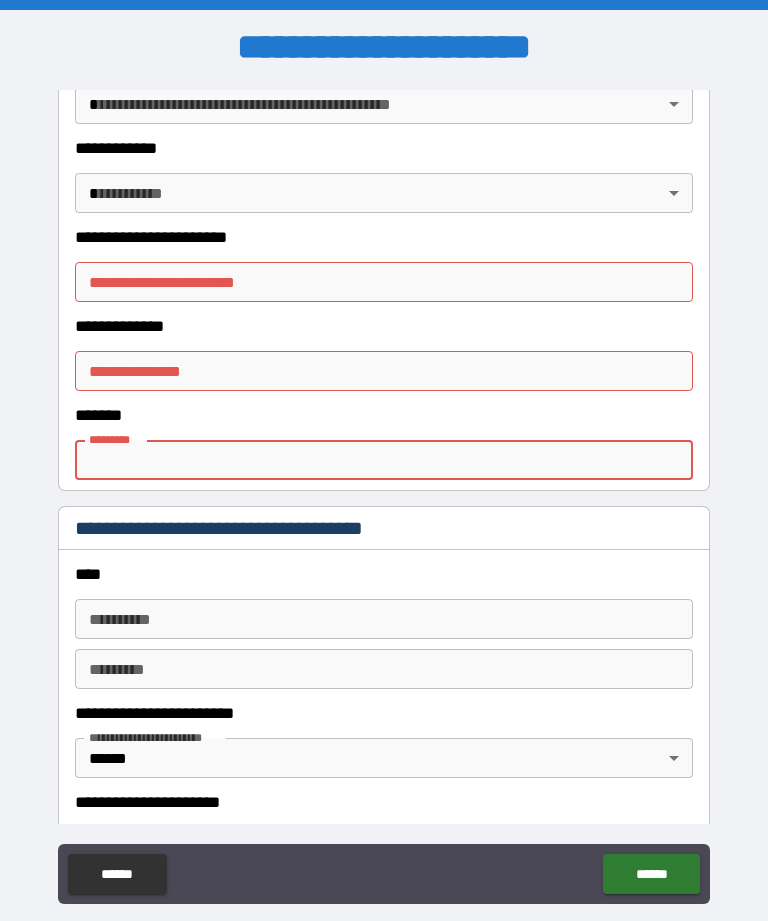 click on "**********" at bounding box center (384, 371) 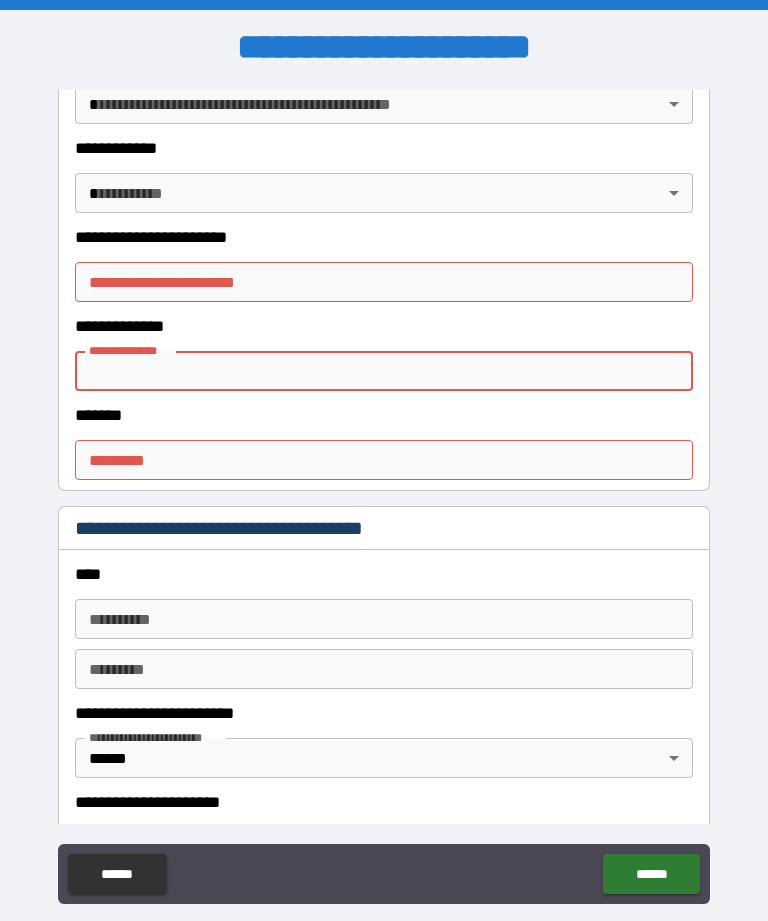 click on "**********" at bounding box center [384, 371] 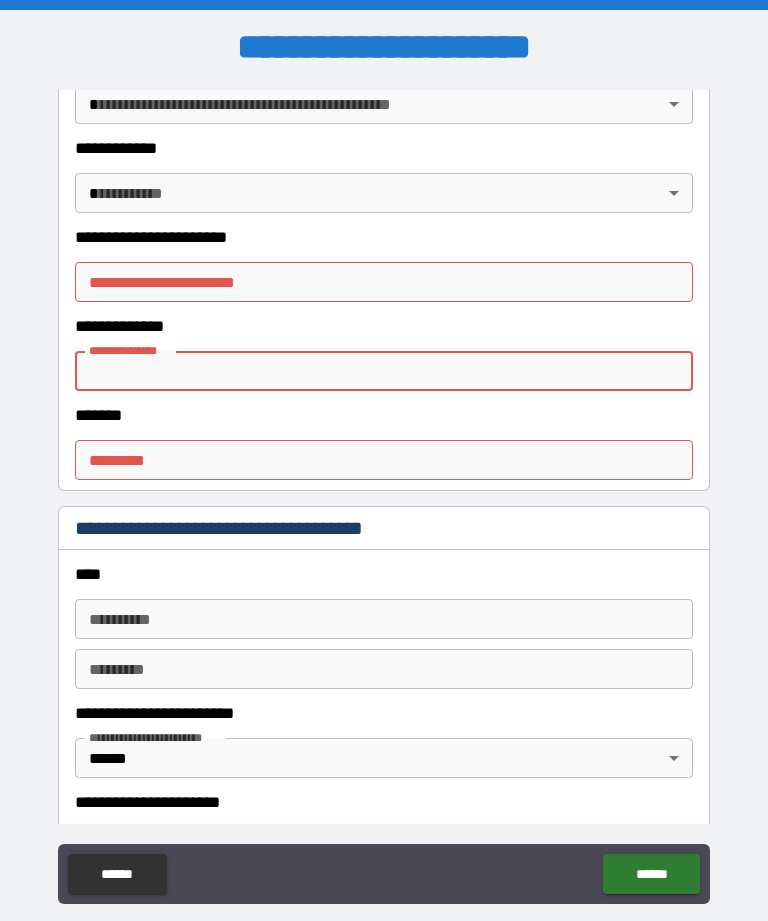 paste on "**********" 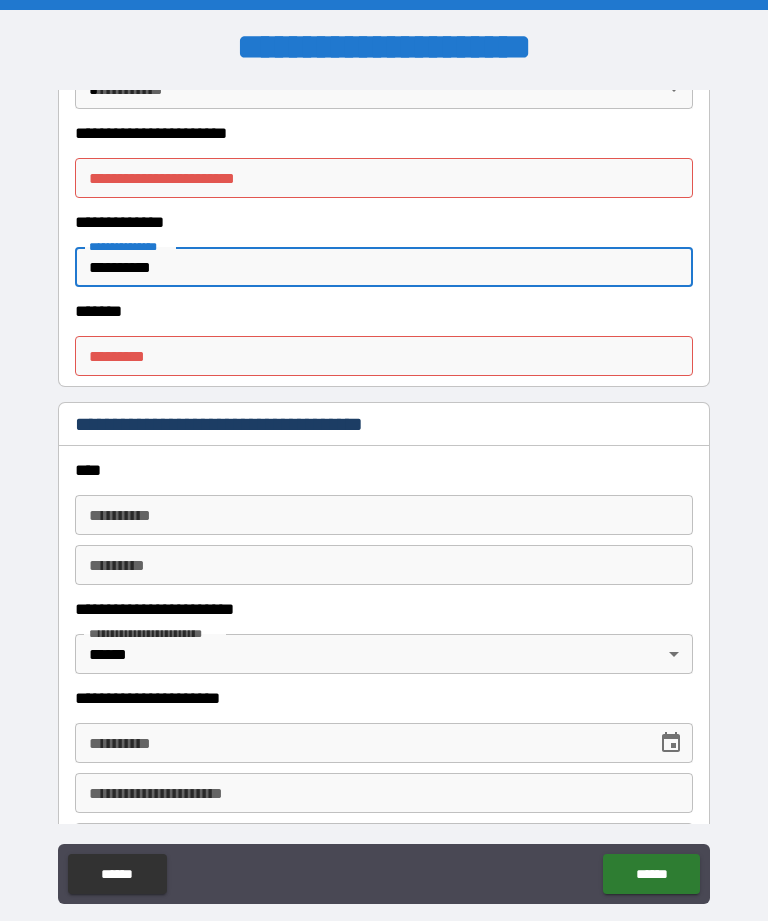 scroll, scrollTop: 2235, scrollLeft: 0, axis: vertical 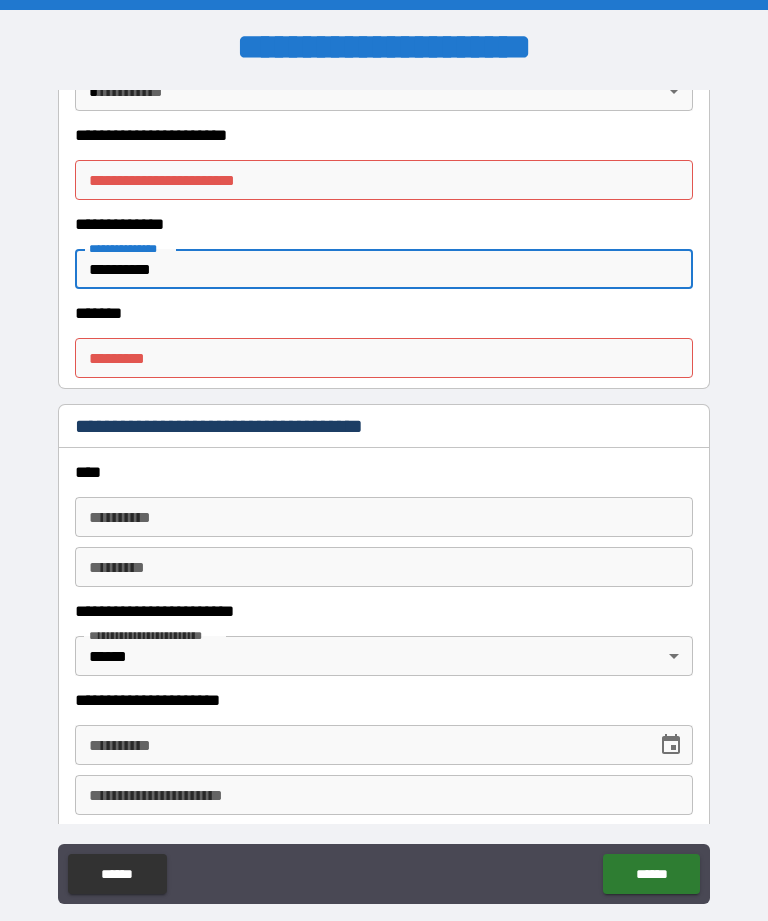 type on "**********" 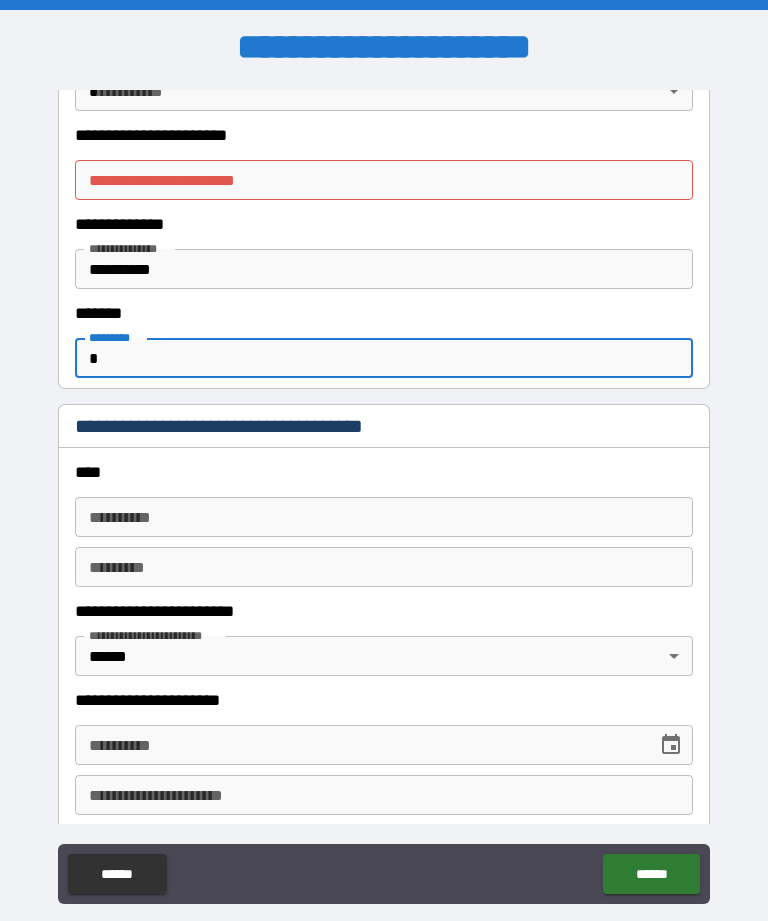 type on "*" 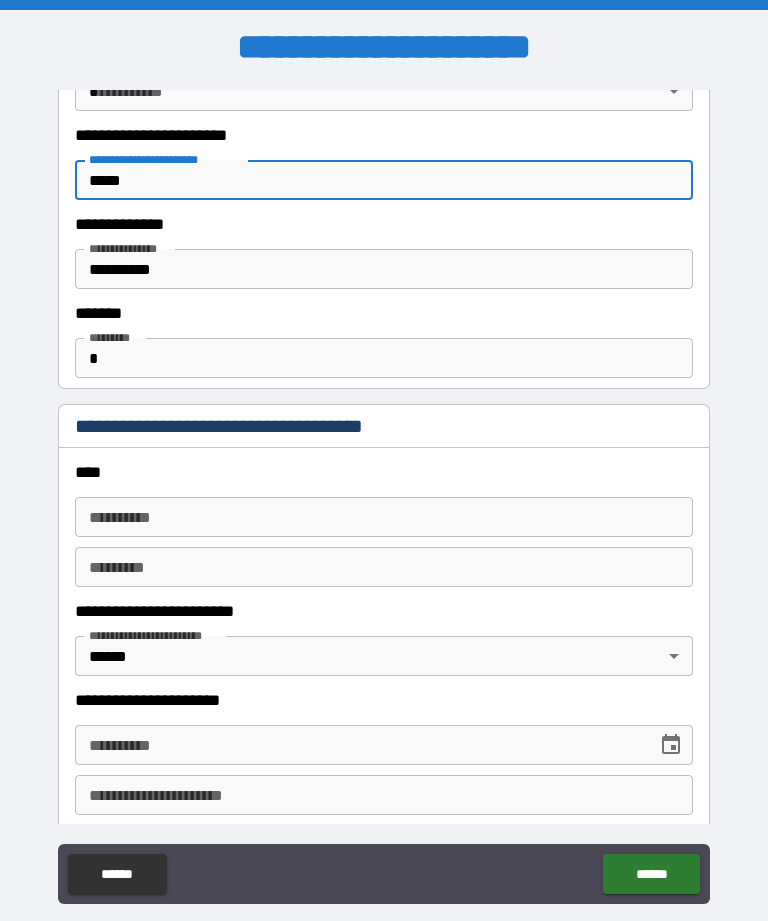 type on "******" 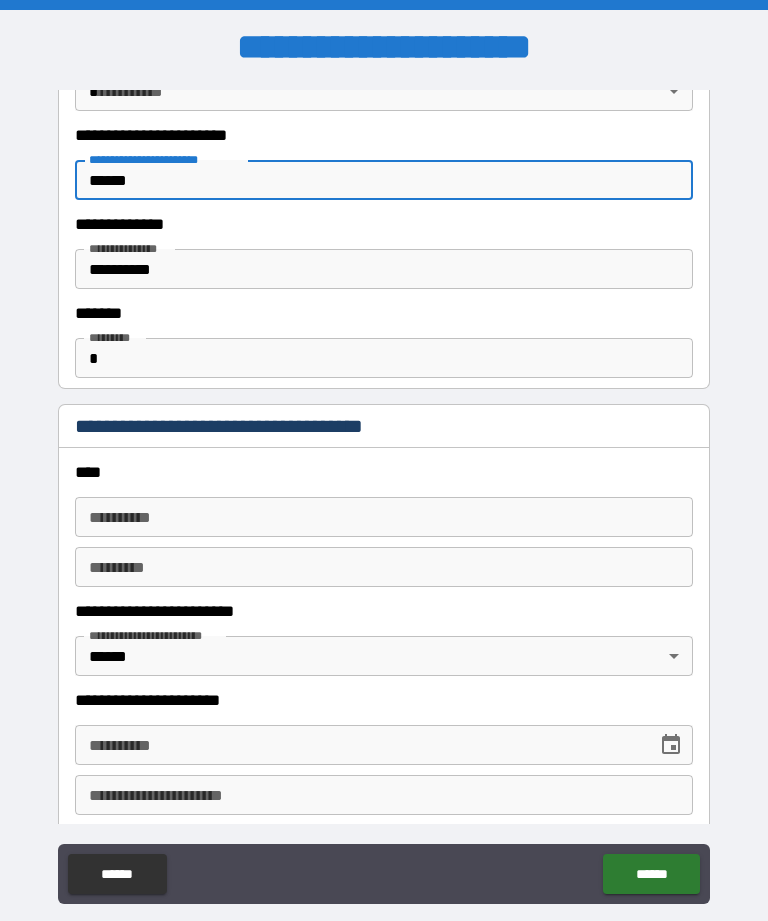 click on "******" at bounding box center (651, 874) 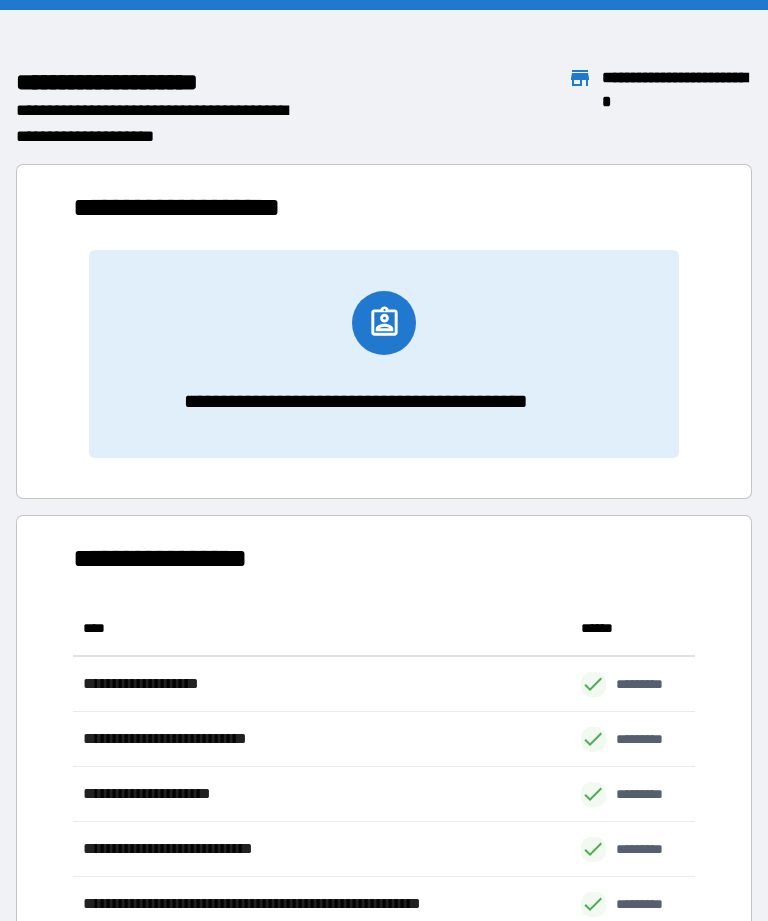 scroll, scrollTop: 1, scrollLeft: 1, axis: both 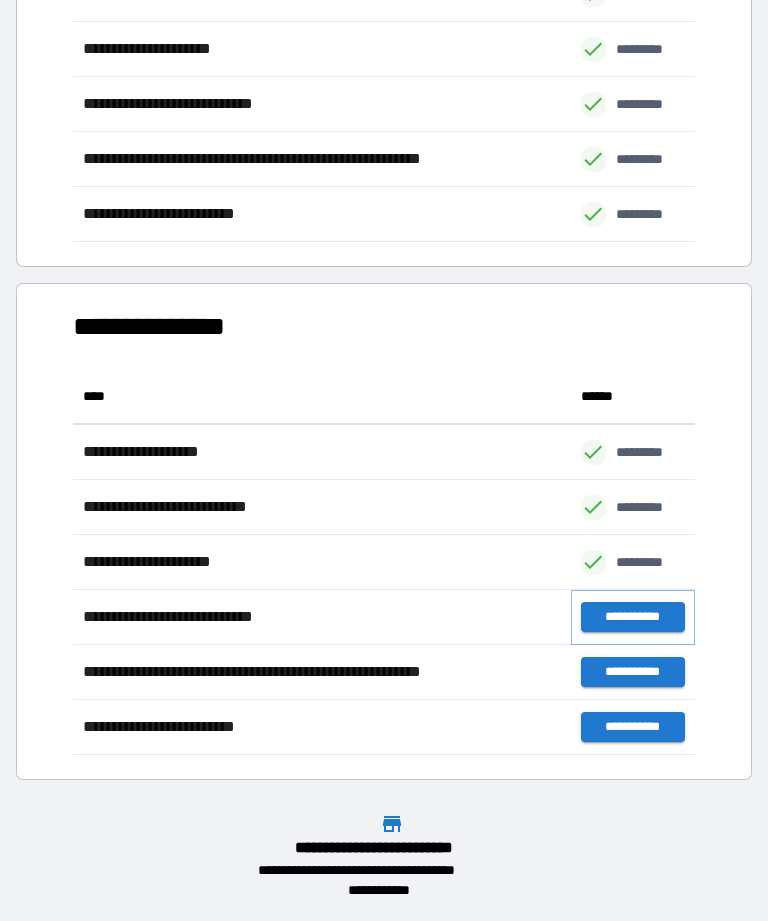 click on "**********" at bounding box center (633, 617) 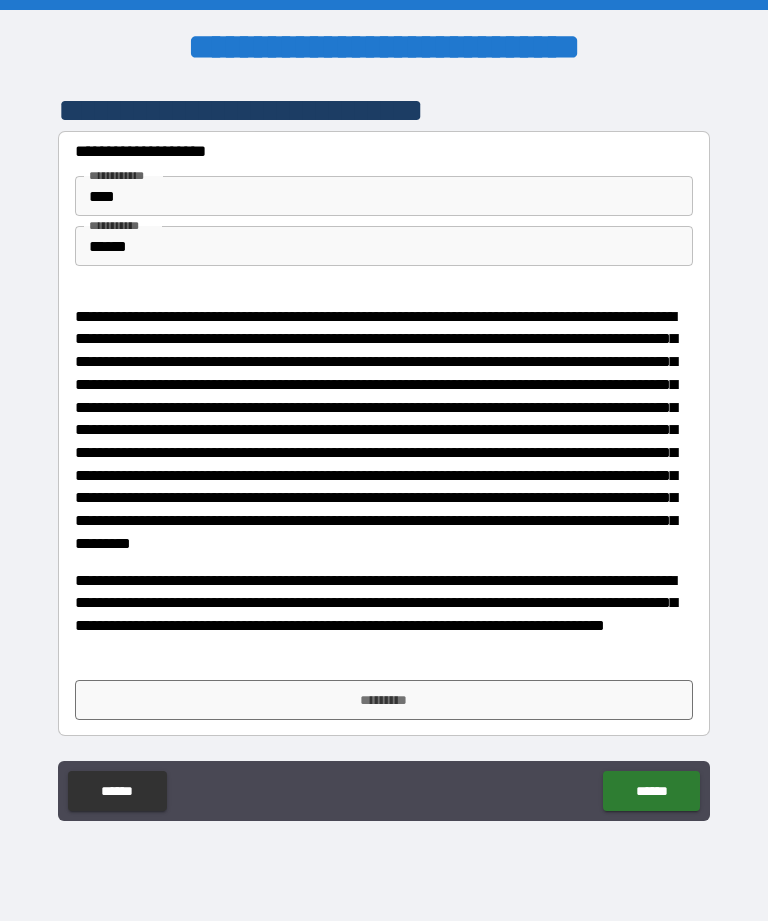 click on "*********" at bounding box center (384, 700) 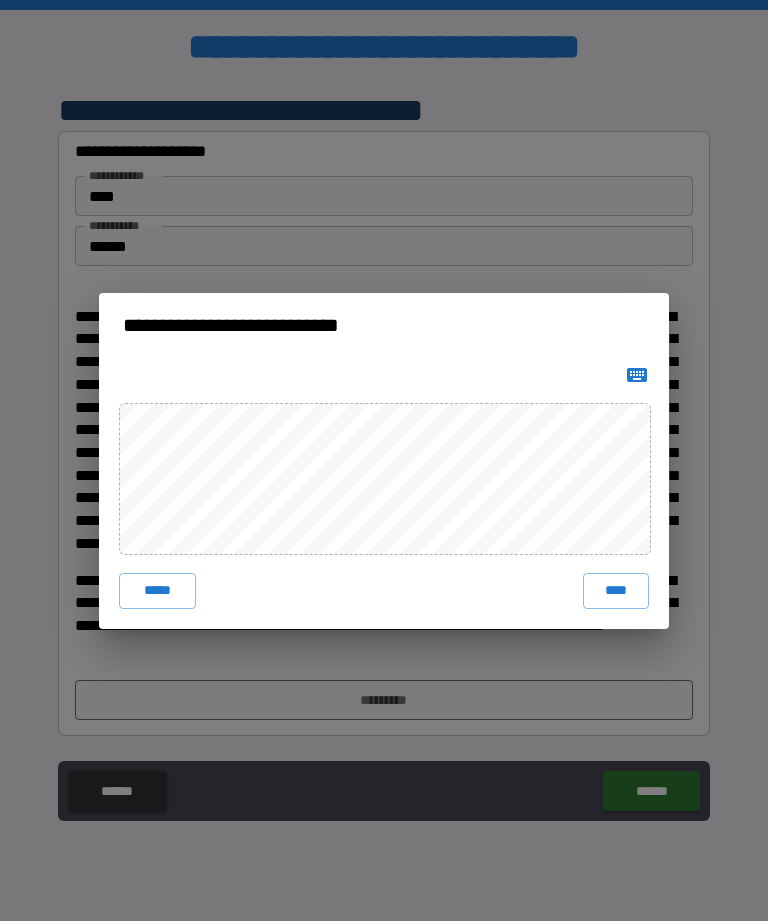 click 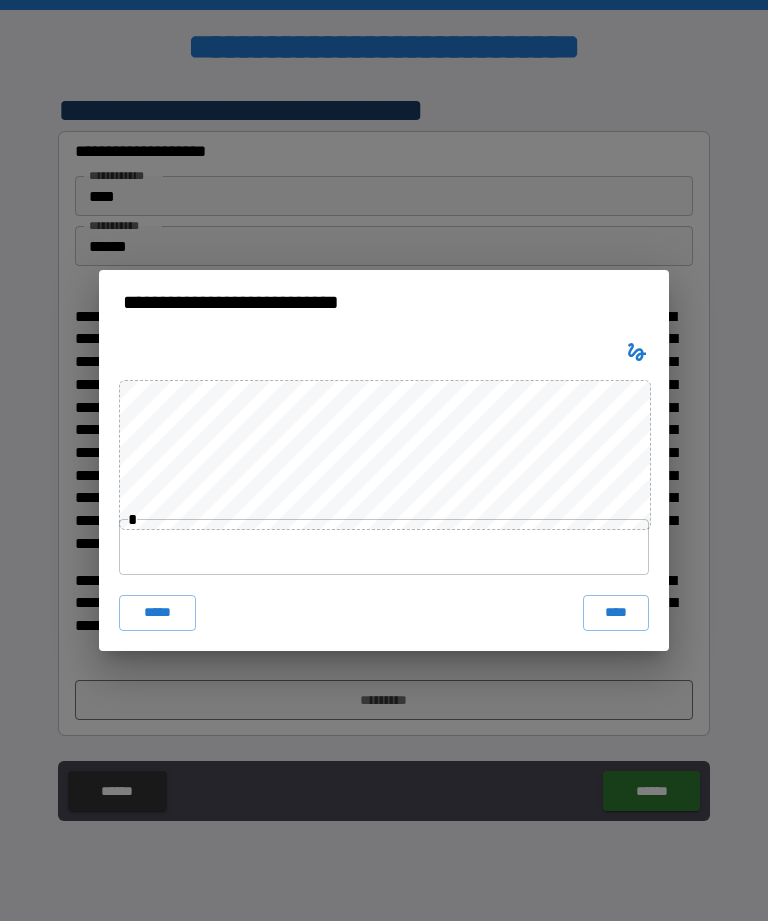 click at bounding box center [384, 547] 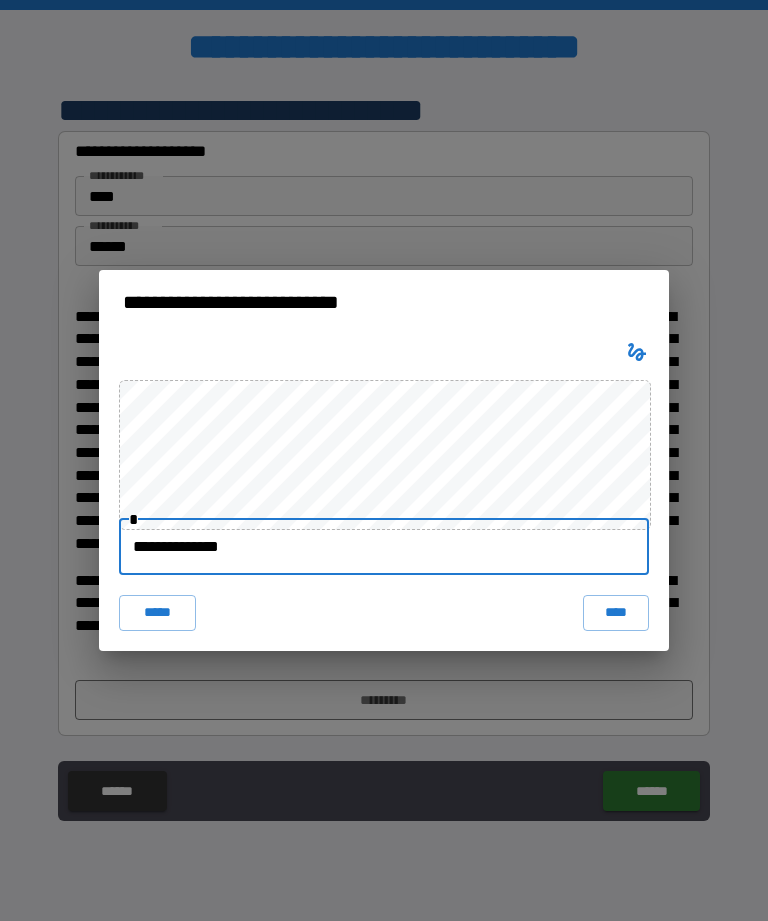 type on "**********" 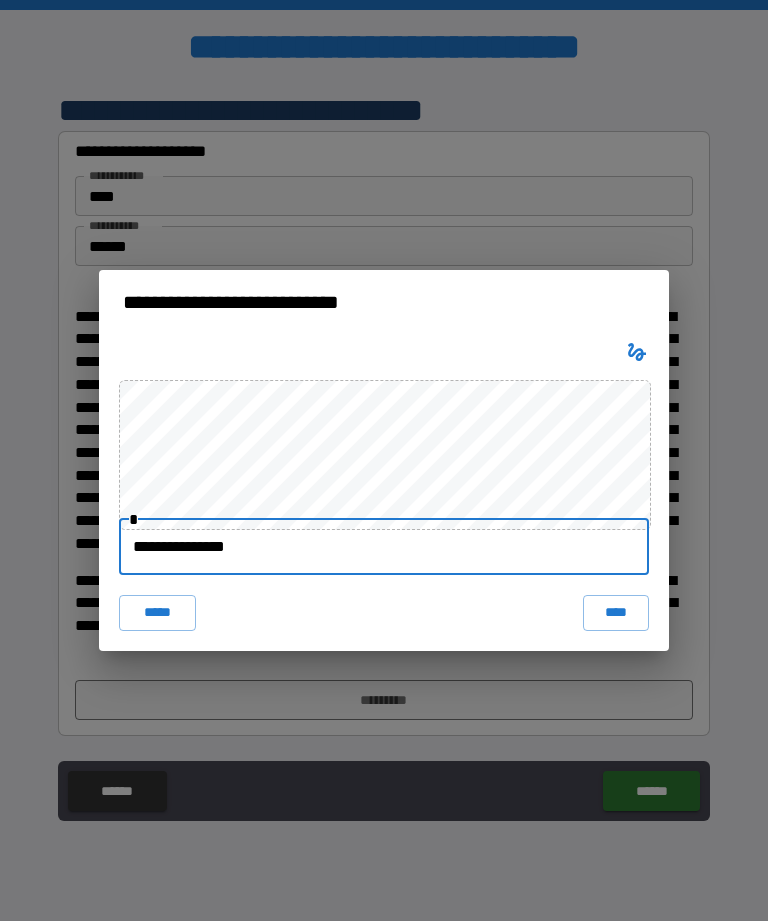 click on "****" at bounding box center [616, 613] 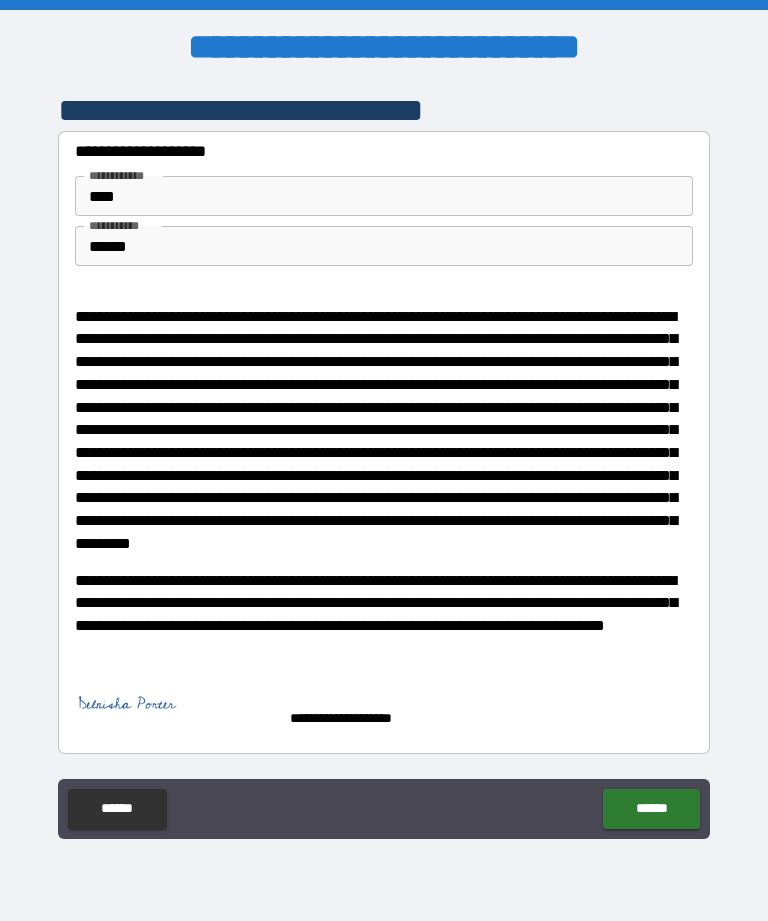 click on "******" at bounding box center (651, 809) 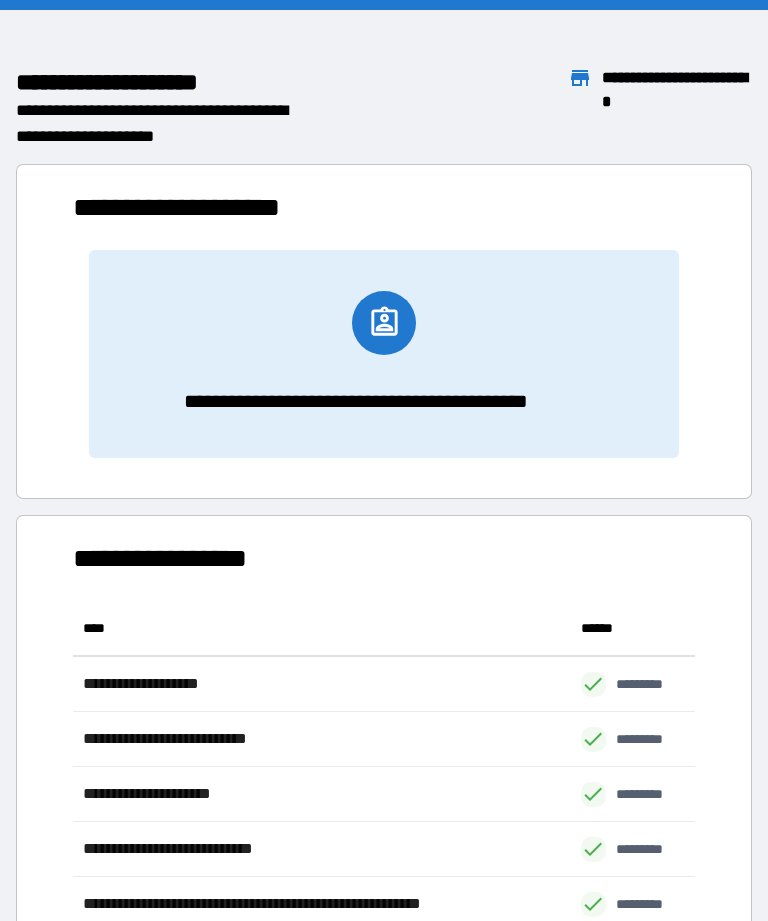 scroll, scrollTop: 1, scrollLeft: 1, axis: both 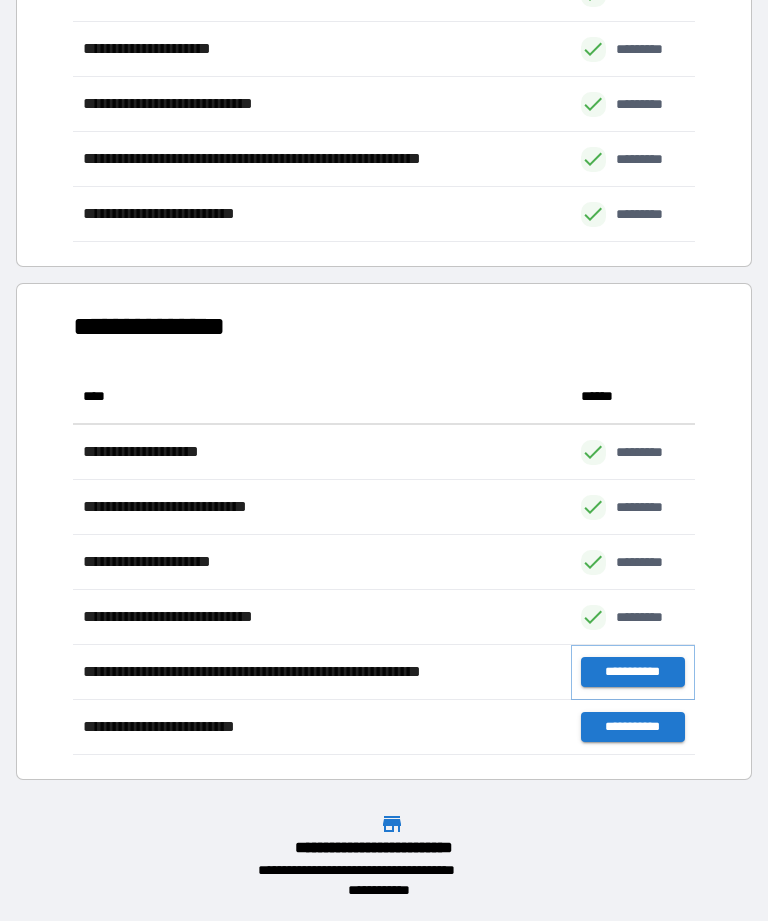 click on "**********" at bounding box center (633, 672) 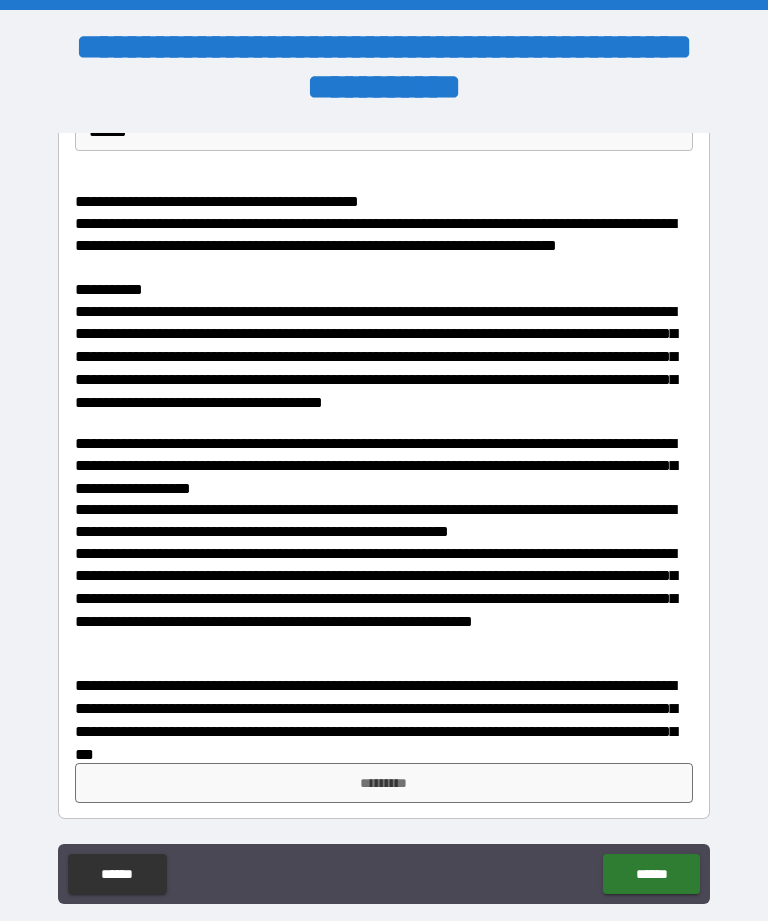 scroll, scrollTop: 198, scrollLeft: 0, axis: vertical 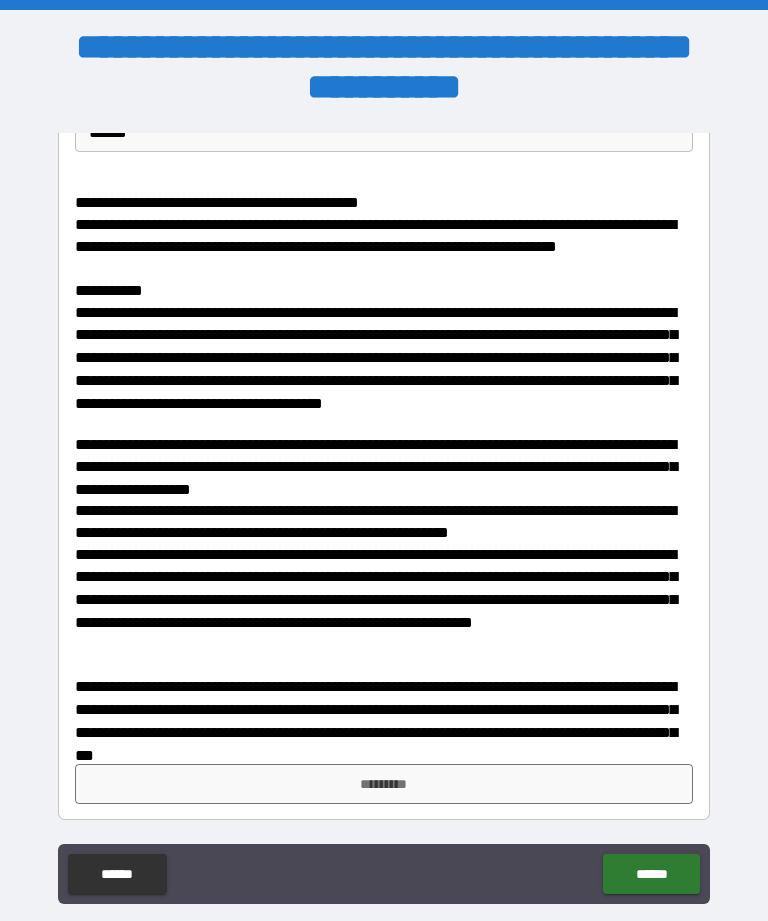 click on "*********" at bounding box center (384, 784) 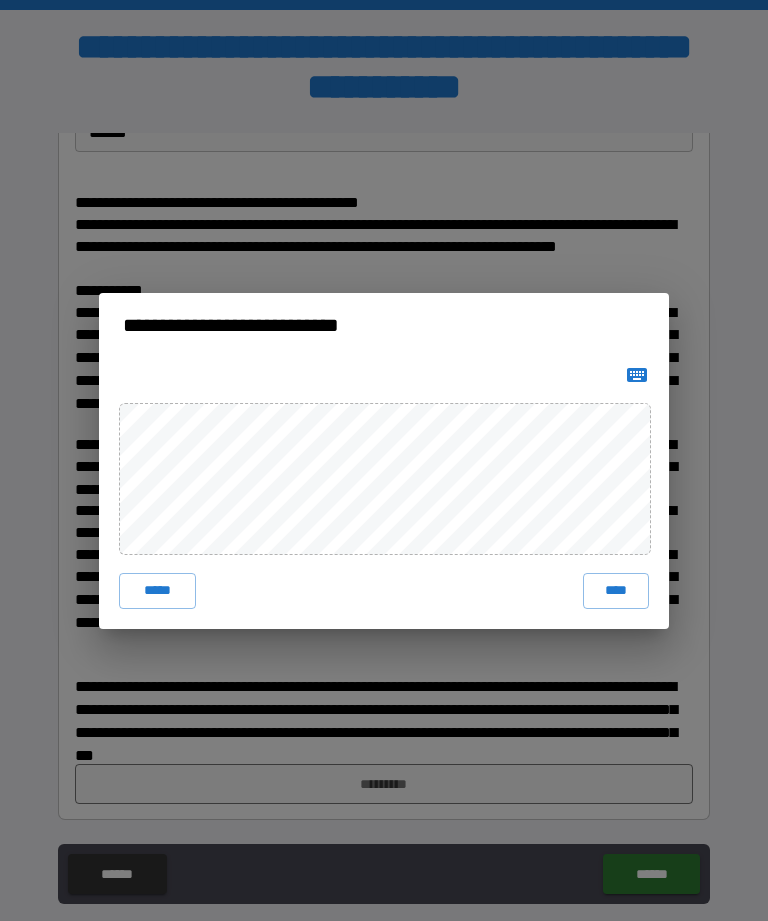 click 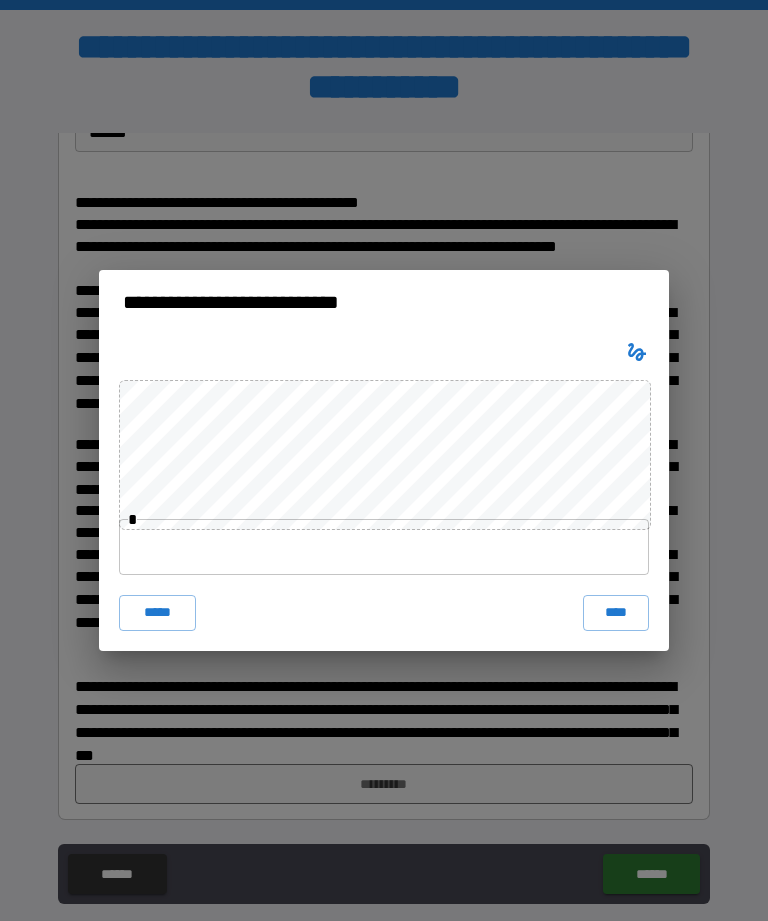 click at bounding box center (384, 547) 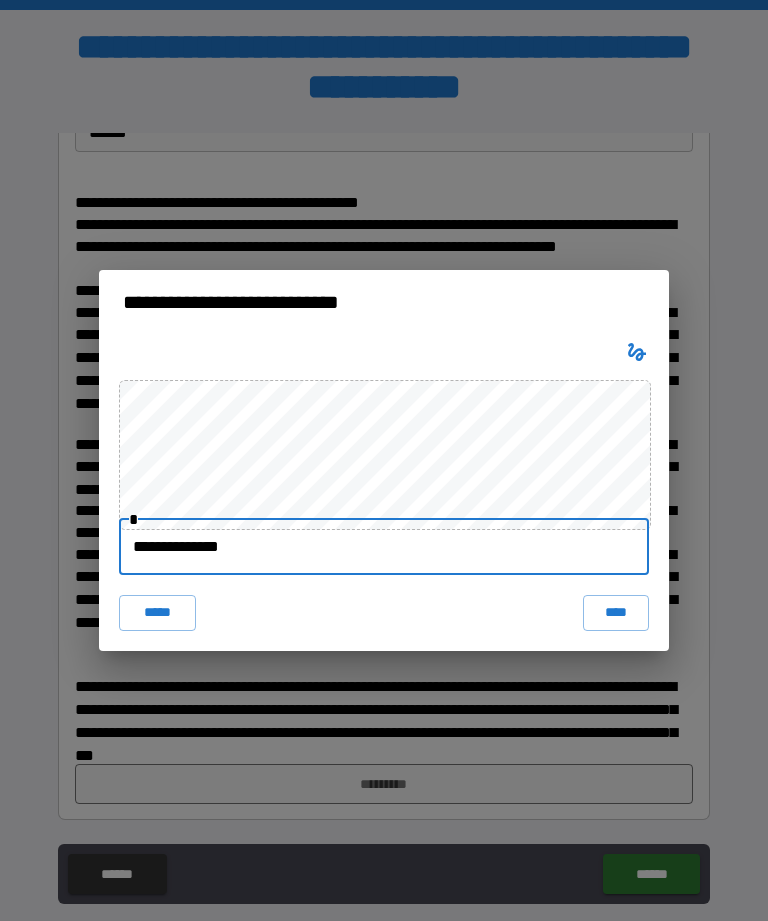 type on "**********" 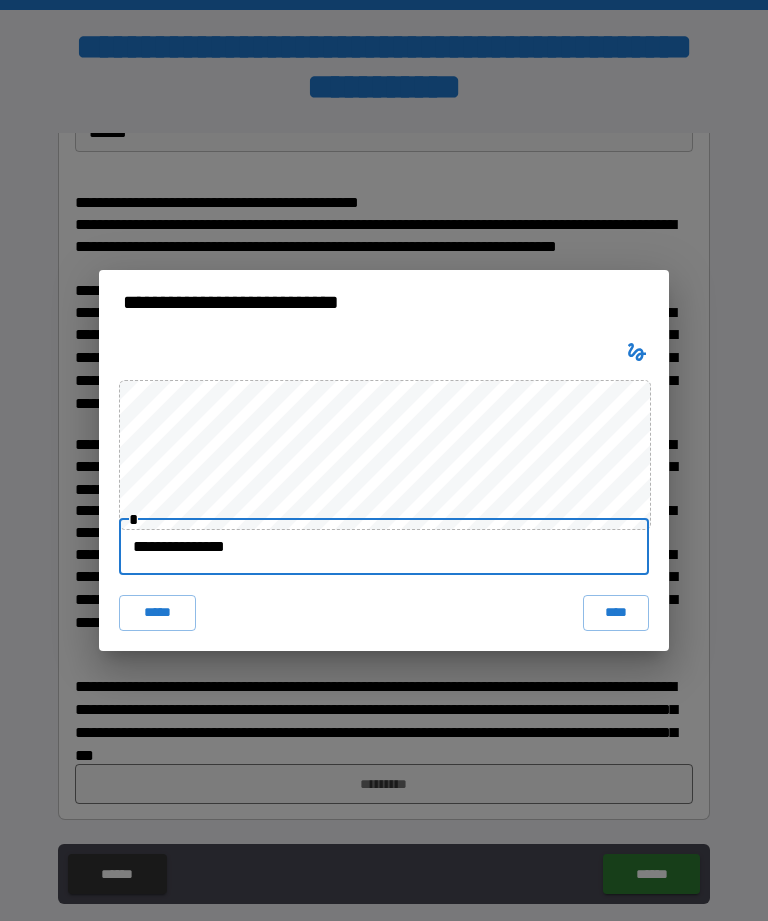 click on "****" at bounding box center (616, 613) 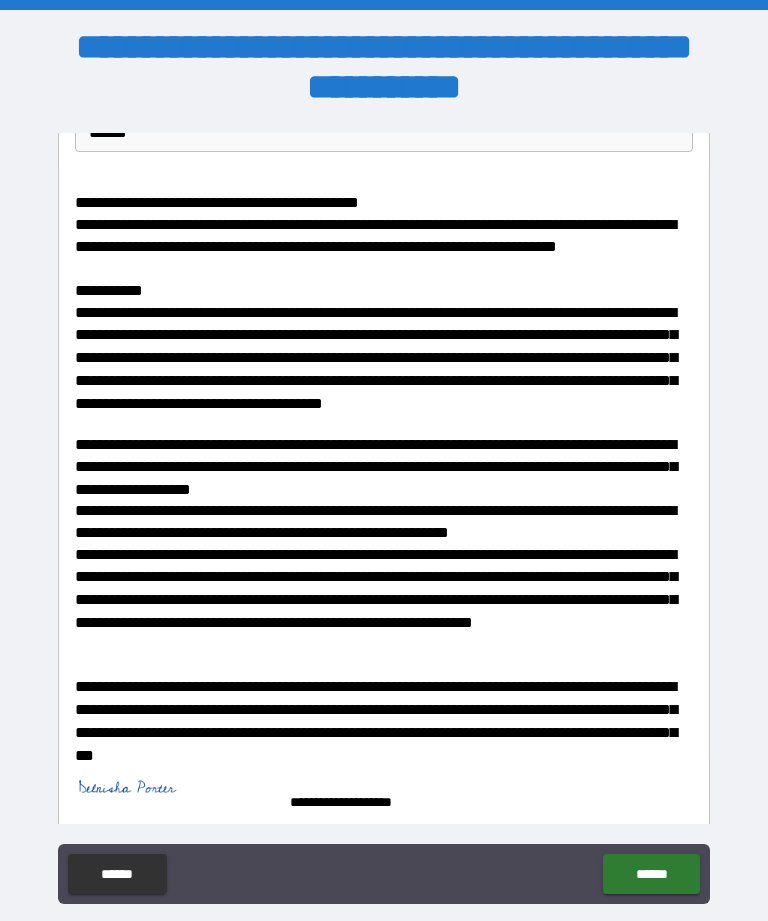 click on "******" at bounding box center (651, 874) 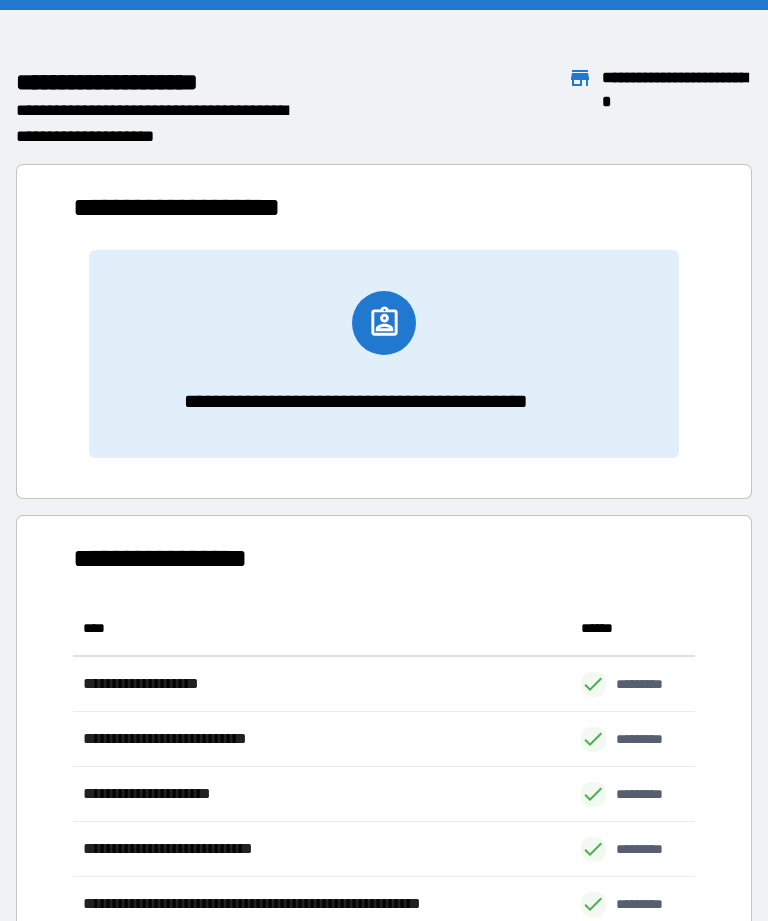 scroll, scrollTop: 1, scrollLeft: 1, axis: both 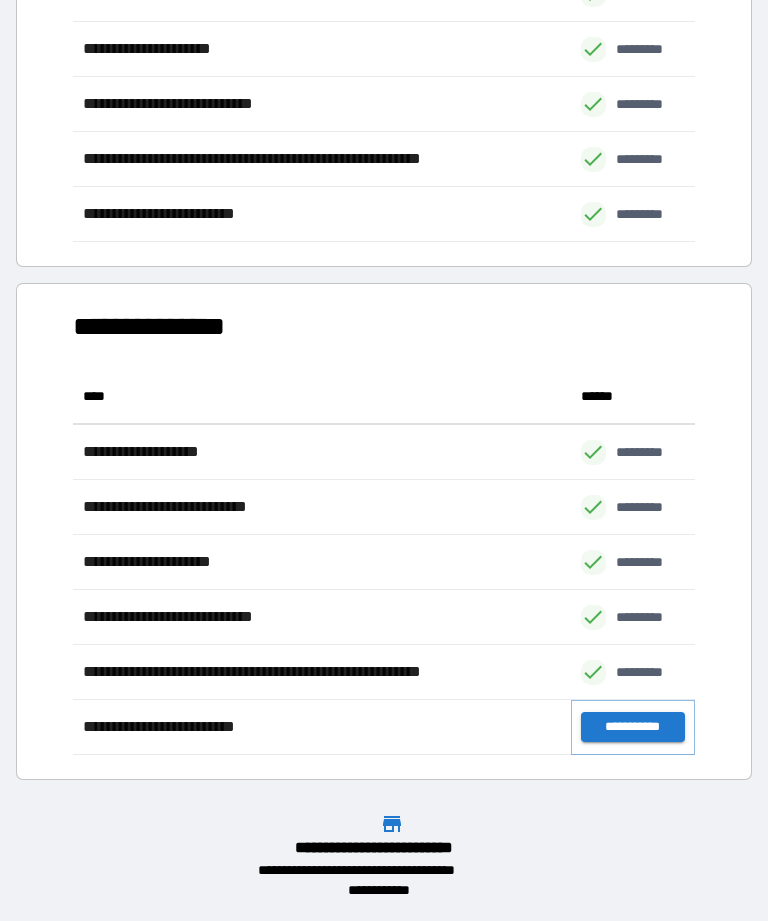 click on "**********" at bounding box center [633, 727] 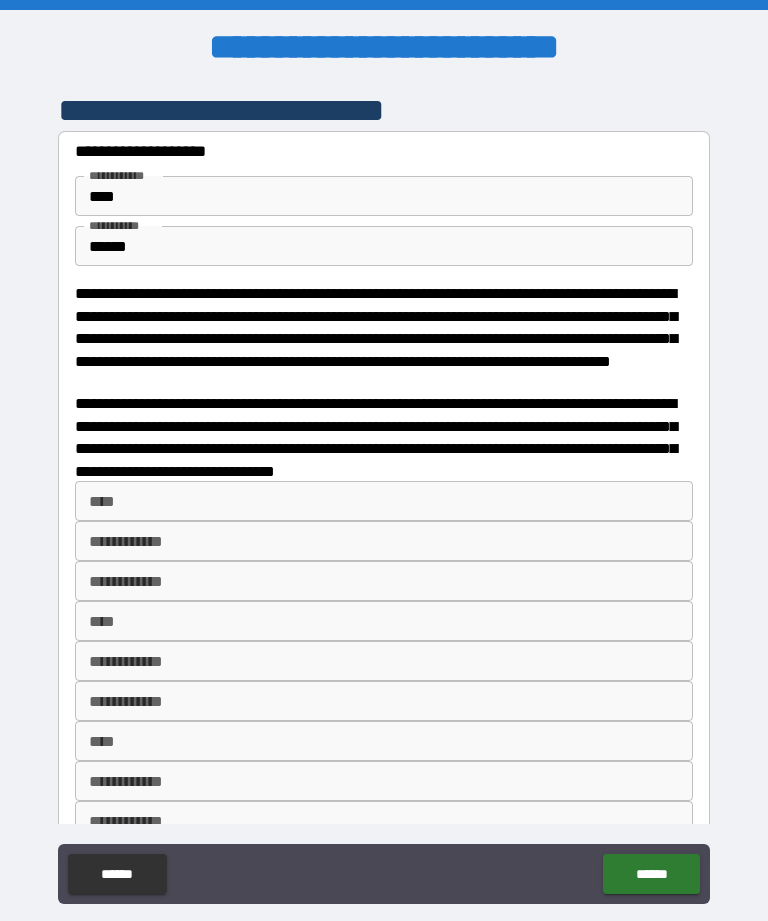 click on "******" at bounding box center (651, 874) 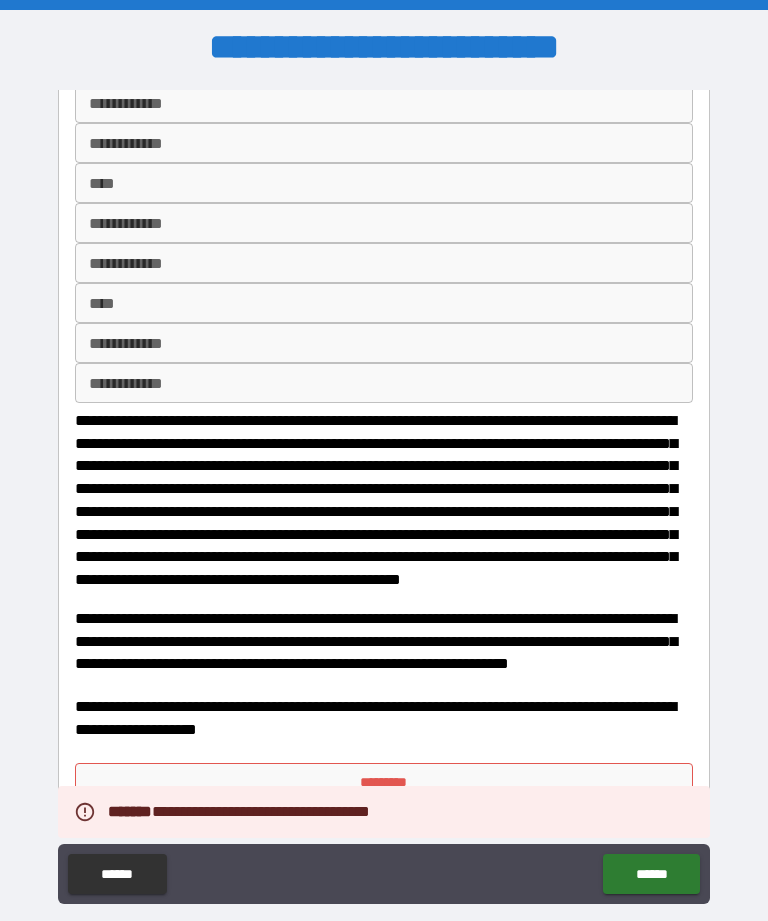 scroll, scrollTop: 437, scrollLeft: 0, axis: vertical 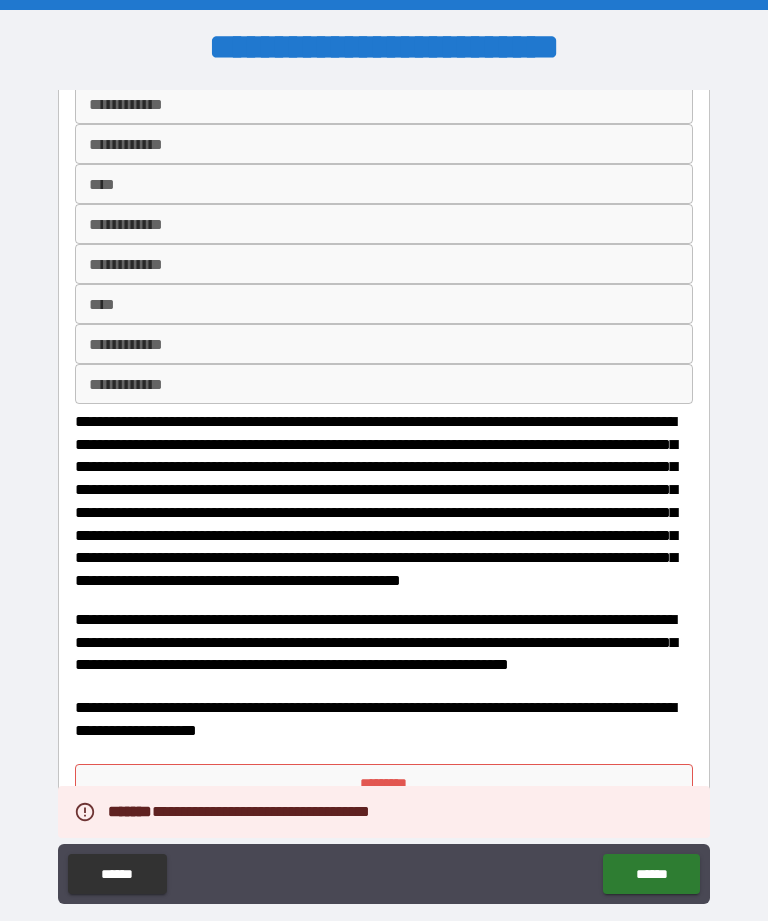 click on "*********" at bounding box center (384, 784) 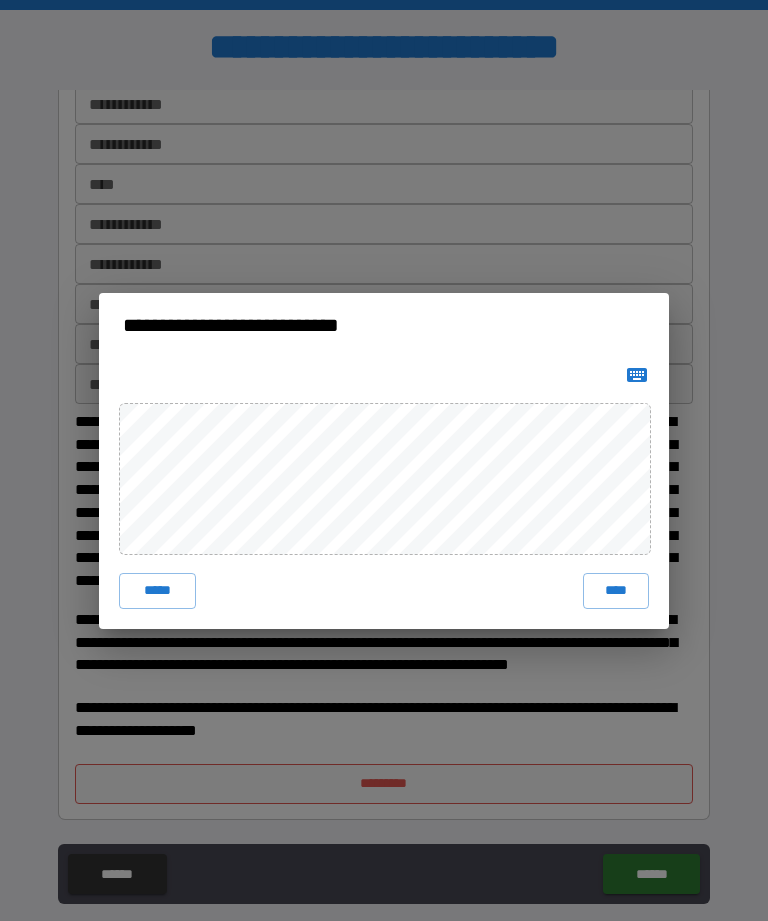 click 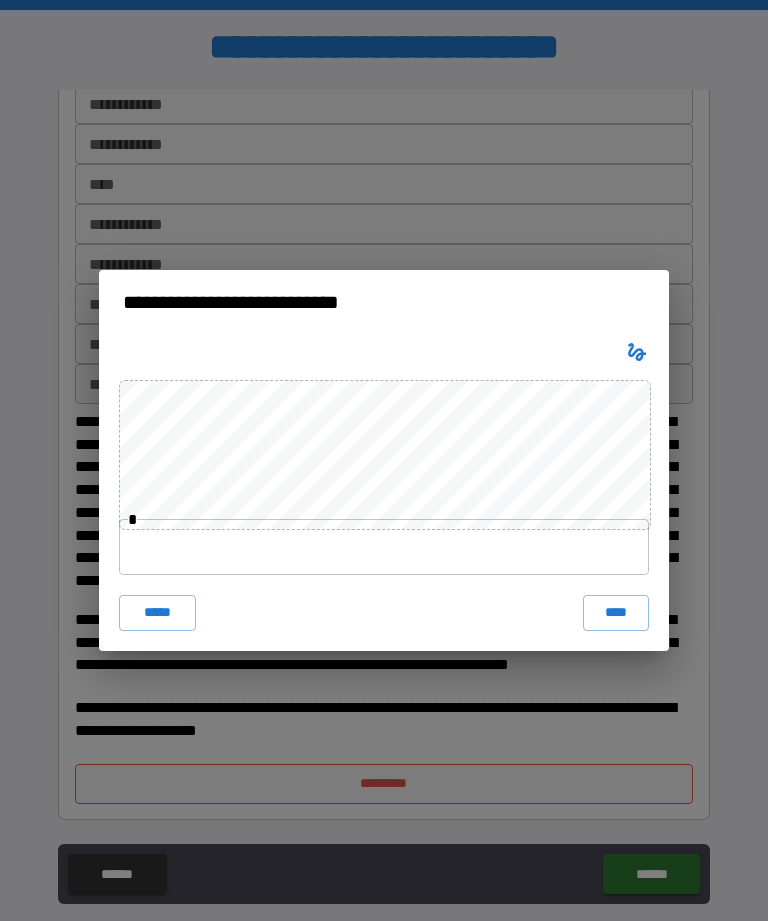 click at bounding box center (384, 547) 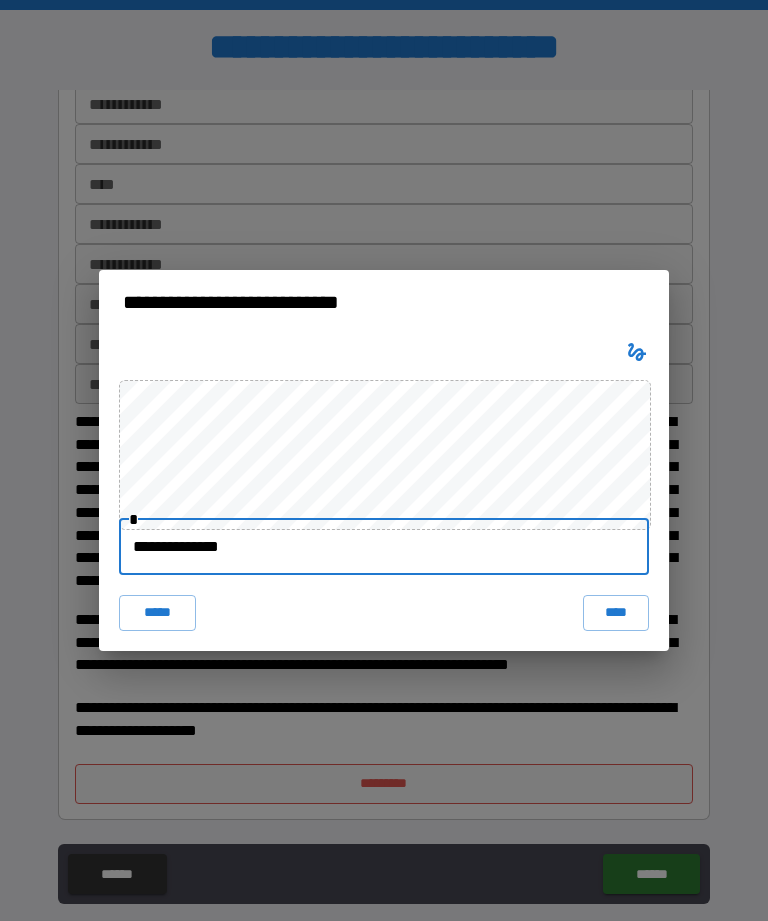 type on "**********" 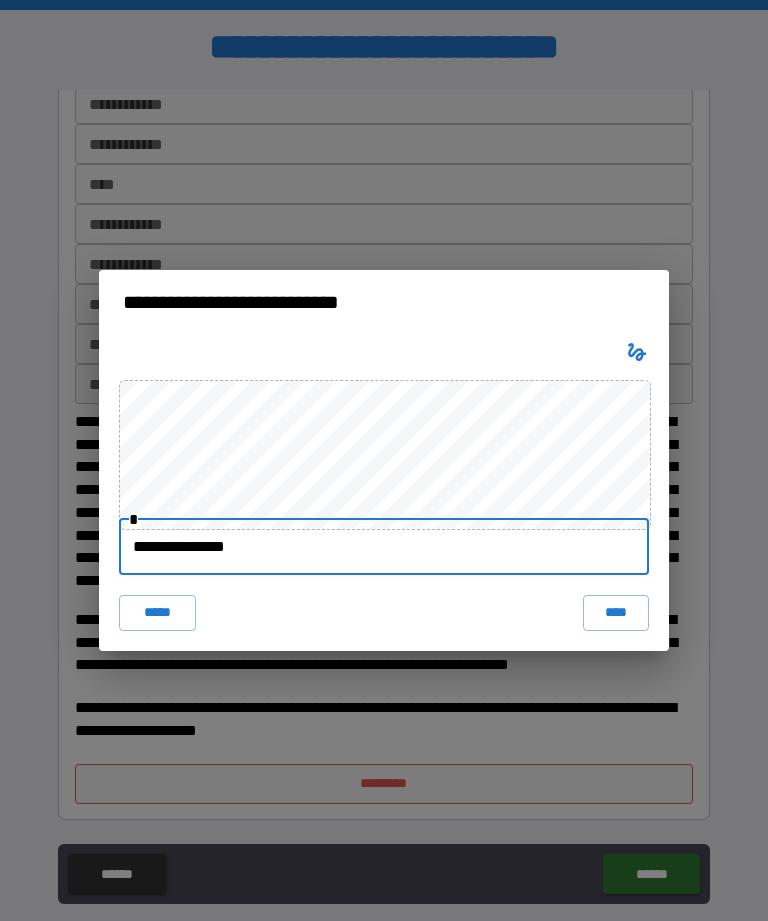 click on "****" at bounding box center (616, 613) 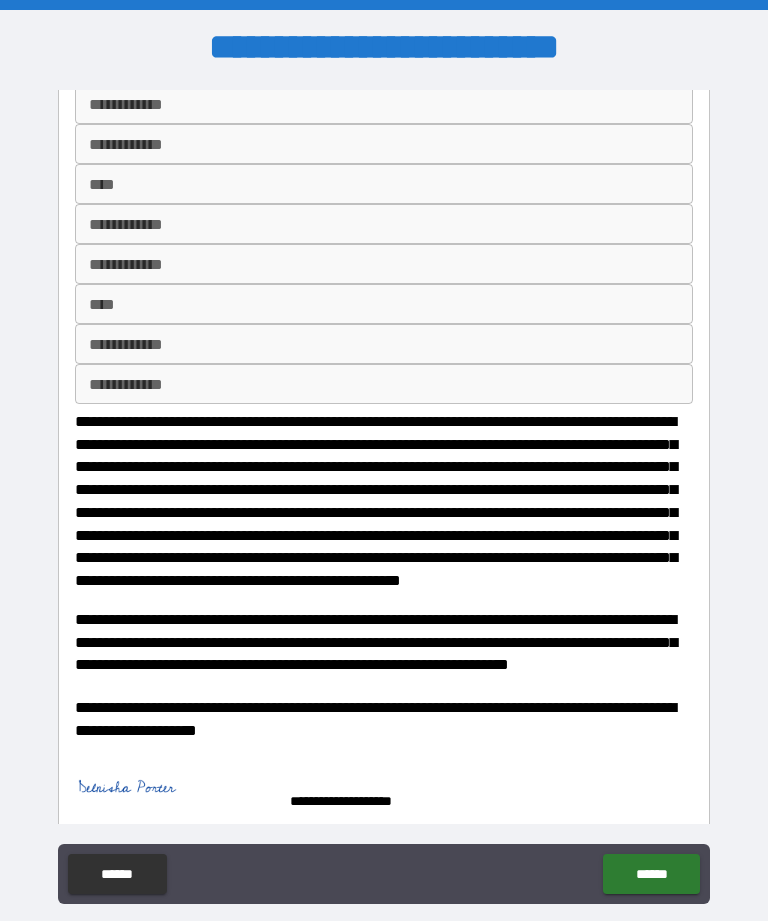 click on "******" at bounding box center (651, 874) 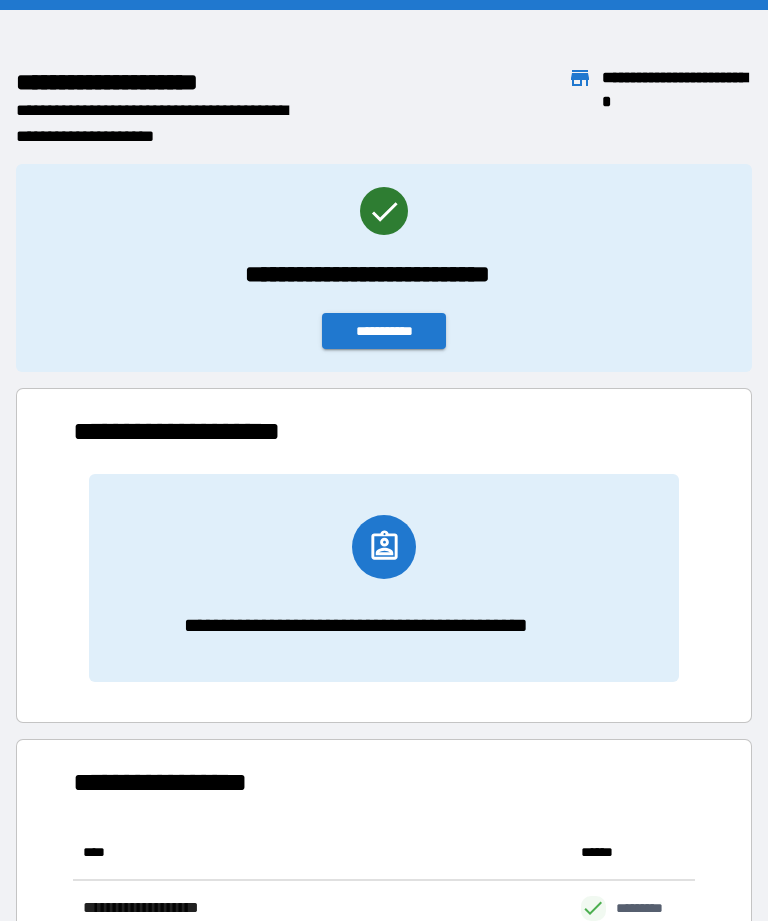 scroll, scrollTop: 386, scrollLeft: 622, axis: both 